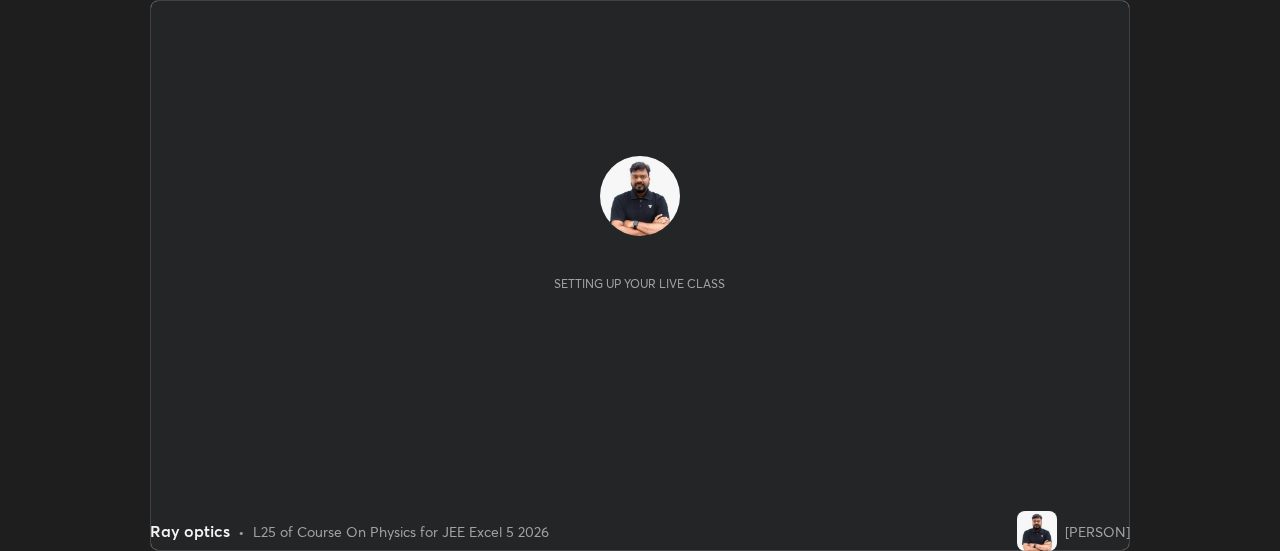 scroll, scrollTop: 0, scrollLeft: 0, axis: both 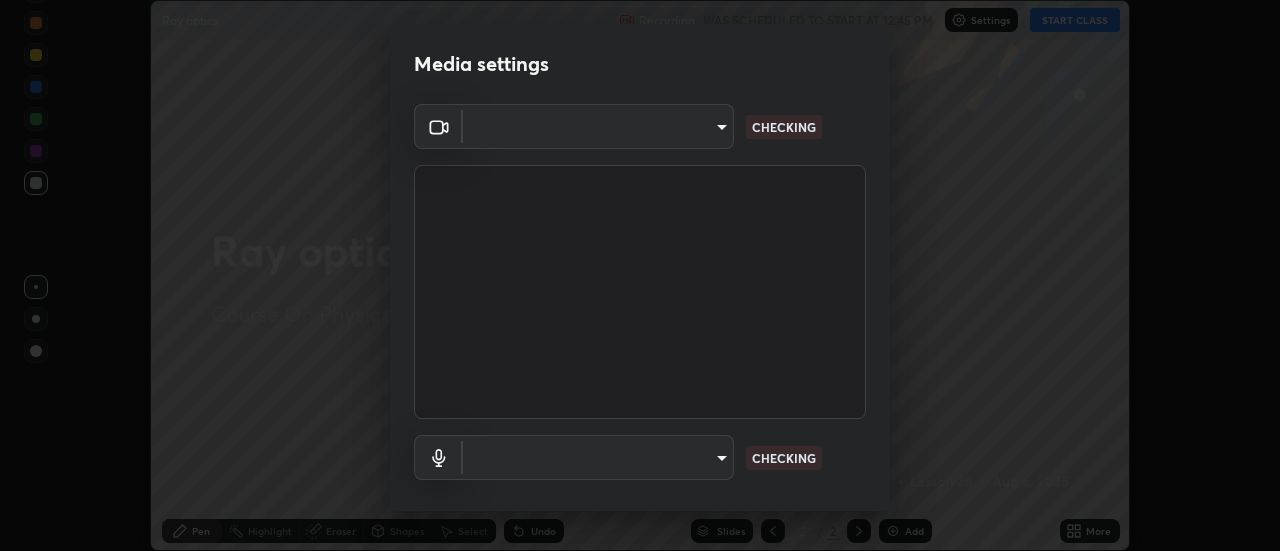 type on "9255d0ea4f7f4a742749cebd111cbd092d00bb49662c79401ed7f424fd1dd9ca" 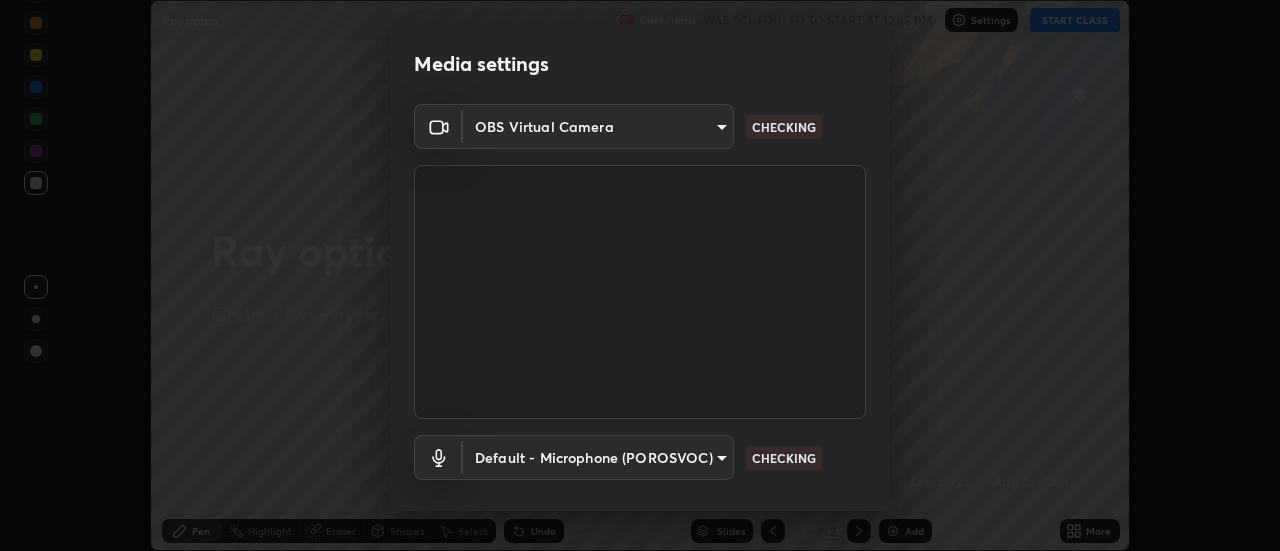 scroll, scrollTop: 105, scrollLeft: 0, axis: vertical 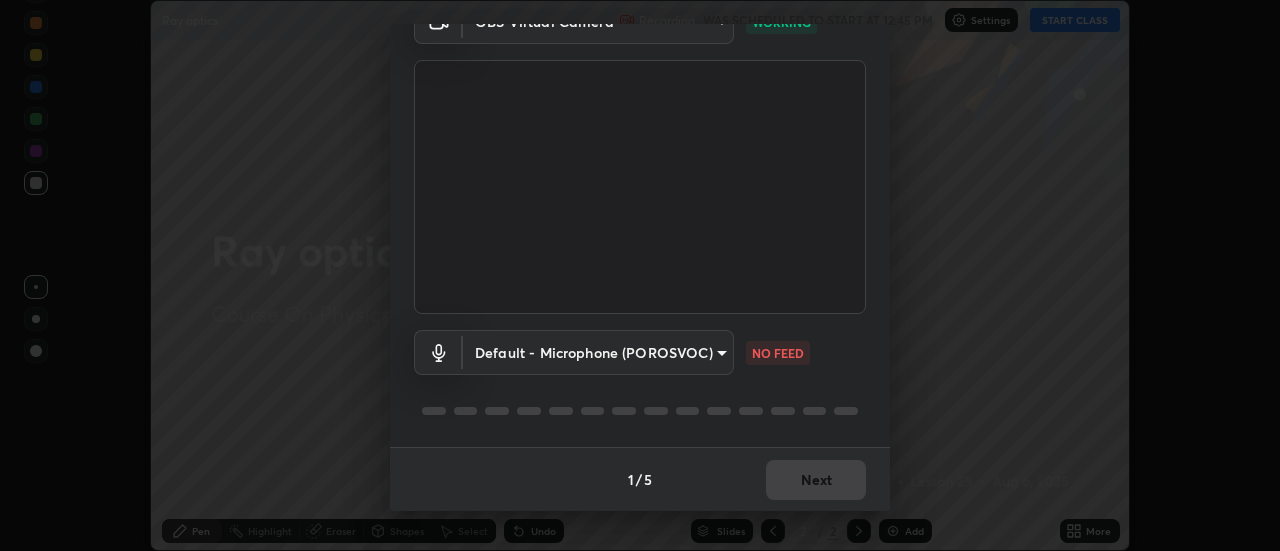 click on "Erase all Ray optics Recording WAS SCHEDULED TO START AT  12:45 PM Settings START CLASS Setting up your live class Ray optics • L25 of Course On Physics for JEE Excel 5 2026 [PERSON] Pen Highlight Eraser Shapes Select Undo Slides 2 / 2 Add More No doubts shared Encourage your learners to ask a doubt for better clarity Report an issue Reason for reporting Buffering Chat not working Audio - Video sync issue Educator video quality low ​ Attach an image Report Media settings OBS Virtual Camera [HASH] WORKING Default - Microphone (POROSVOC) default NO FEED 1 / 5 Next" at bounding box center [640, 275] 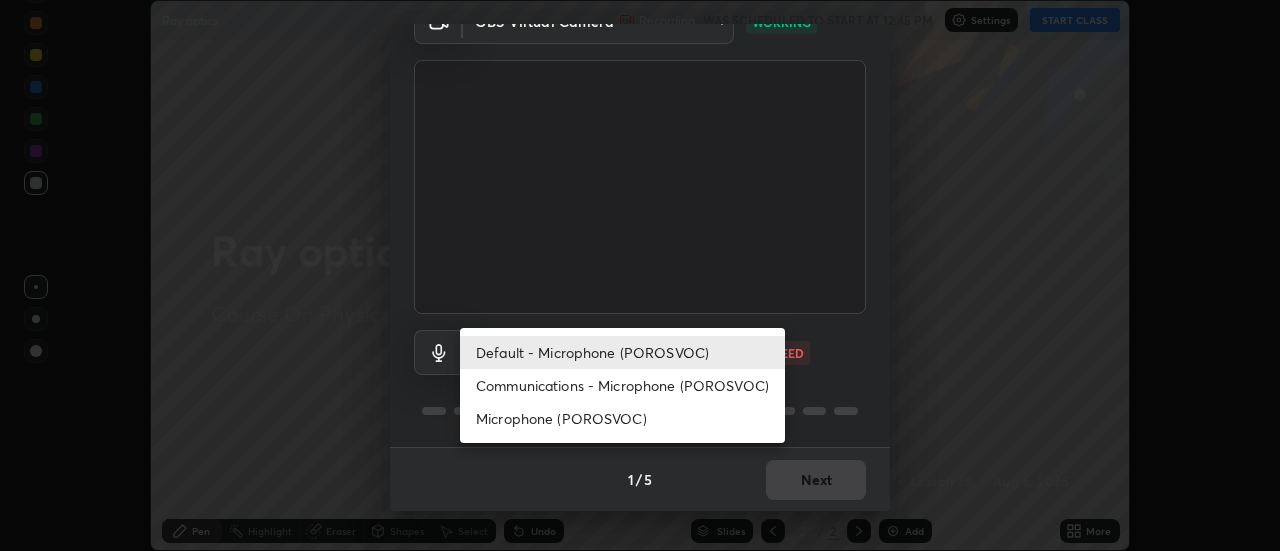 click on "Communications - Microphone (POROSVOC)" at bounding box center [622, 385] 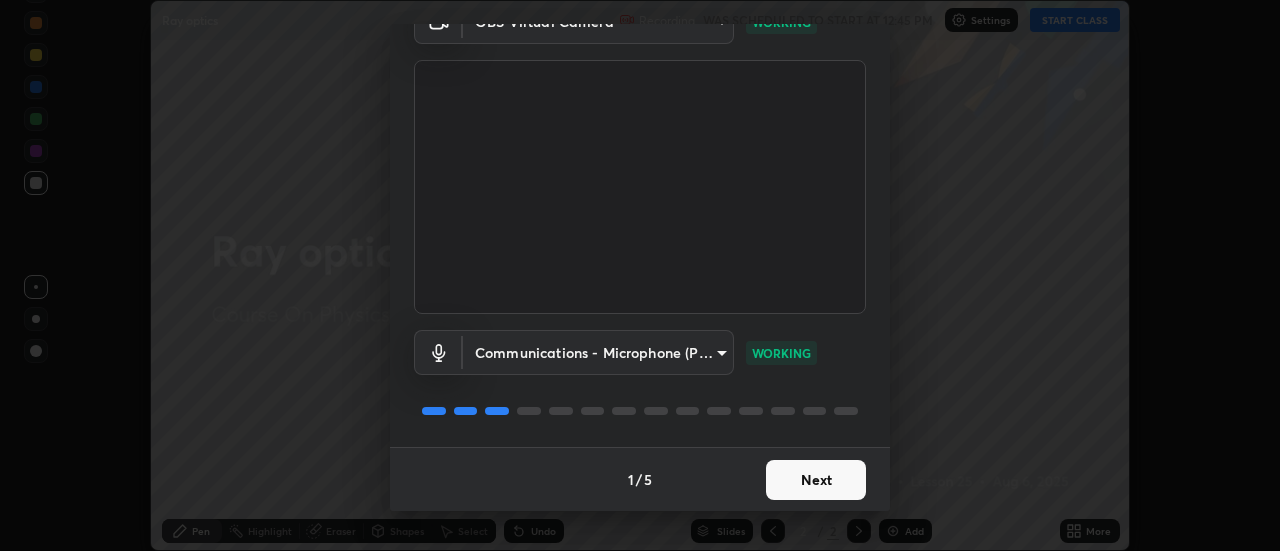 click on "Next" at bounding box center [816, 480] 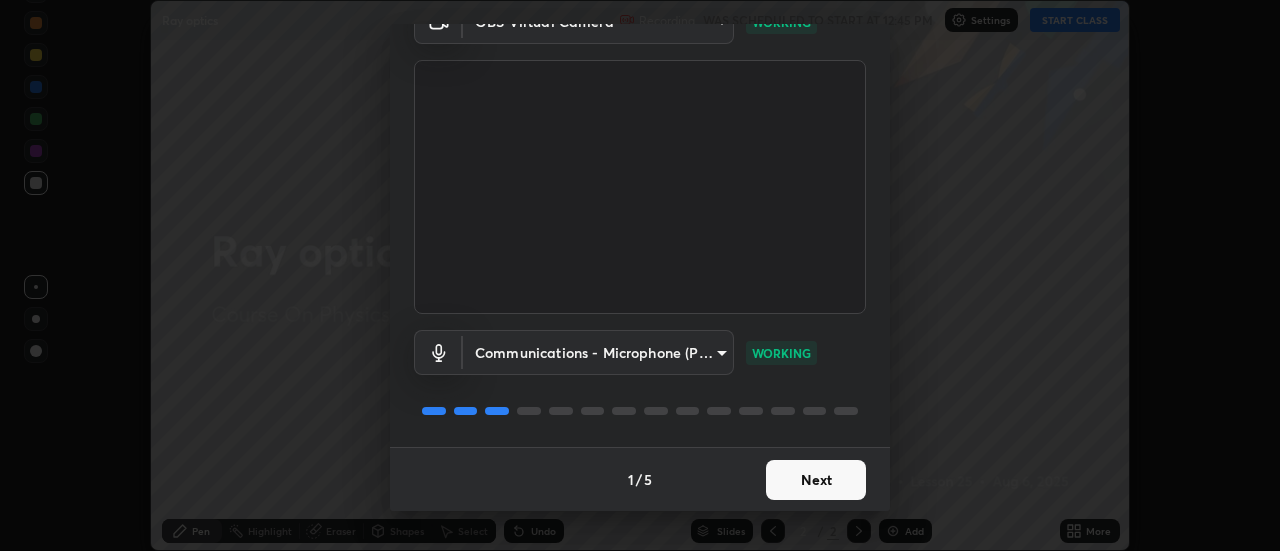 scroll, scrollTop: 0, scrollLeft: 0, axis: both 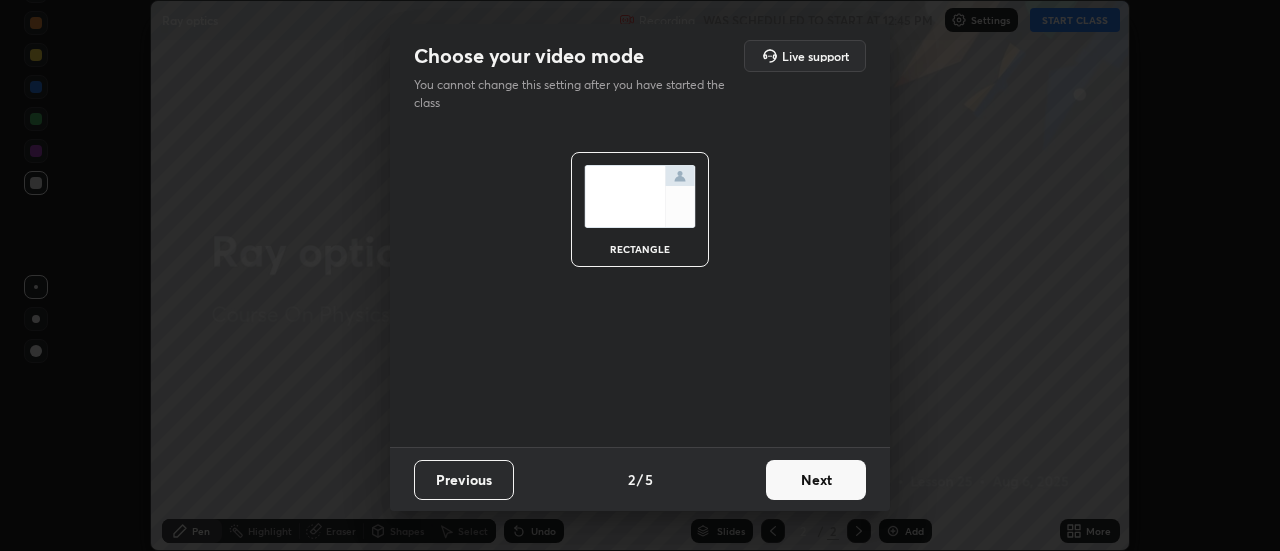 click on "Next" at bounding box center (816, 480) 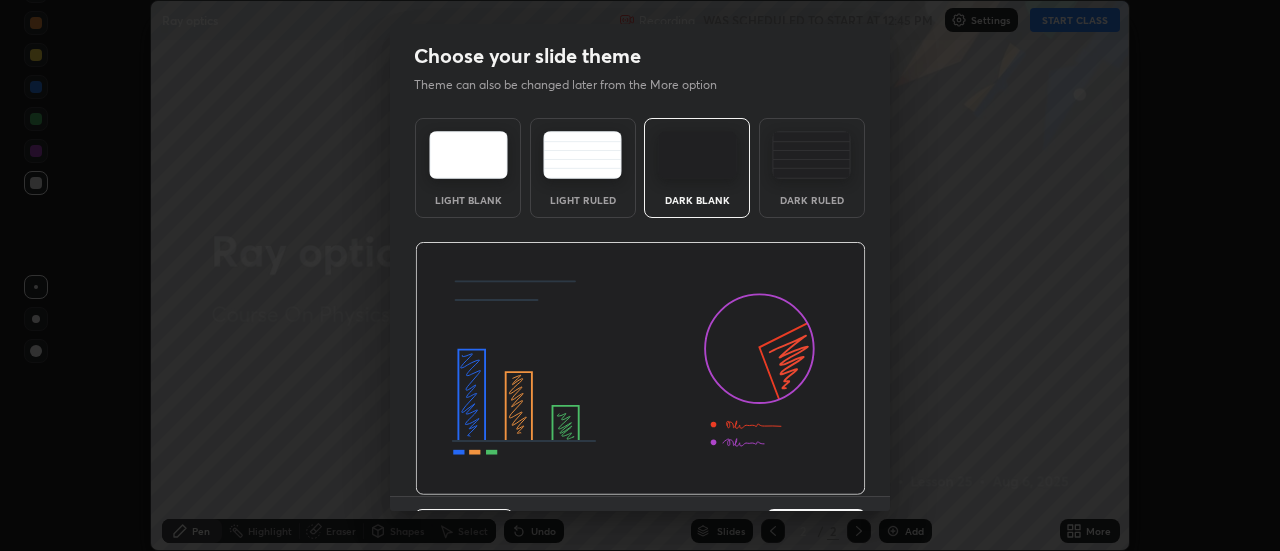 click at bounding box center (640, 369) 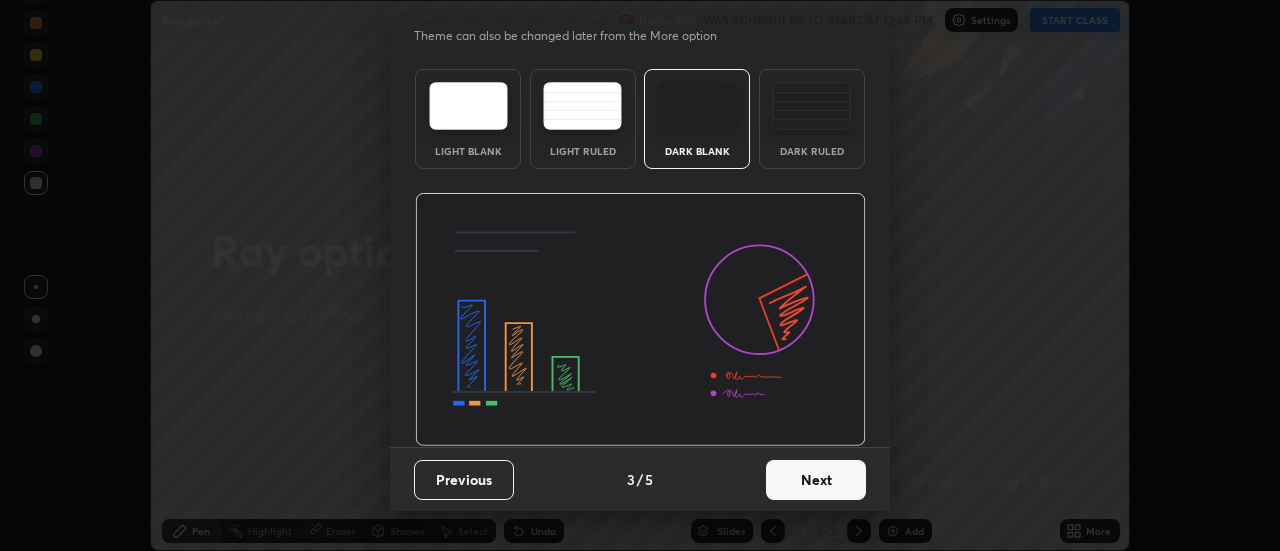 click on "Next" at bounding box center [816, 480] 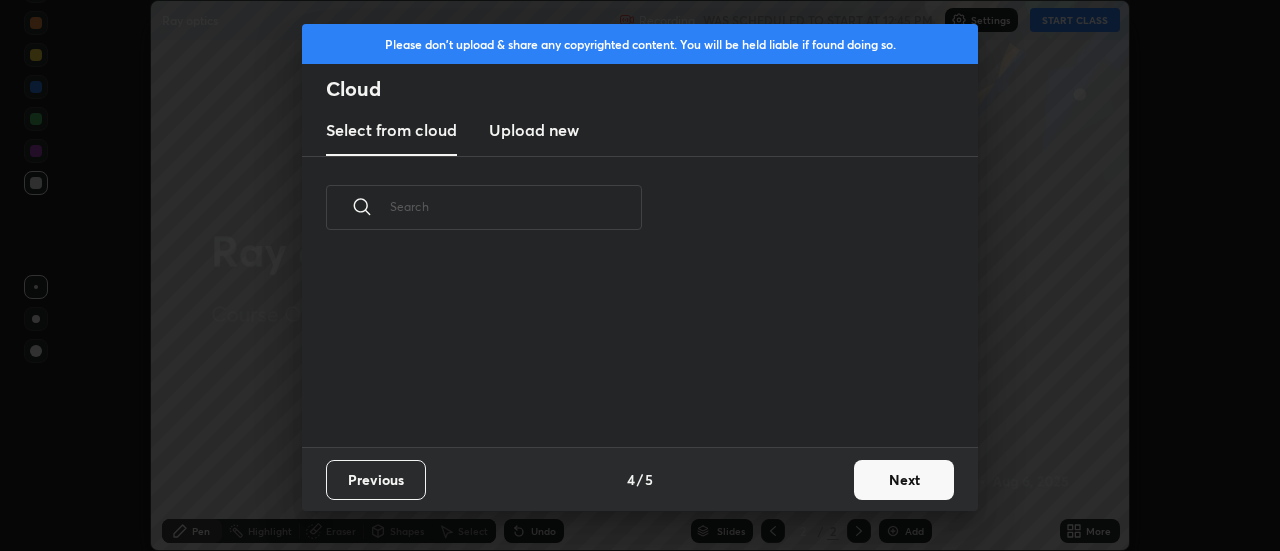click on "Next" at bounding box center [904, 480] 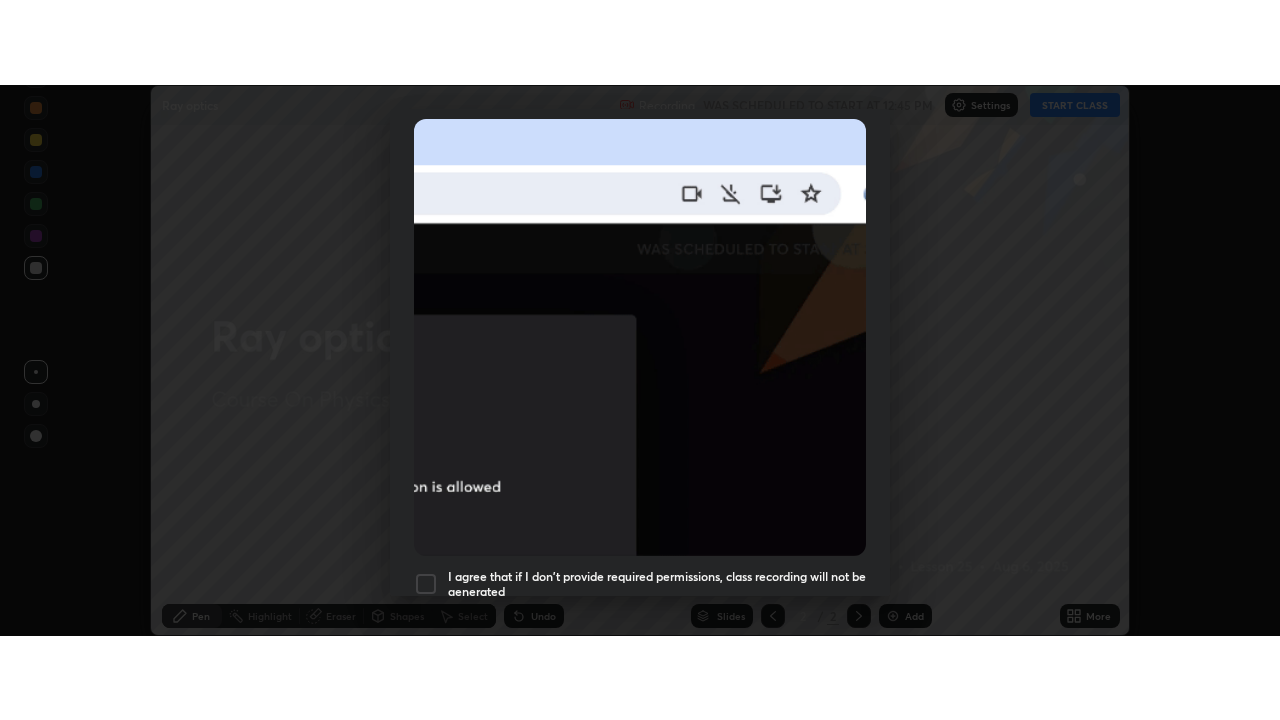scroll, scrollTop: 513, scrollLeft: 0, axis: vertical 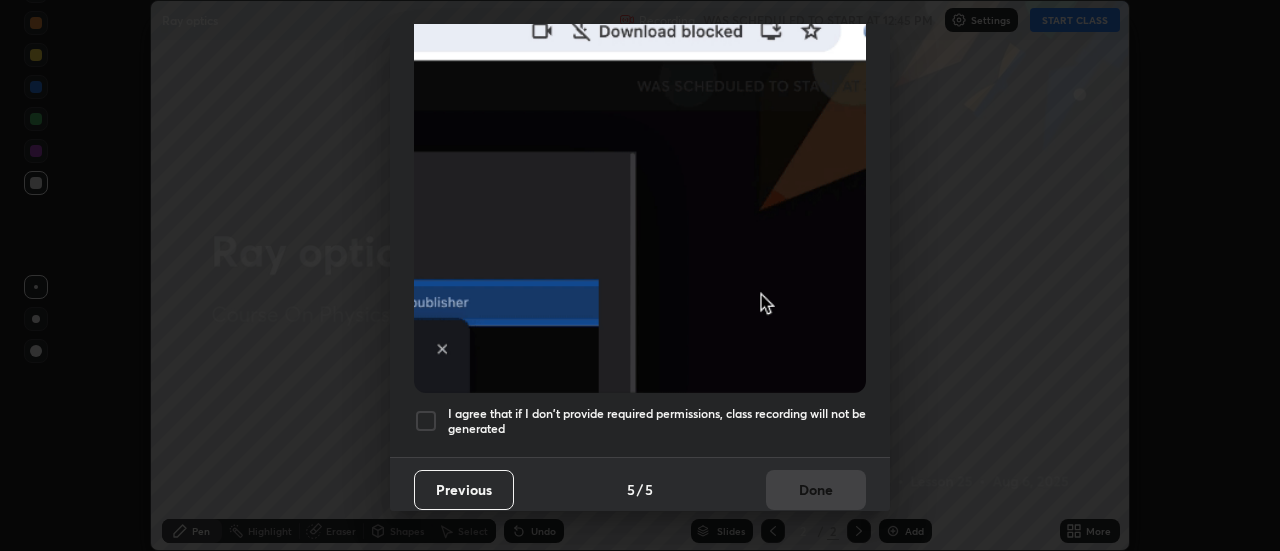 click on "I agree that if I don't provide required permissions, class recording will not be generated" at bounding box center [657, 421] 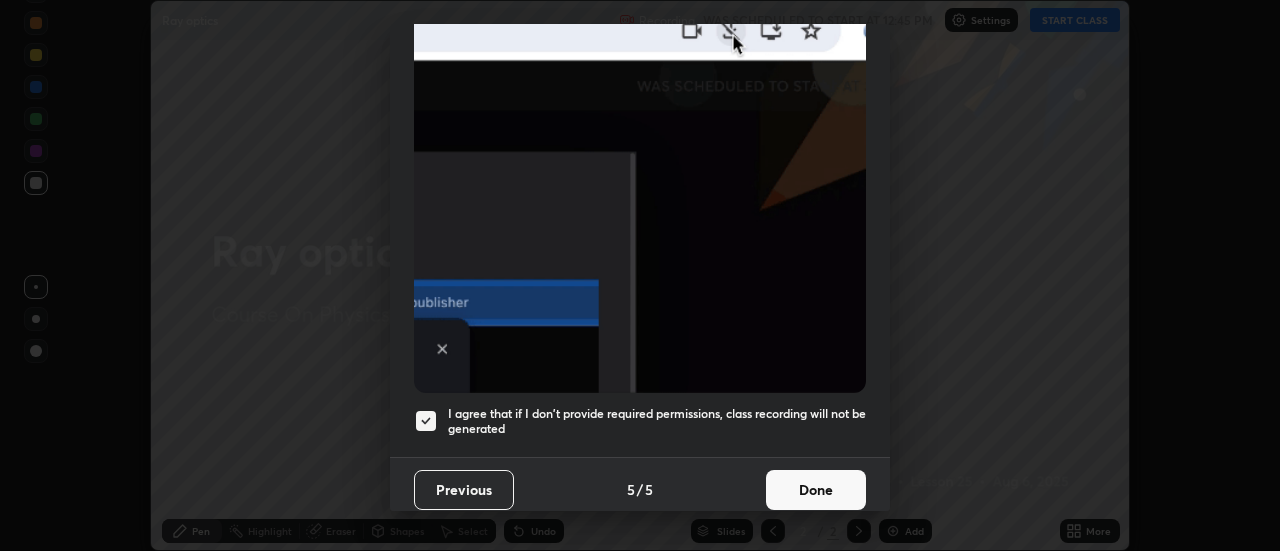 click on "Done" at bounding box center (816, 490) 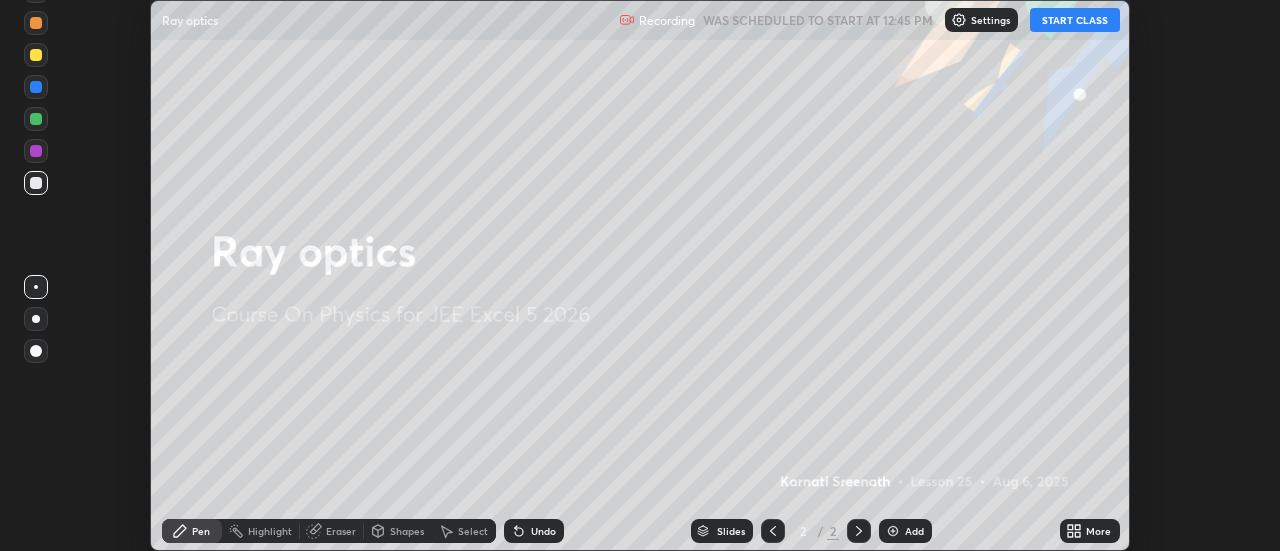 click on "START CLASS" at bounding box center [1075, 20] 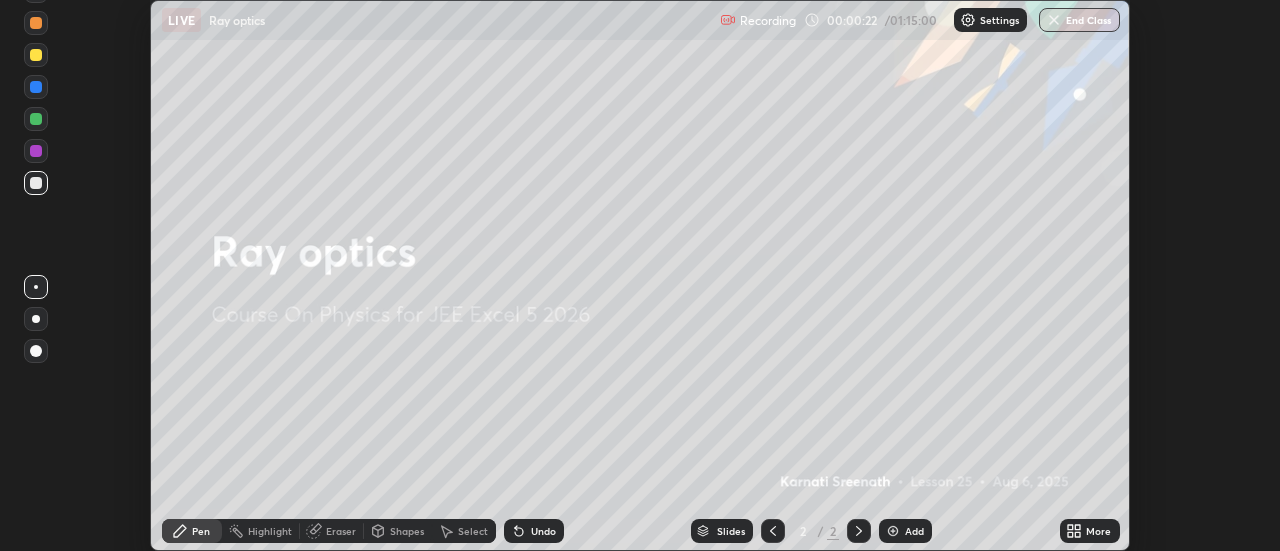 click 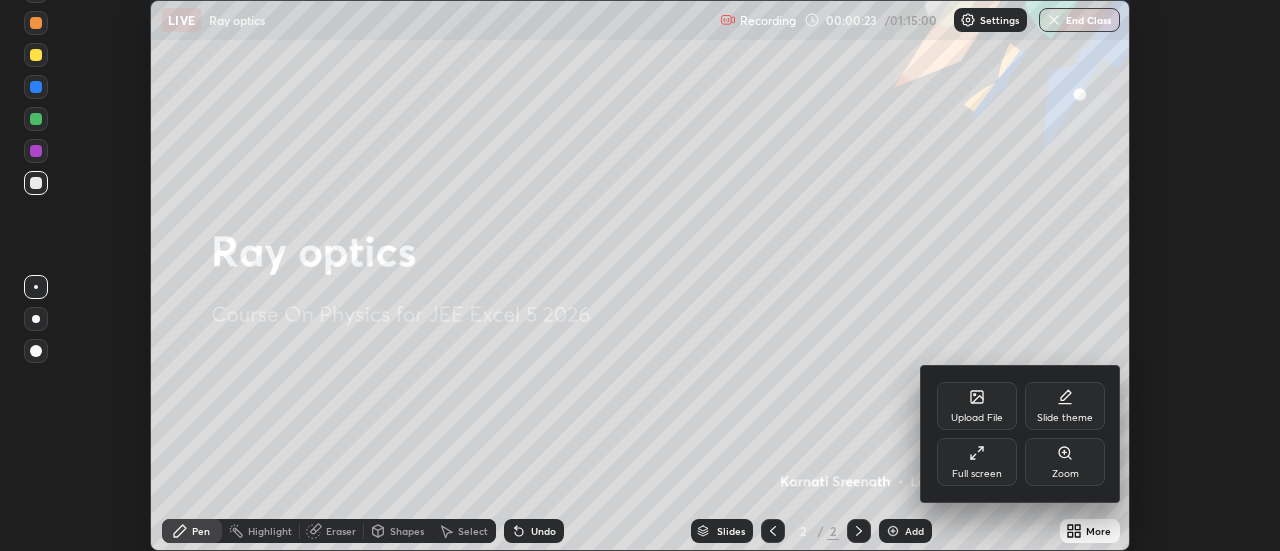 click on "Full screen" at bounding box center [977, 474] 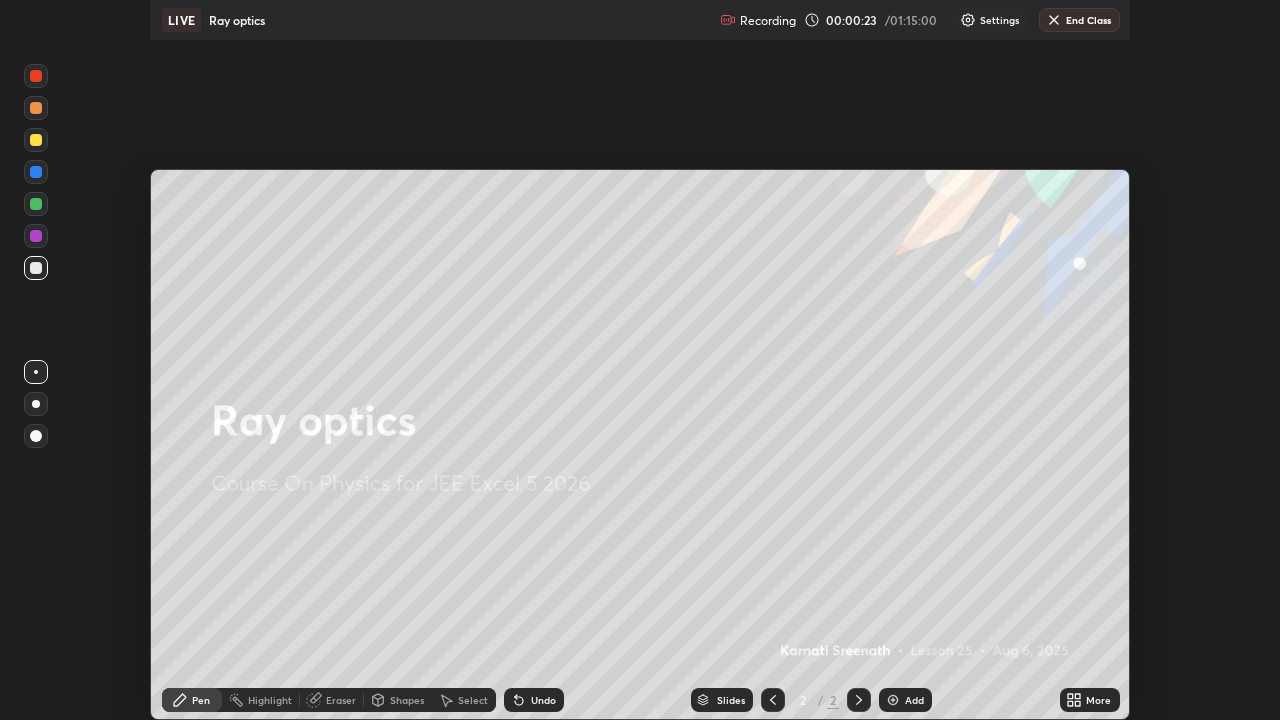 scroll, scrollTop: 99280, scrollLeft: 98720, axis: both 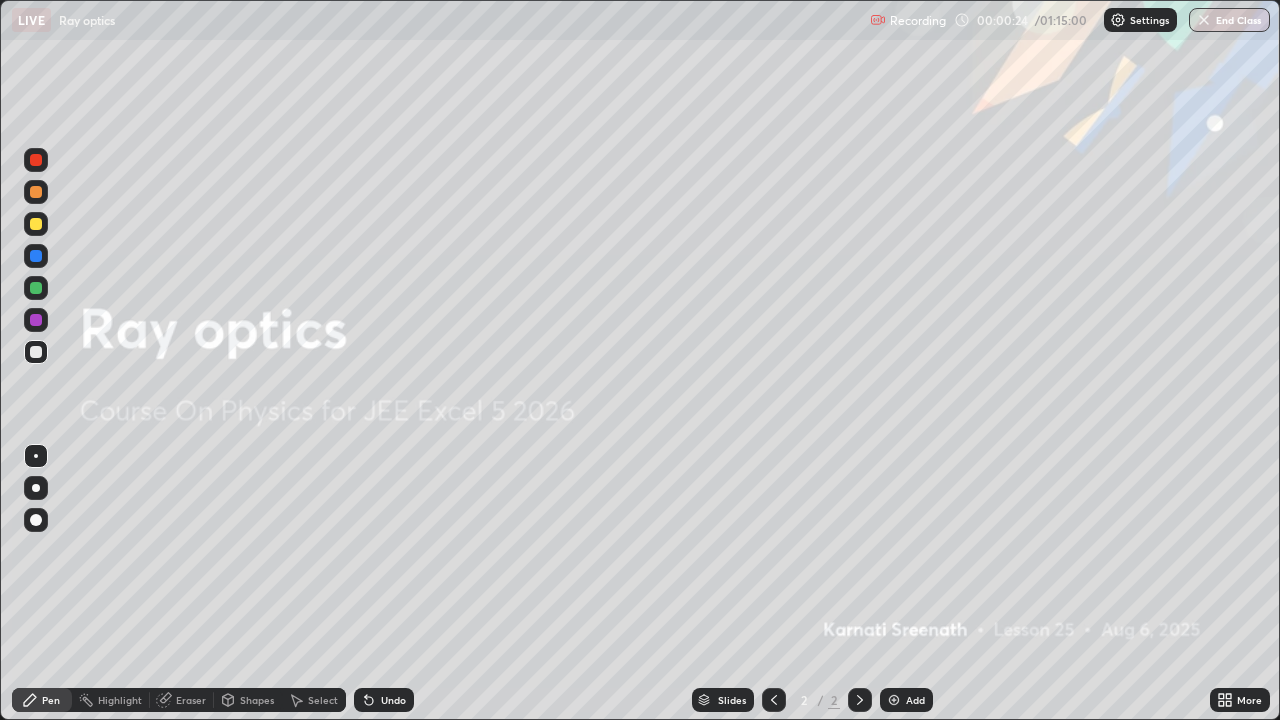 click on "Add" at bounding box center [915, 700] 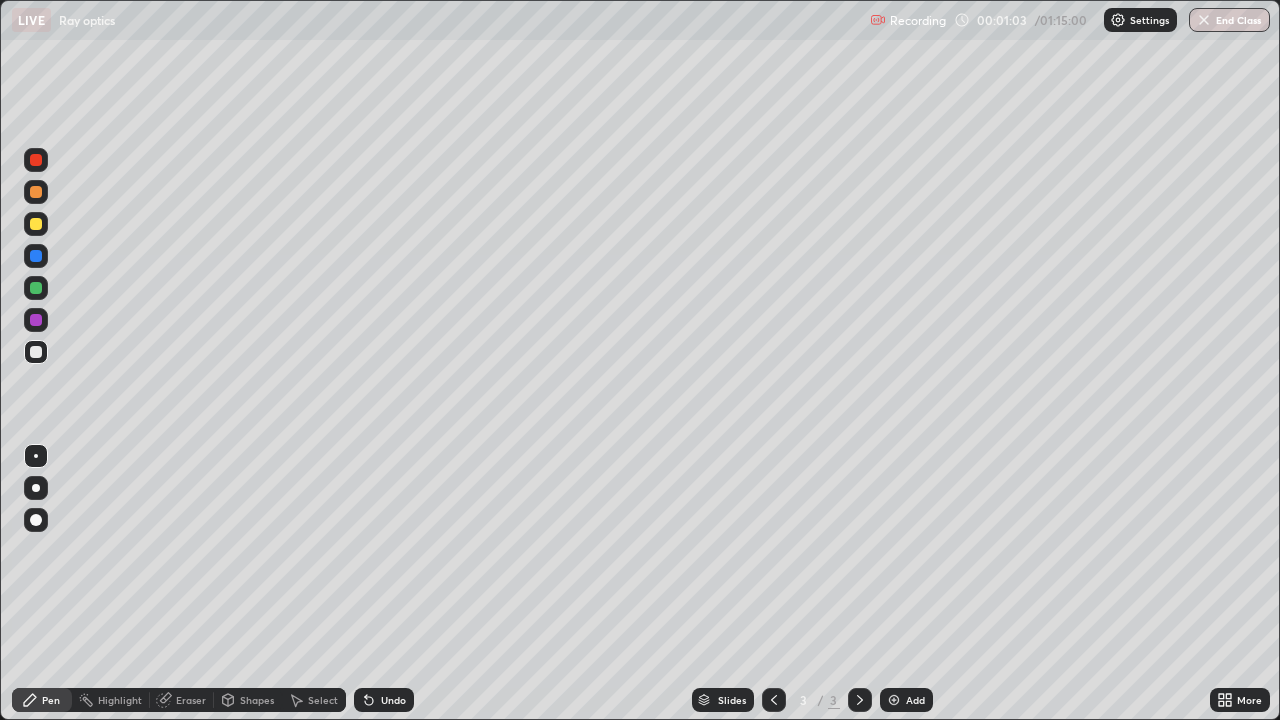 click at bounding box center [36, 192] 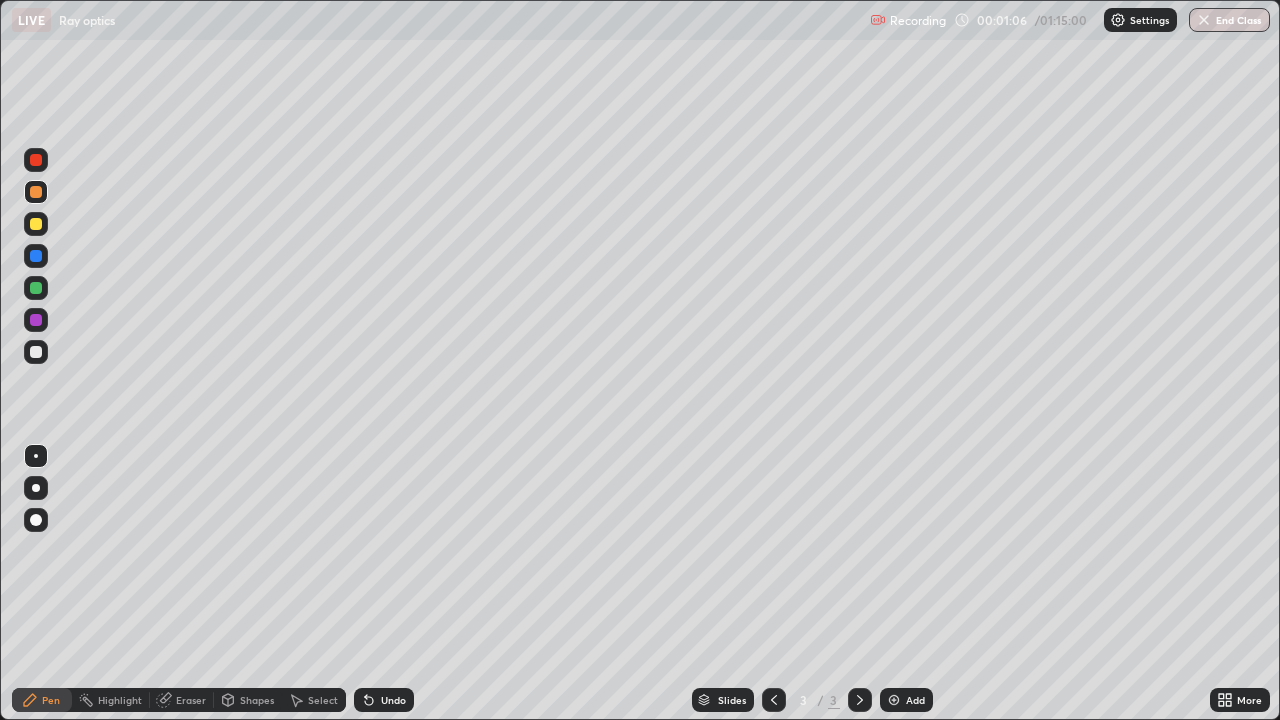 click 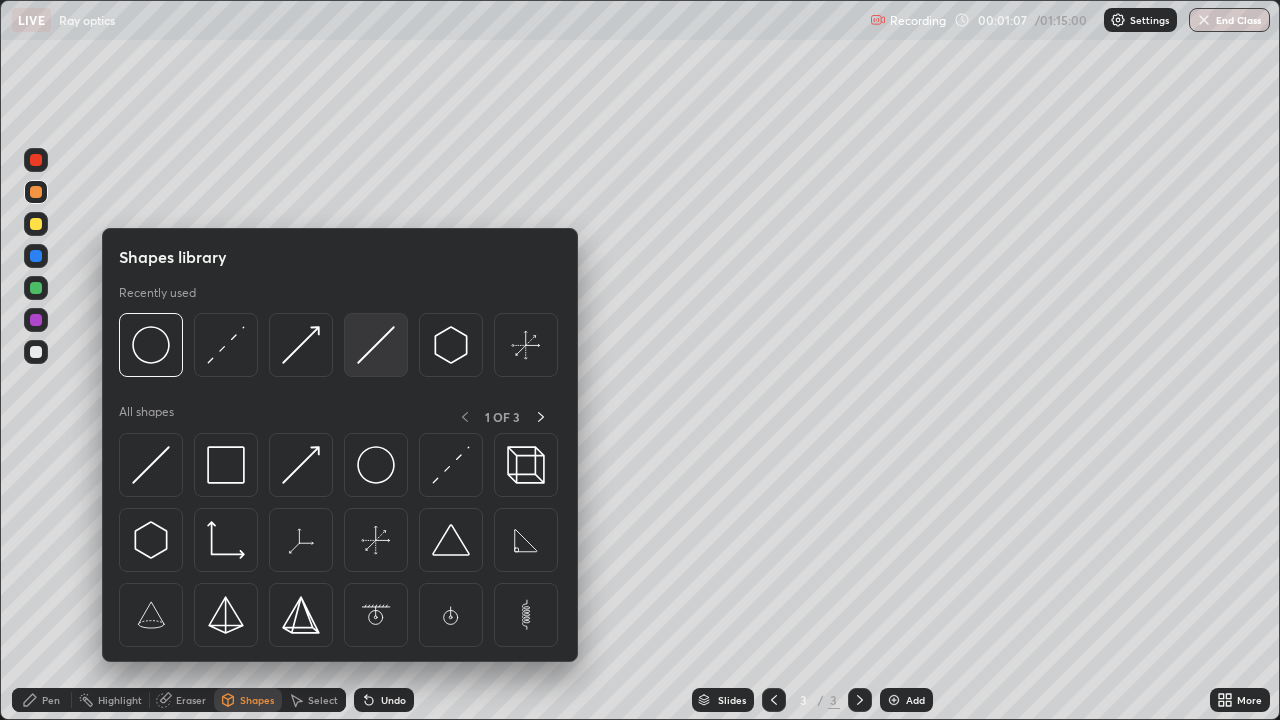 click at bounding box center (376, 345) 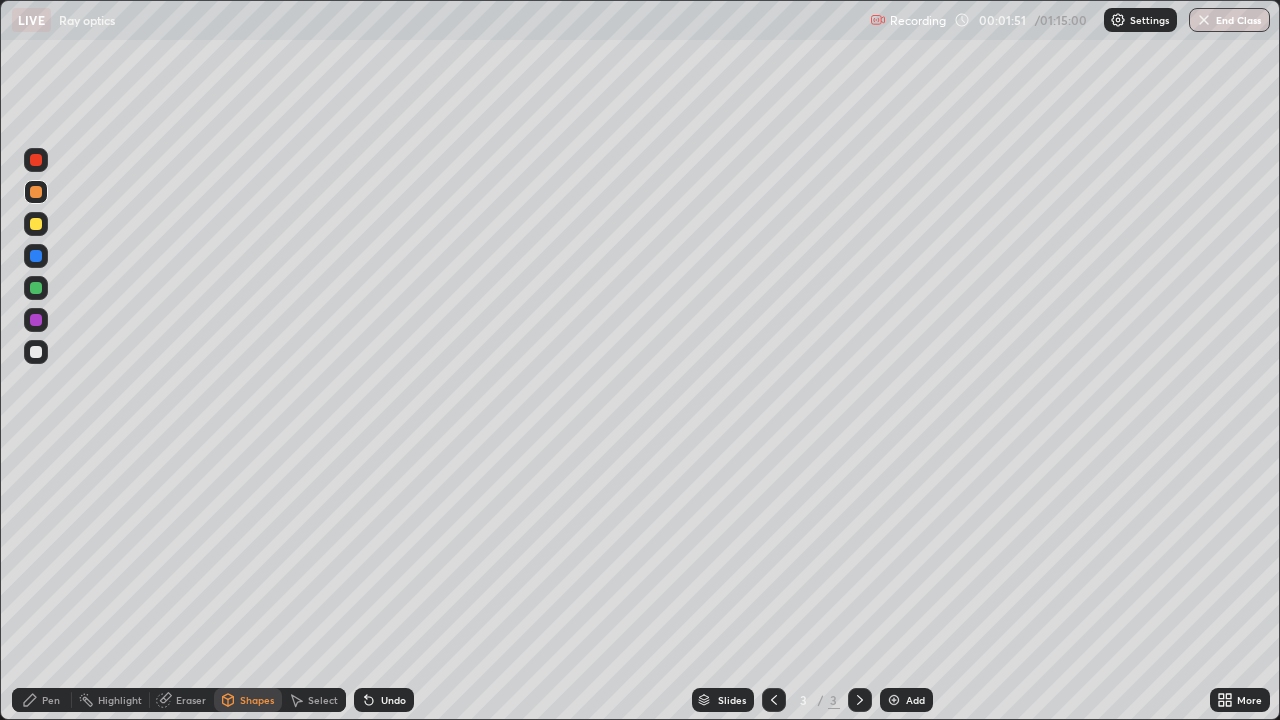 click at bounding box center [36, 352] 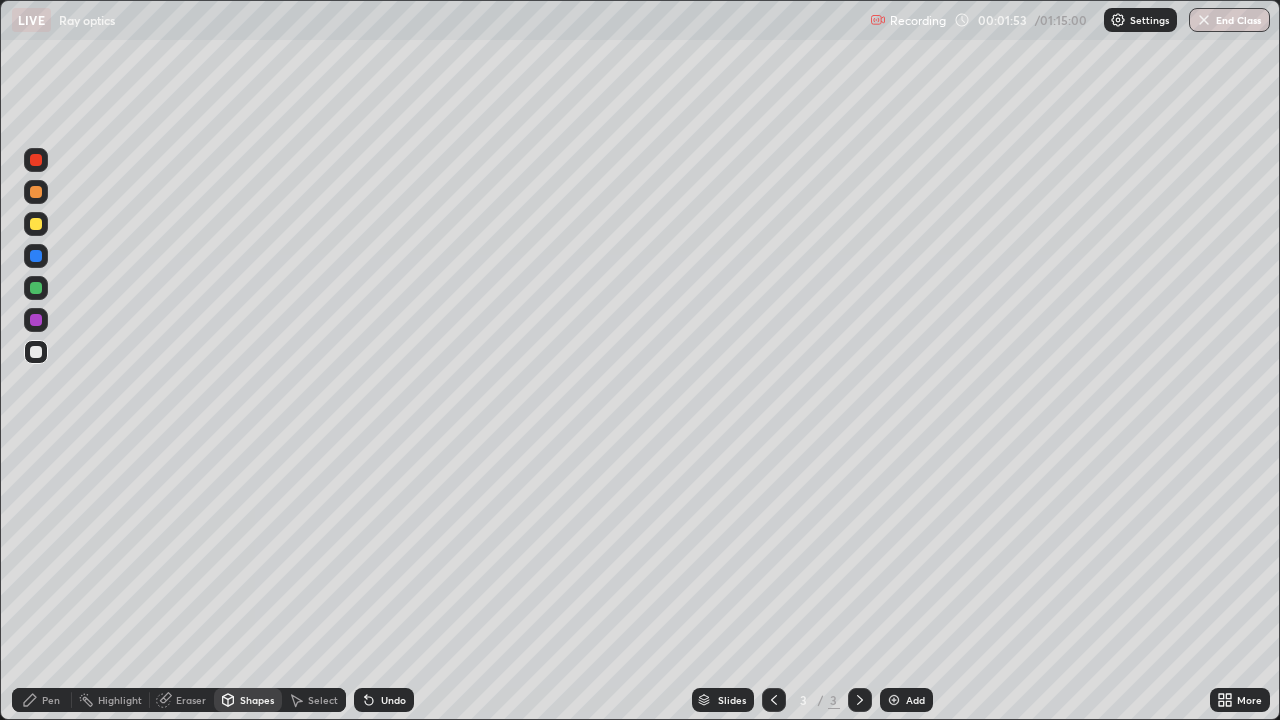 click on "Pen" at bounding box center (42, 700) 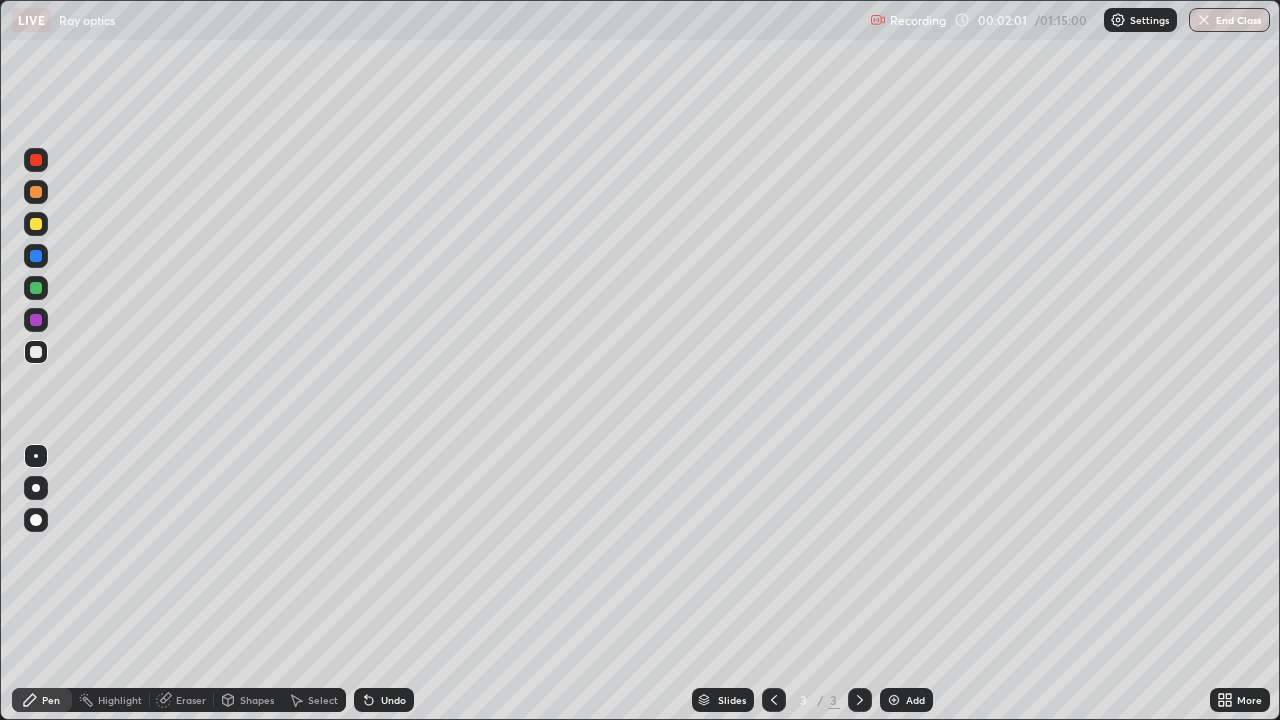 click on "Shapes" at bounding box center [257, 700] 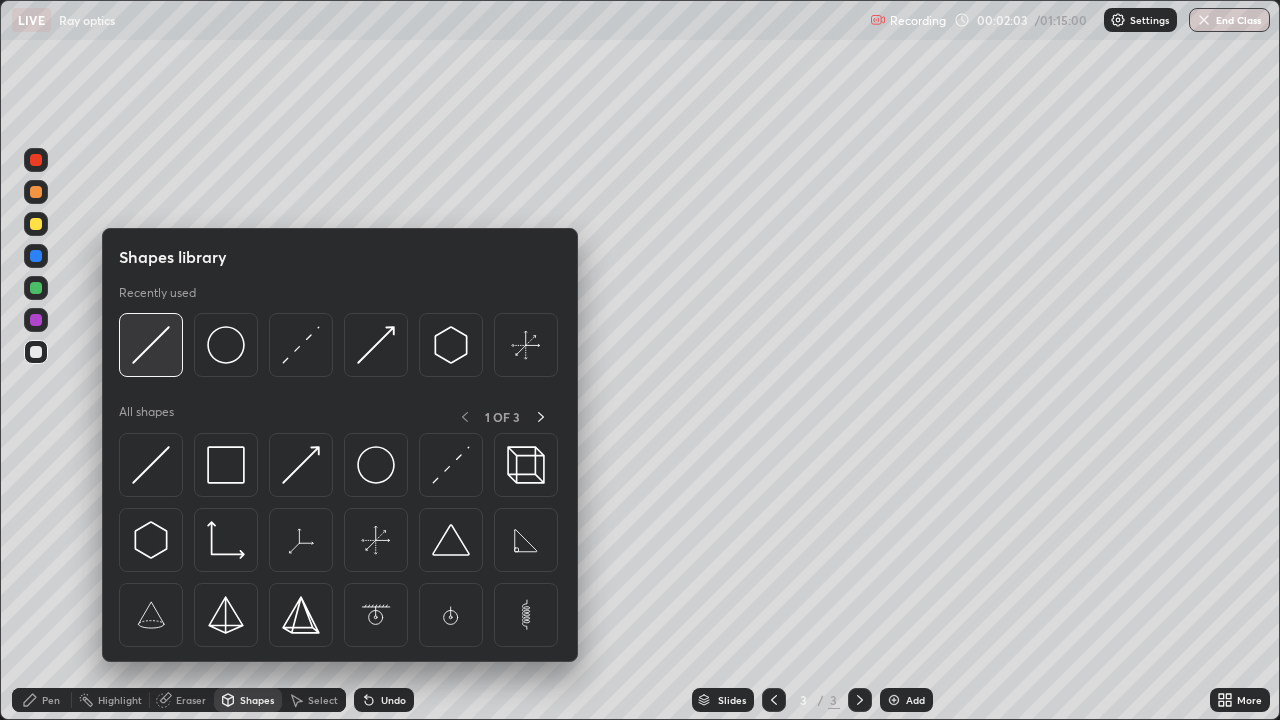 click at bounding box center [151, 345] 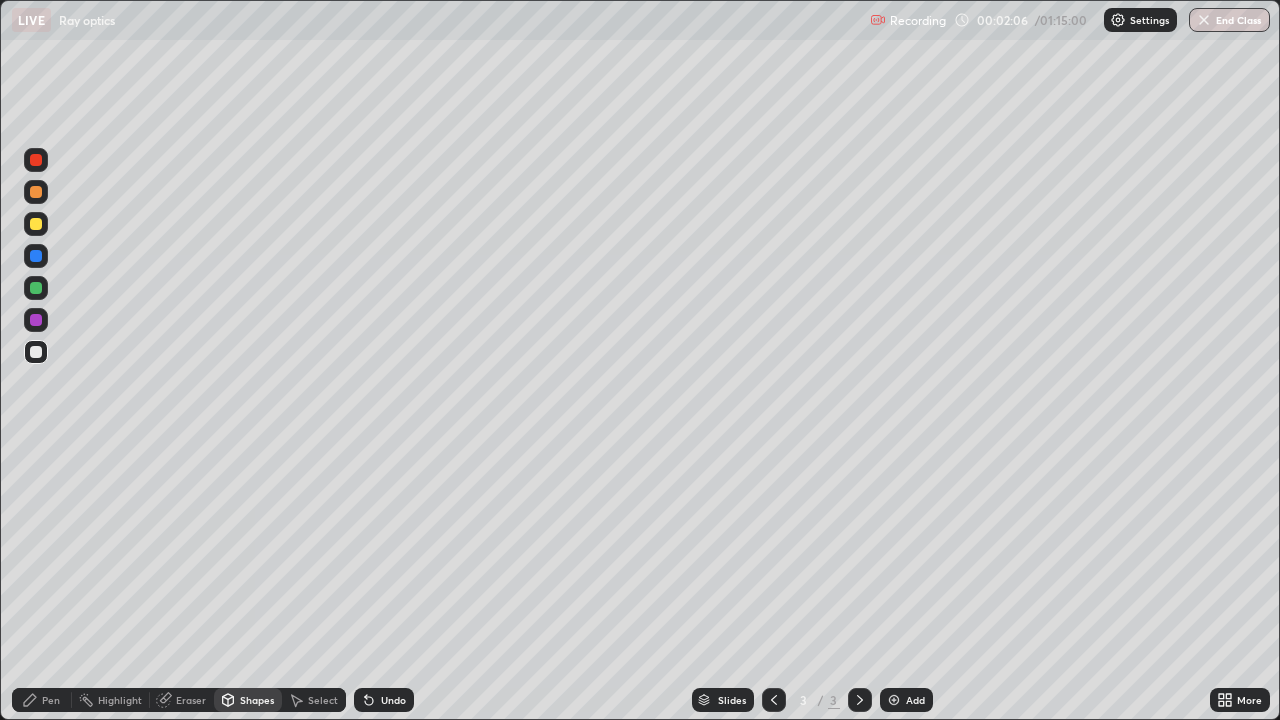 click on "Pen" at bounding box center (51, 700) 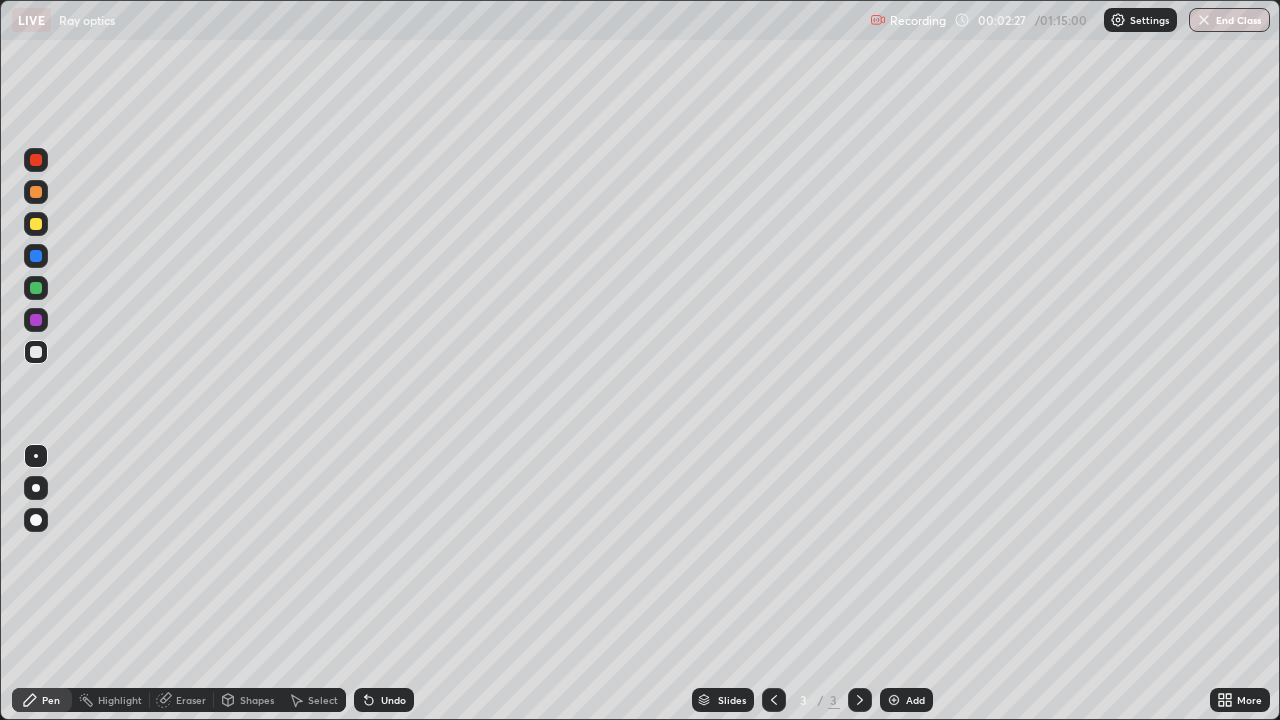 click on "Shapes" at bounding box center [257, 700] 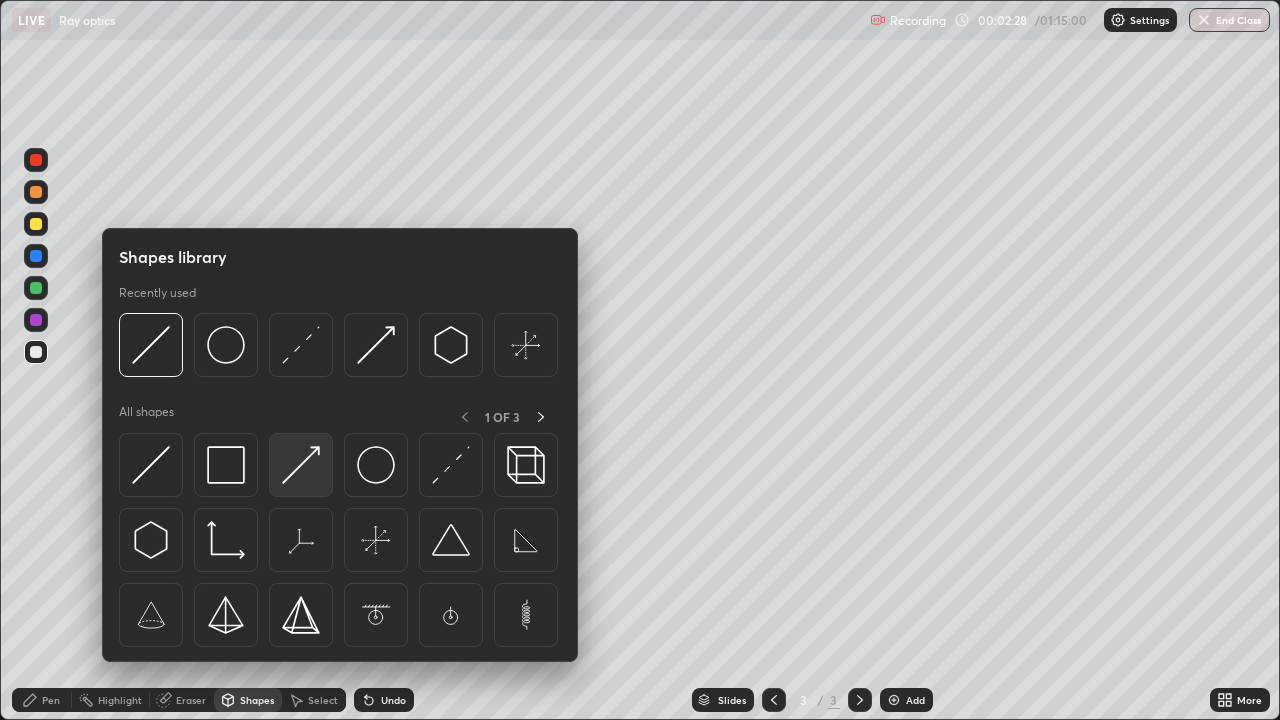 click at bounding box center (301, 465) 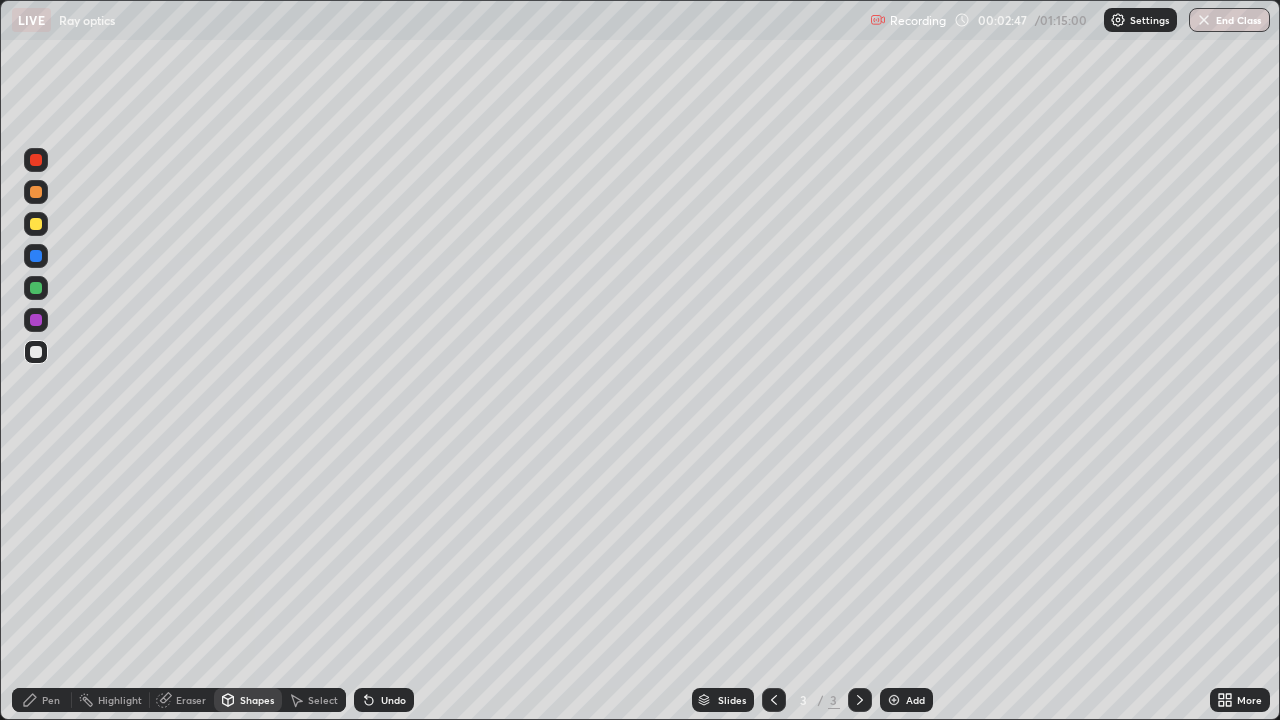 click at bounding box center (36, 288) 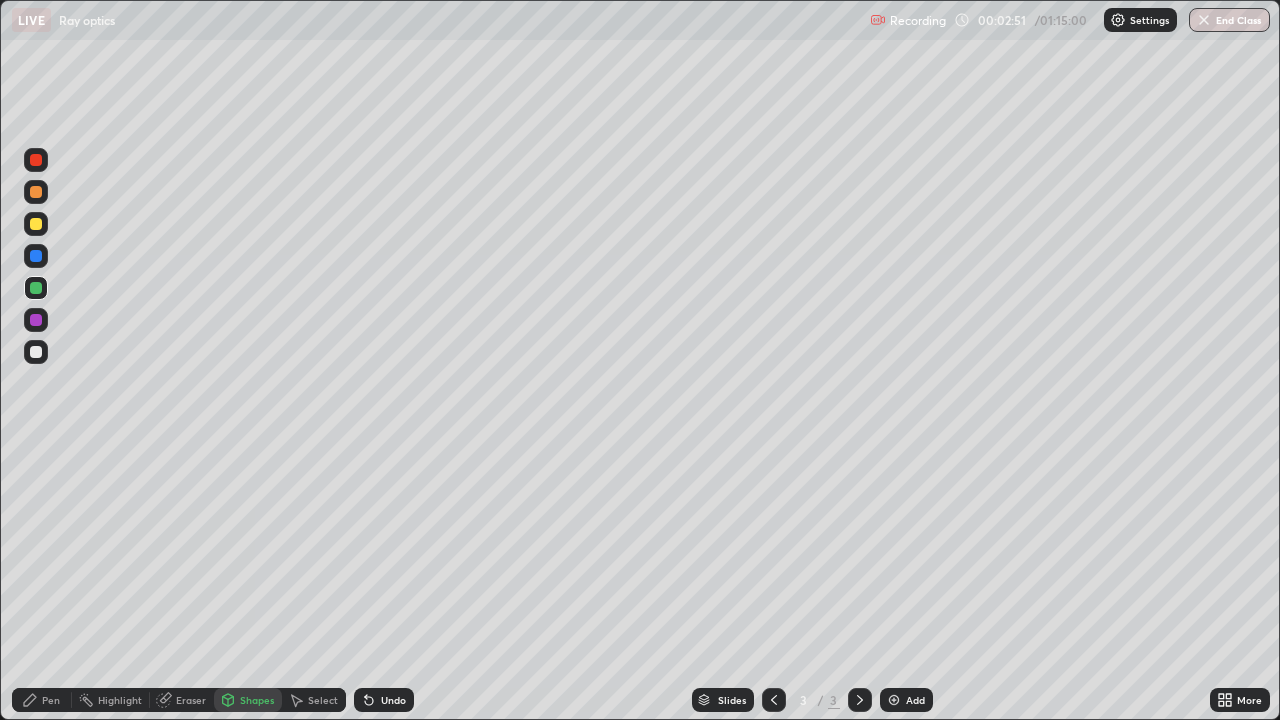 click at bounding box center (36, 352) 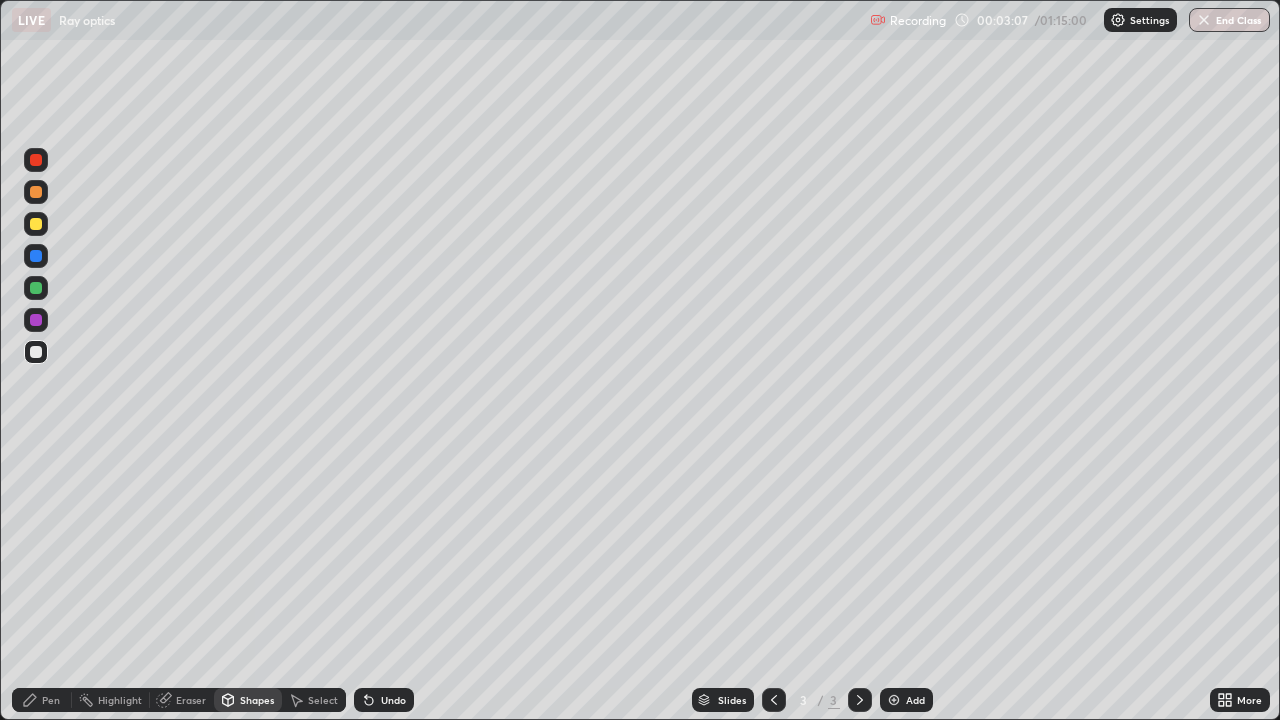 click at bounding box center (36, 288) 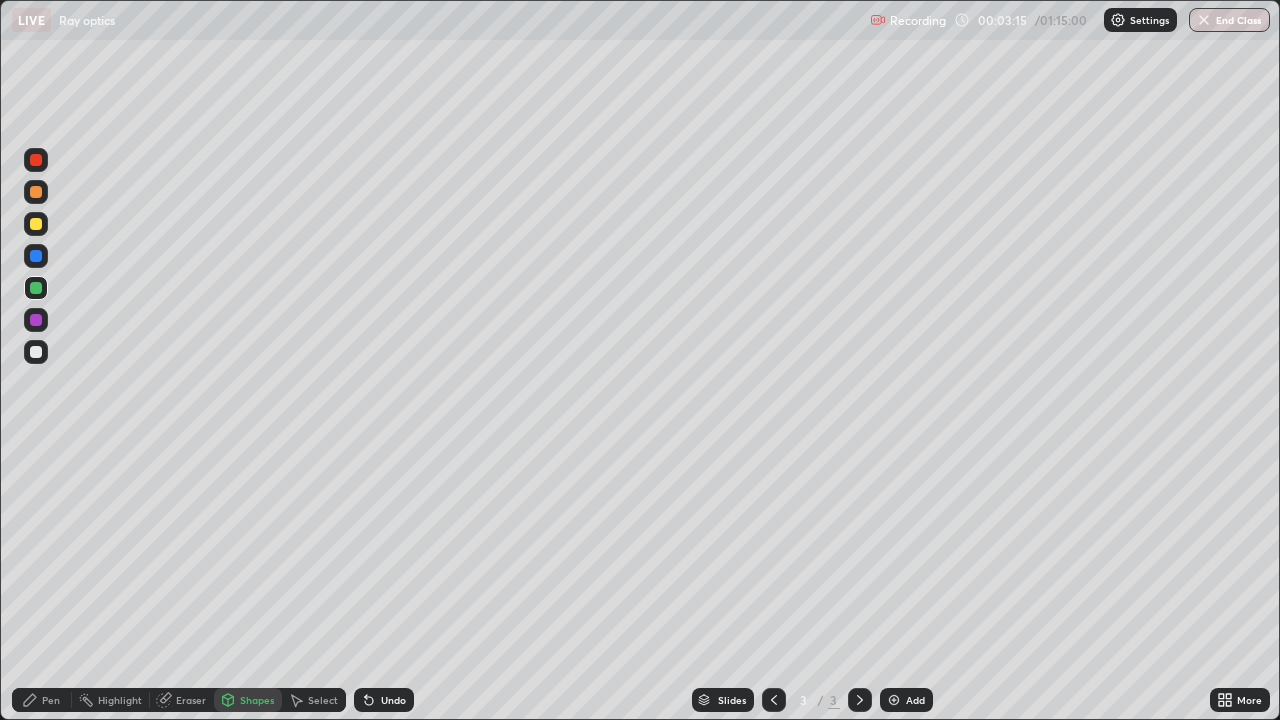 click at bounding box center (36, 352) 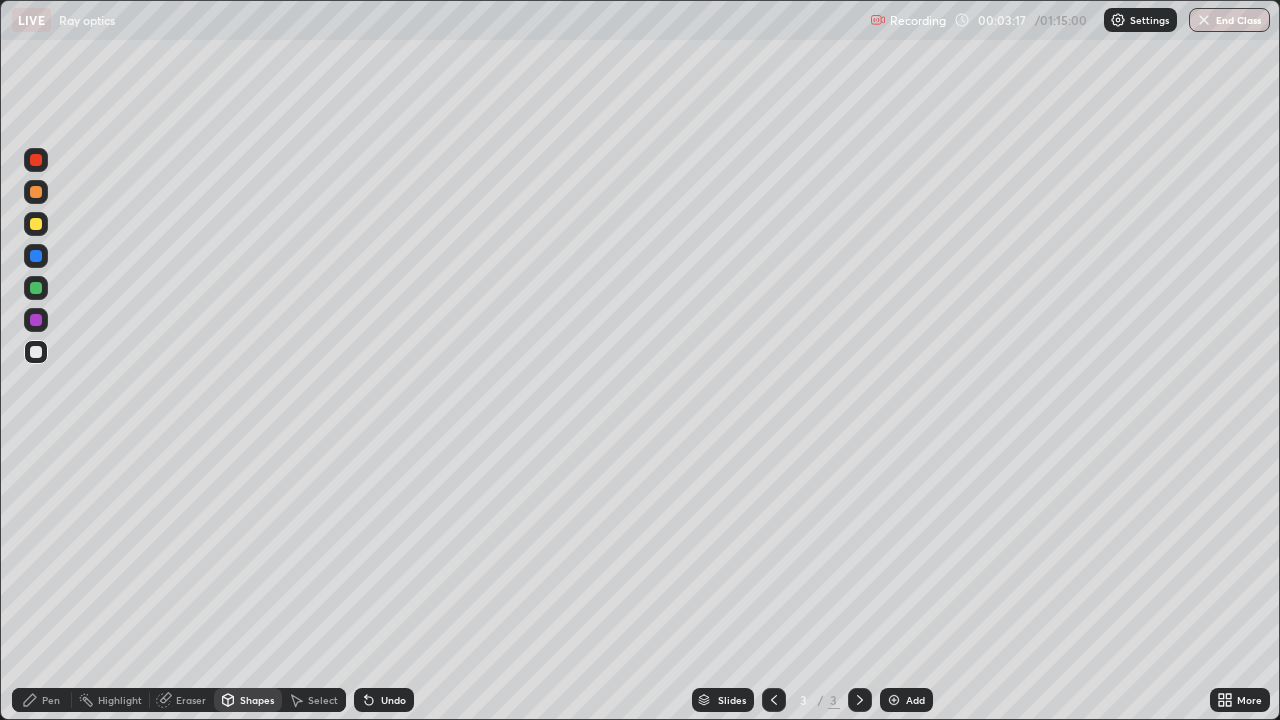 click at bounding box center [36, 288] 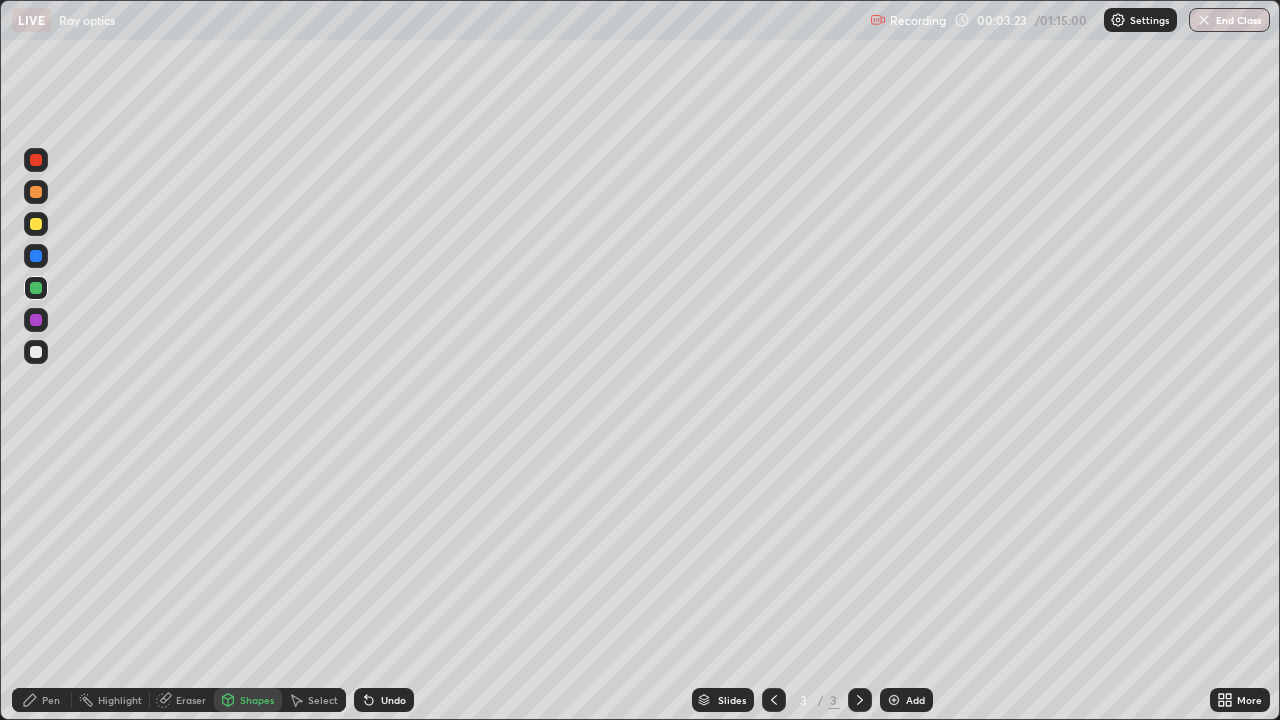 click on "Eraser" at bounding box center [191, 700] 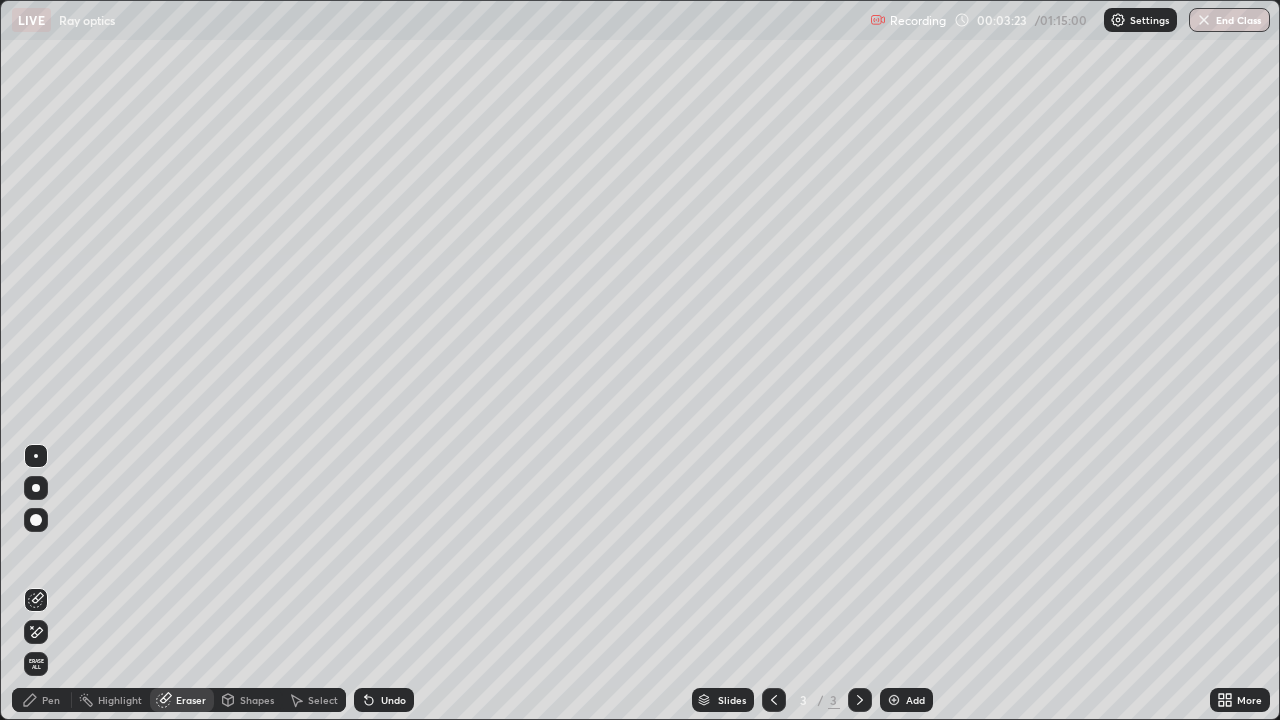 click on "Shapes" at bounding box center (257, 700) 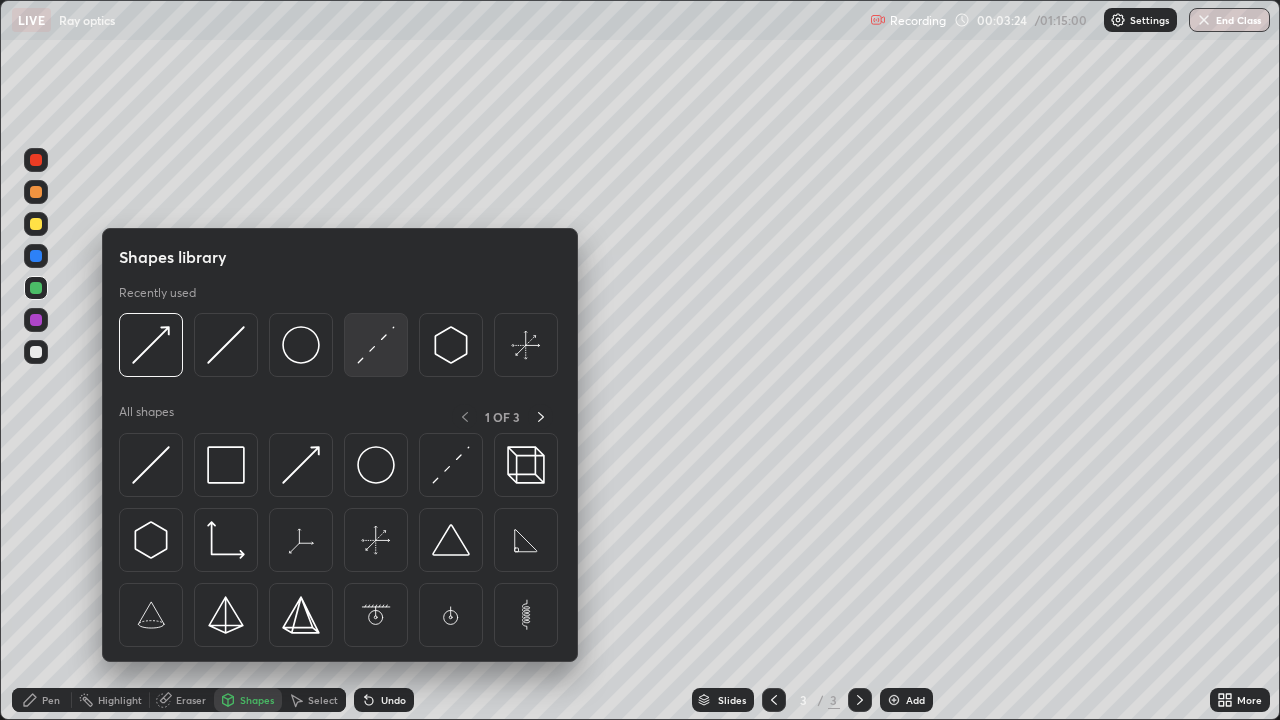 click at bounding box center (376, 345) 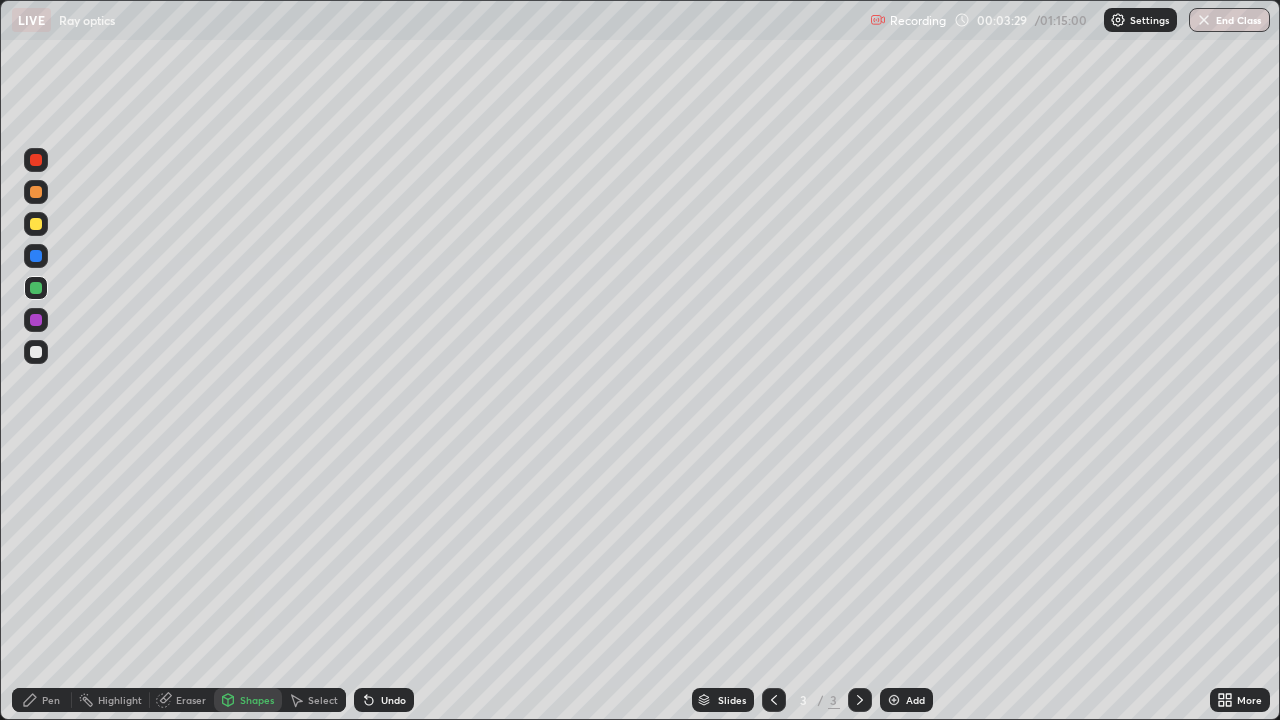 click on "Pen" at bounding box center [42, 700] 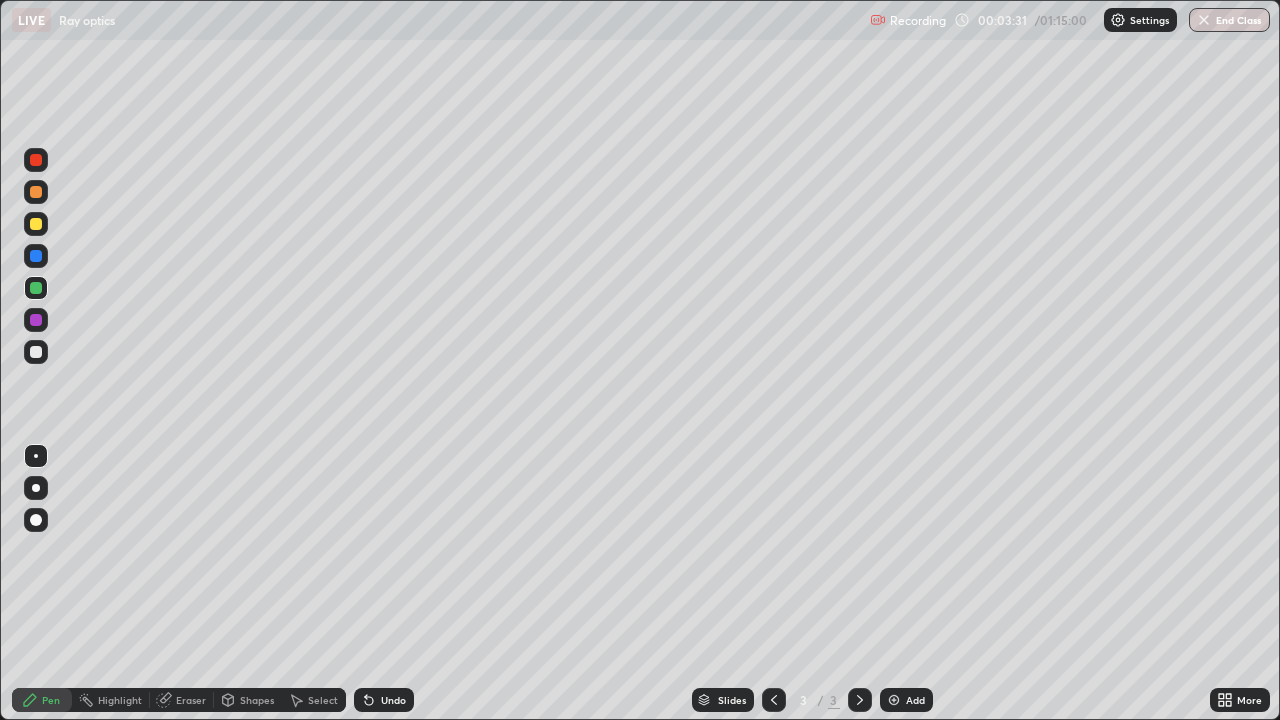 click at bounding box center (36, 352) 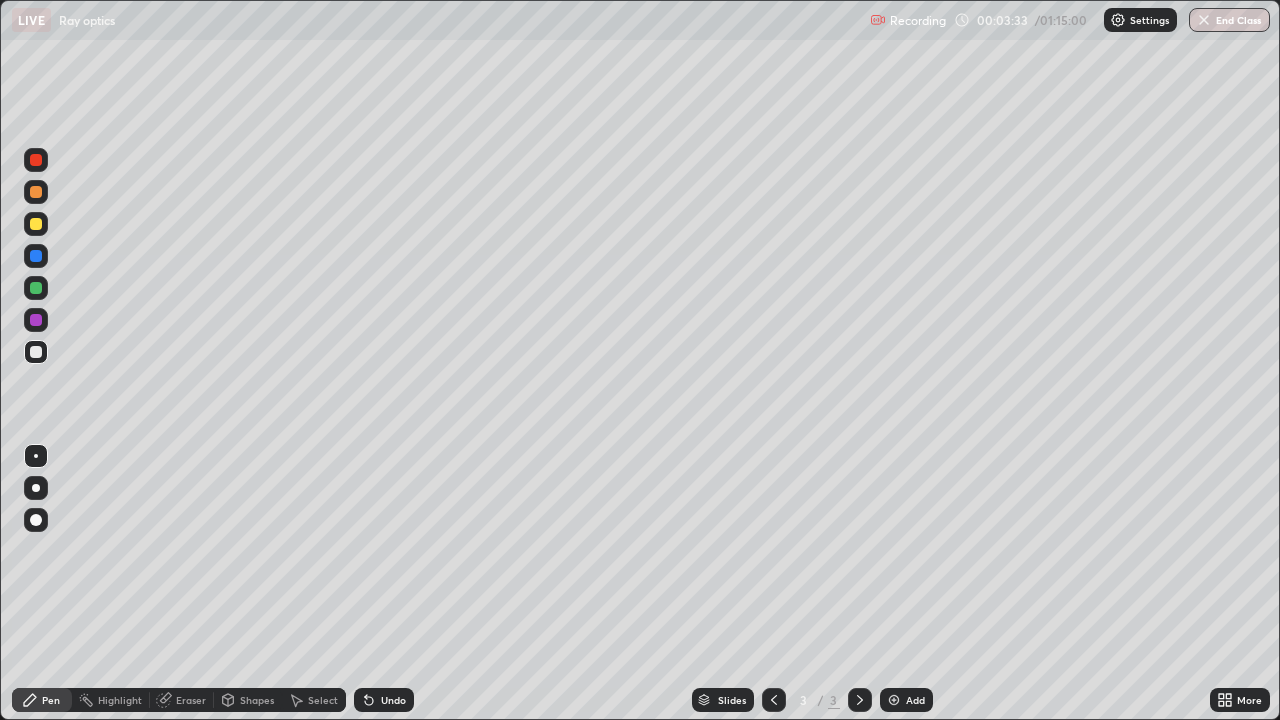 click on "Shapes" at bounding box center [248, 700] 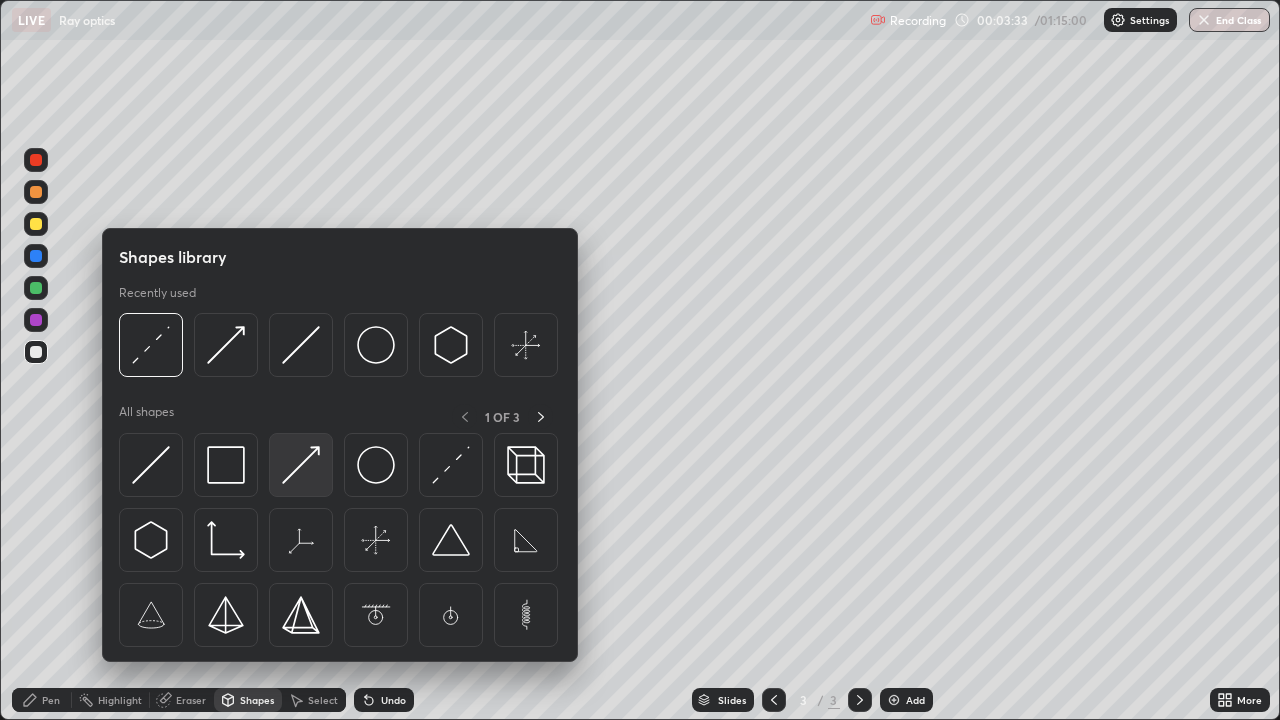 click at bounding box center (301, 465) 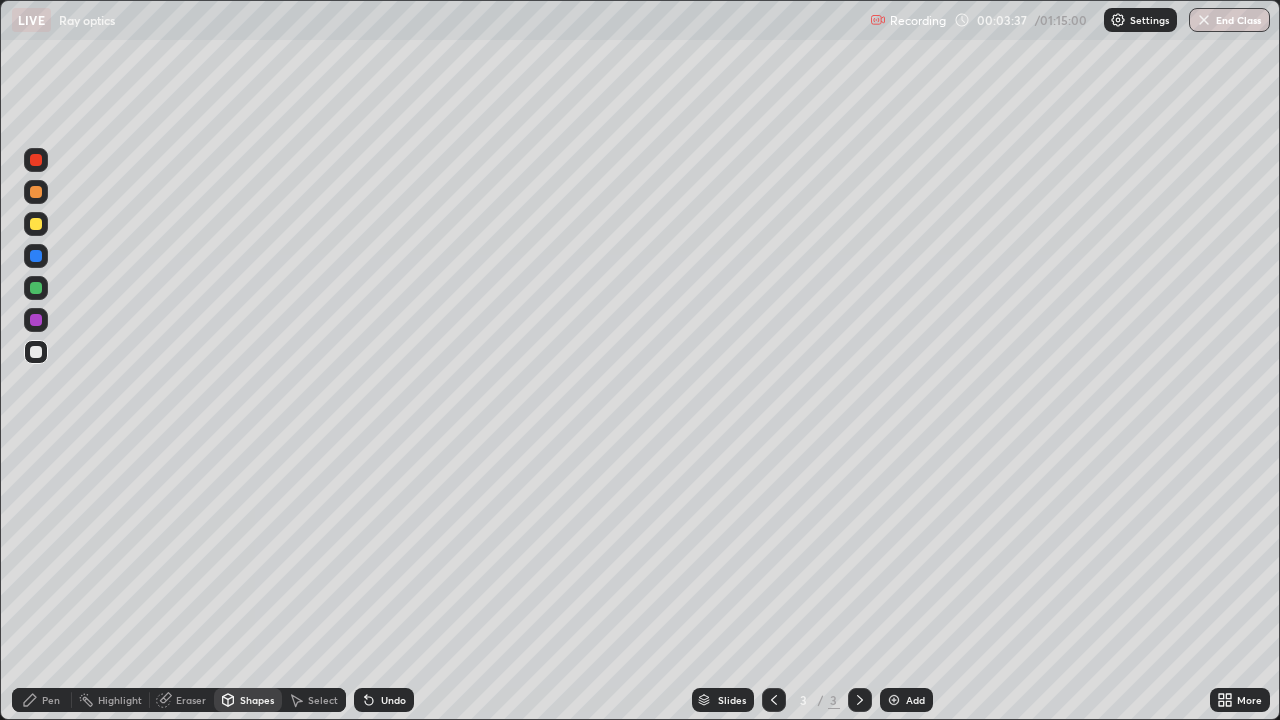 click at bounding box center [36, 288] 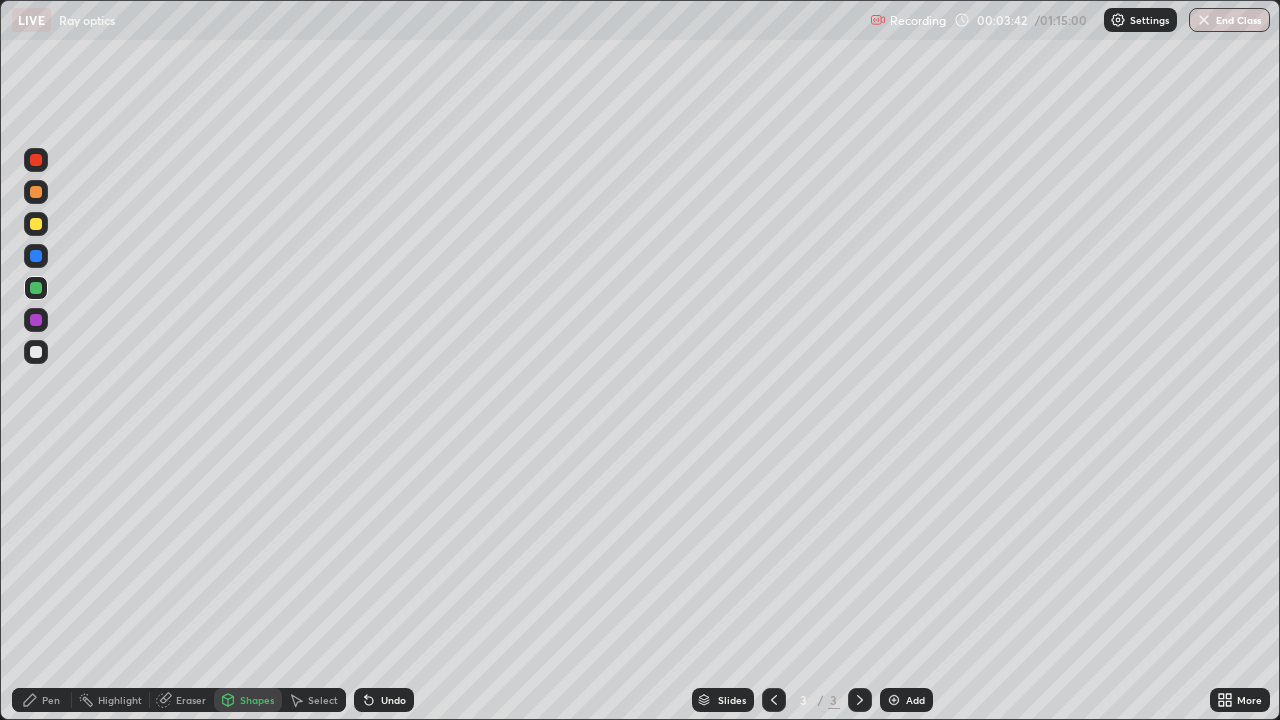 click on "Shapes" at bounding box center [257, 700] 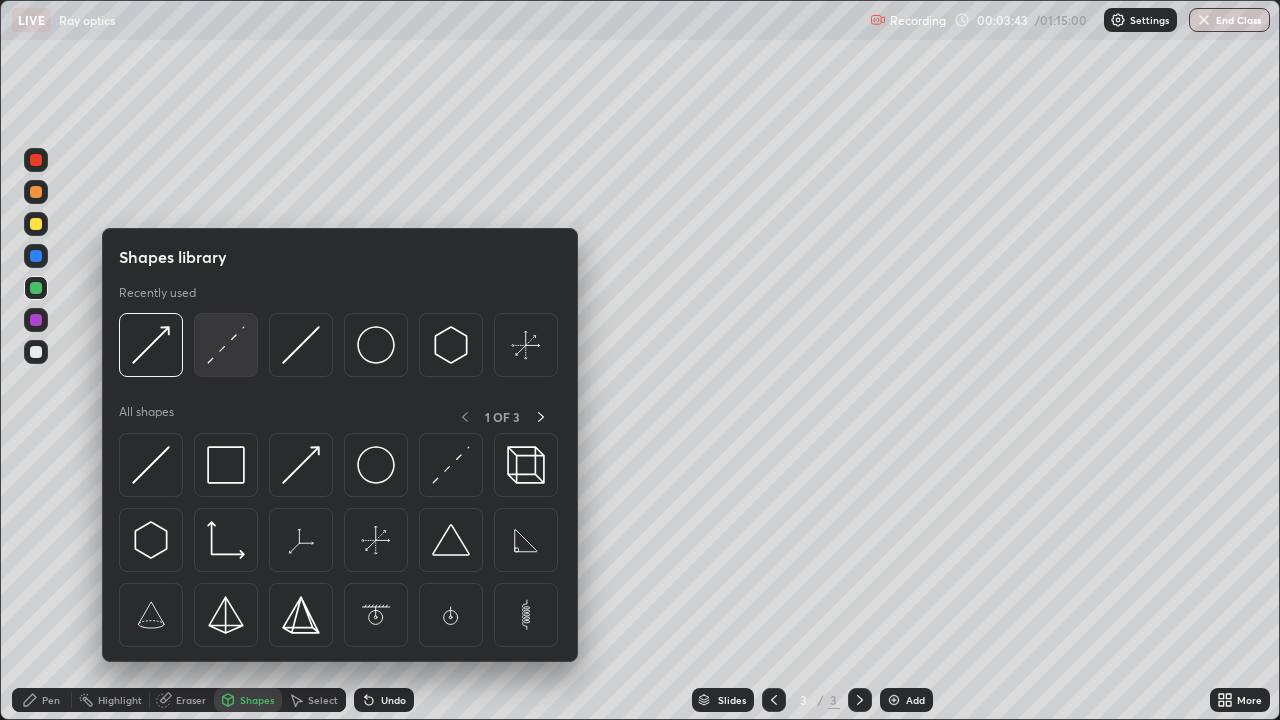 click at bounding box center (226, 345) 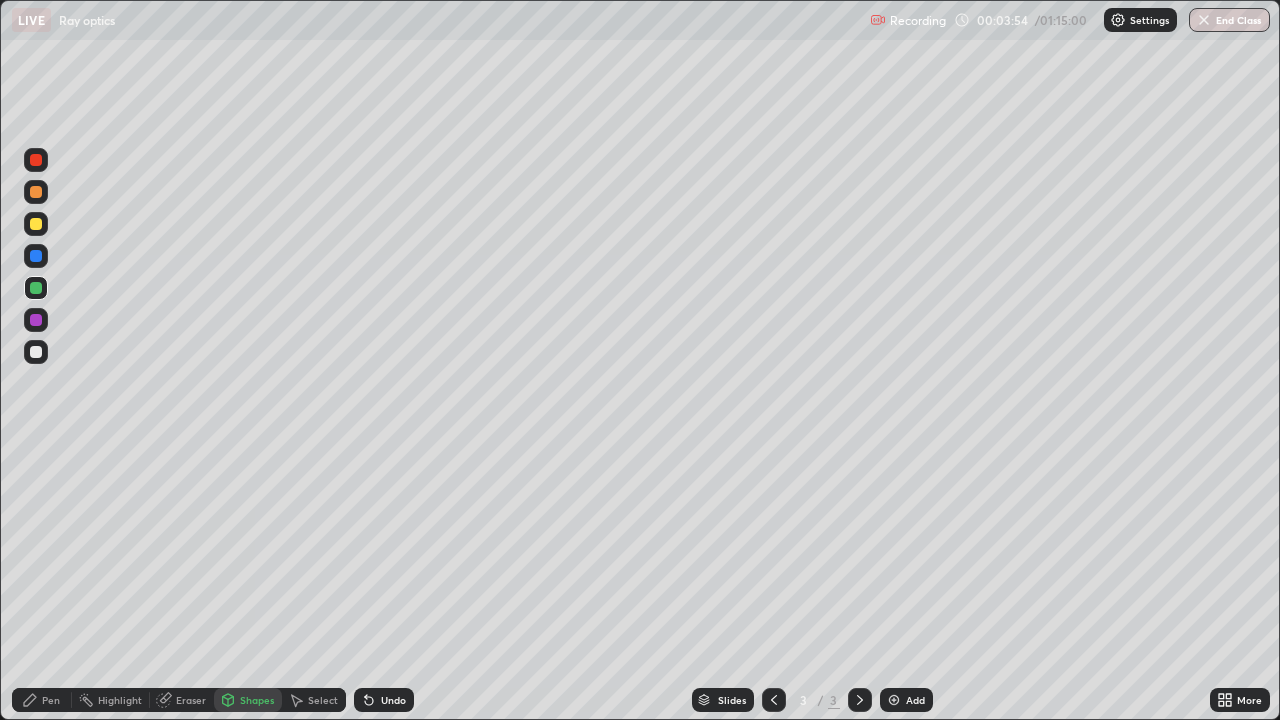 click at bounding box center [36, 256] 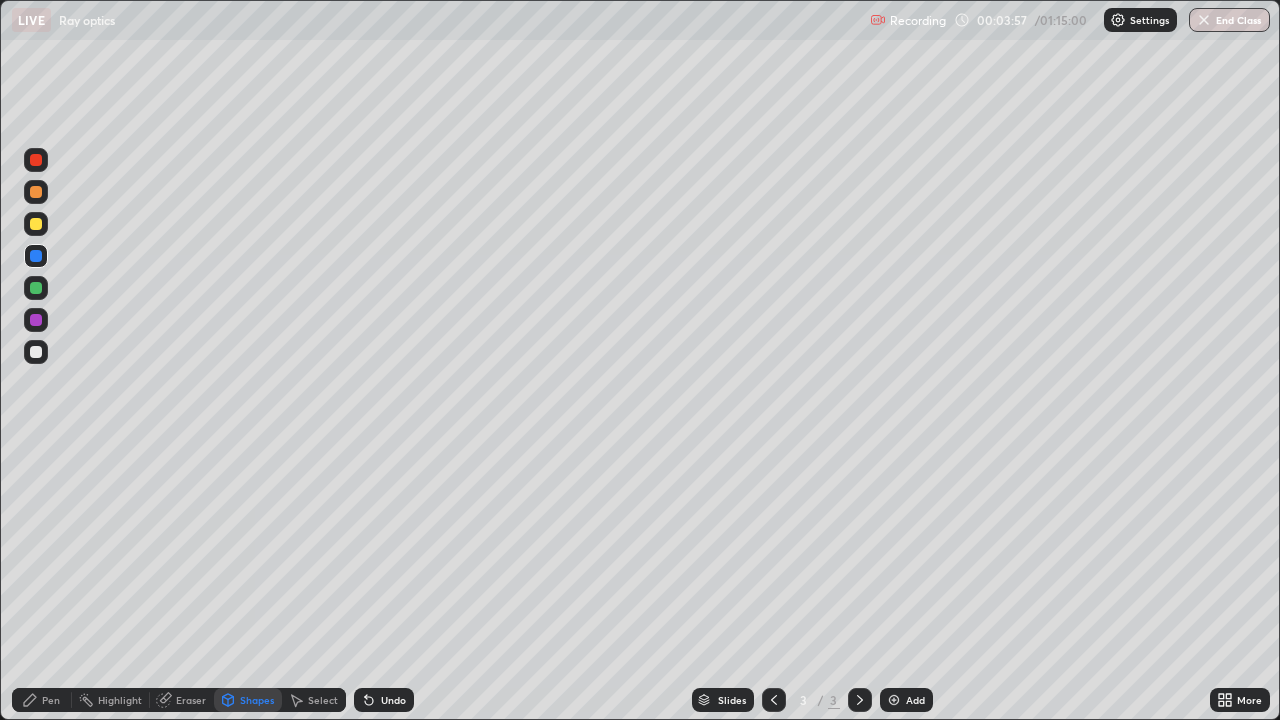 click on "Pen" at bounding box center [51, 700] 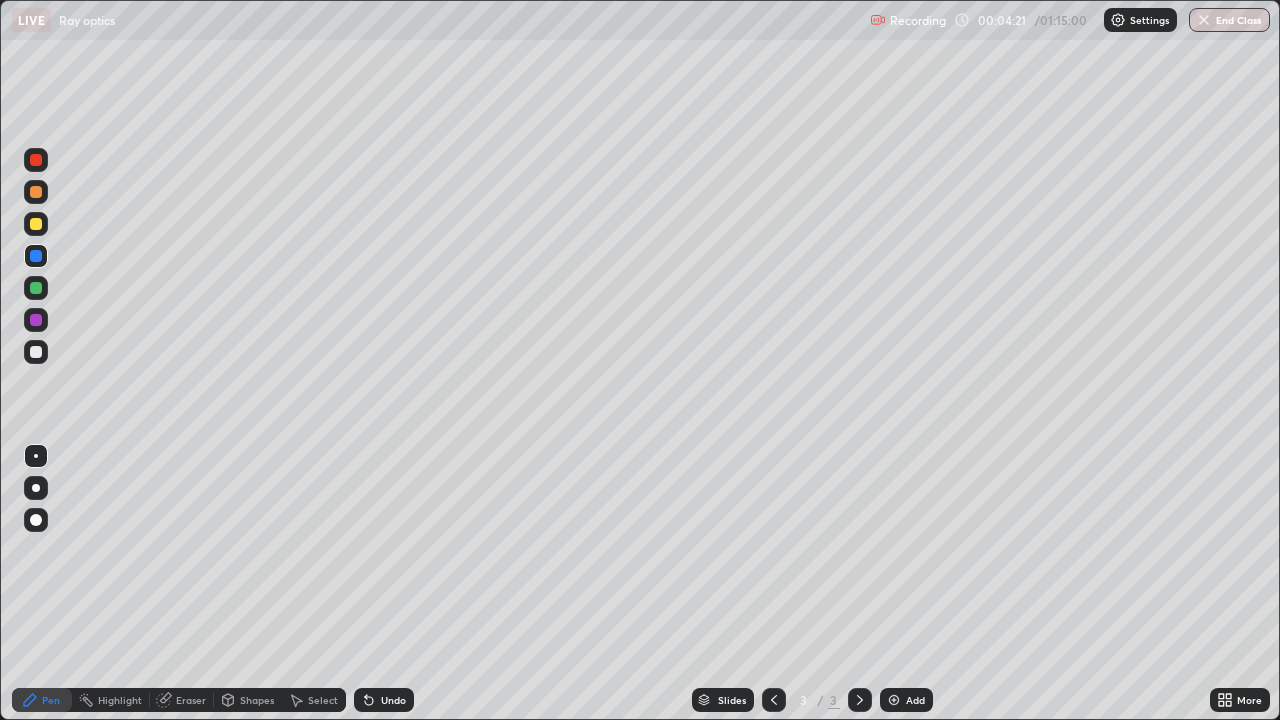 click at bounding box center (36, 320) 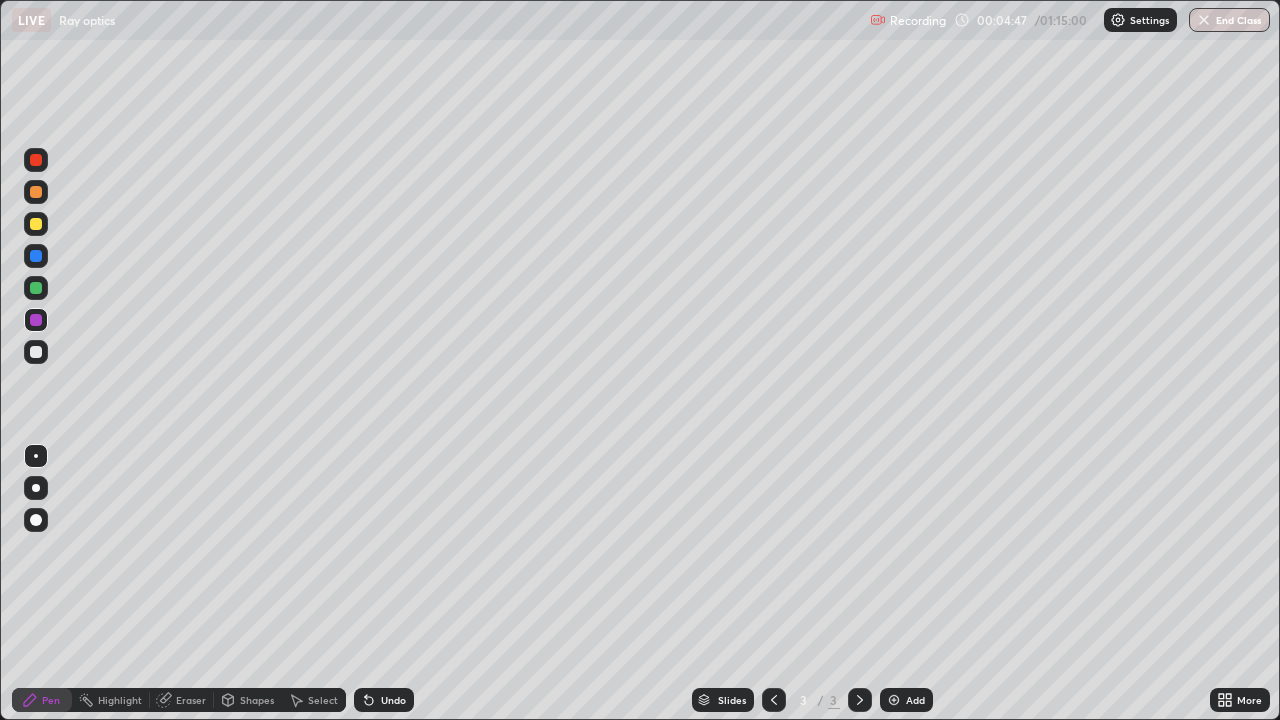 click at bounding box center (36, 192) 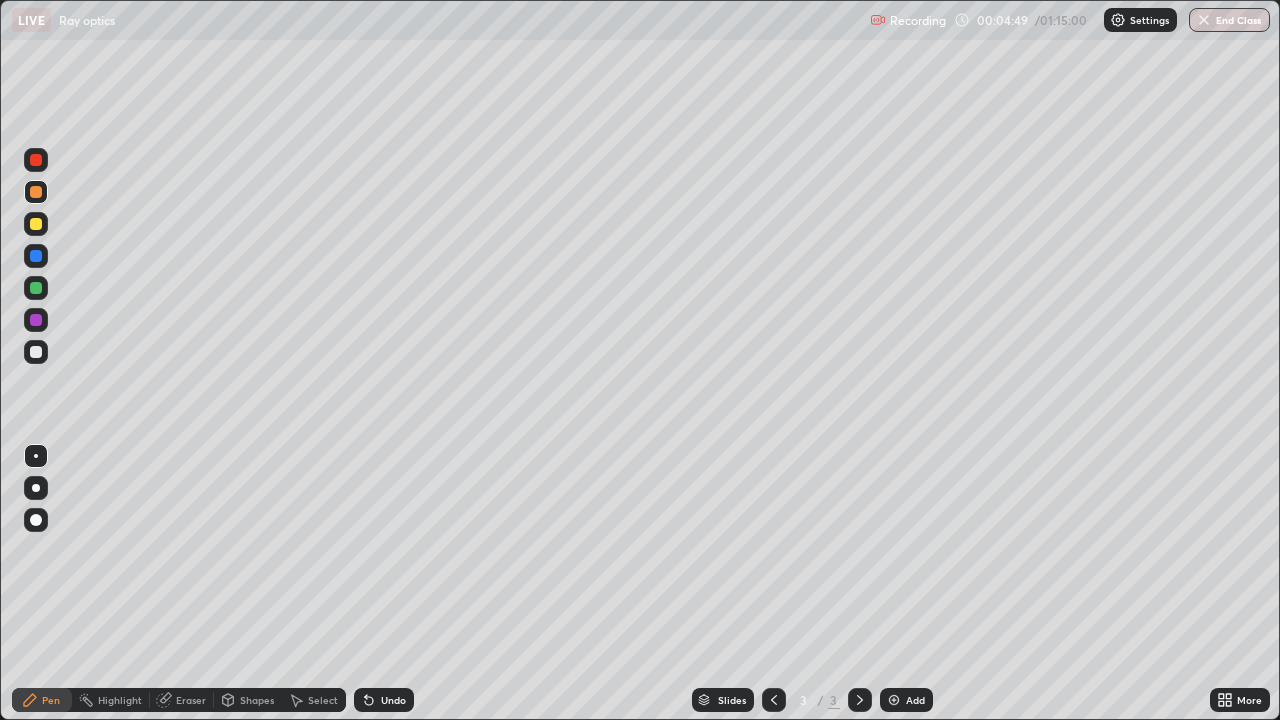 click at bounding box center [36, 224] 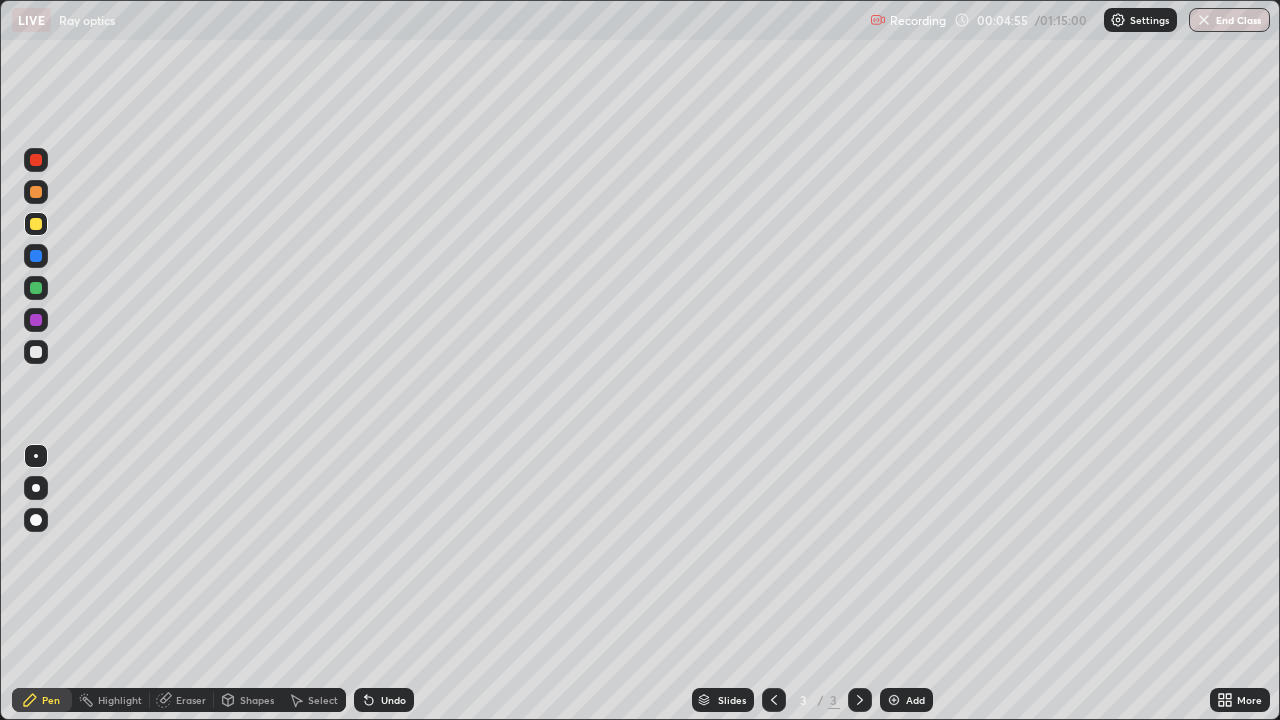 click at bounding box center [36, 160] 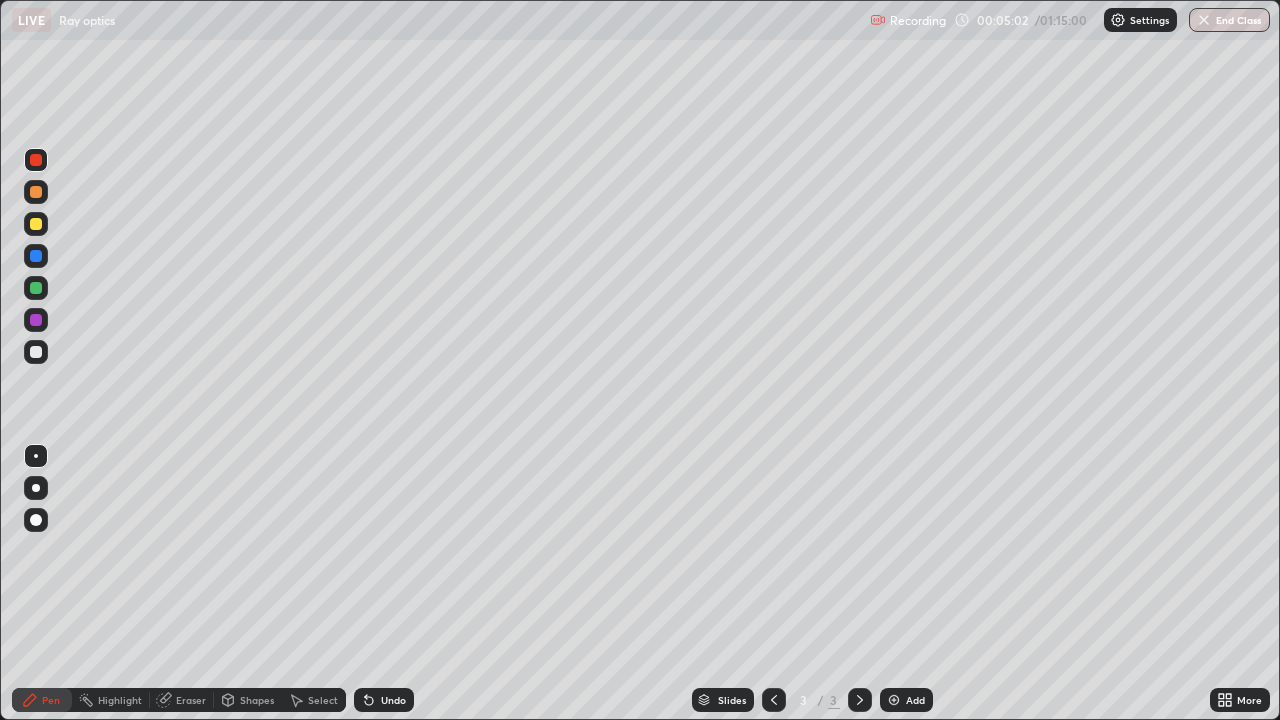 click at bounding box center (36, 352) 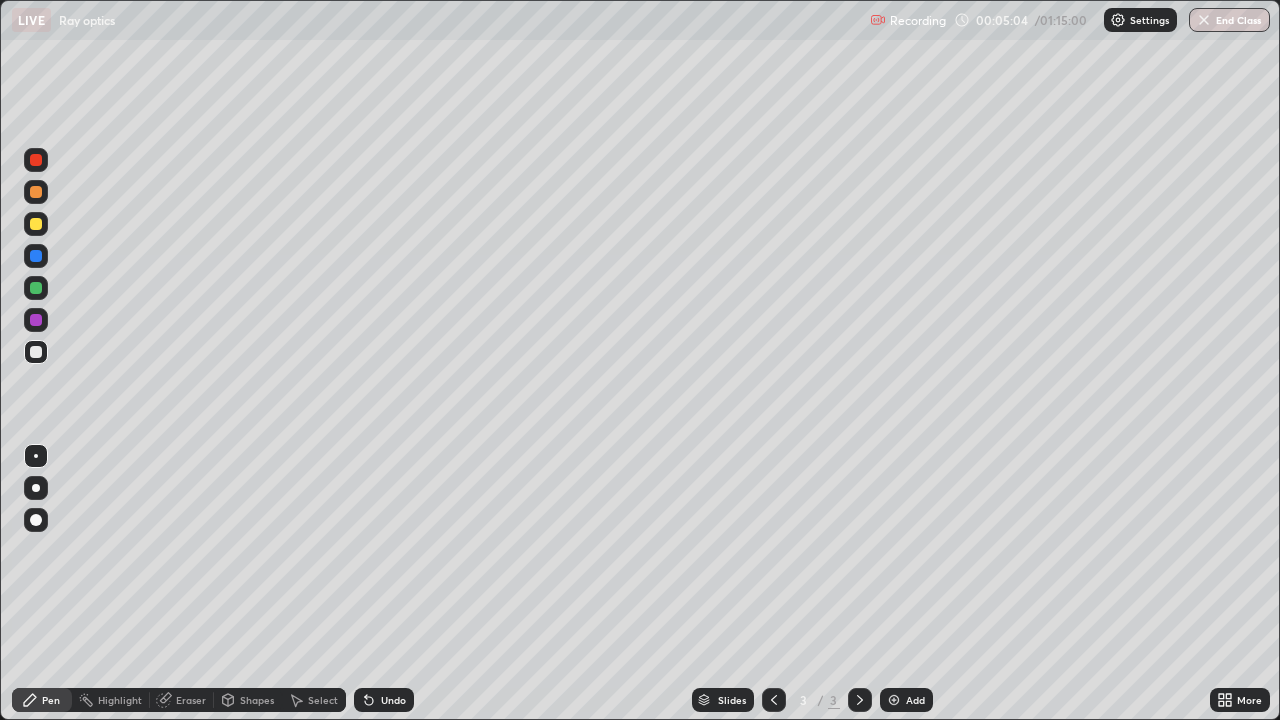 click on "Shapes" at bounding box center [257, 700] 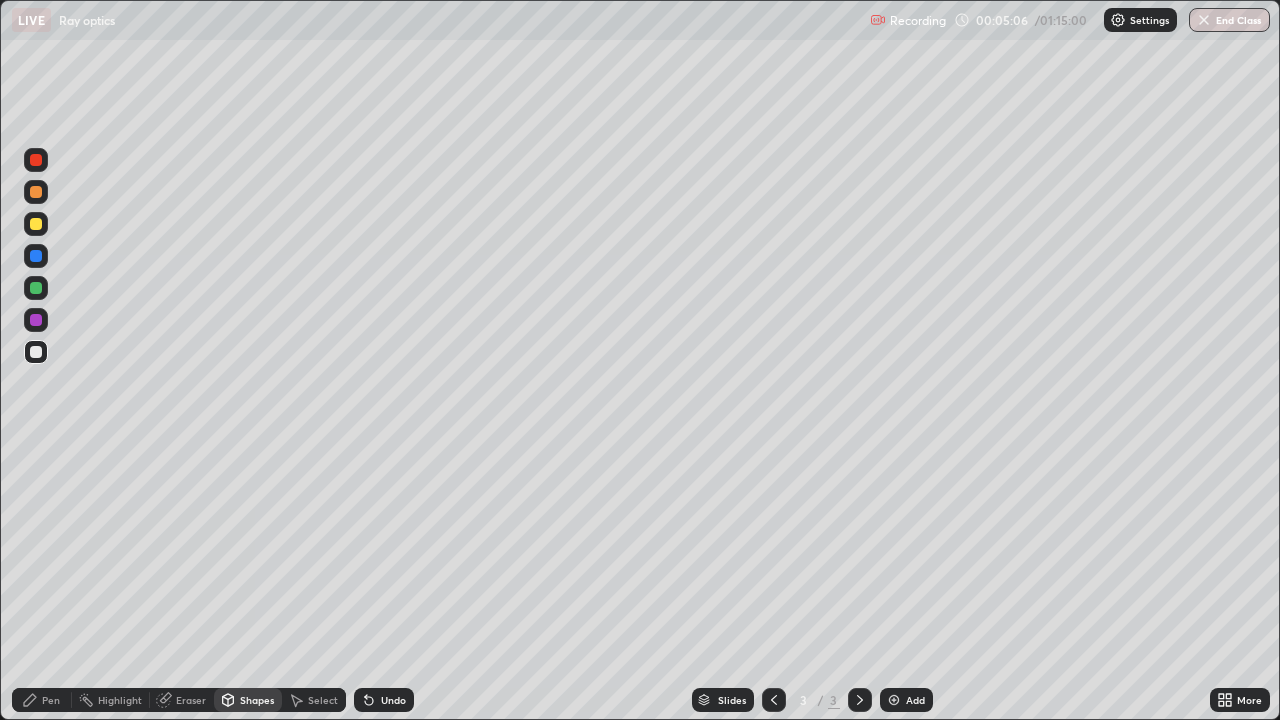 click on "Eraser" at bounding box center [182, 700] 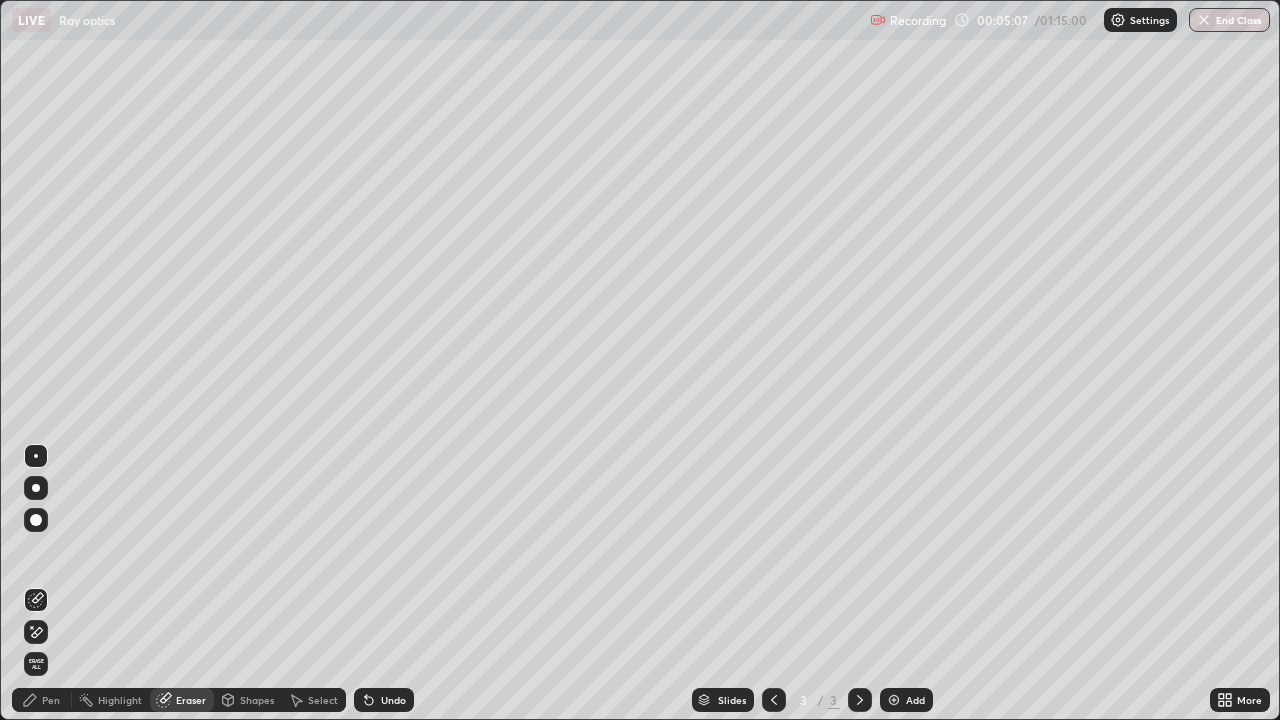click 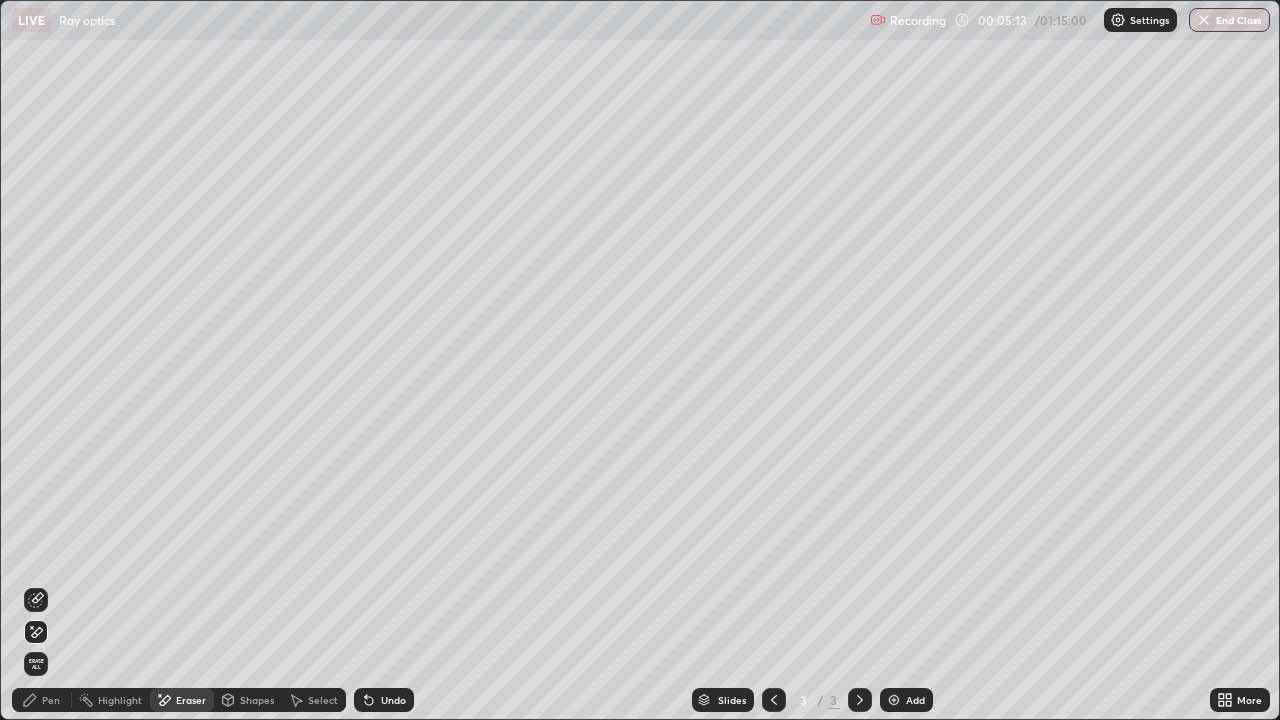 click on "Pen" at bounding box center [42, 700] 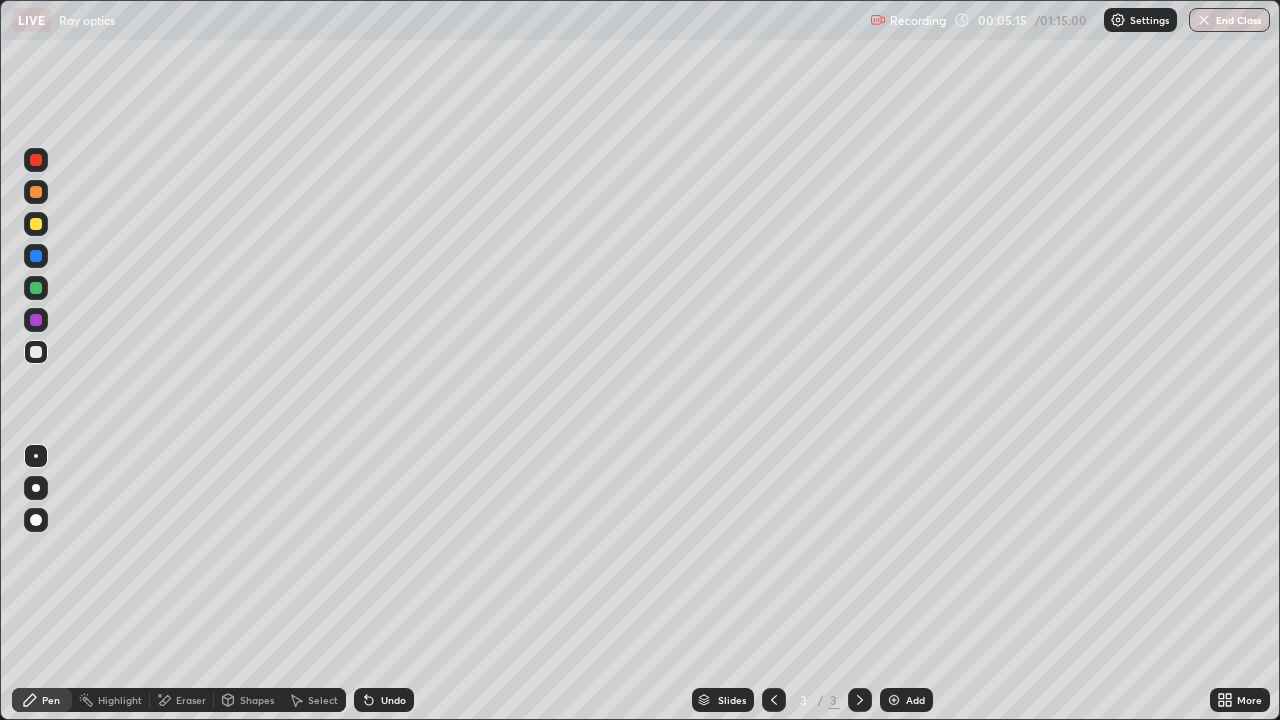 click at bounding box center (36, 352) 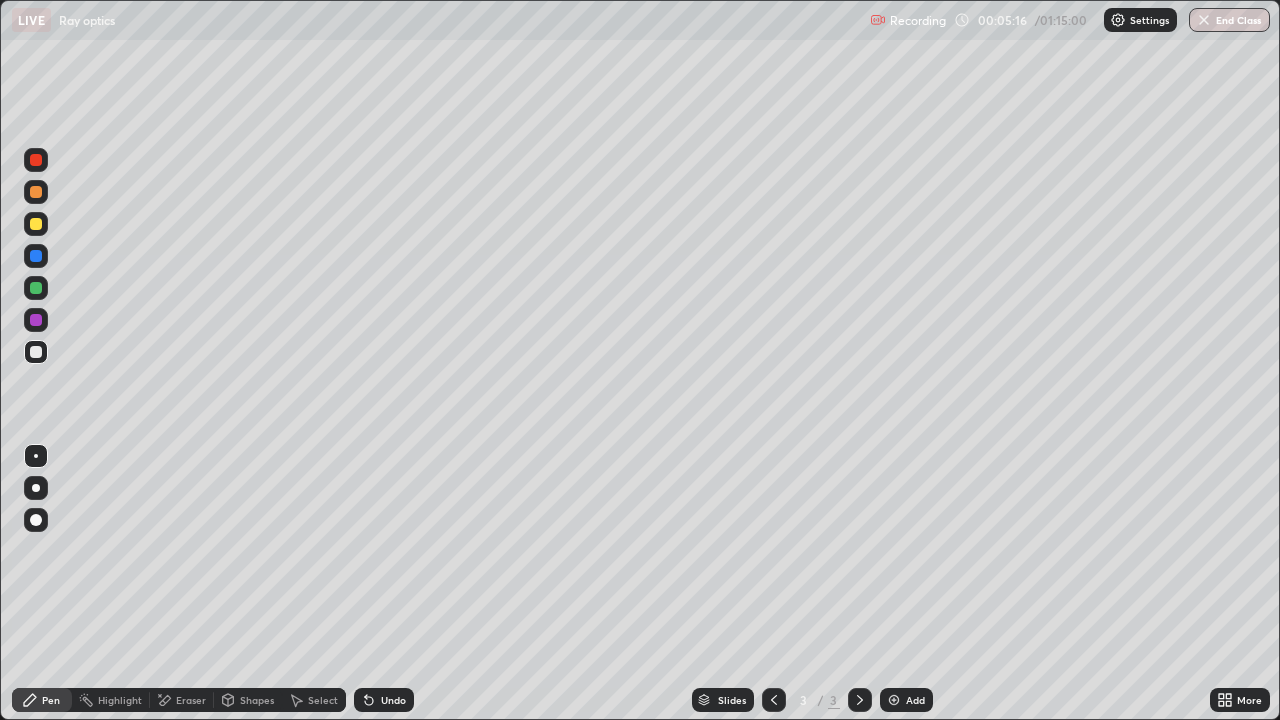 click on "Shapes" at bounding box center (257, 700) 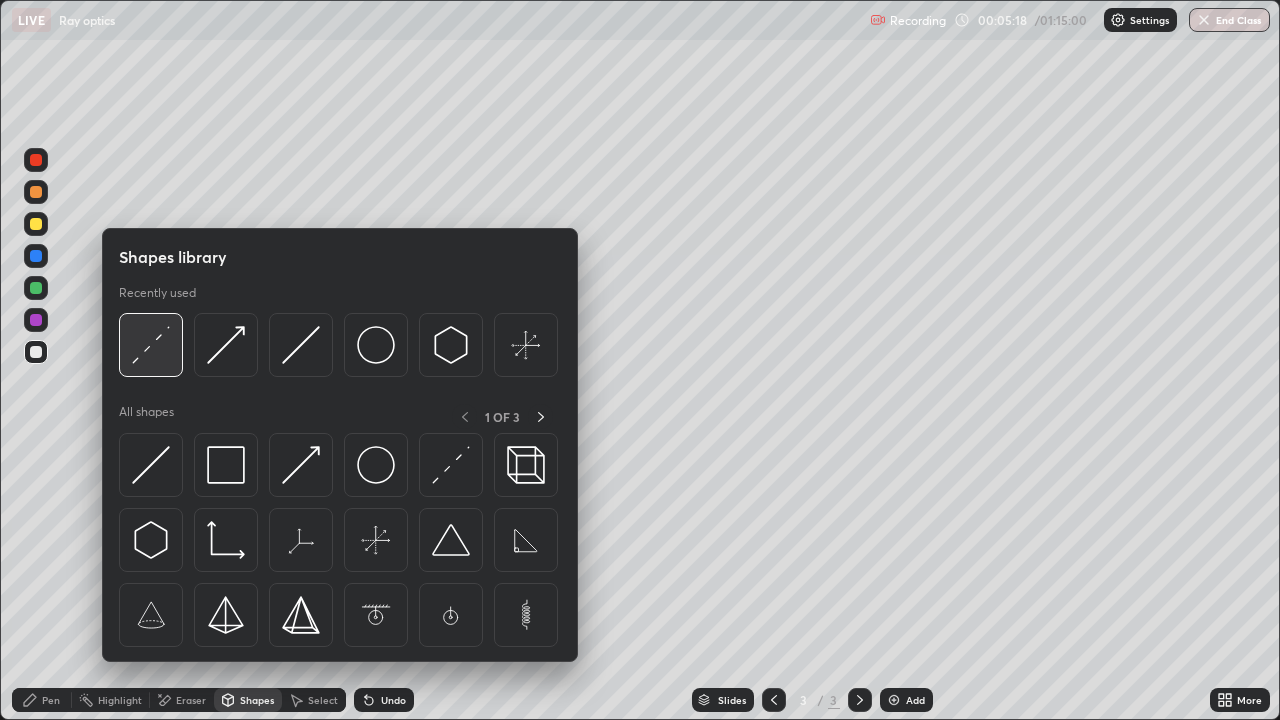 click at bounding box center (151, 345) 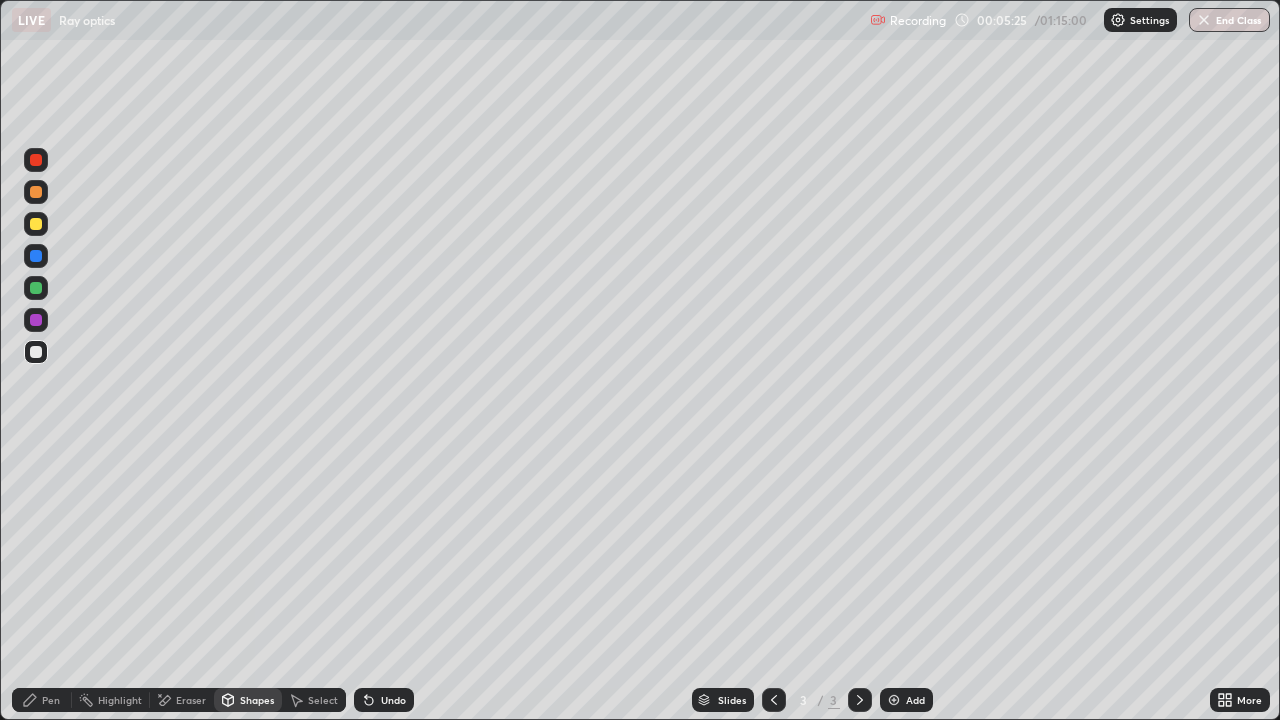 click on "Pen" at bounding box center [42, 700] 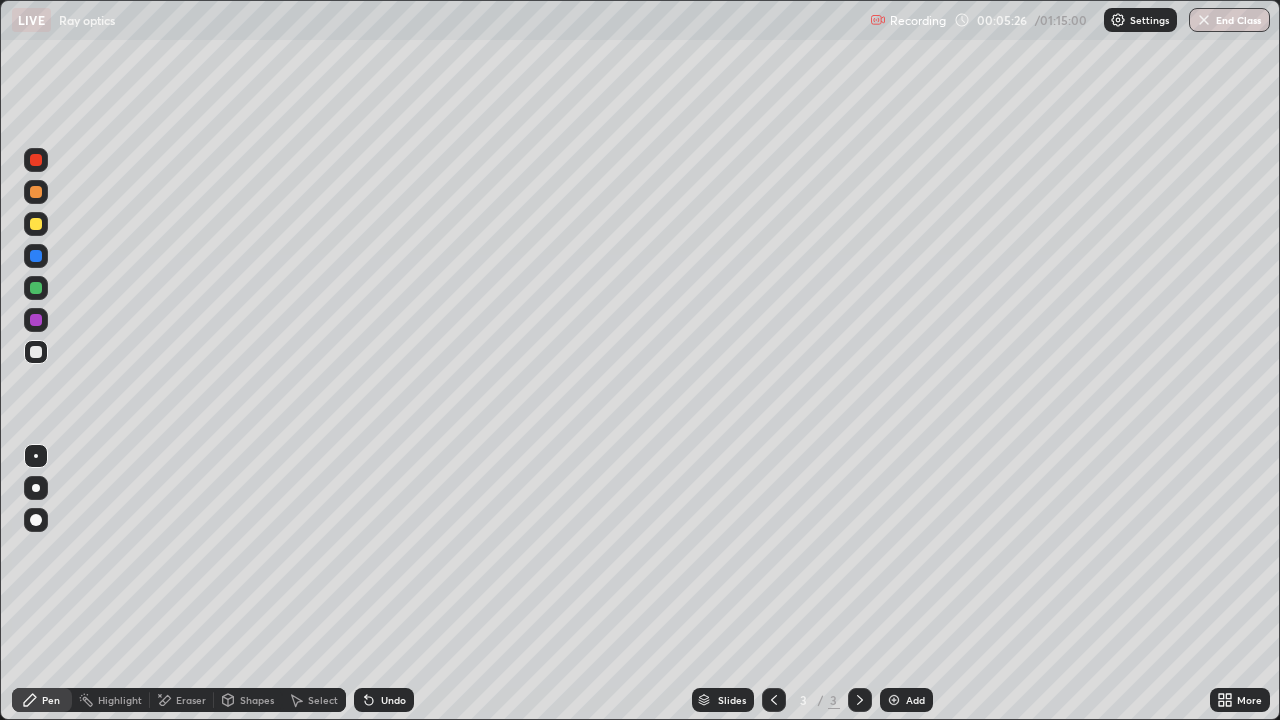 click at bounding box center [36, 288] 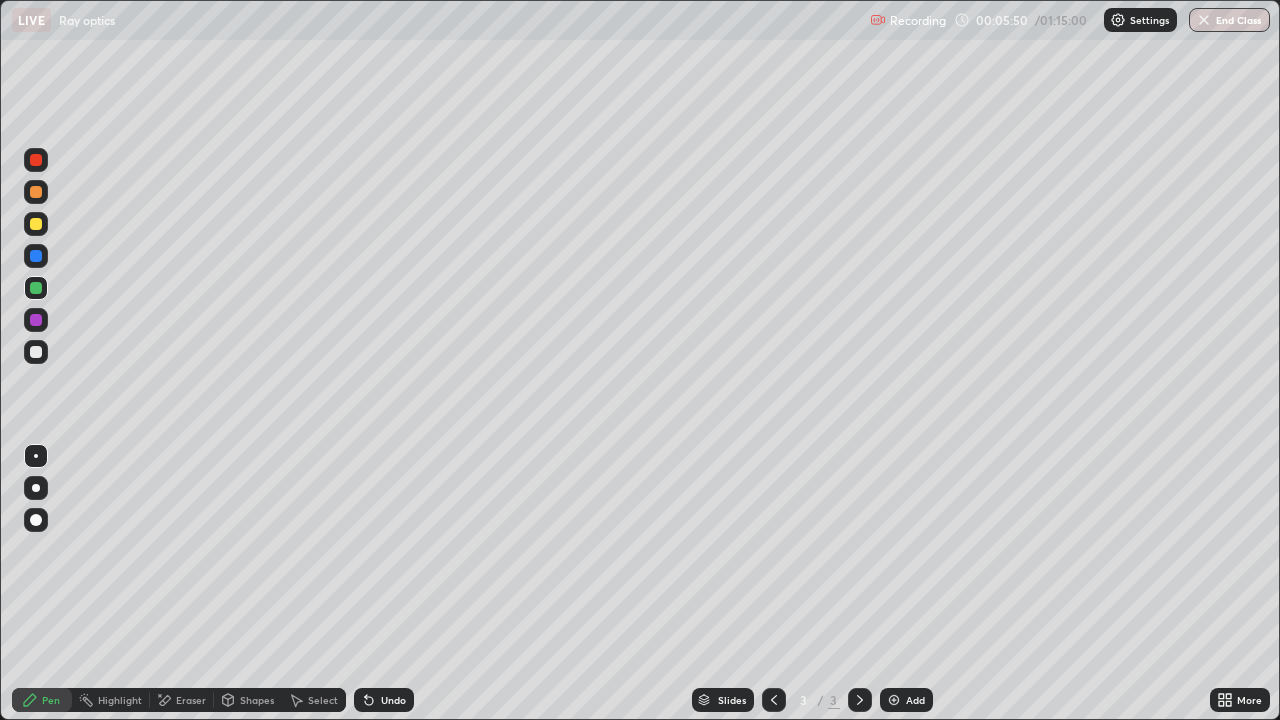 click at bounding box center (36, 352) 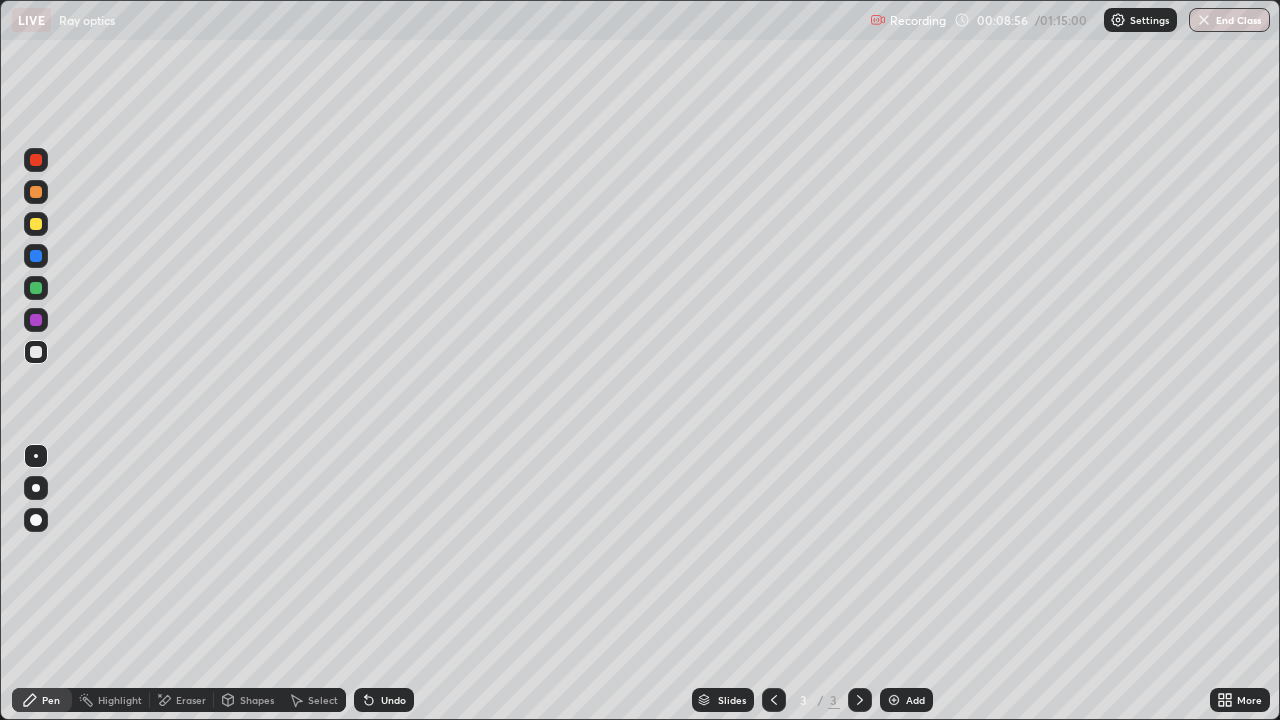 click at bounding box center [36, 192] 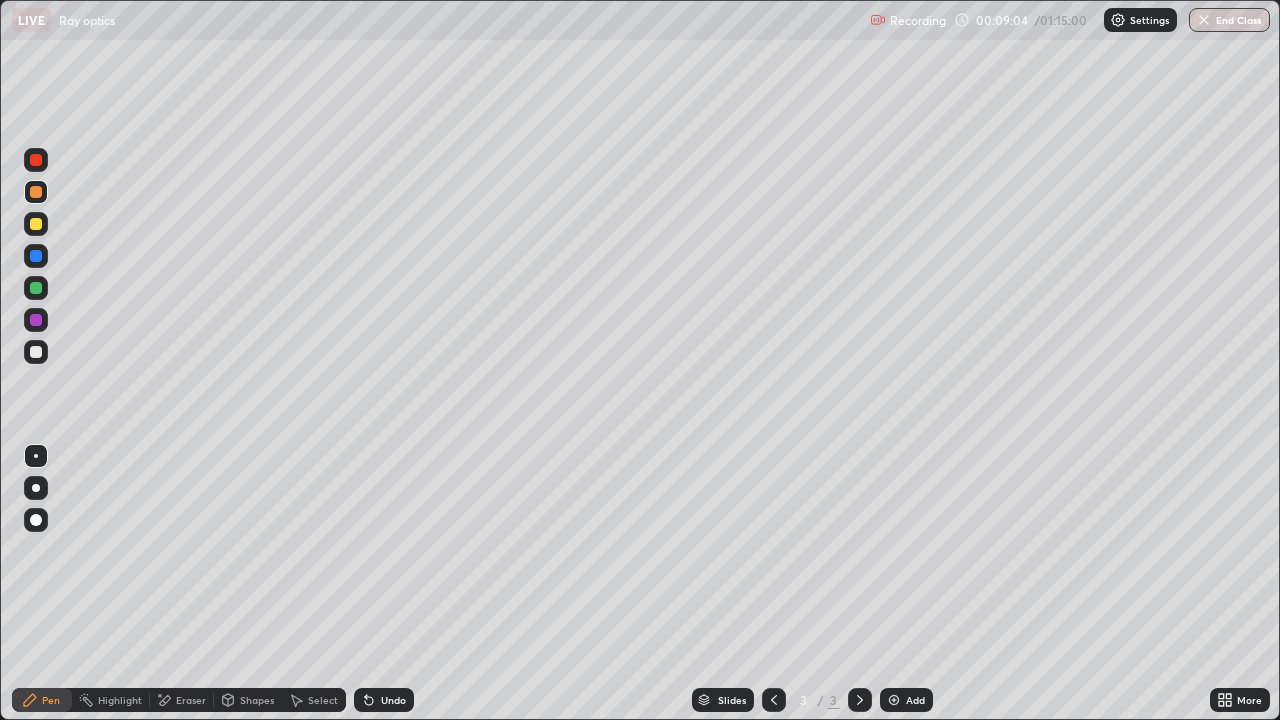 click at bounding box center [36, 352] 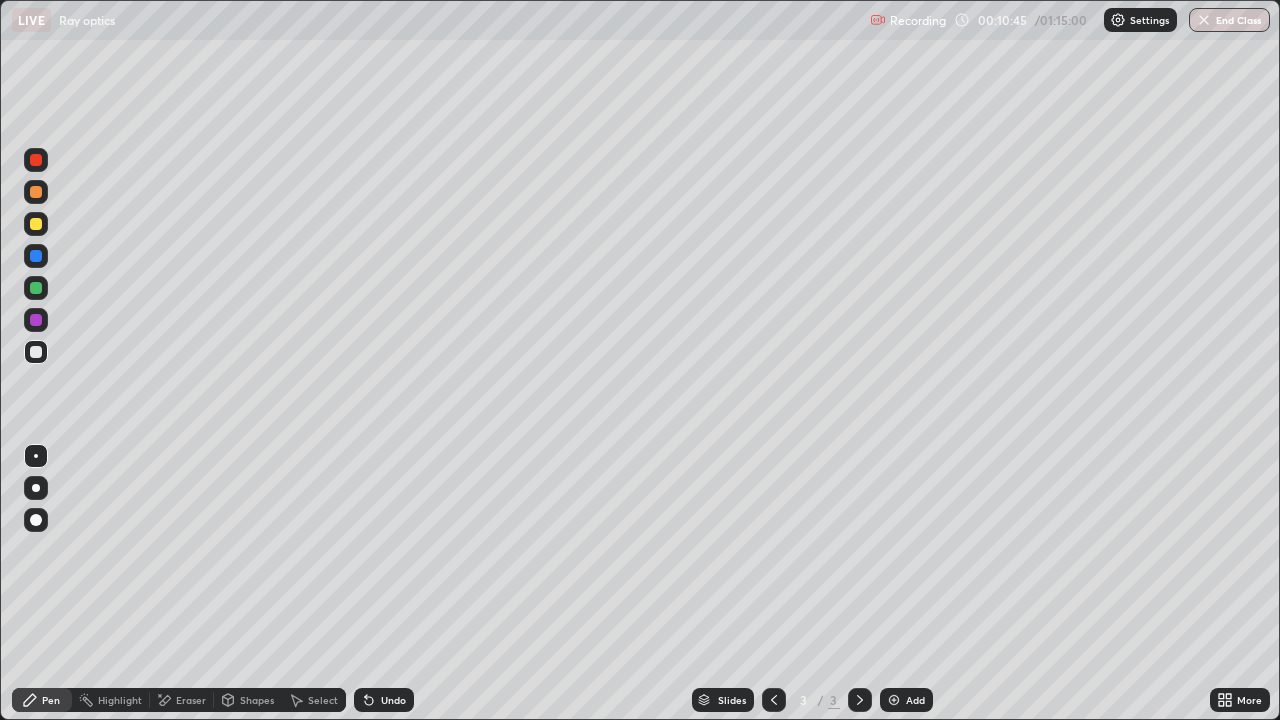 click at bounding box center [36, 192] 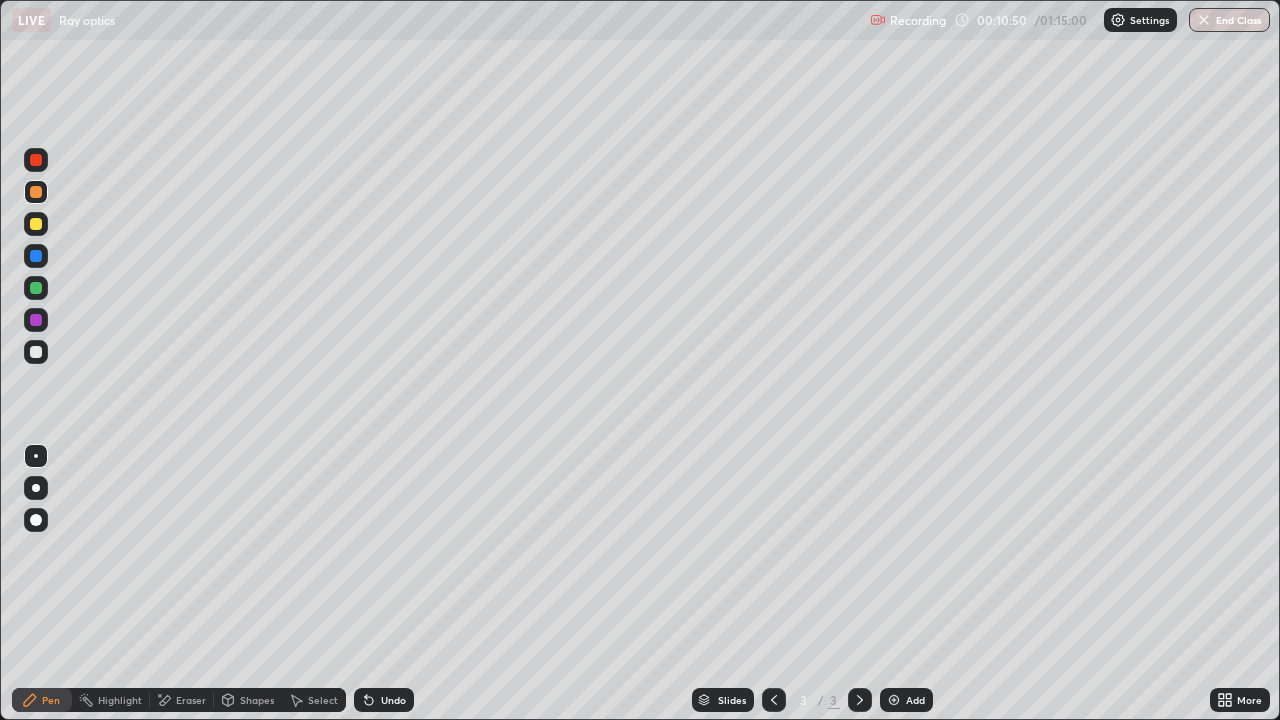 click on "Add" at bounding box center (906, 700) 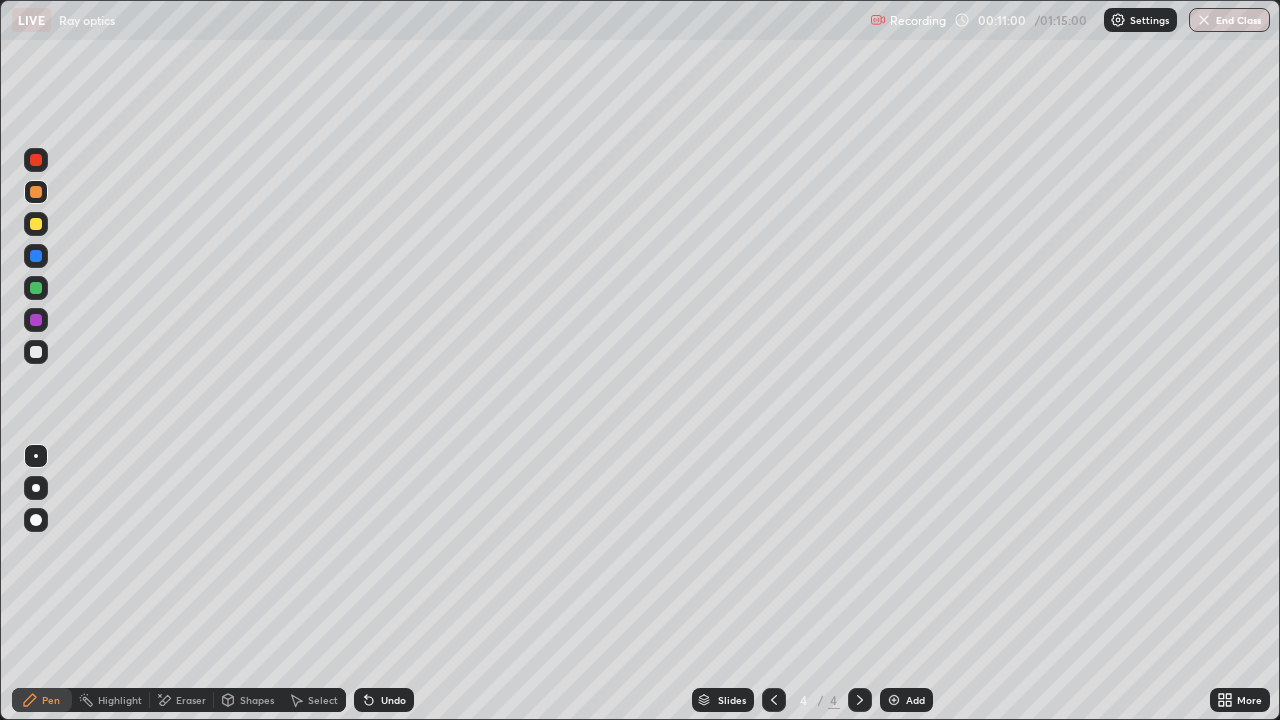 click at bounding box center (36, 352) 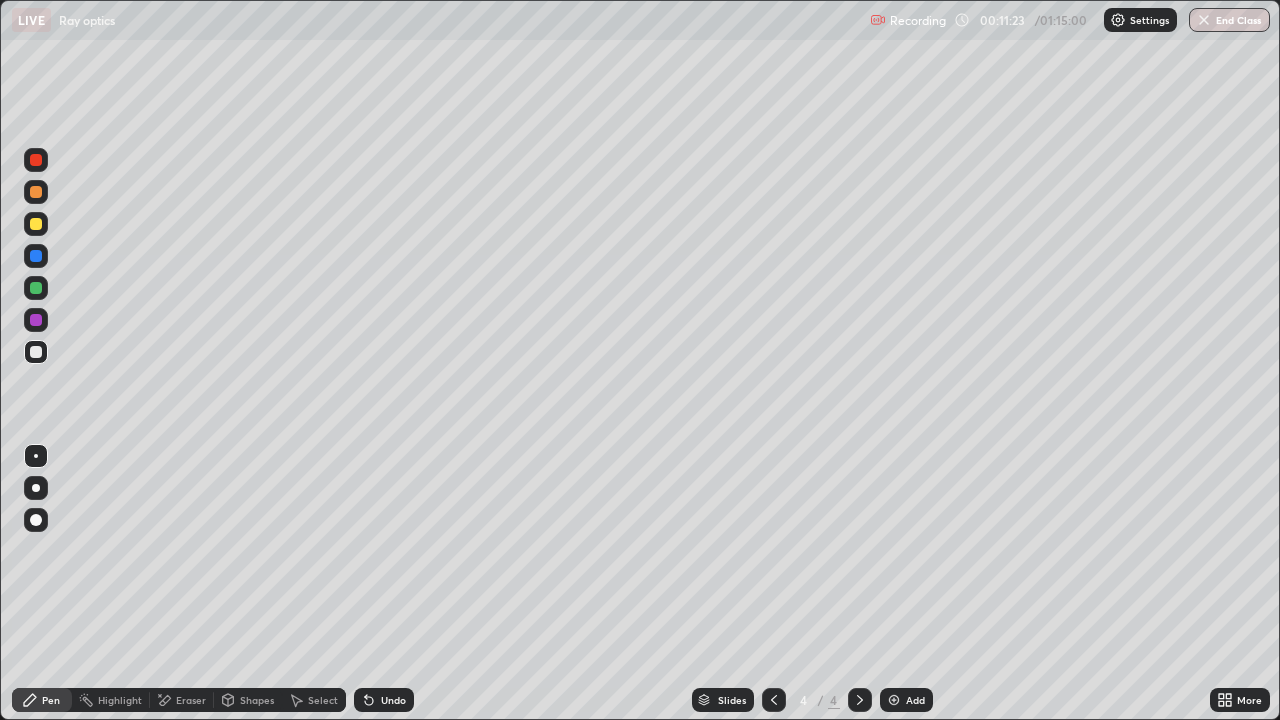 click at bounding box center (36, 320) 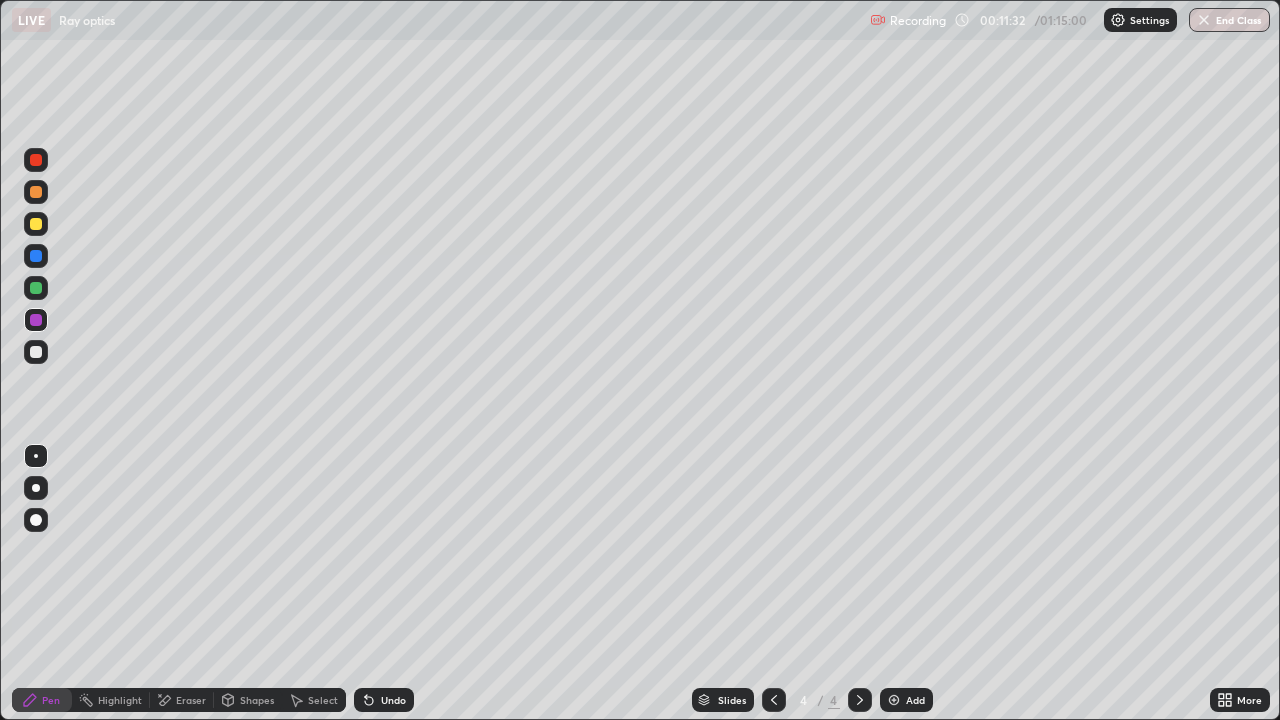 click on "Eraser" at bounding box center [182, 700] 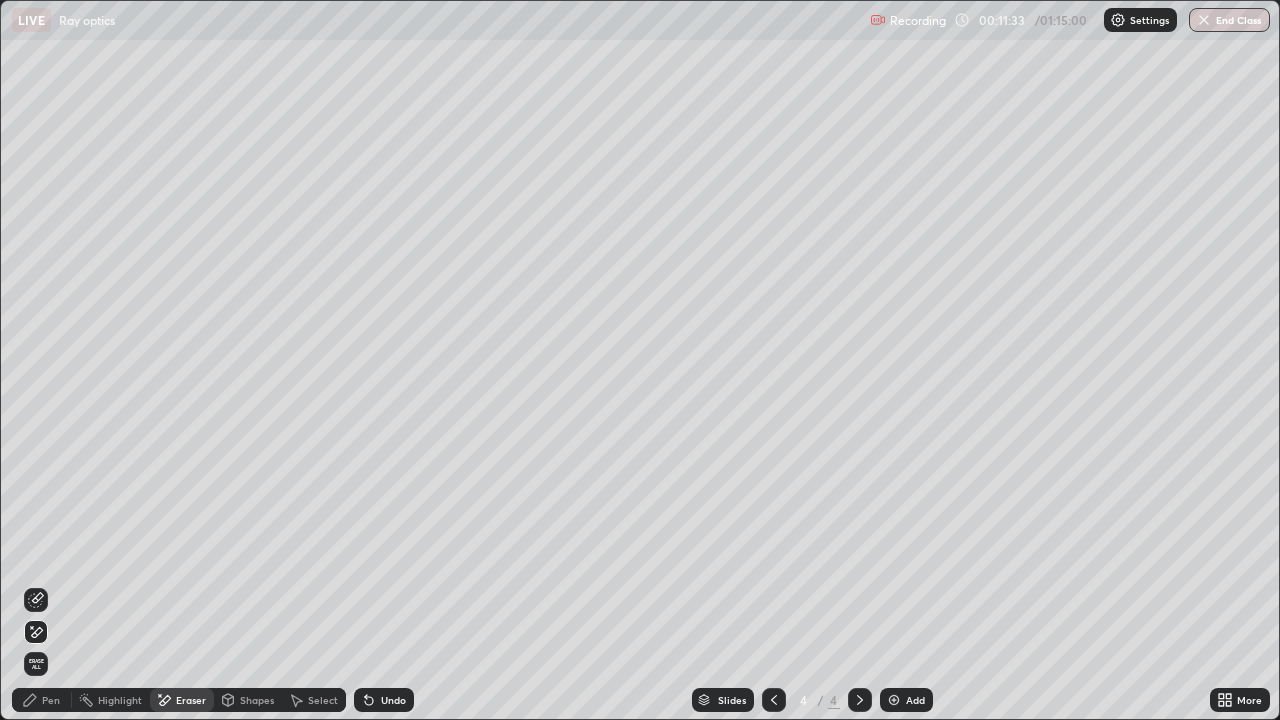 click on "Shapes" at bounding box center [248, 700] 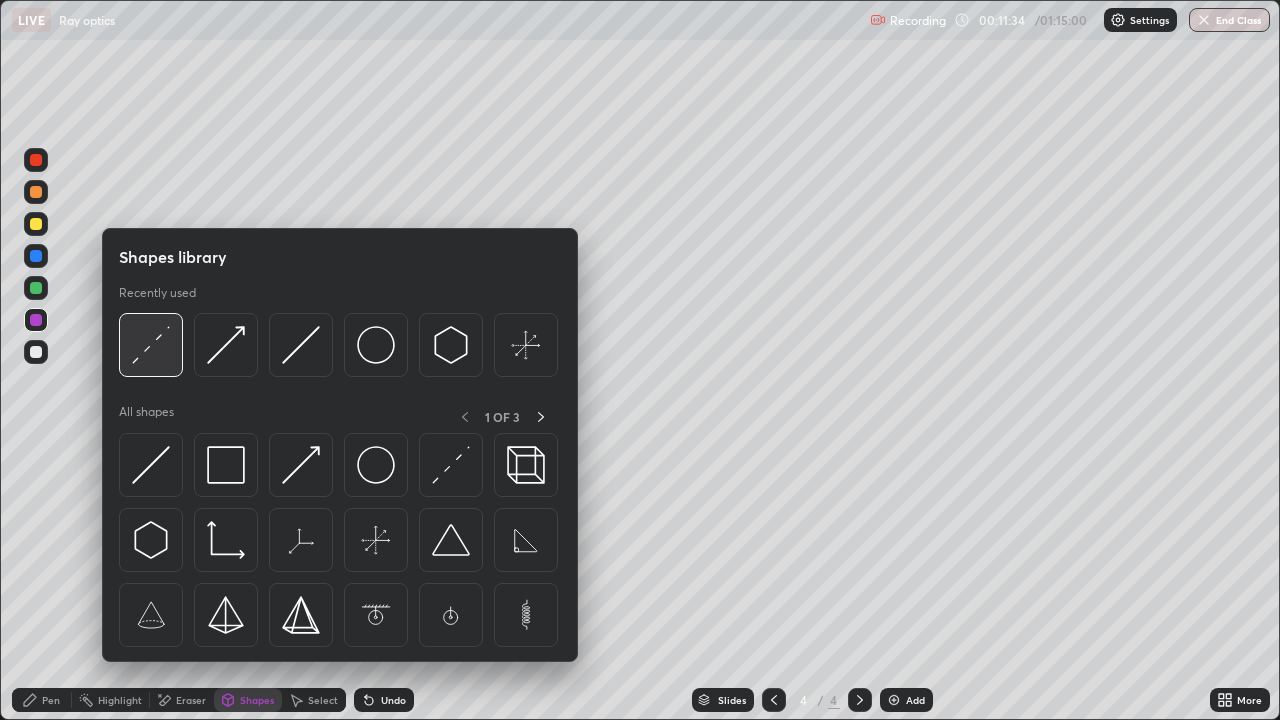 click at bounding box center [151, 345] 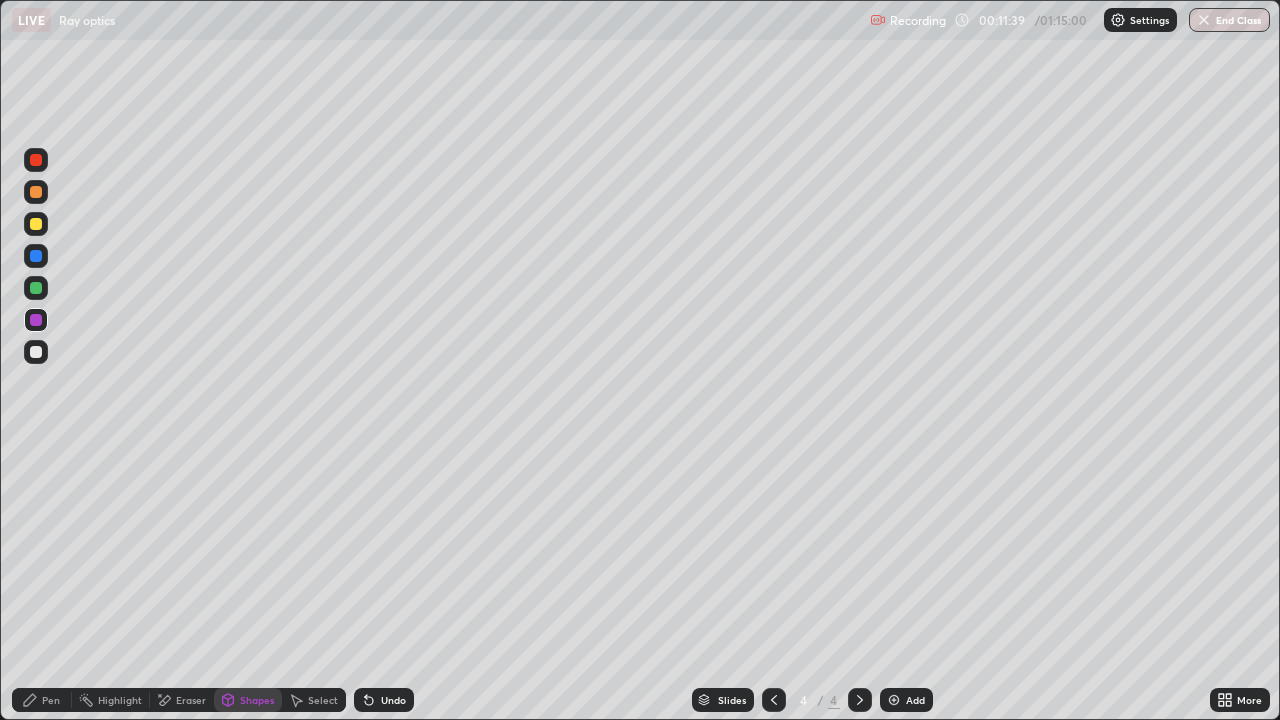 click at bounding box center [36, 352] 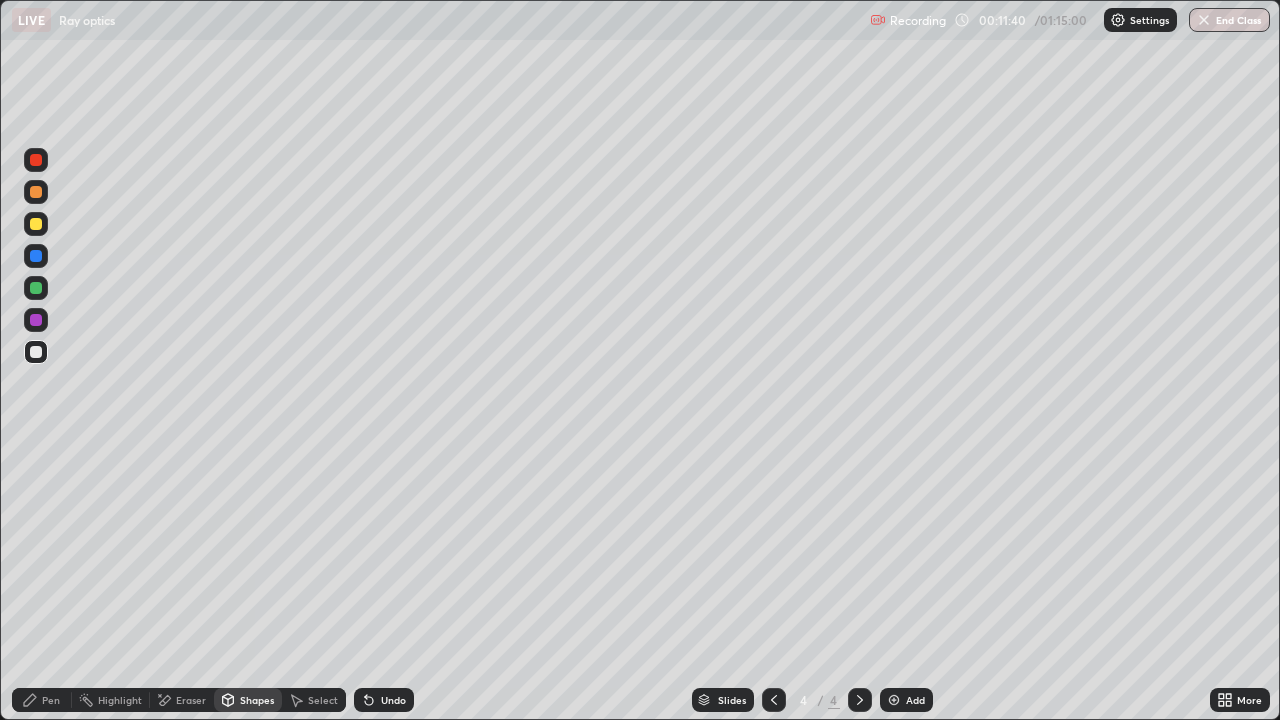 click at bounding box center (36, 288) 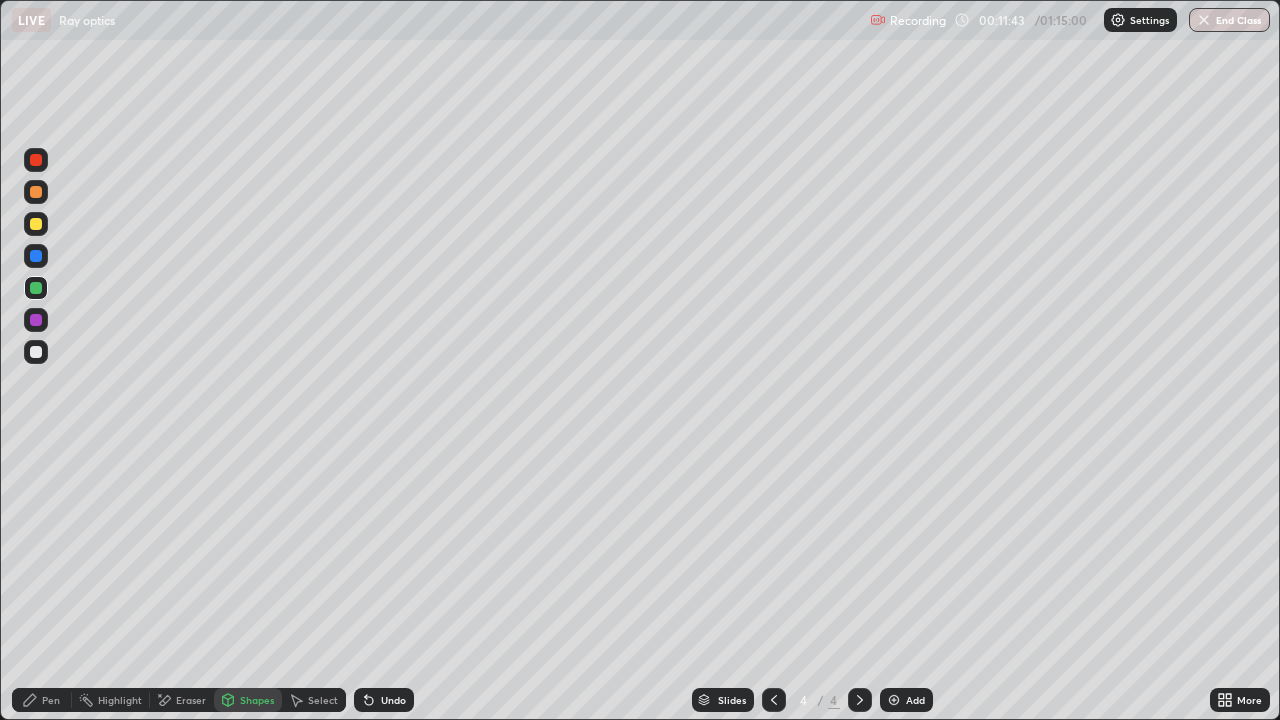 click on "Pen" at bounding box center [42, 700] 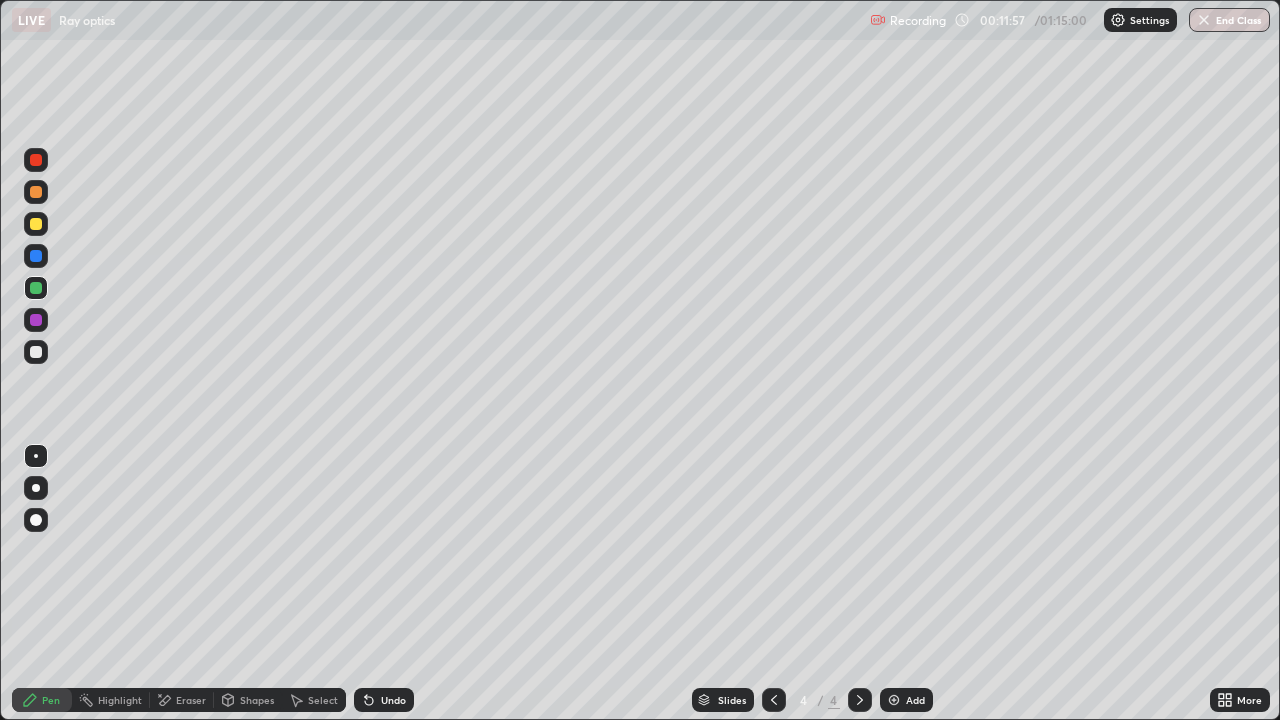 click at bounding box center (36, 288) 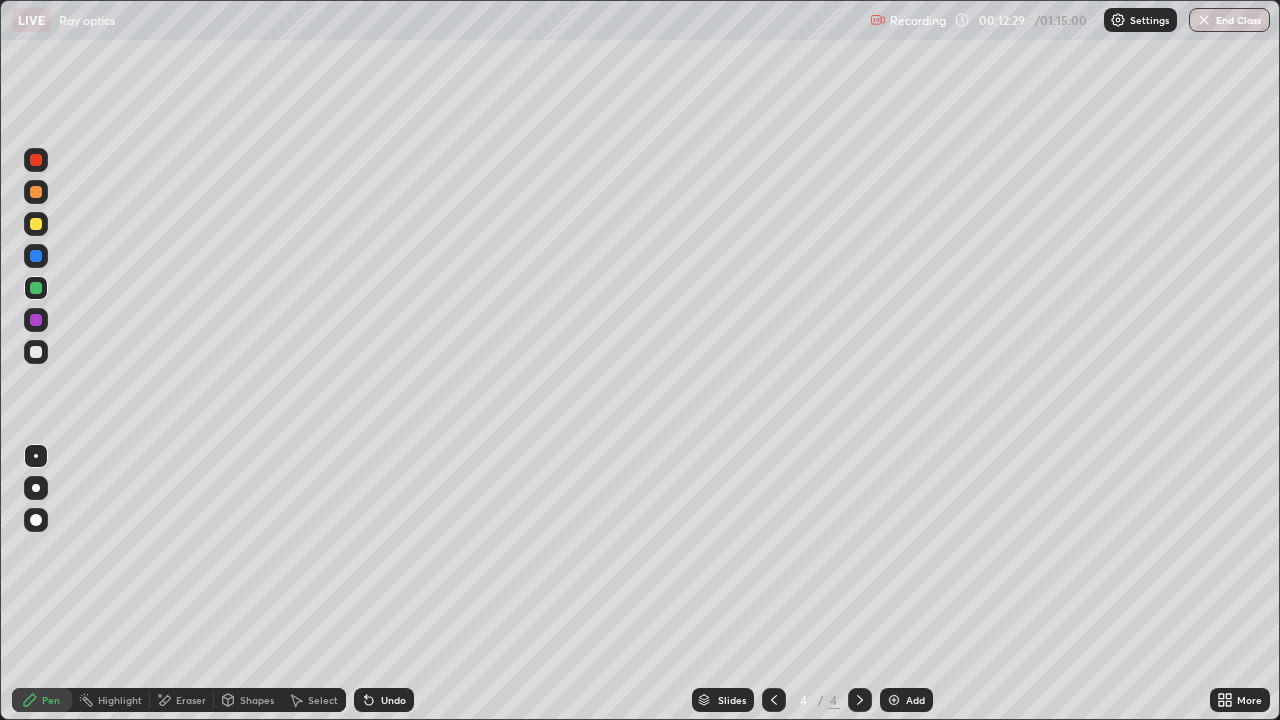 click at bounding box center (36, 352) 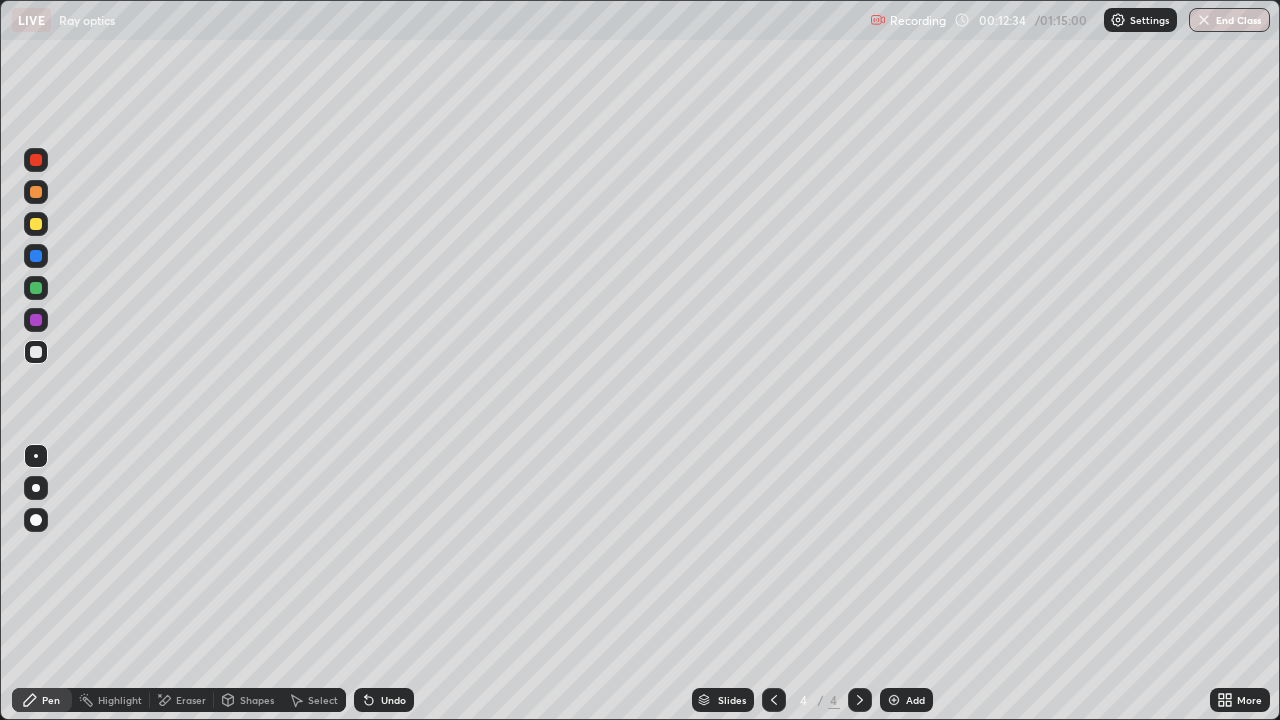 click at bounding box center [36, 224] 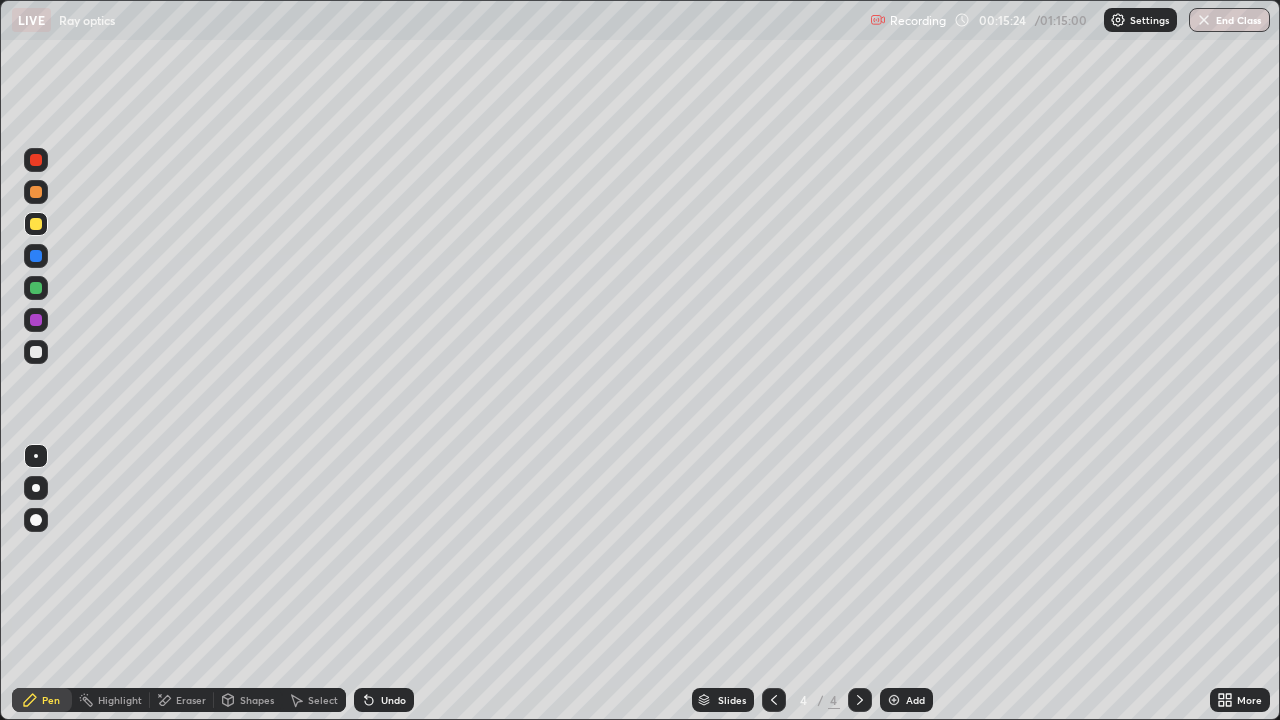 click at bounding box center (36, 488) 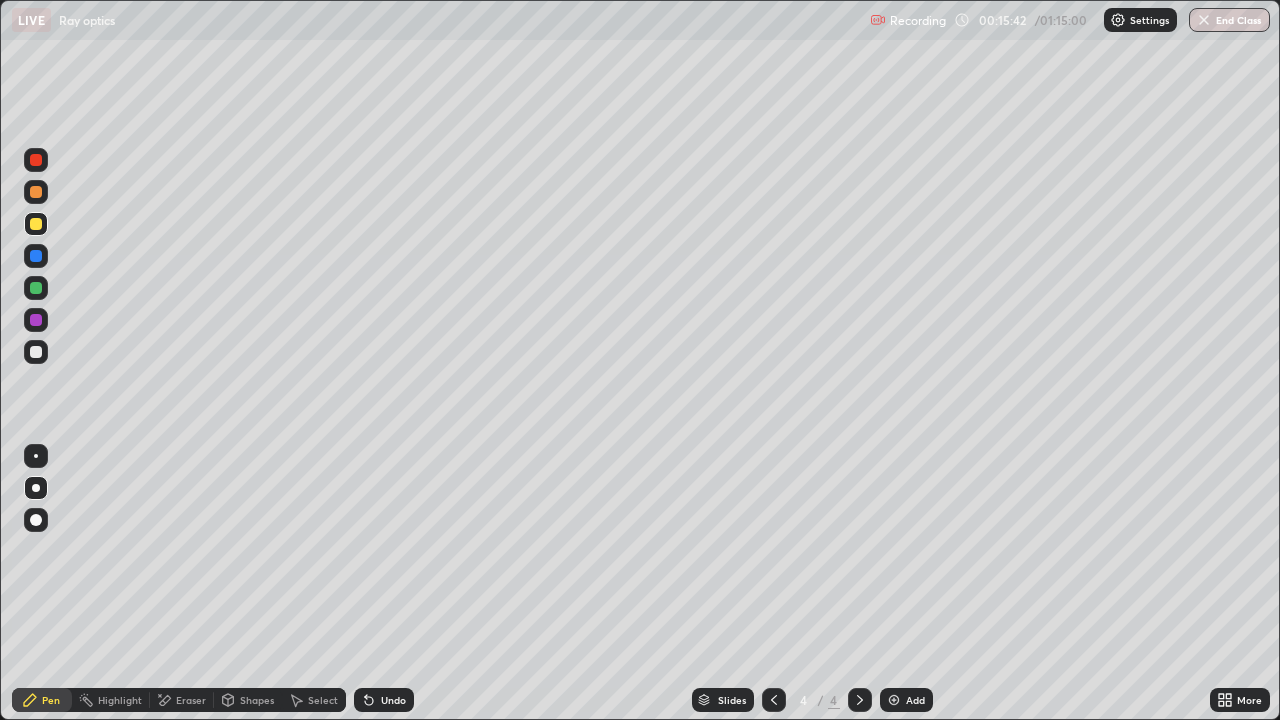 click 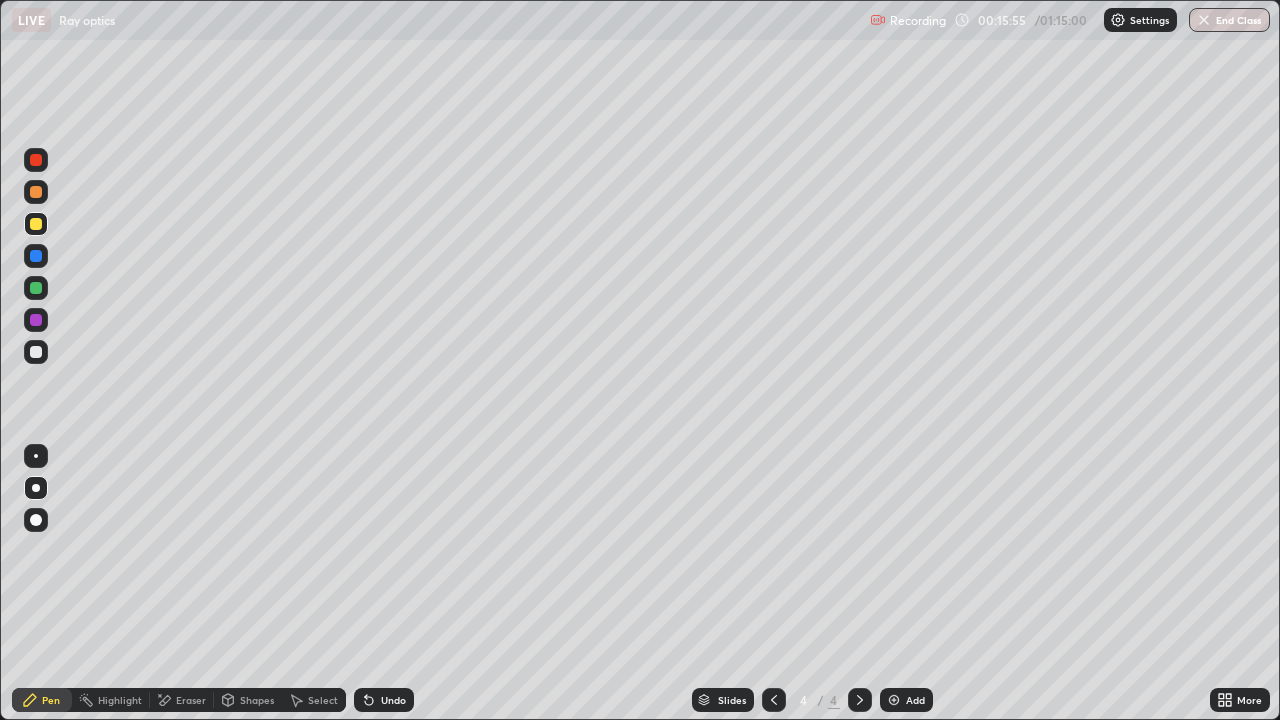 click at bounding box center [894, 700] 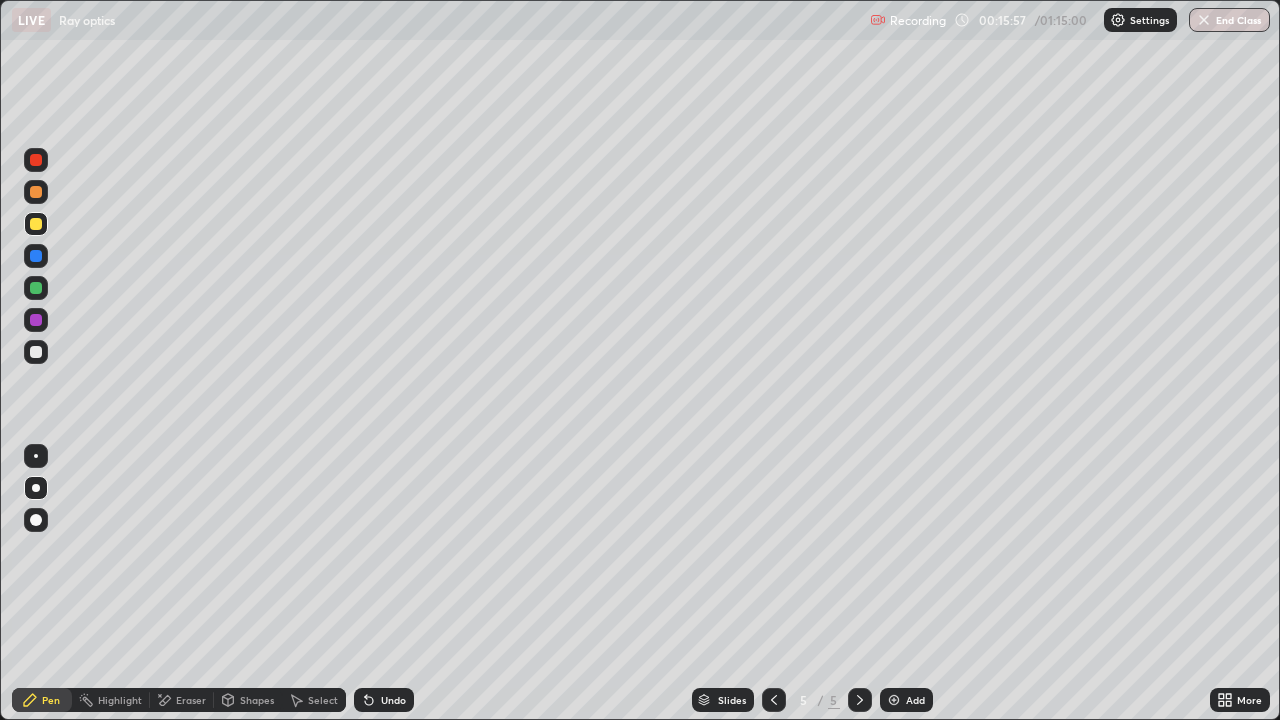 click at bounding box center (36, 352) 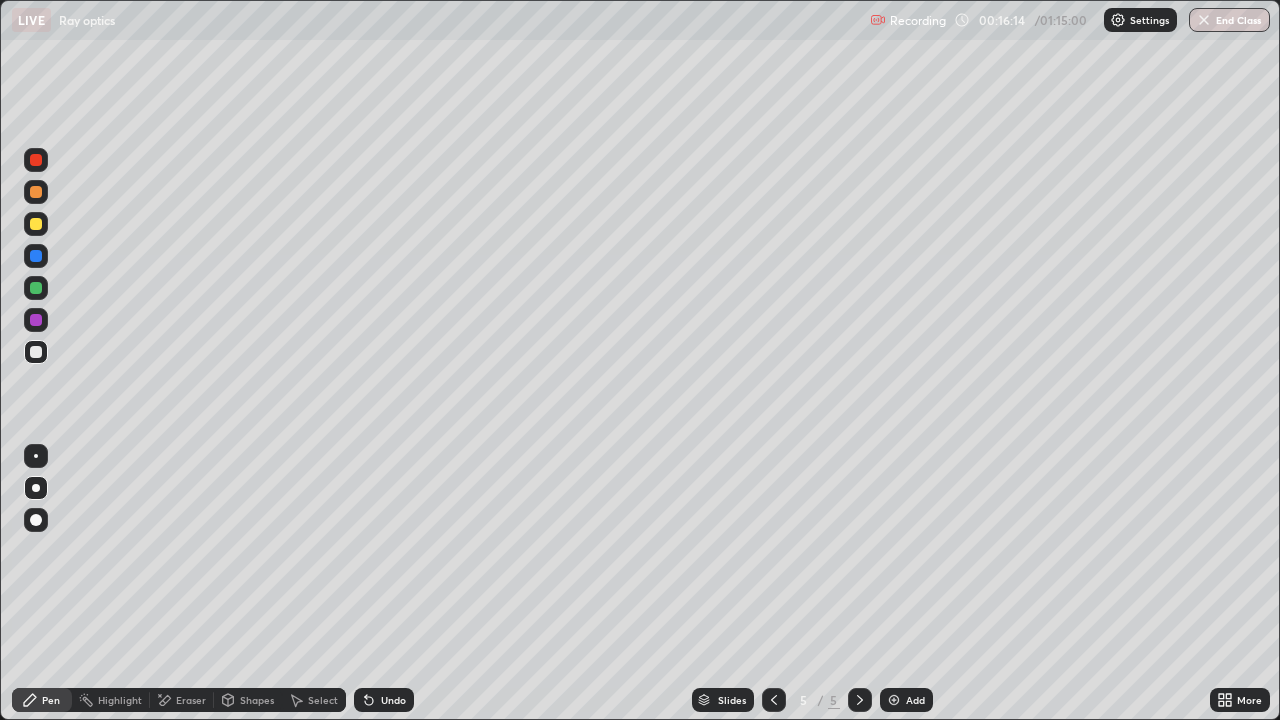 click at bounding box center (36, 256) 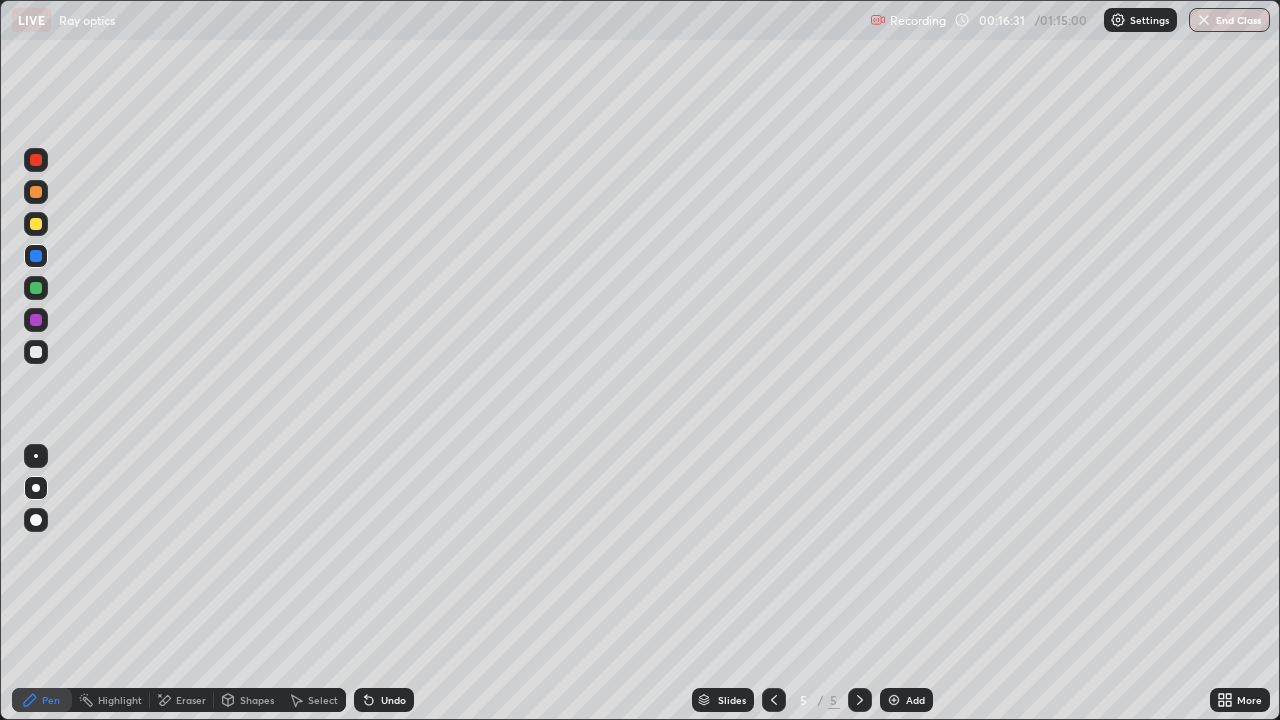 click at bounding box center [36, 352] 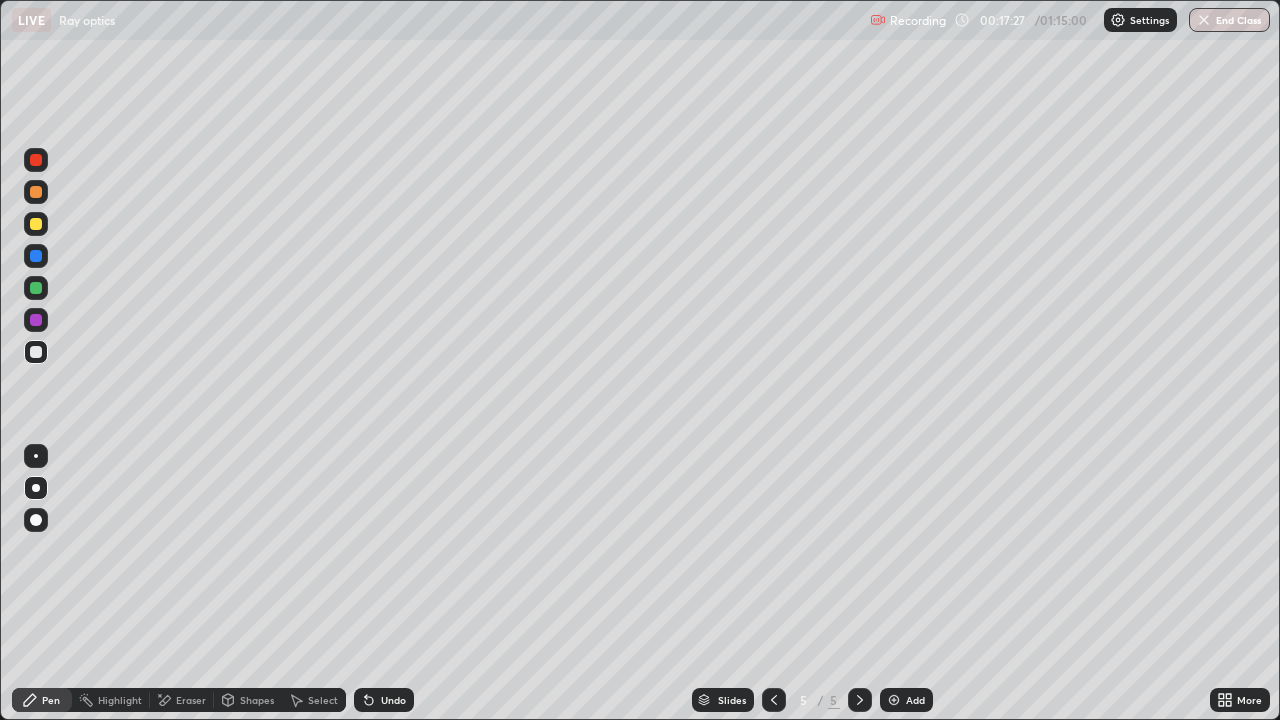 click at bounding box center [36, 352] 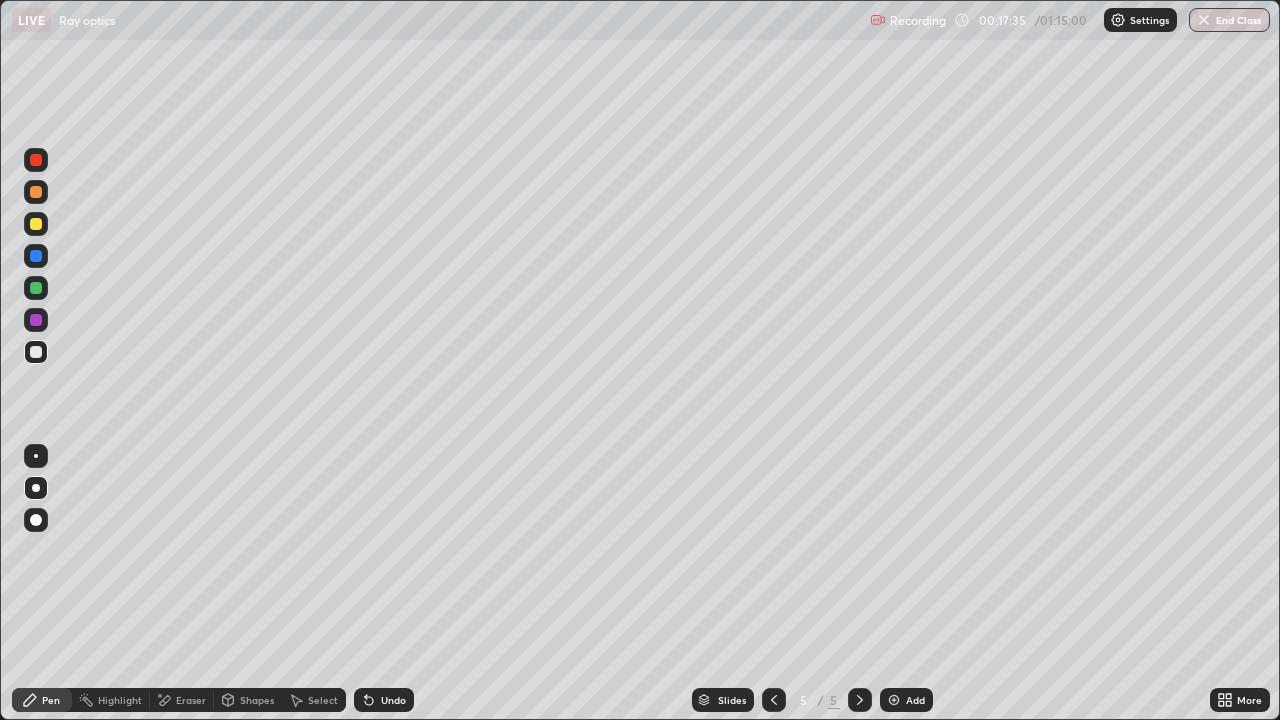 click at bounding box center [36, 352] 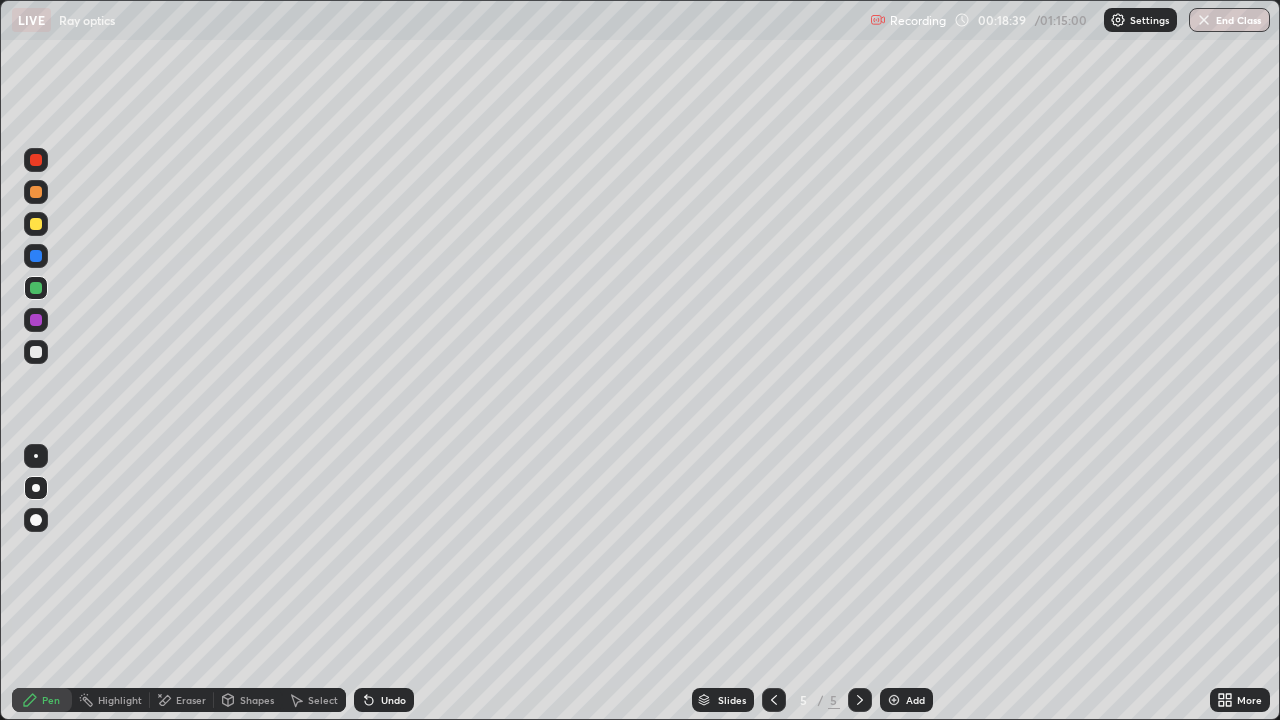 click at bounding box center (36, 352) 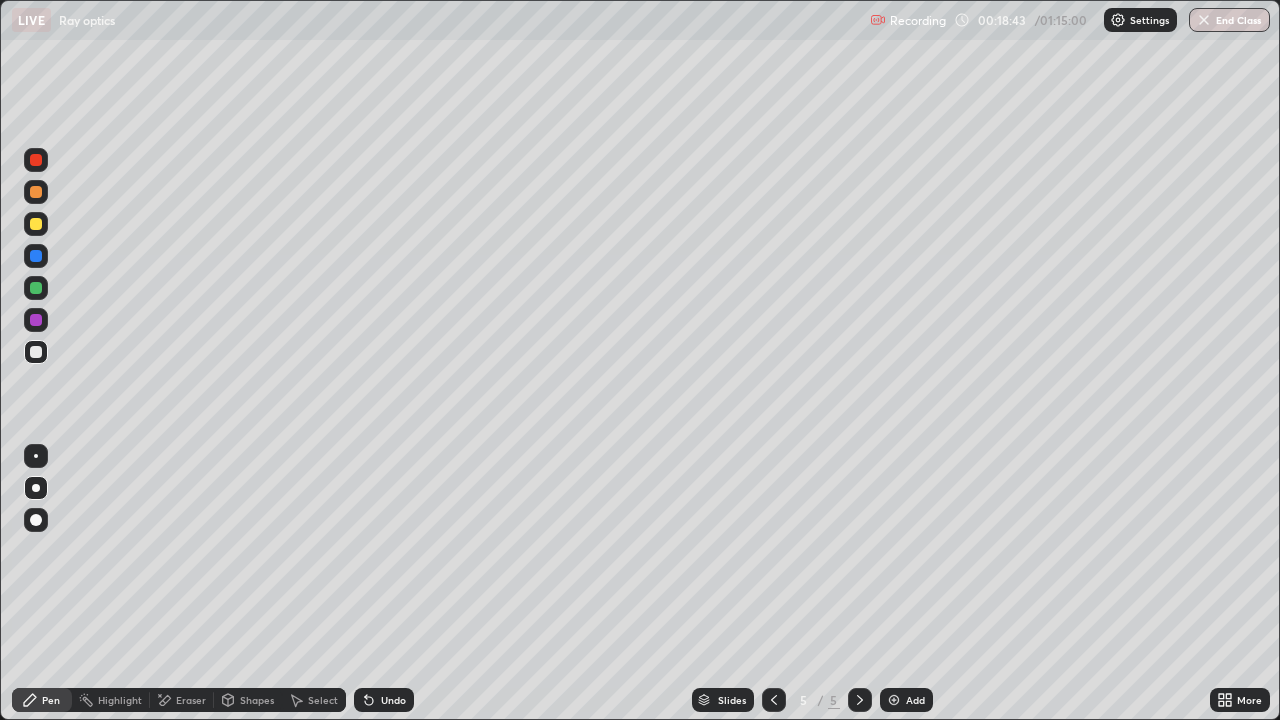 click at bounding box center [36, 256] 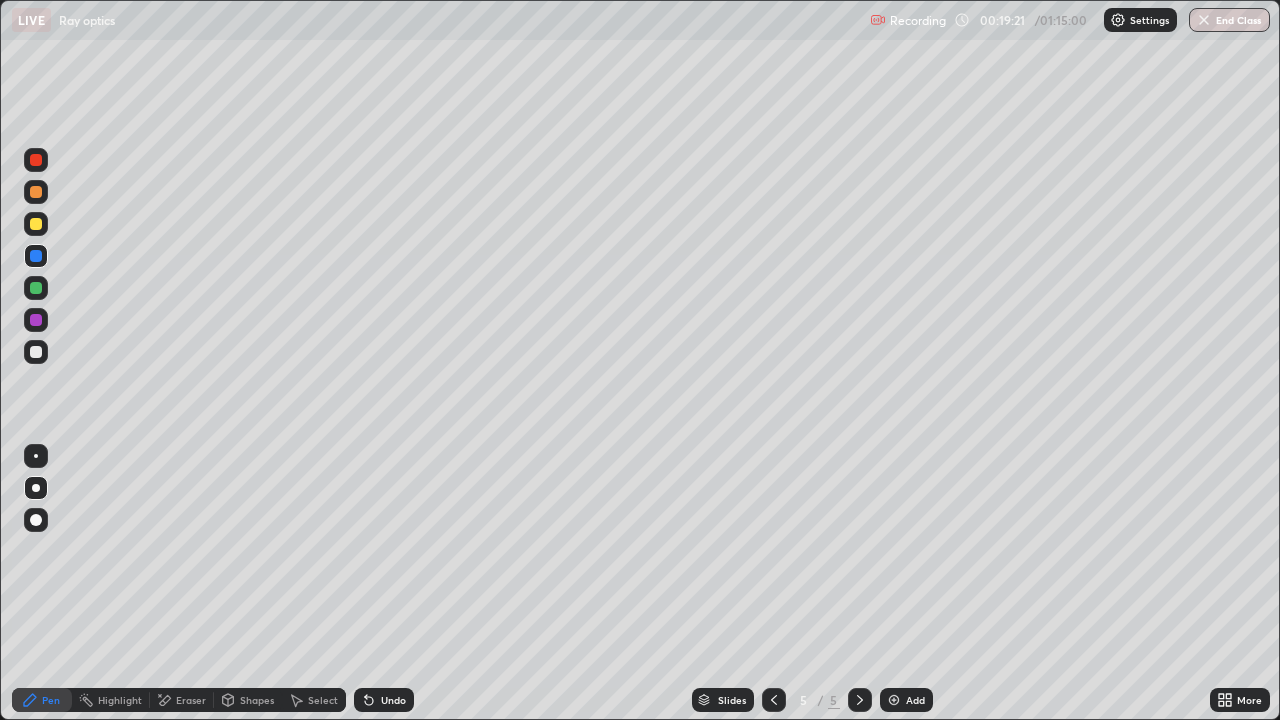 click at bounding box center (36, 288) 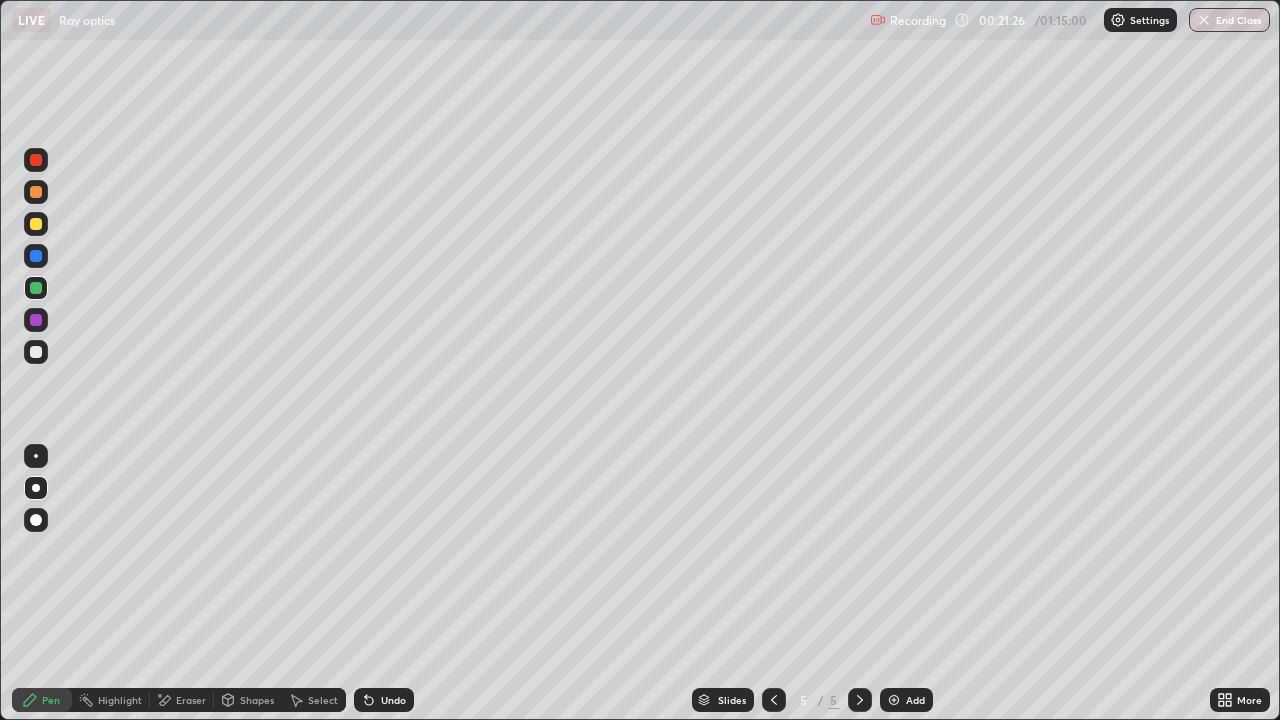 click at bounding box center [36, 352] 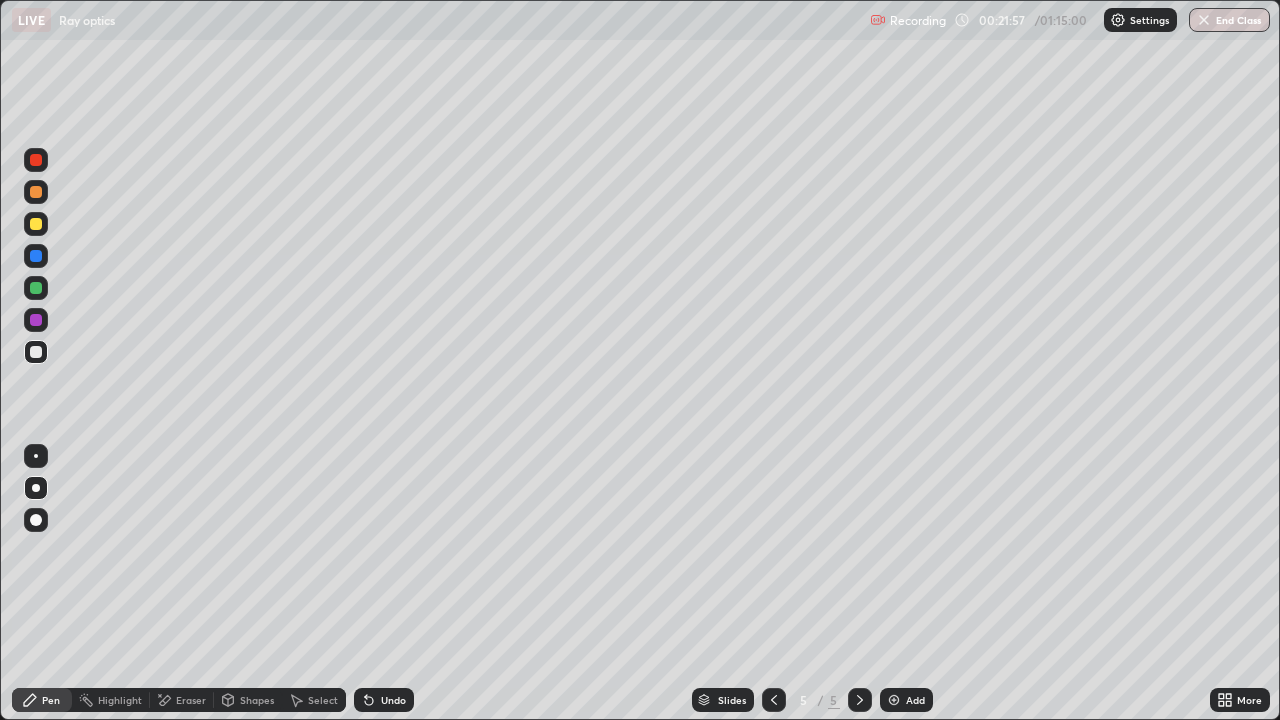 click at bounding box center (894, 700) 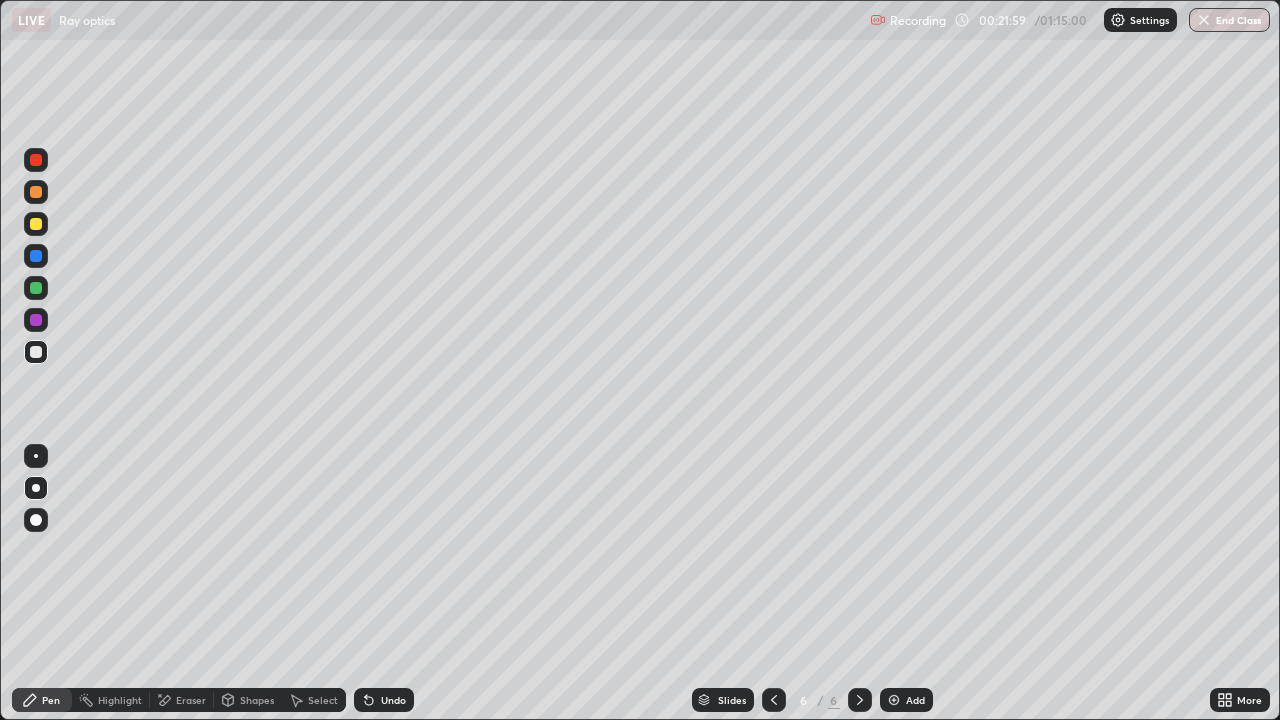 click at bounding box center (36, 288) 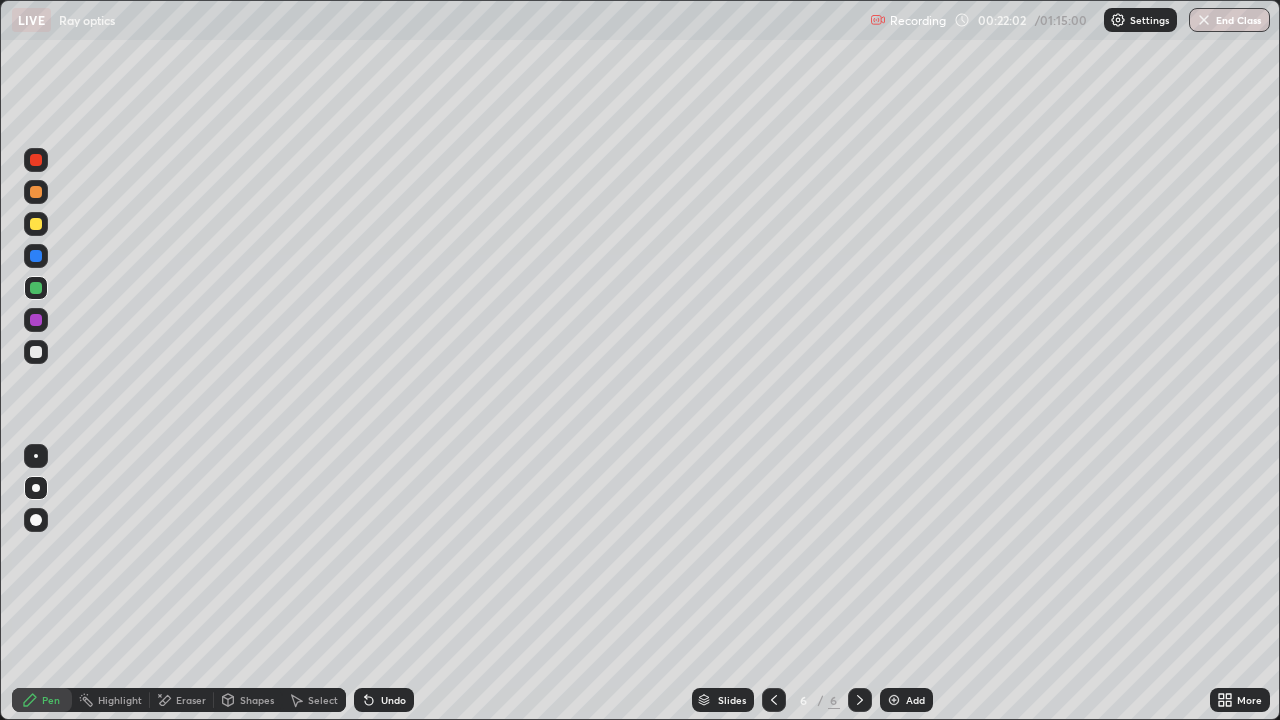 click at bounding box center [36, 352] 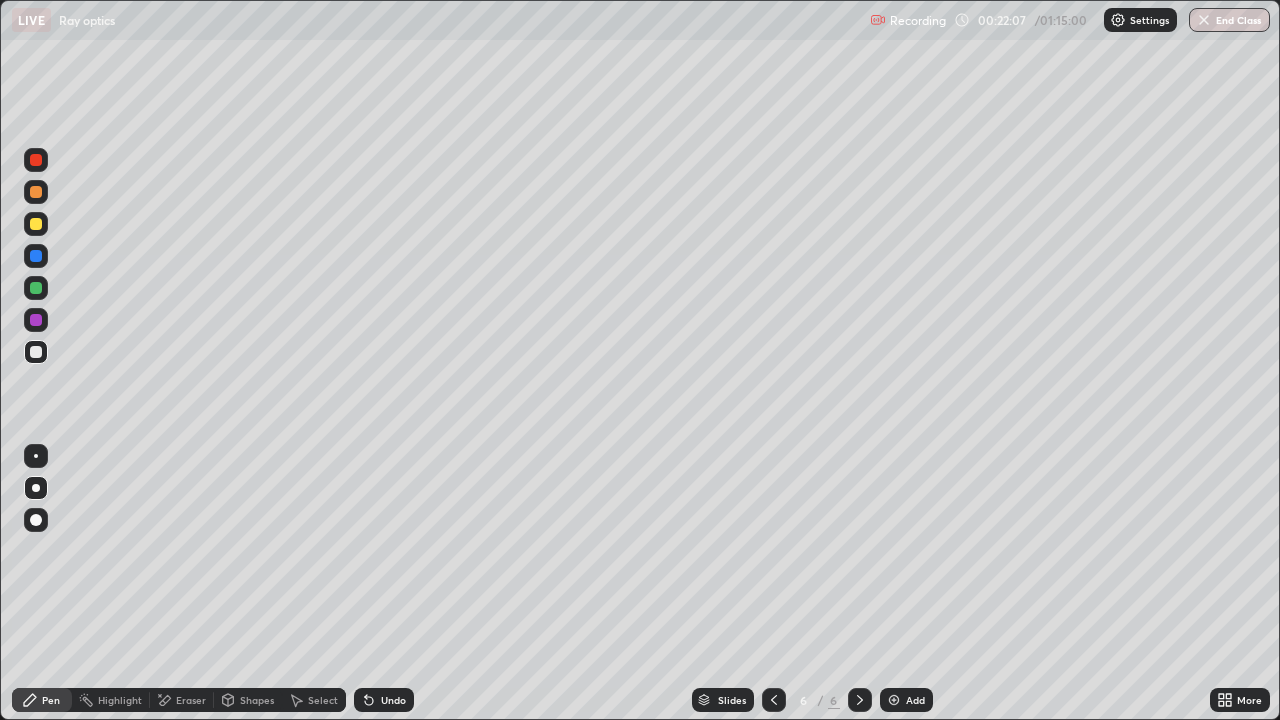 click at bounding box center (36, 320) 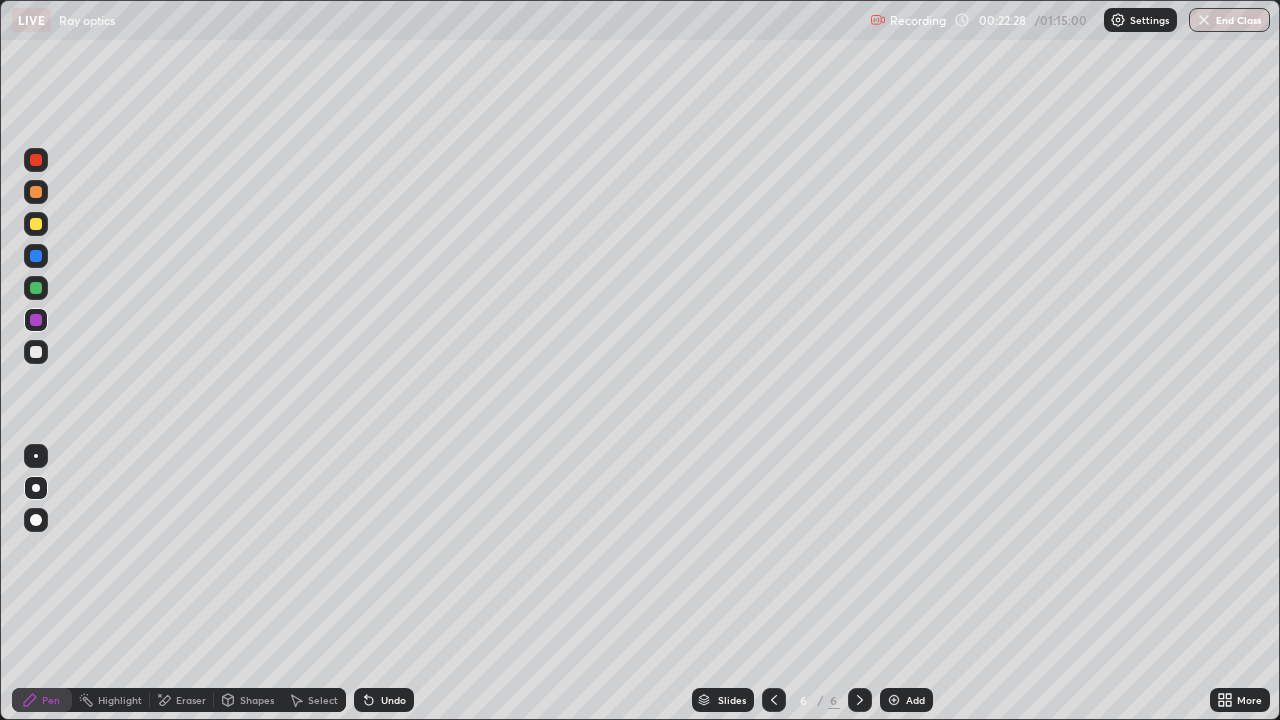 click on "Undo" at bounding box center (393, 700) 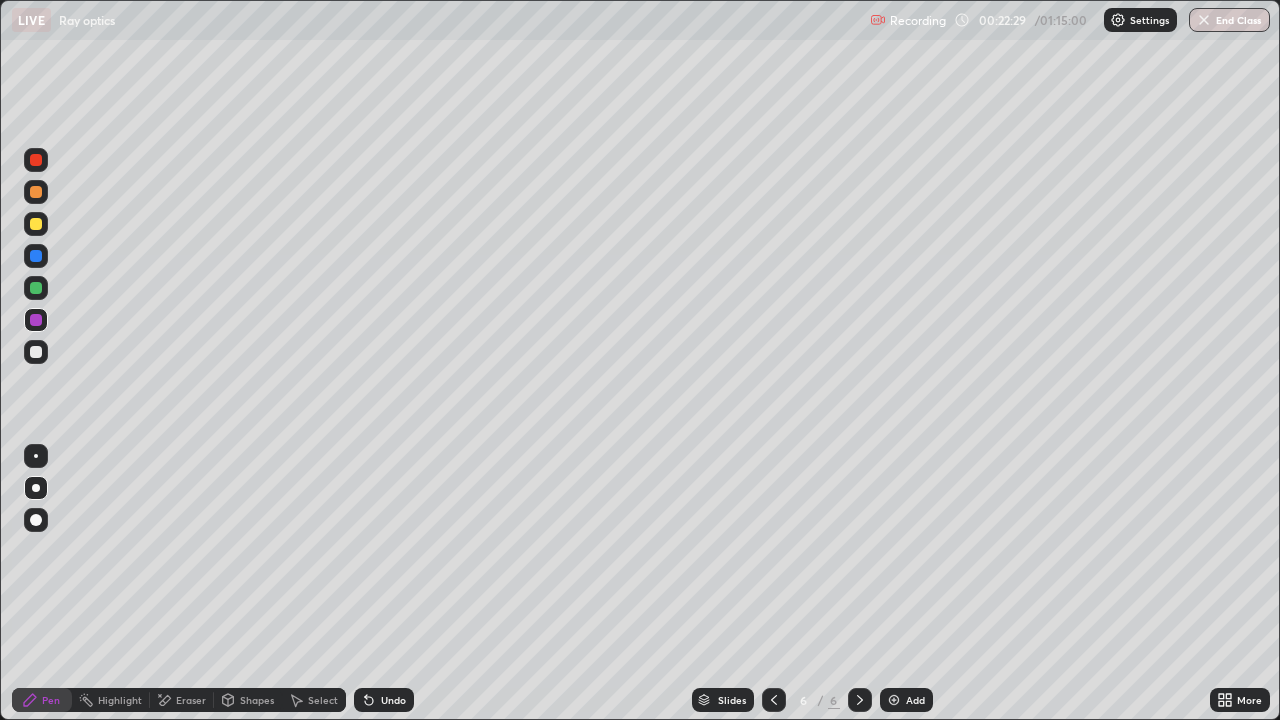 click on "Undo" at bounding box center [393, 700] 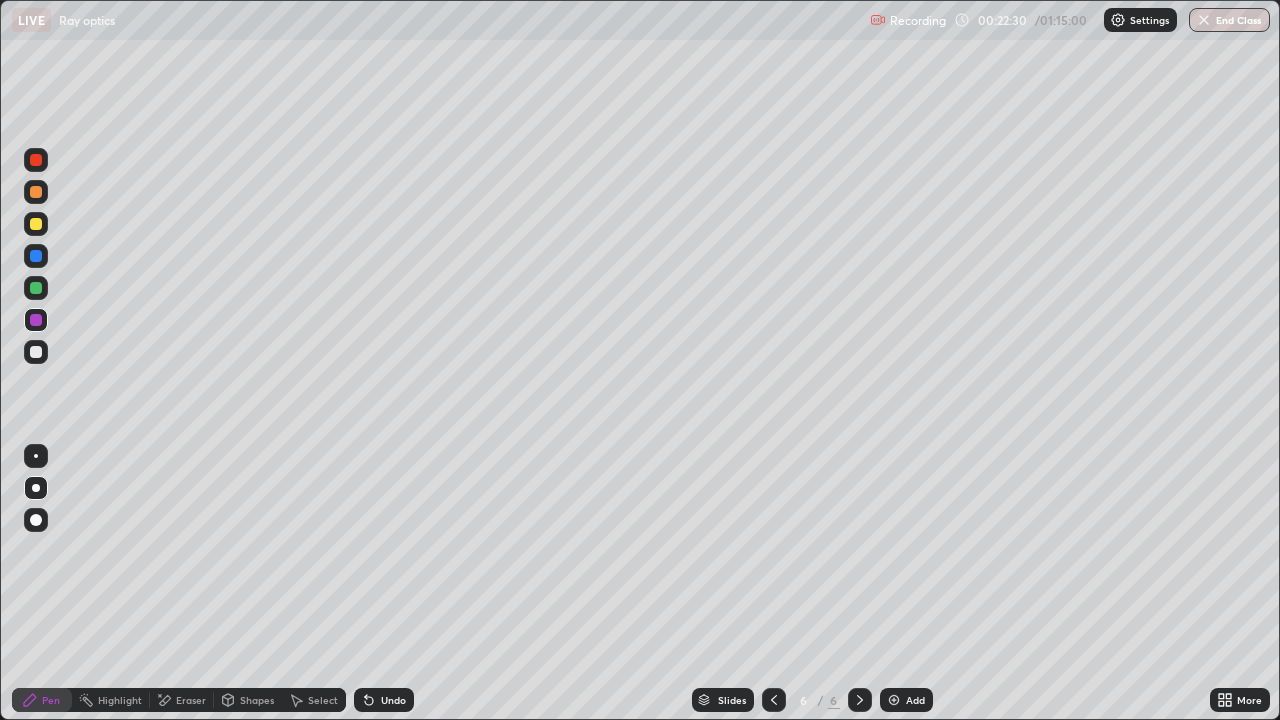 click at bounding box center (36, 288) 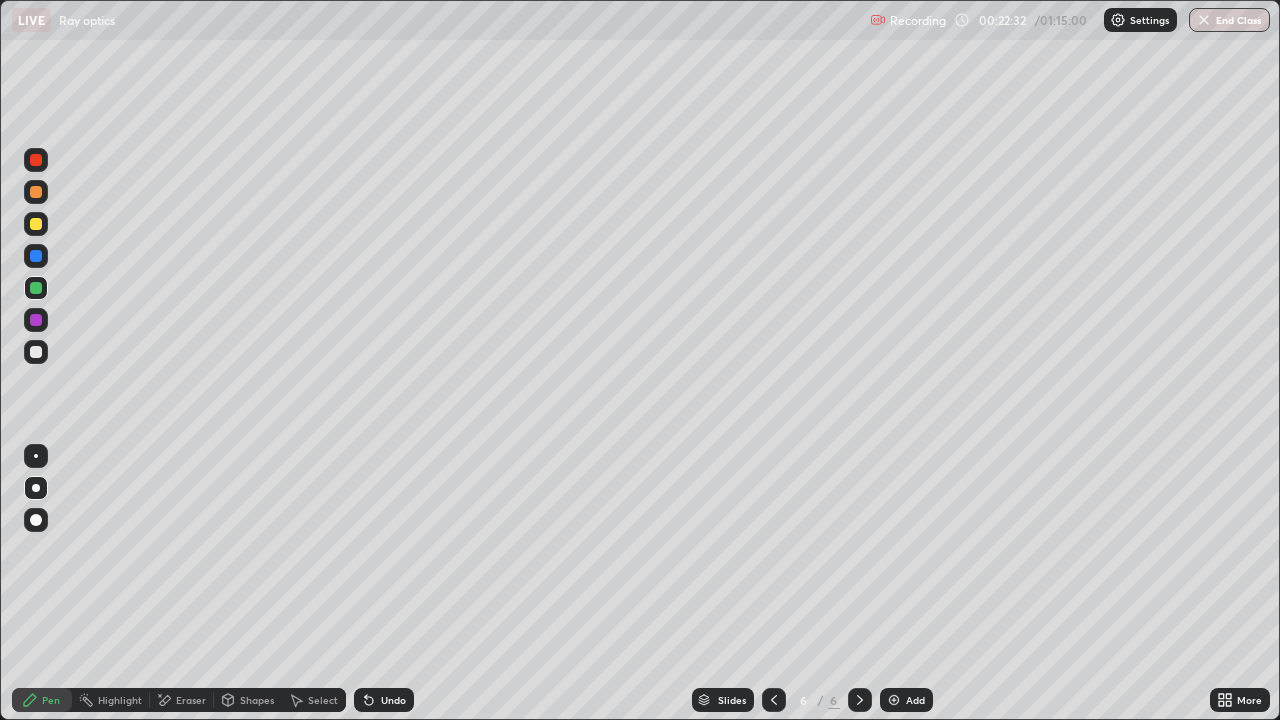 click at bounding box center (36, 224) 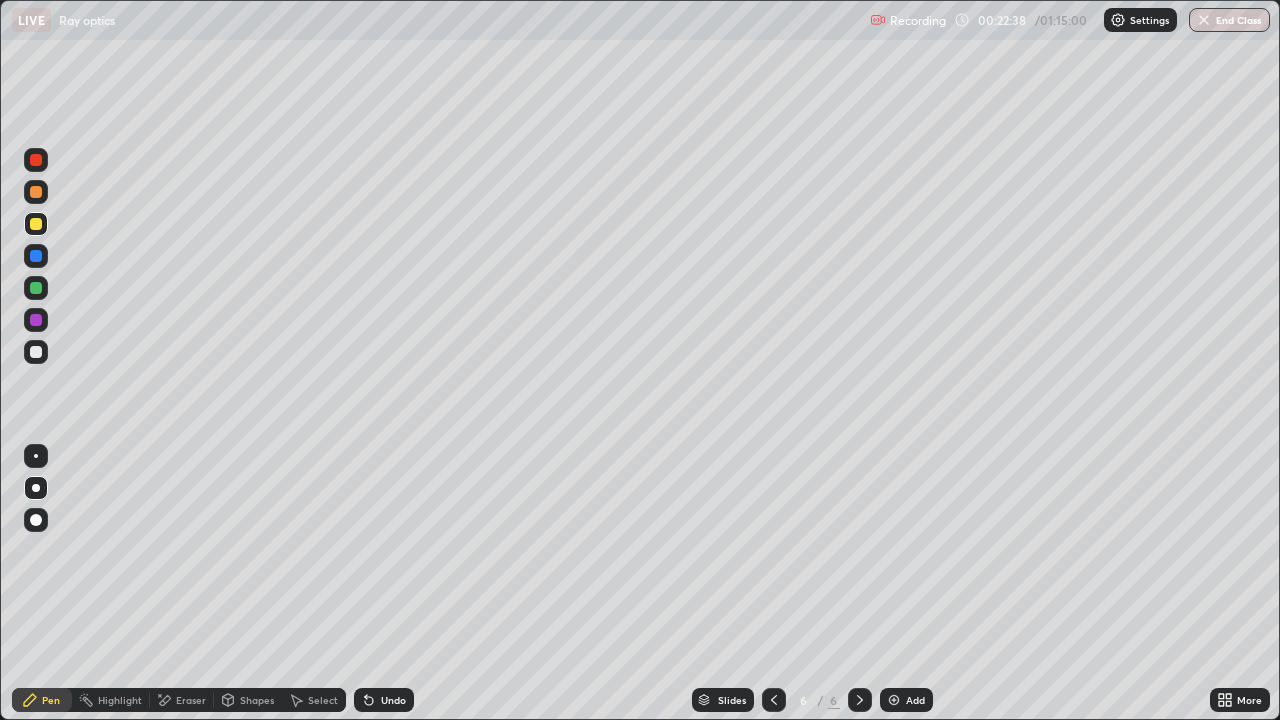 click at bounding box center [36, 352] 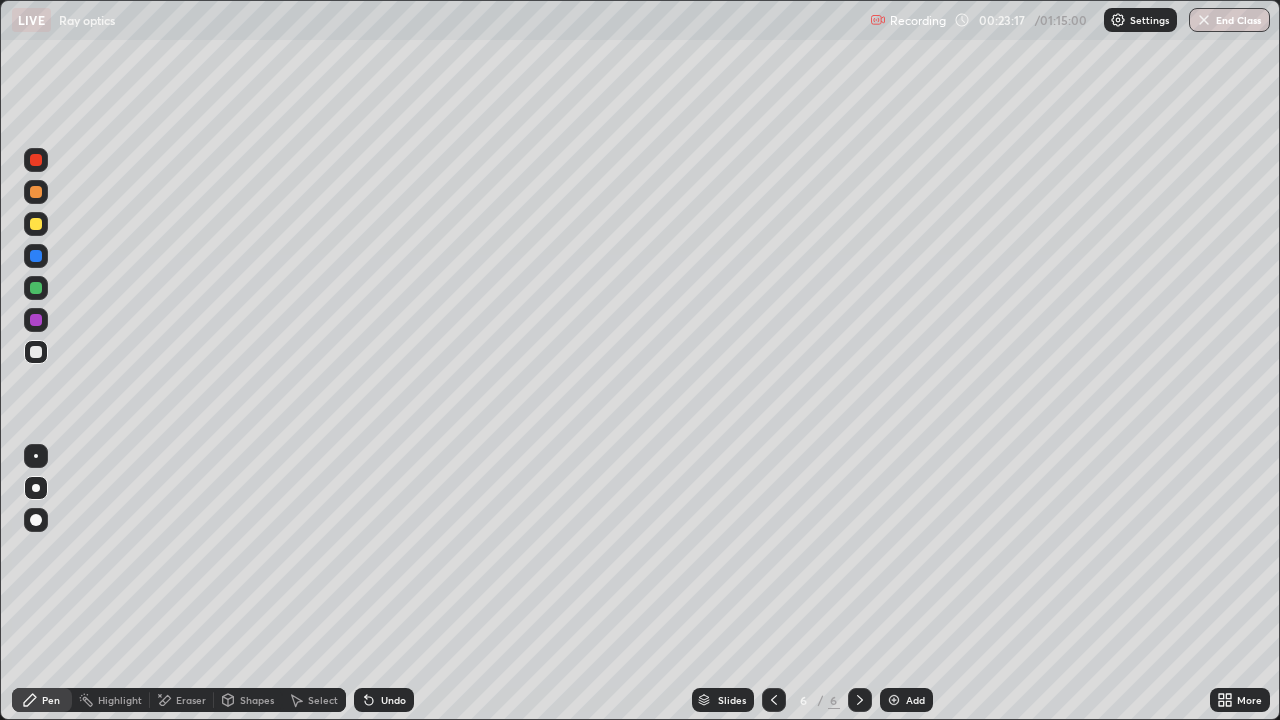 click at bounding box center (36, 352) 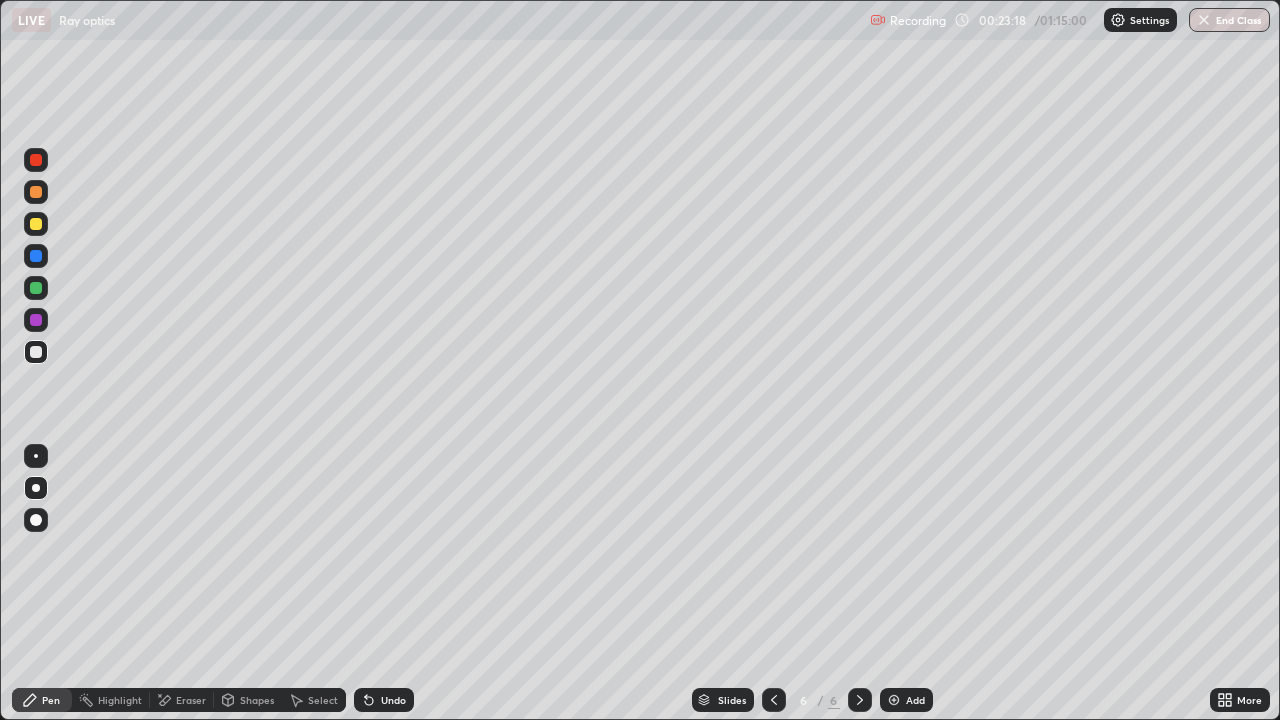 click at bounding box center (36, 320) 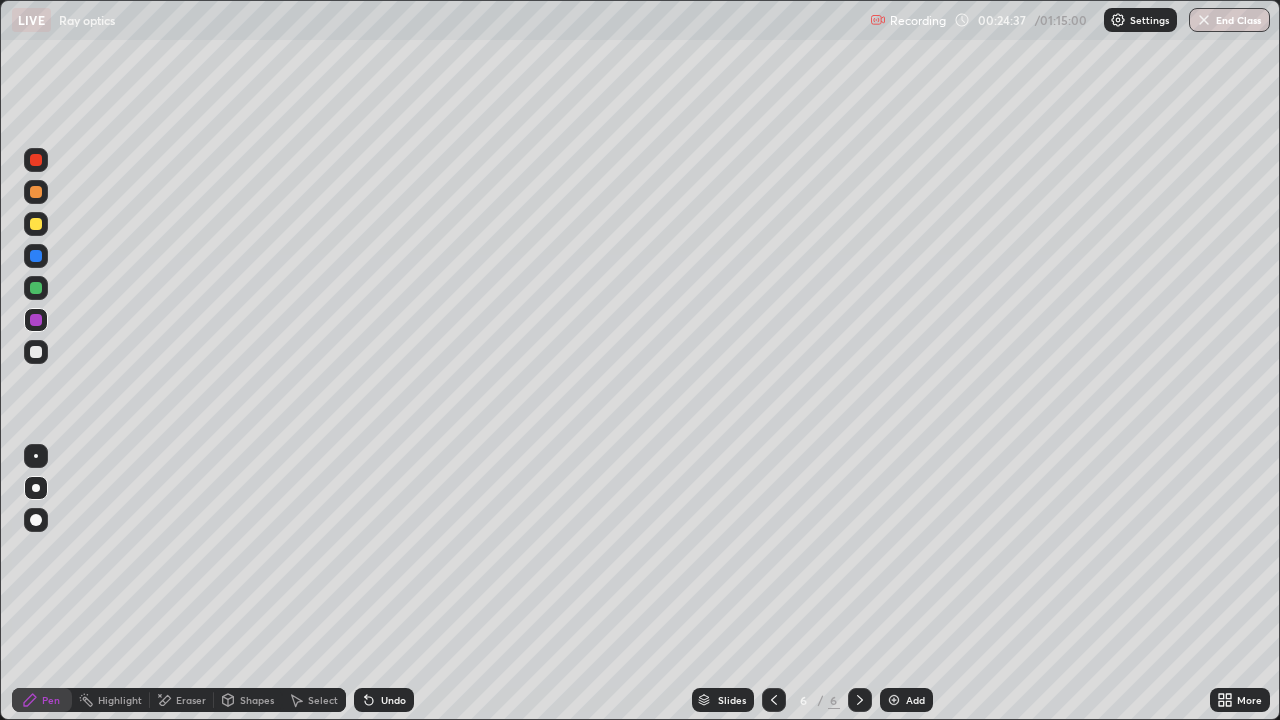 click at bounding box center [36, 320] 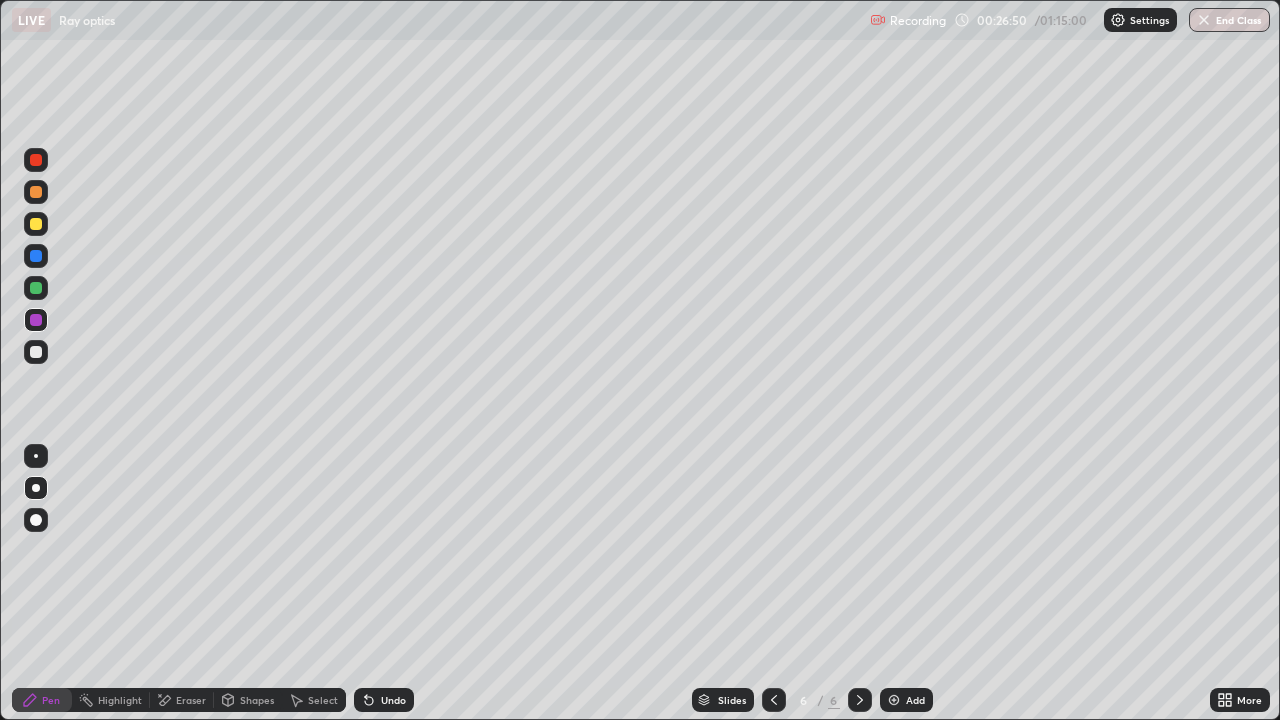 click at bounding box center [36, 192] 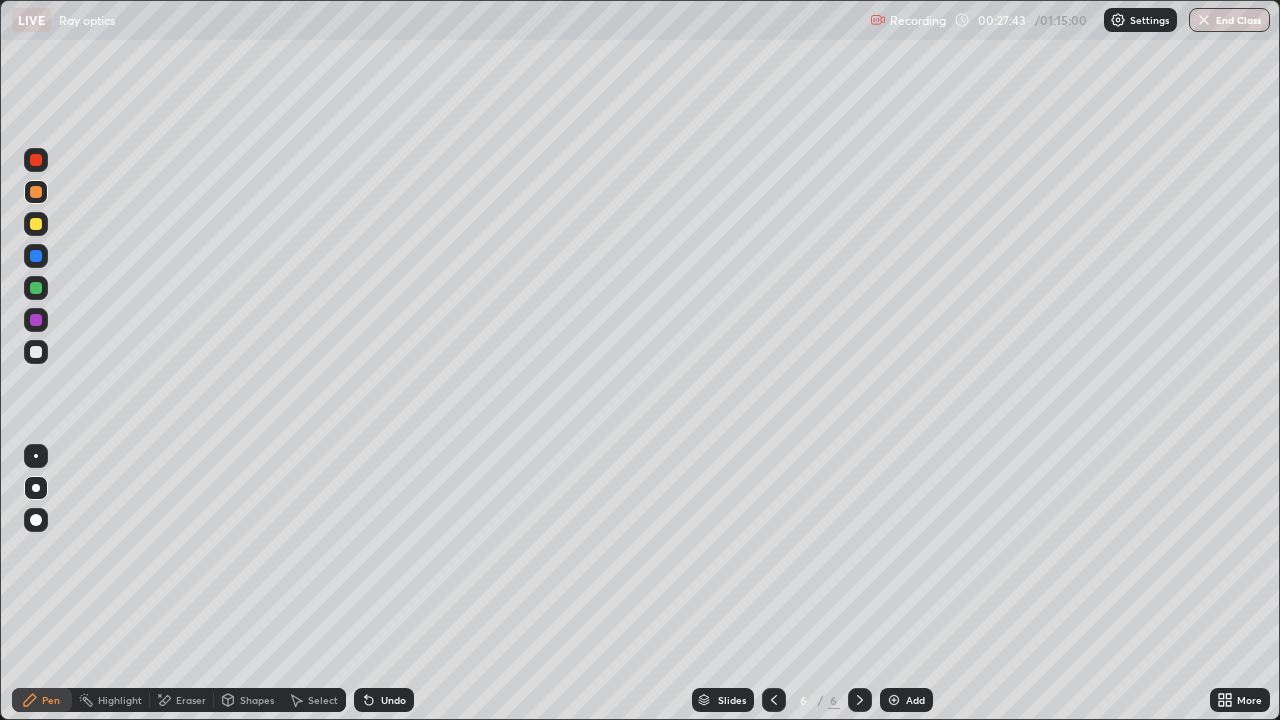 click on "Add" at bounding box center (906, 700) 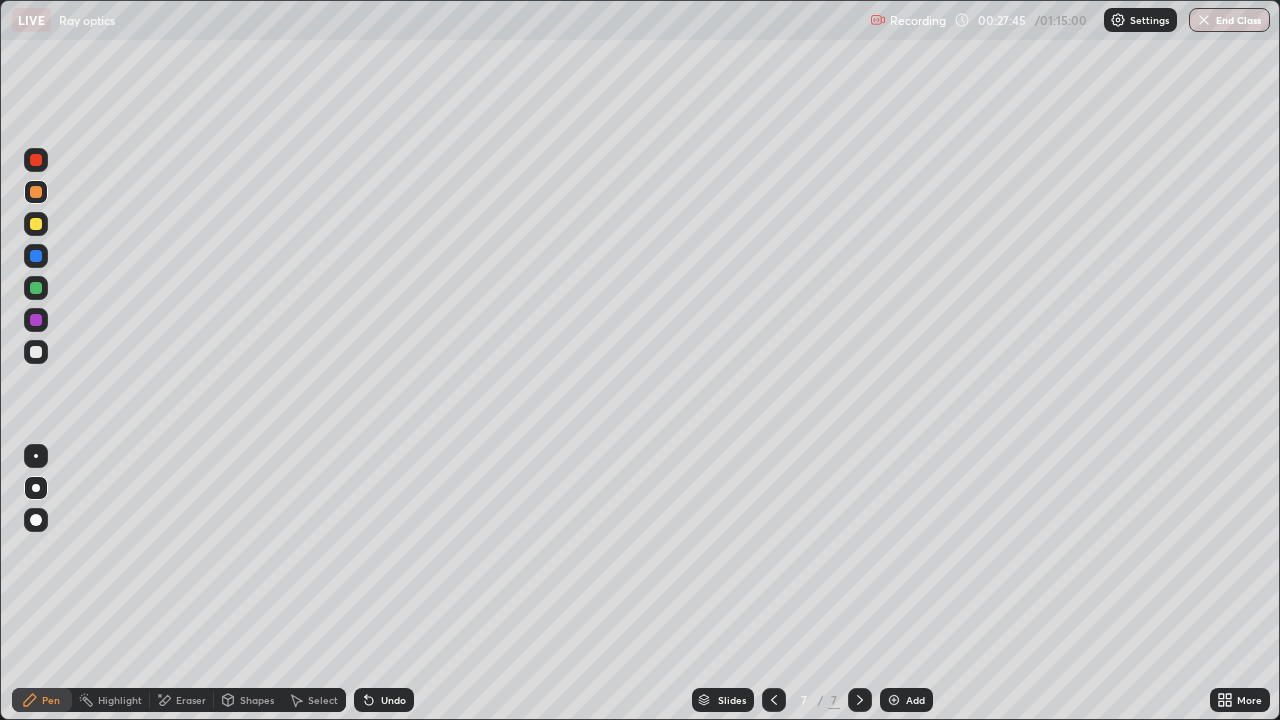 click at bounding box center (36, 224) 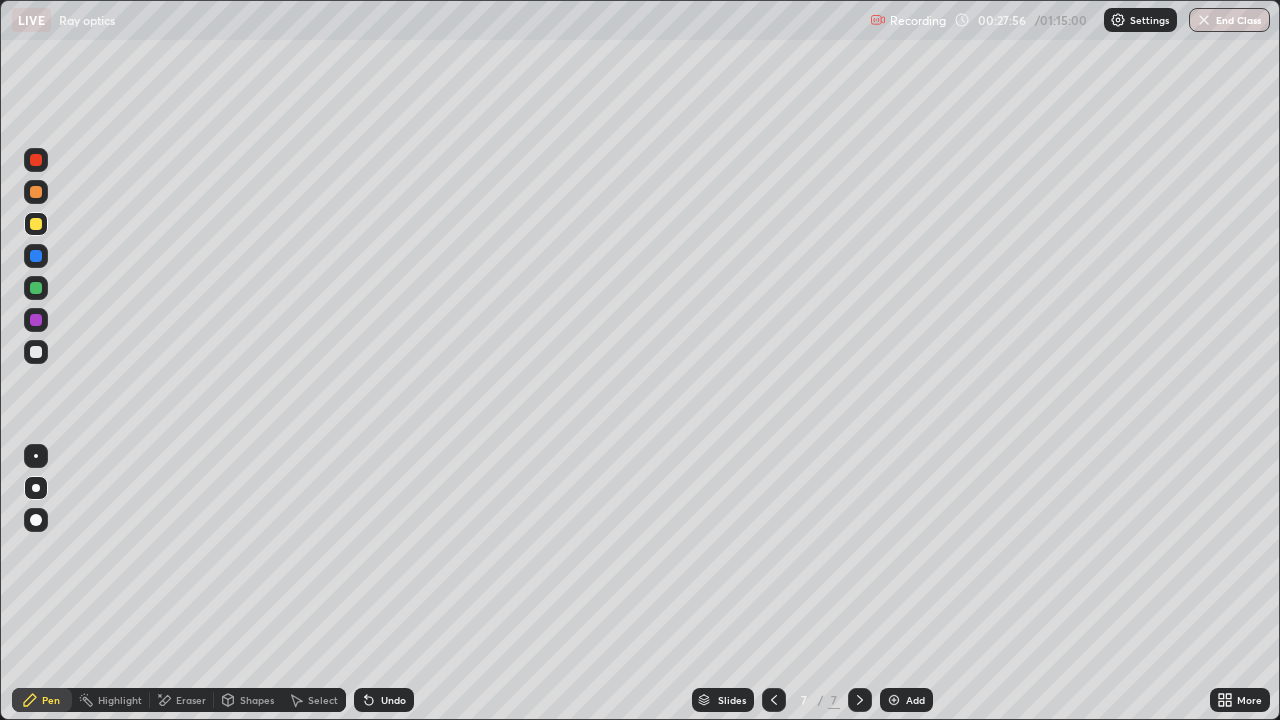 click at bounding box center [36, 352] 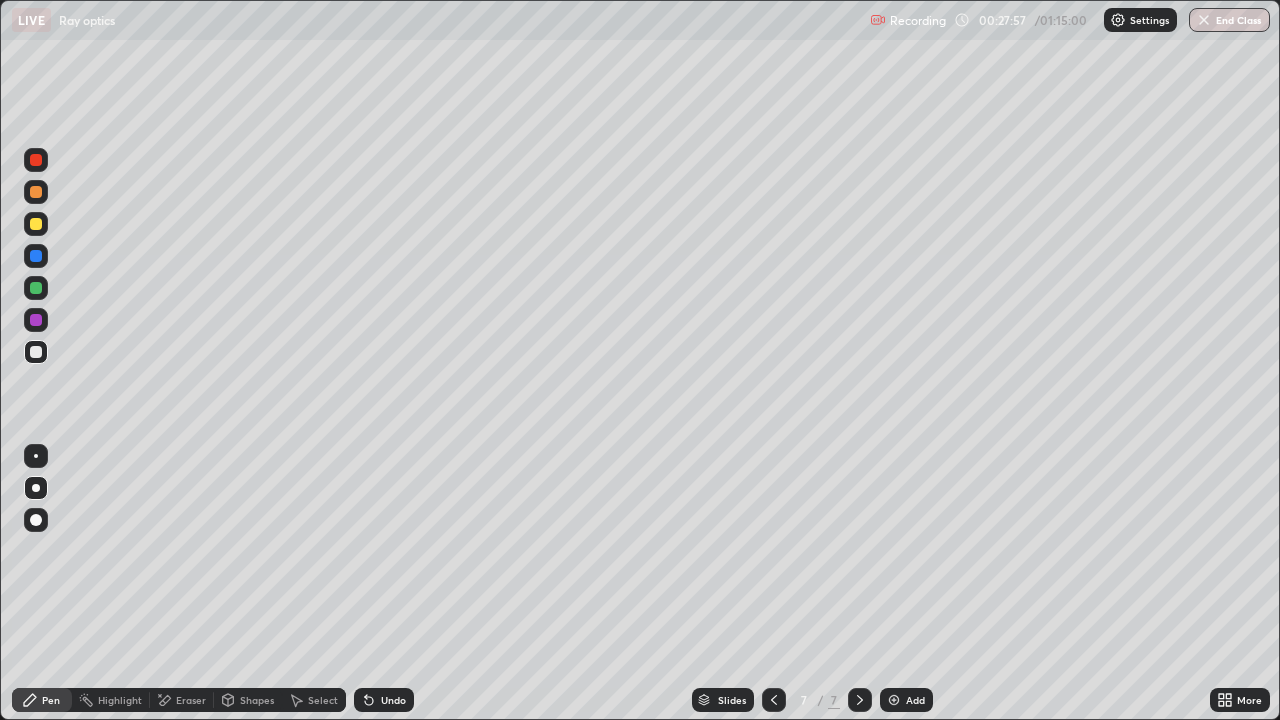 click at bounding box center (36, 456) 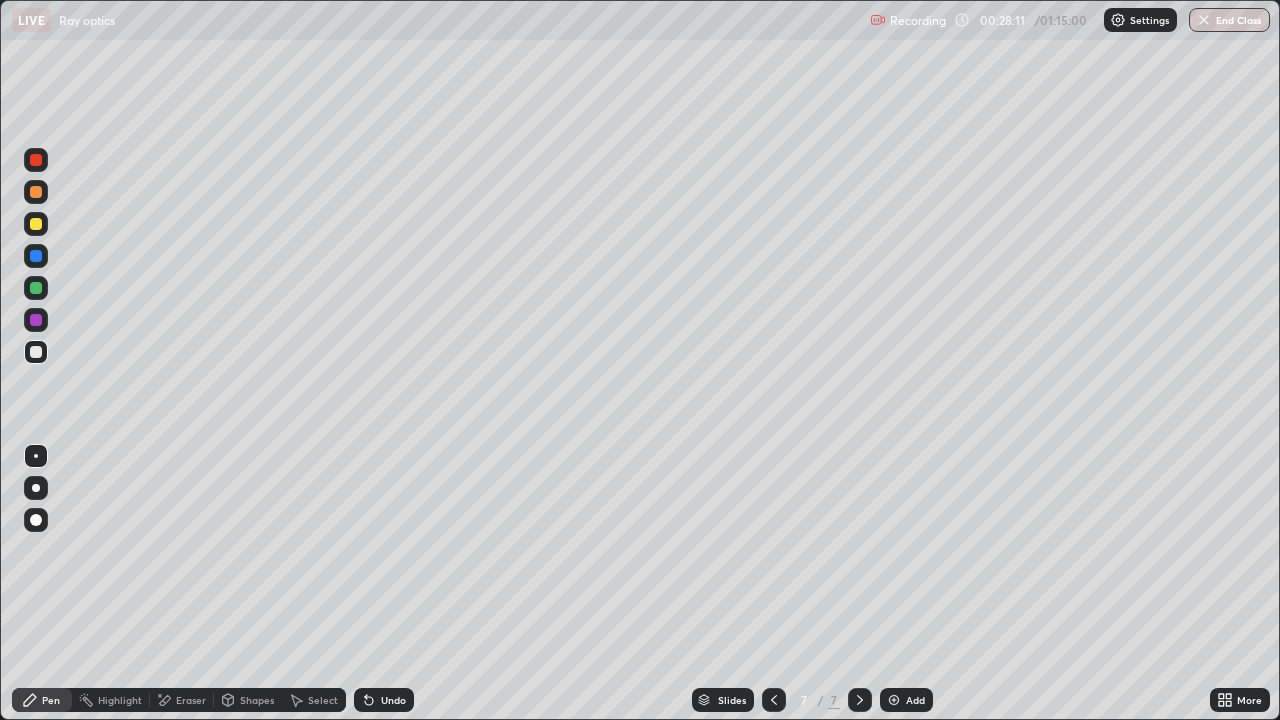 click at bounding box center (36, 320) 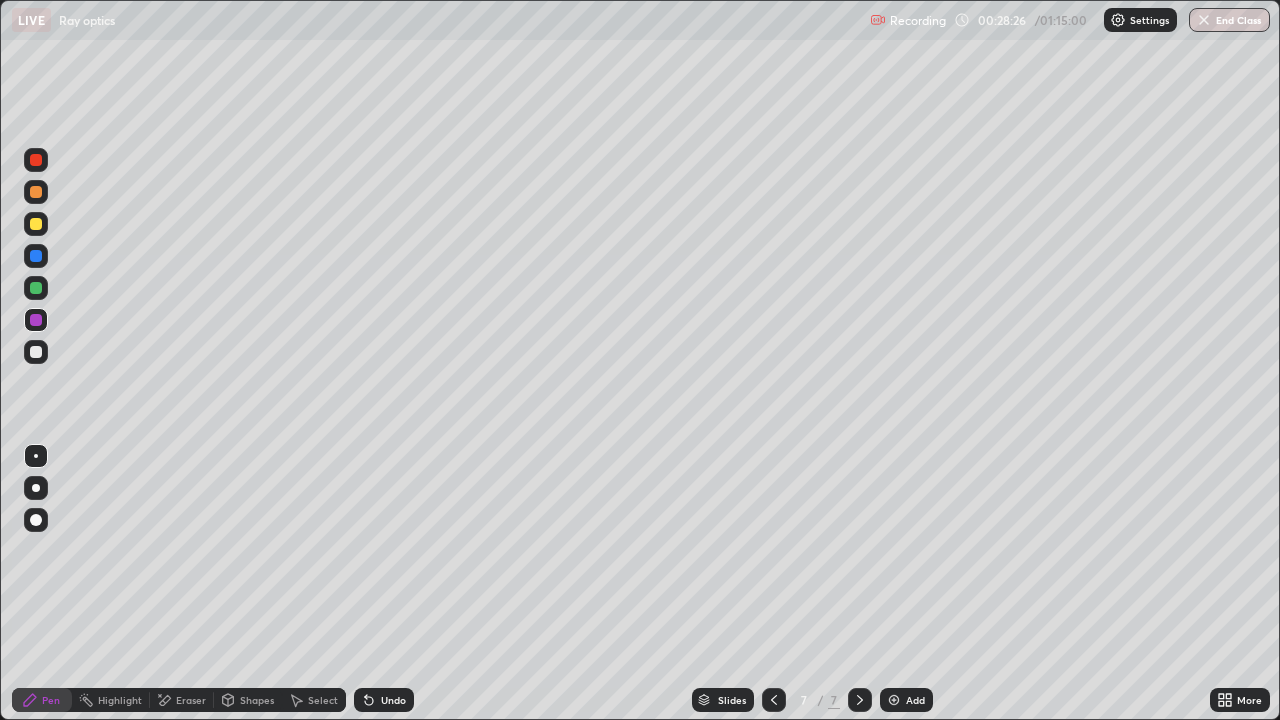 click at bounding box center [36, 352] 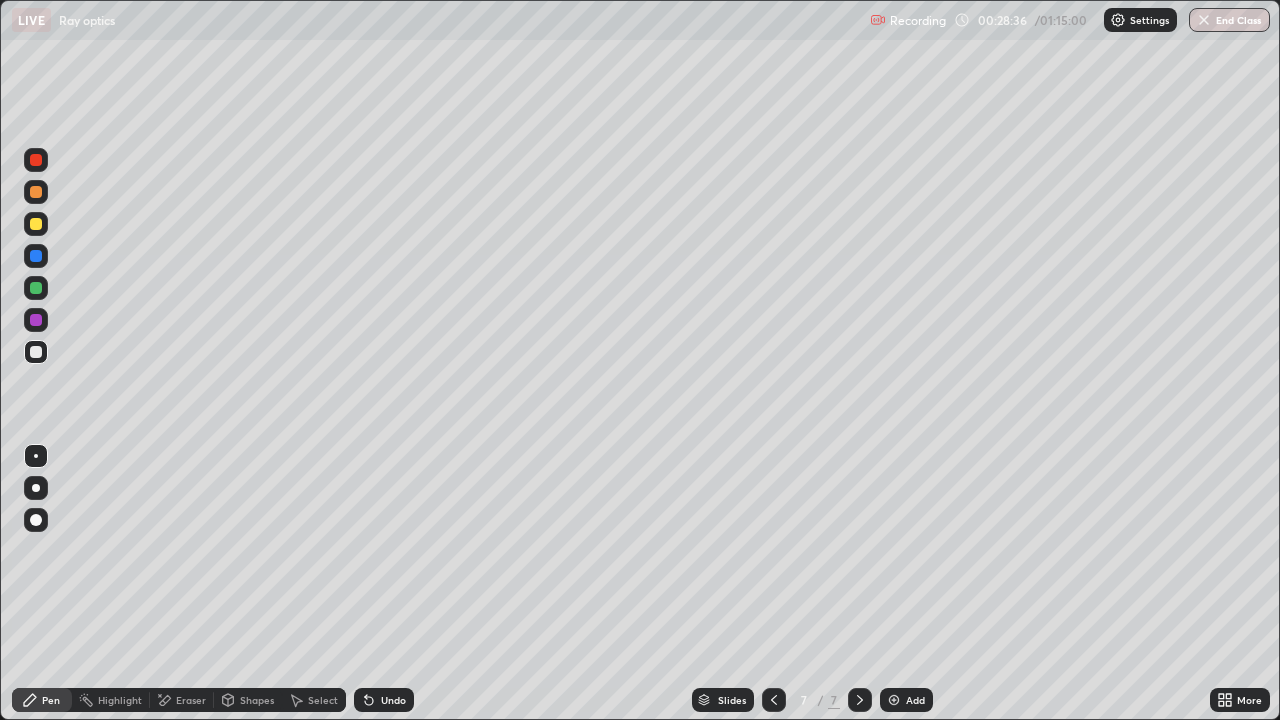 click at bounding box center [36, 320] 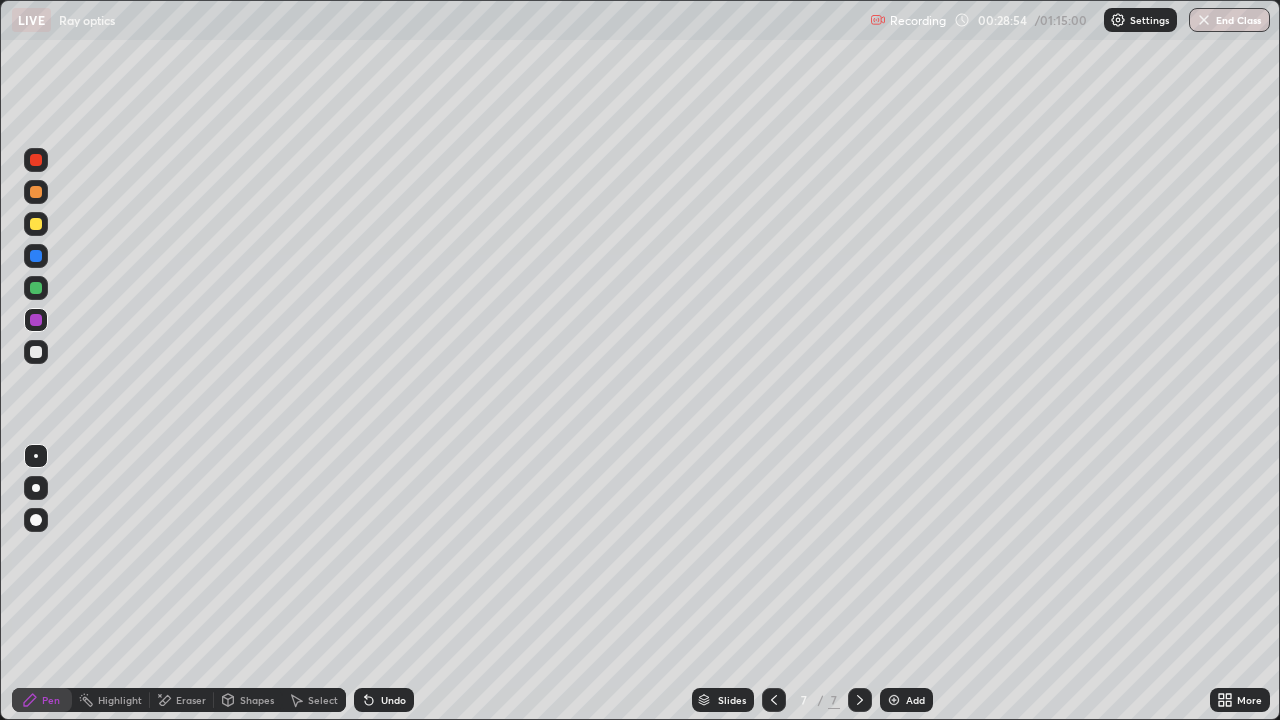 click at bounding box center [36, 352] 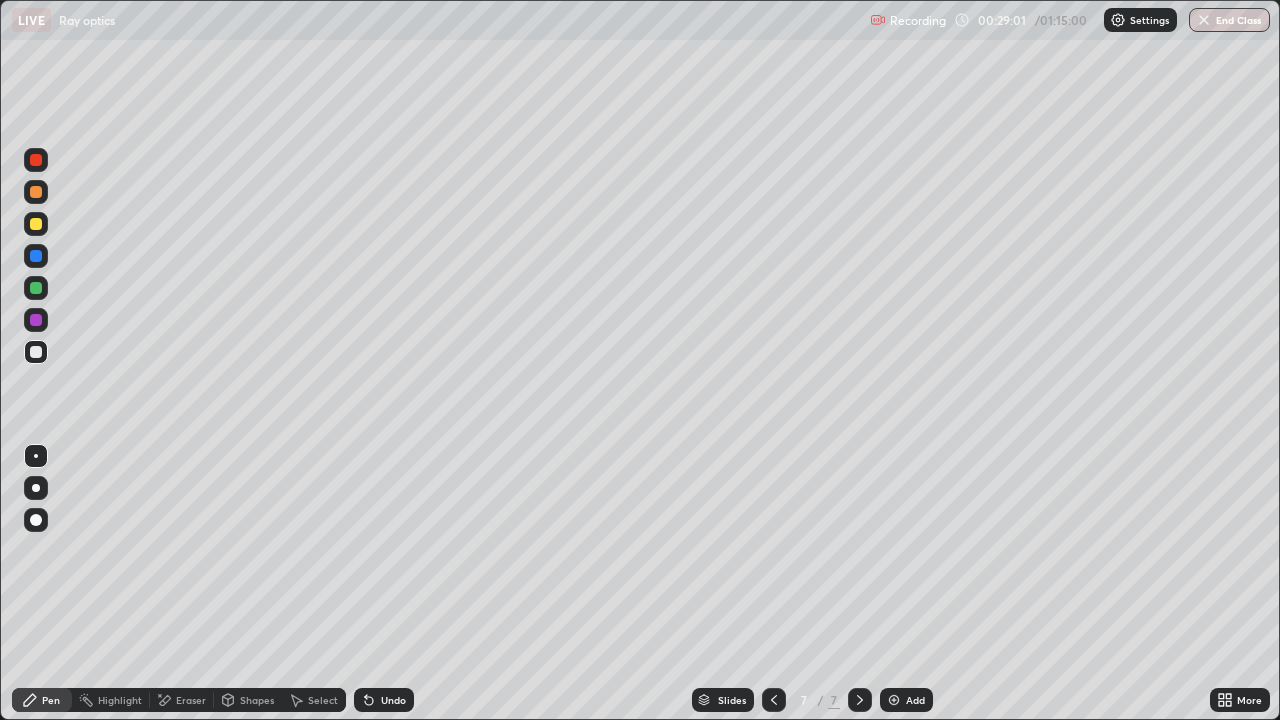 click on "Shapes" at bounding box center (248, 700) 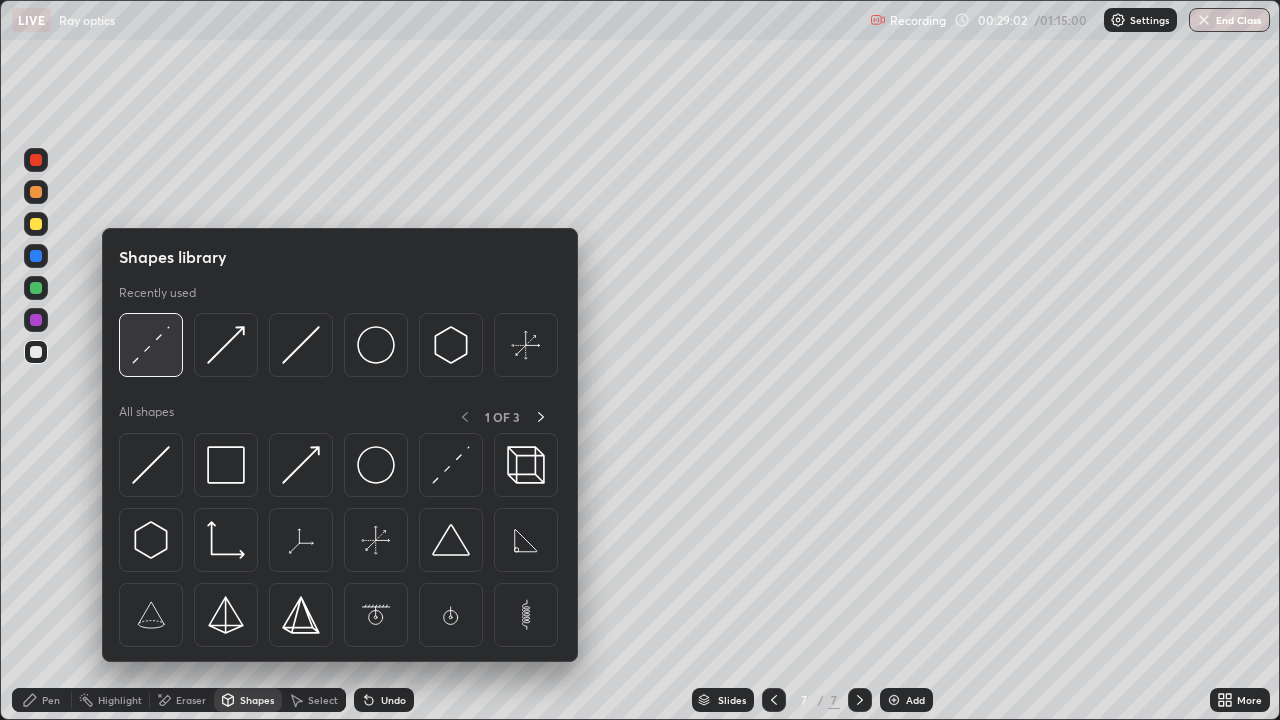click at bounding box center [151, 345] 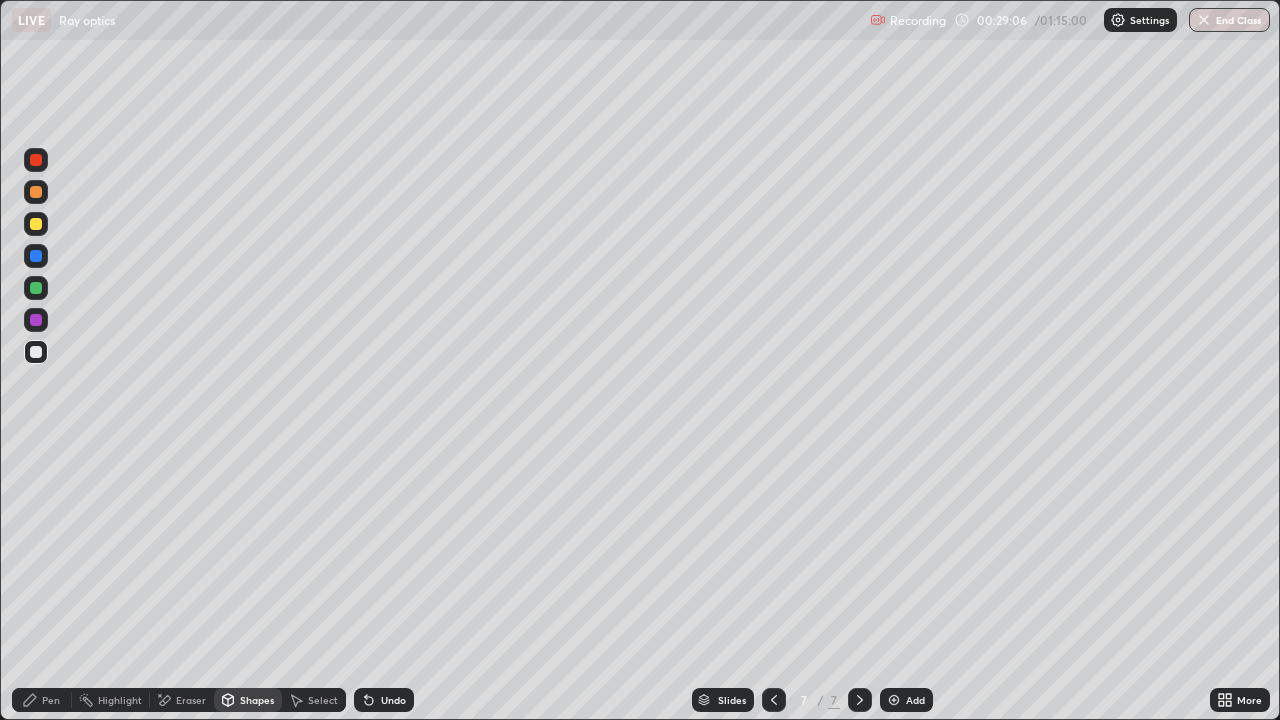 click at bounding box center (36, 320) 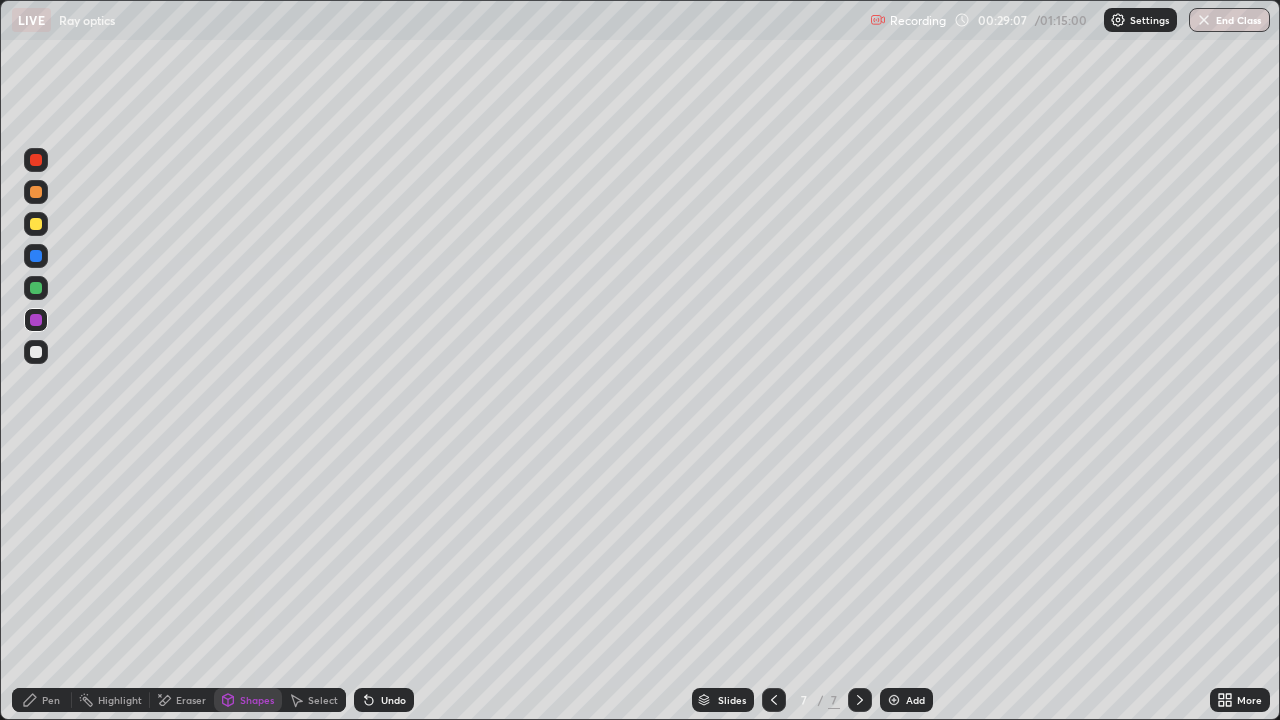 click on "Undo" at bounding box center (393, 700) 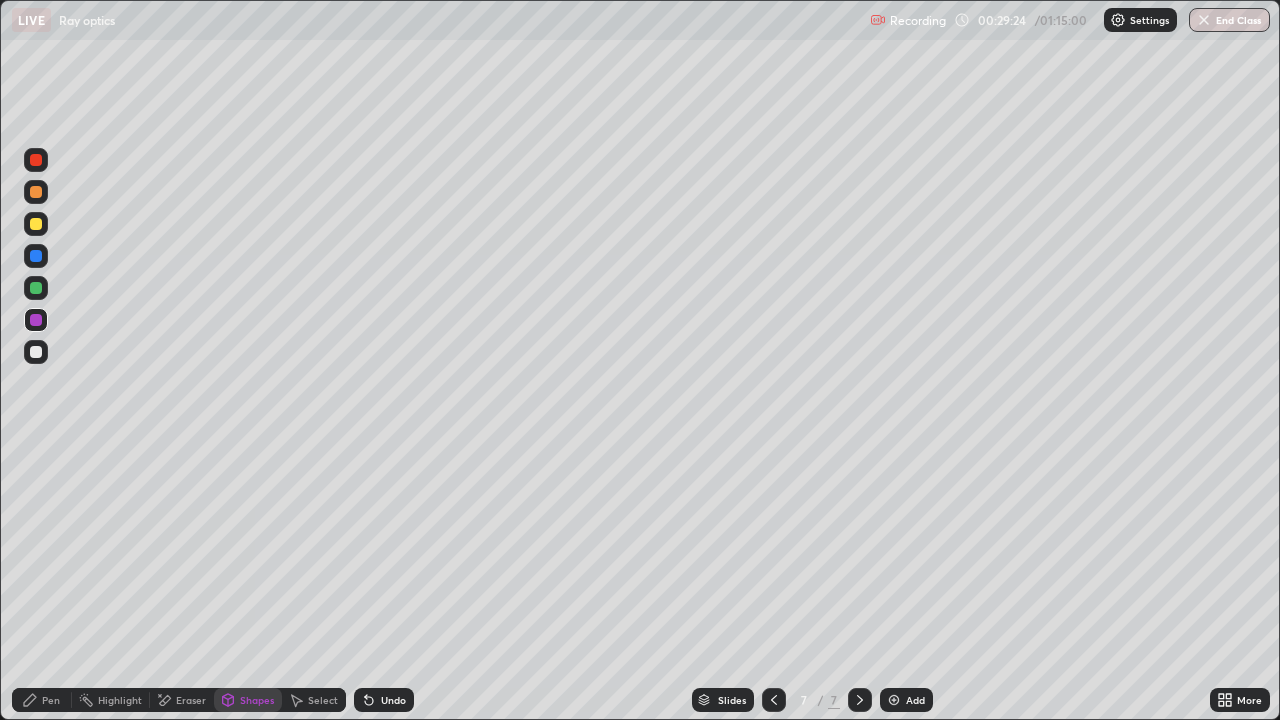 click at bounding box center [36, 352] 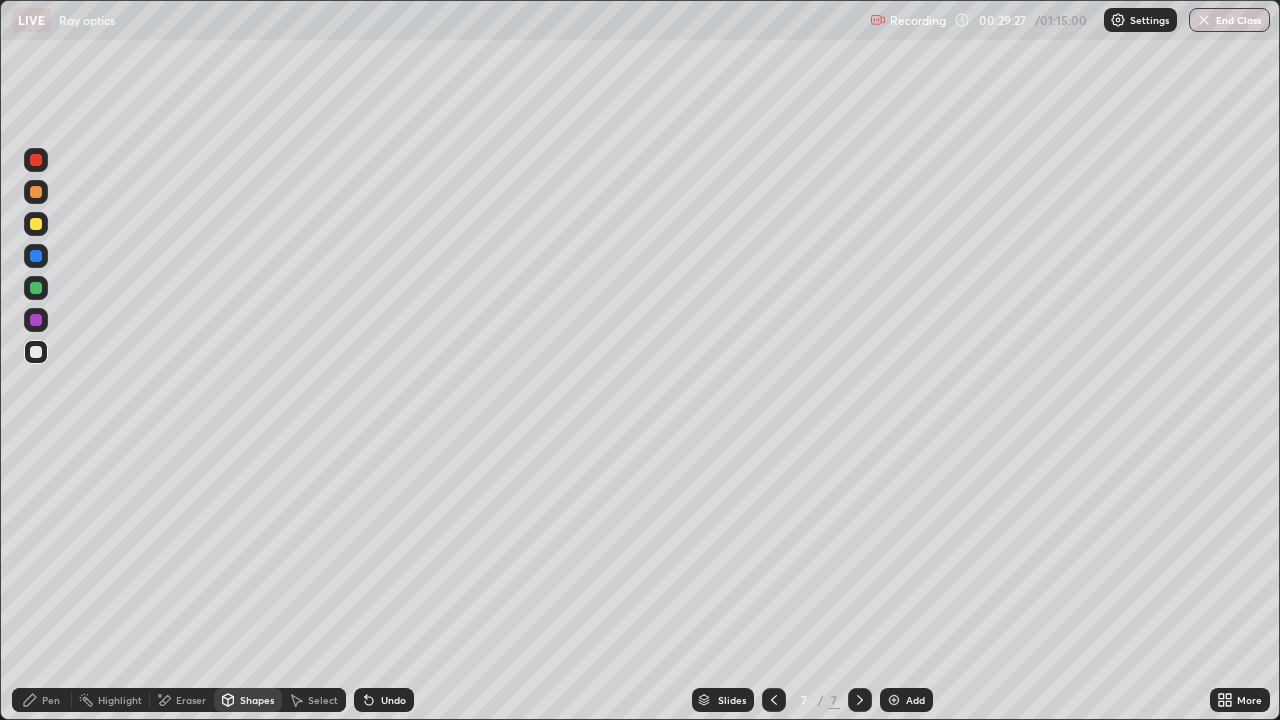 click at bounding box center [36, 288] 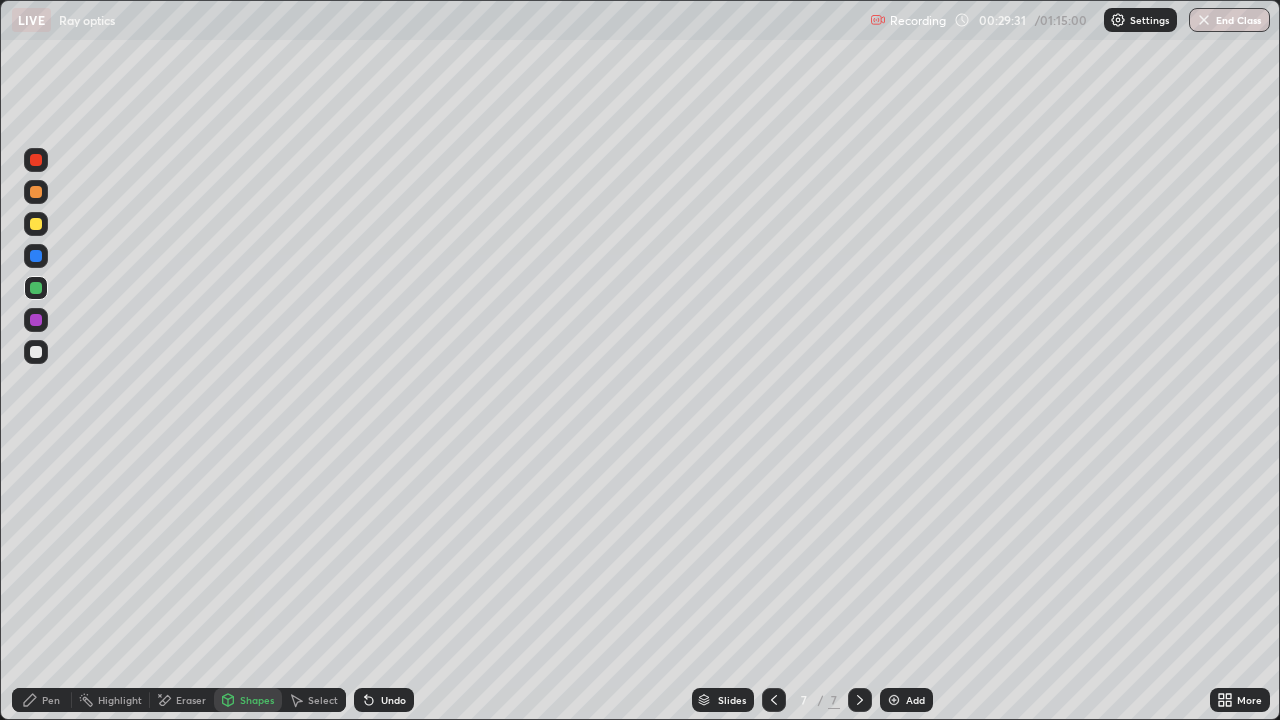 click on "Pen" at bounding box center (51, 700) 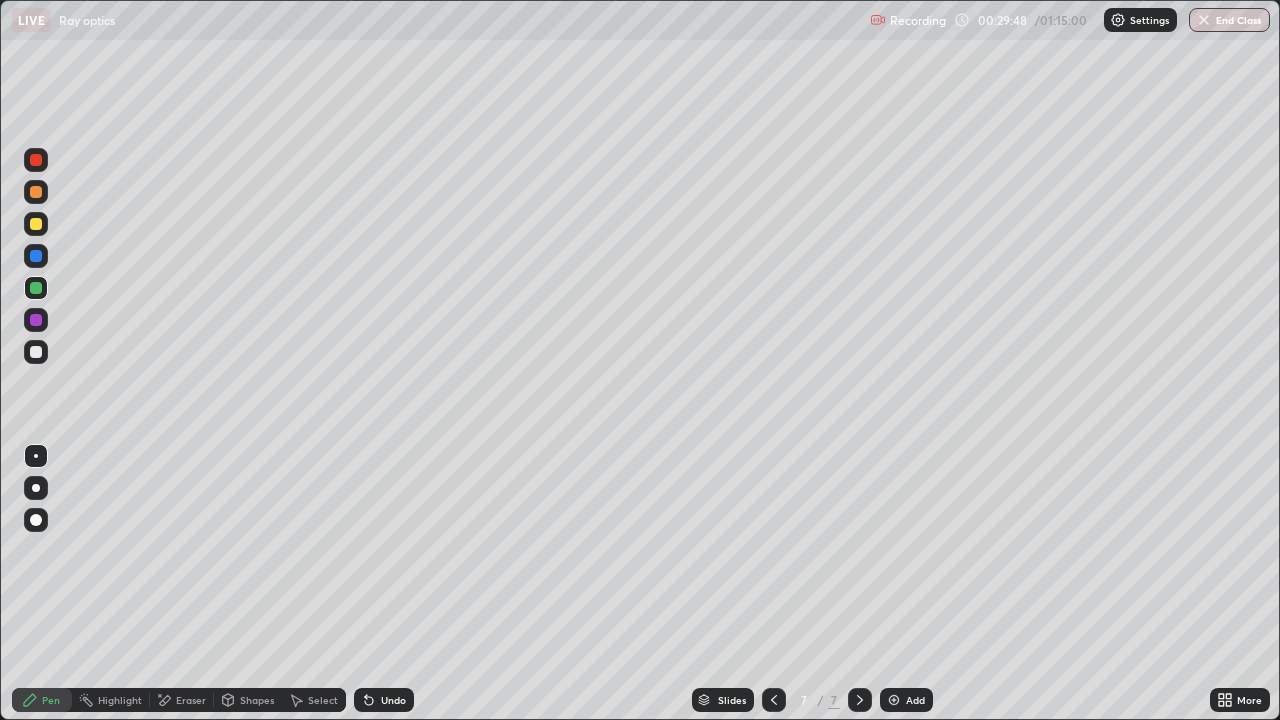 click at bounding box center [36, 160] 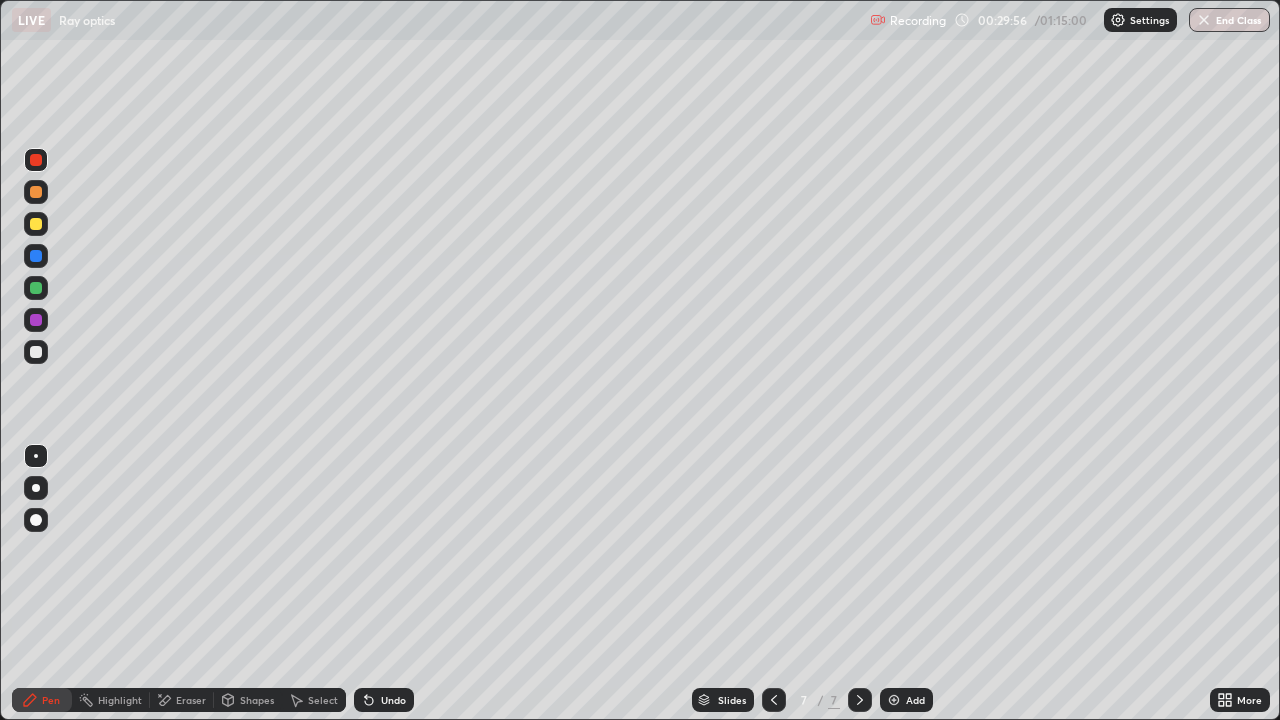 click at bounding box center (36, 352) 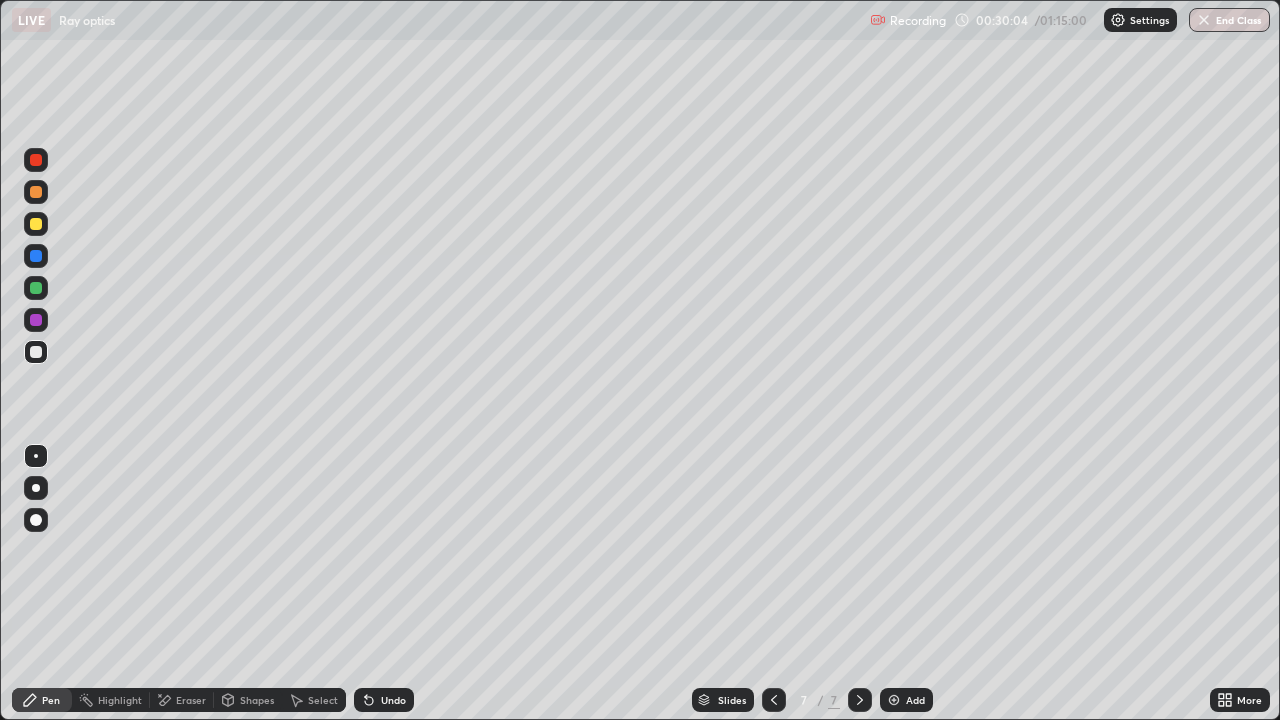 click at bounding box center (36, 160) 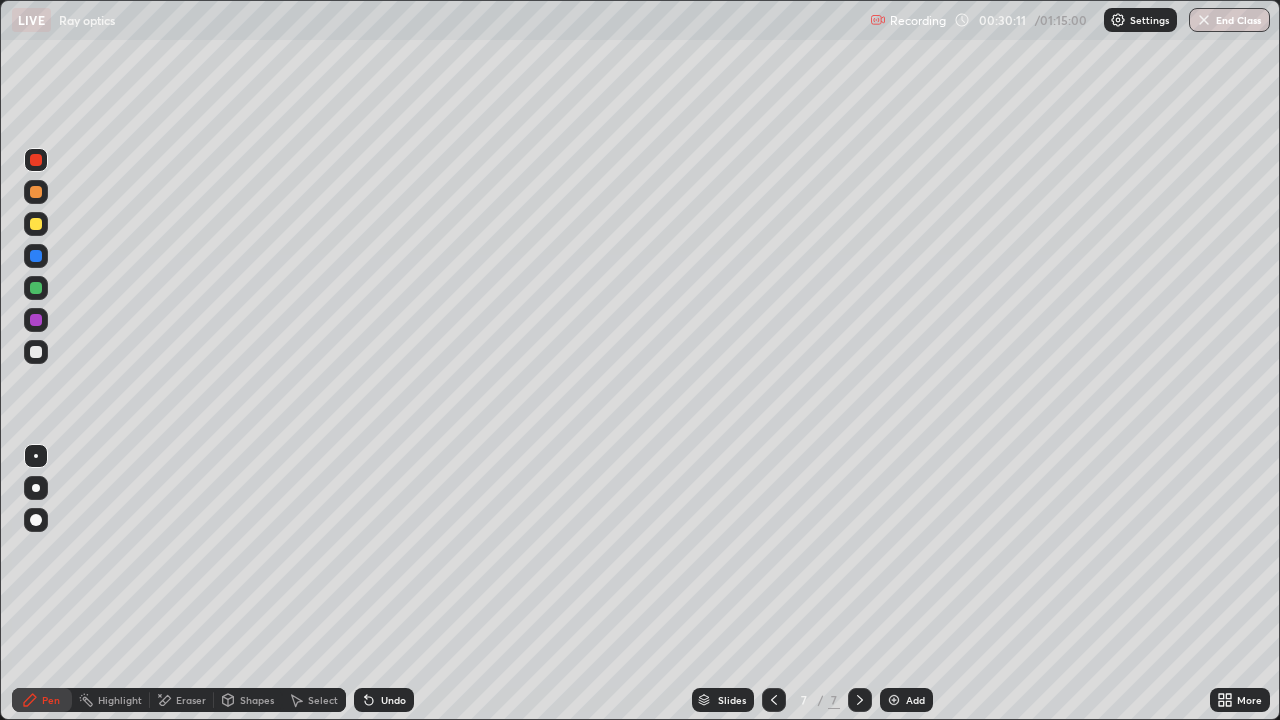 click at bounding box center (36, 192) 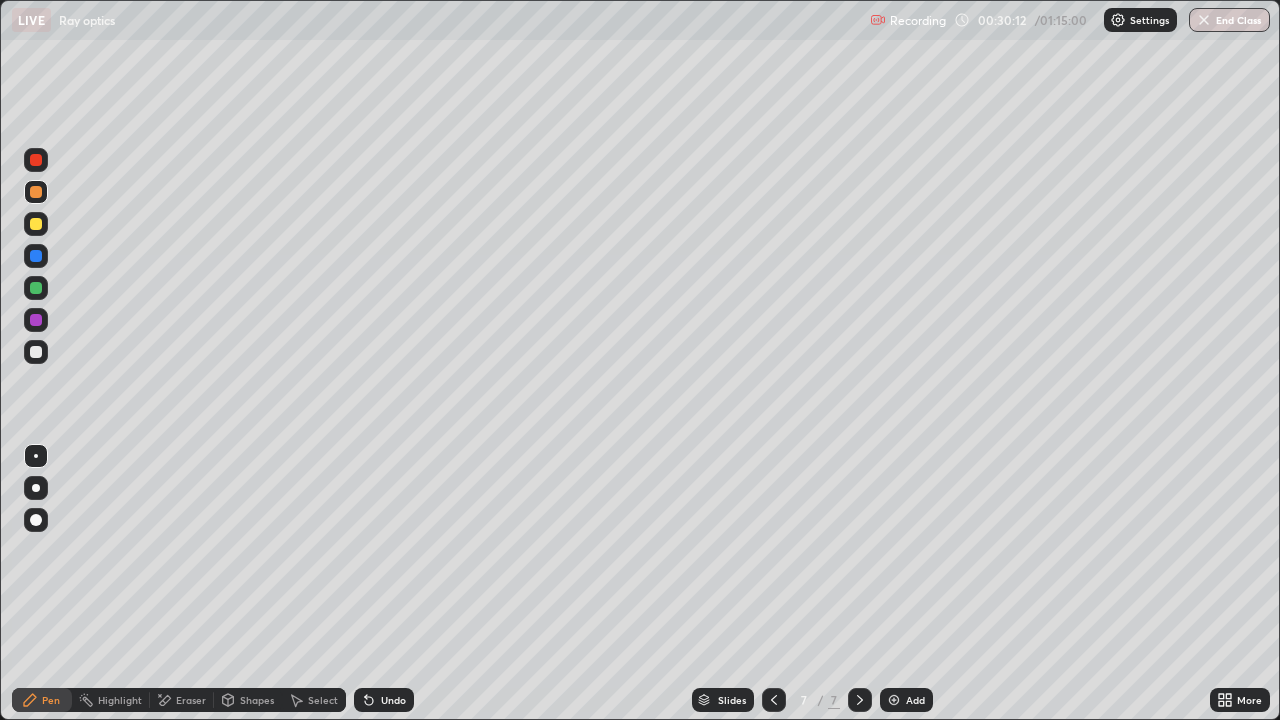 click at bounding box center (36, 320) 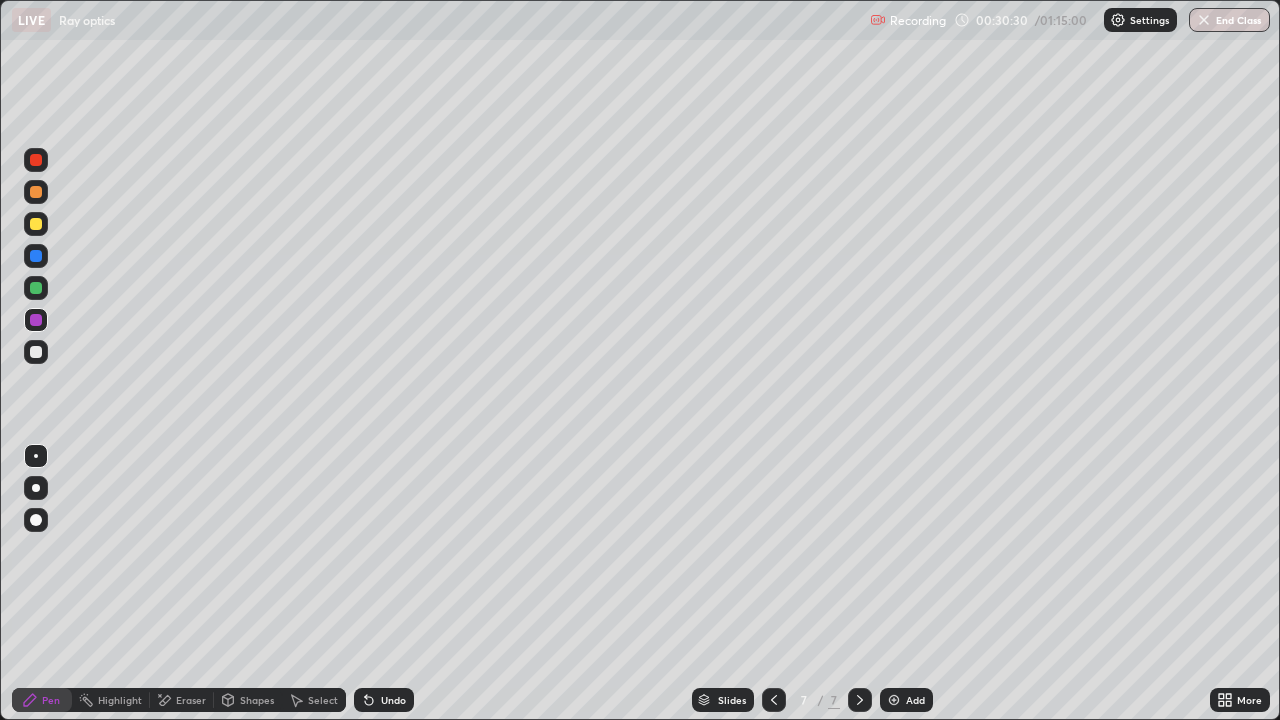 click at bounding box center (36, 352) 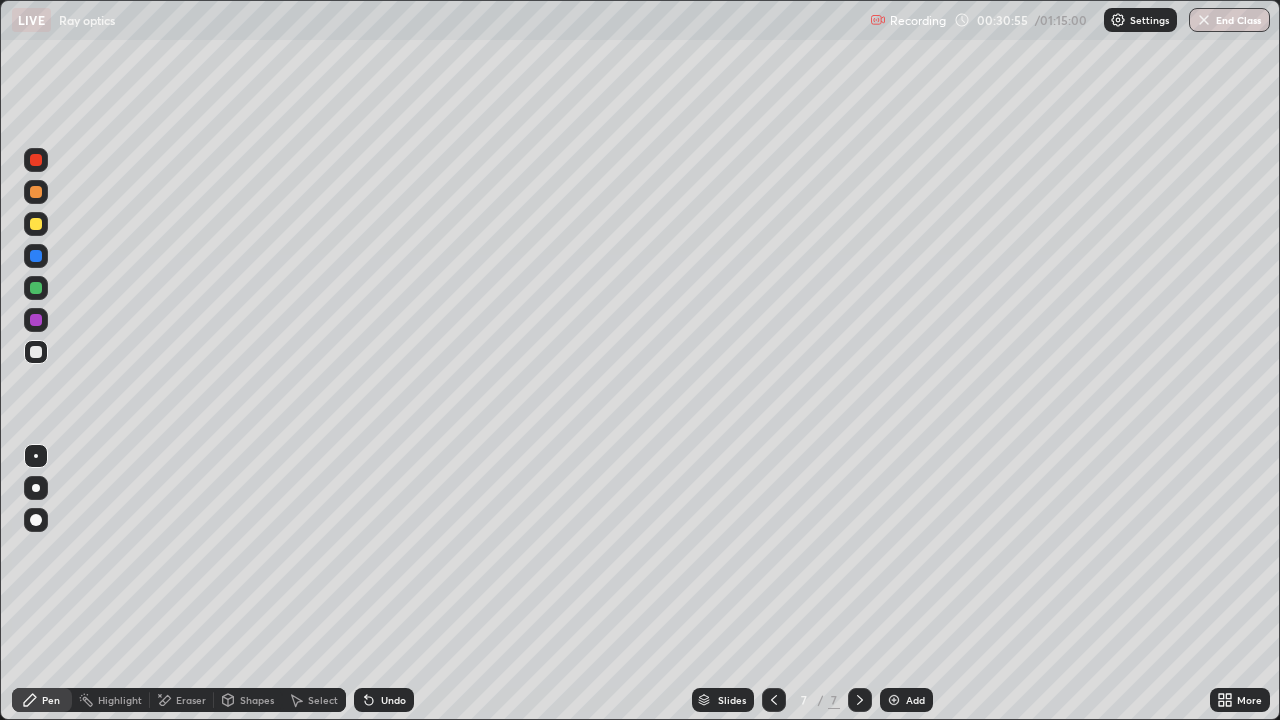 click at bounding box center [36, 160] 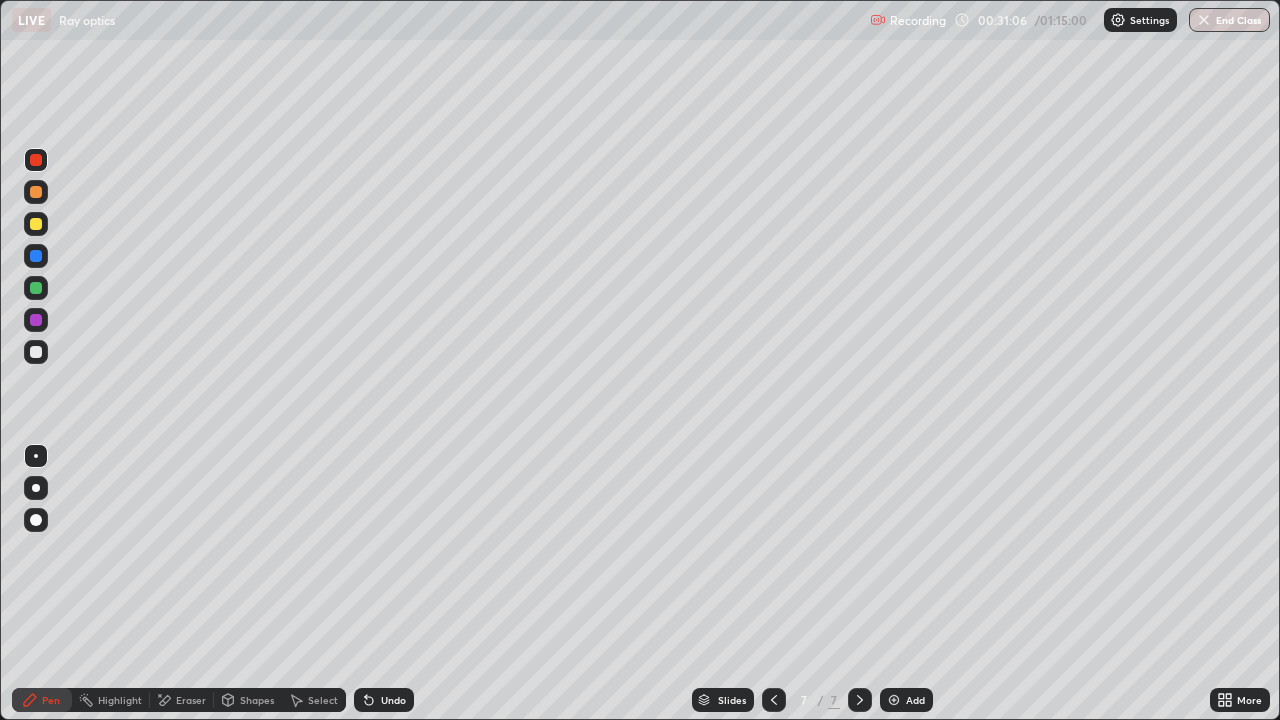 click at bounding box center (36, 352) 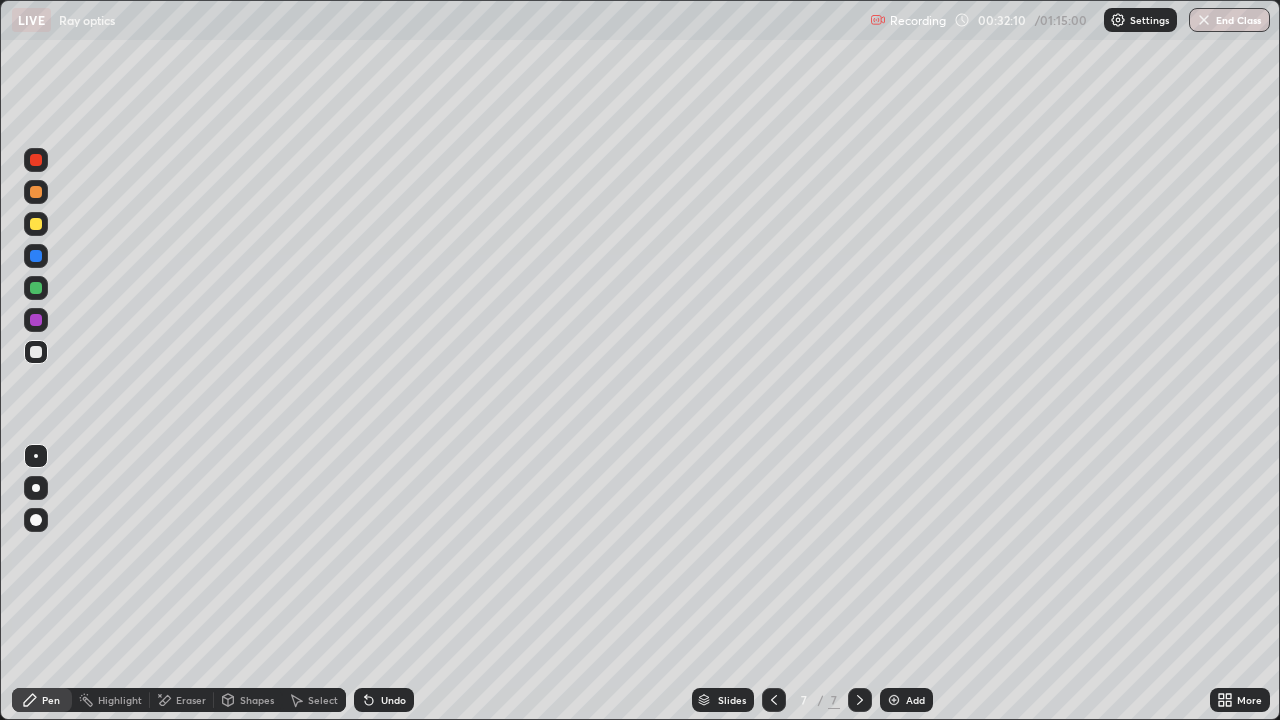 click at bounding box center (36, 256) 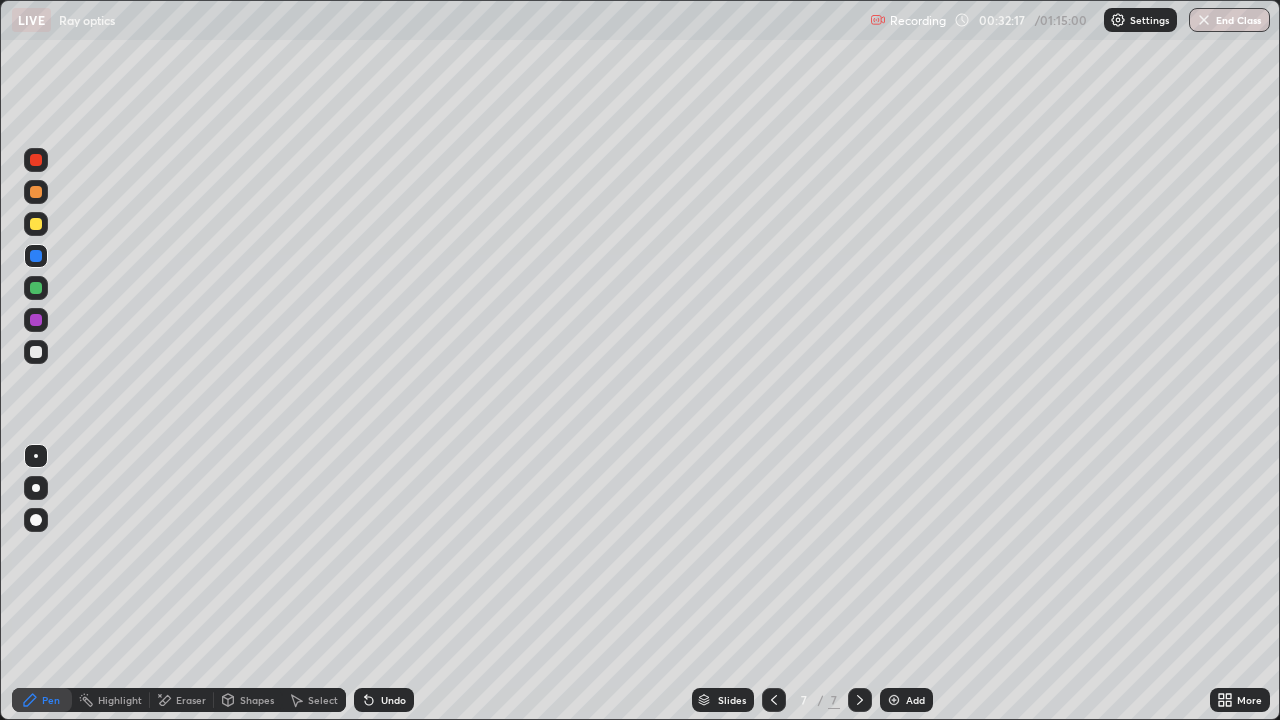 click at bounding box center (36, 352) 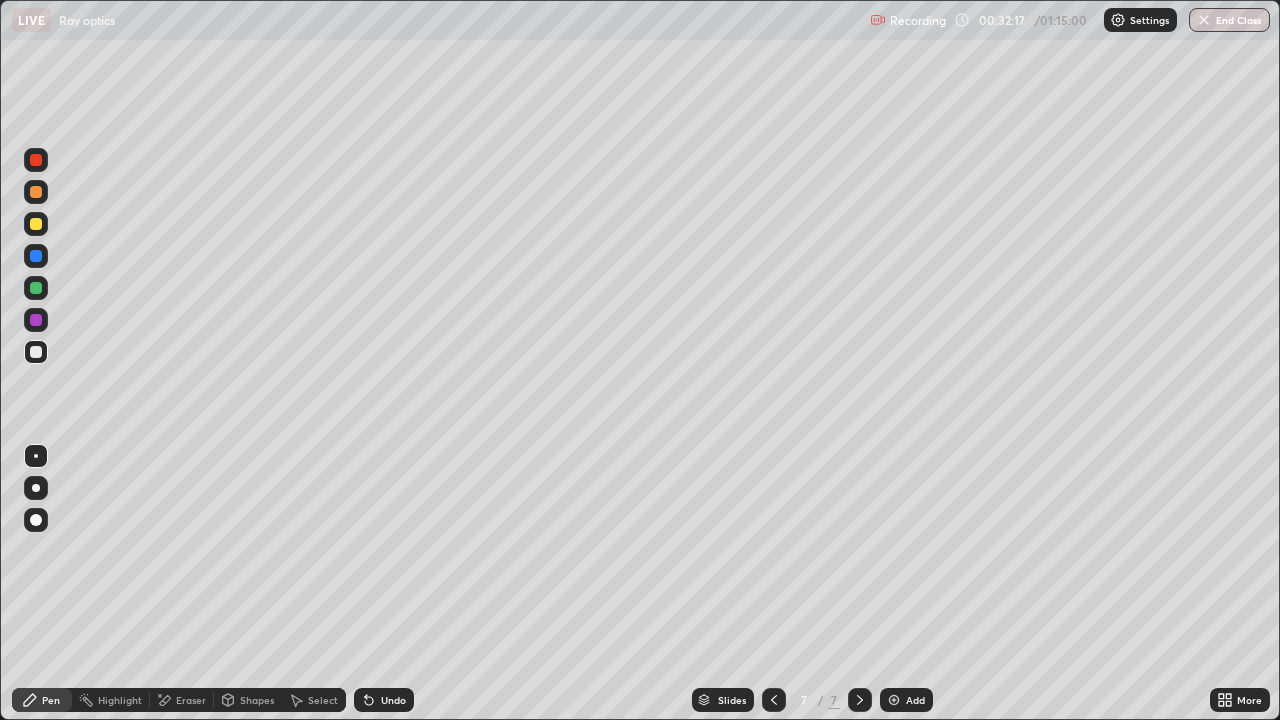 click at bounding box center (36, 352) 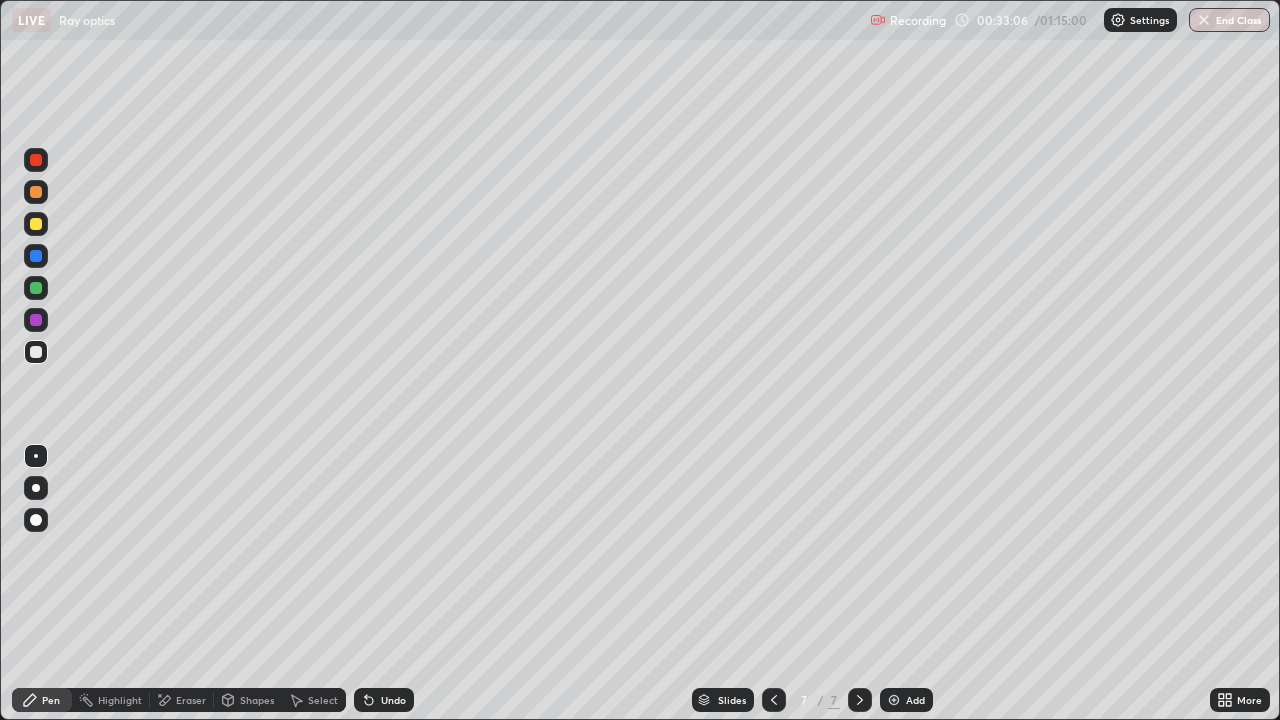 click at bounding box center [36, 488] 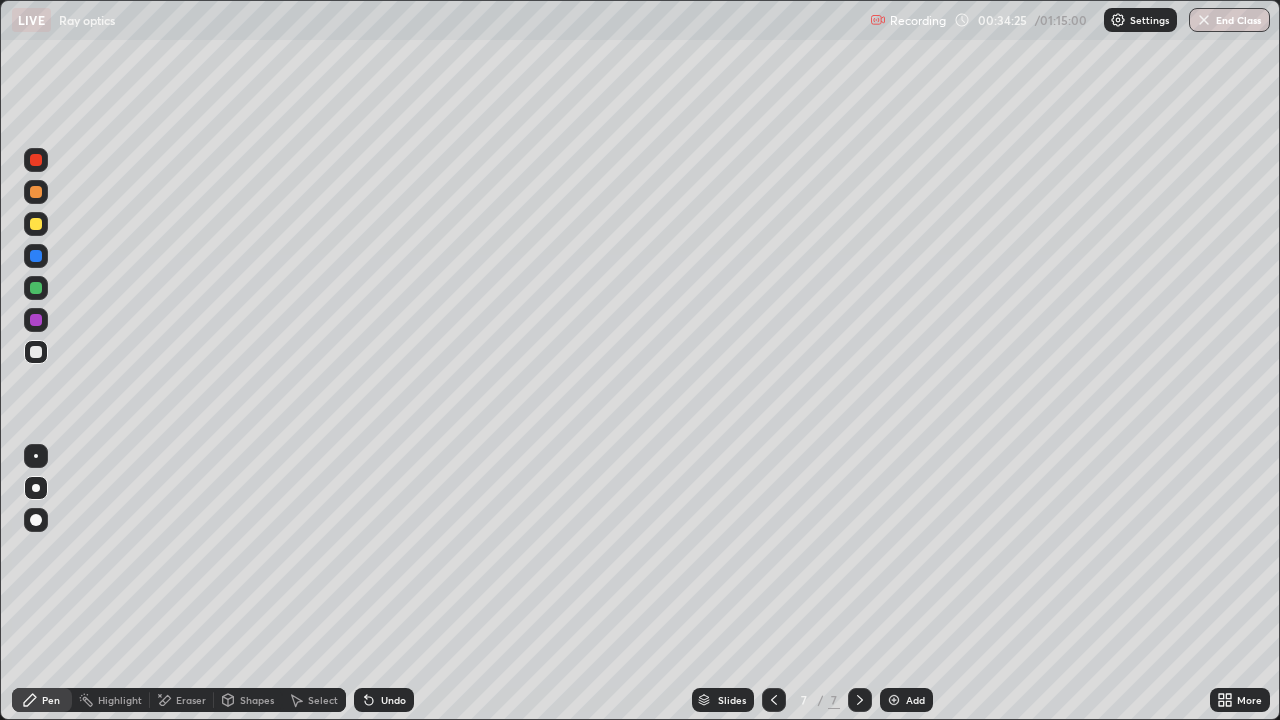 click on "Add" at bounding box center [915, 700] 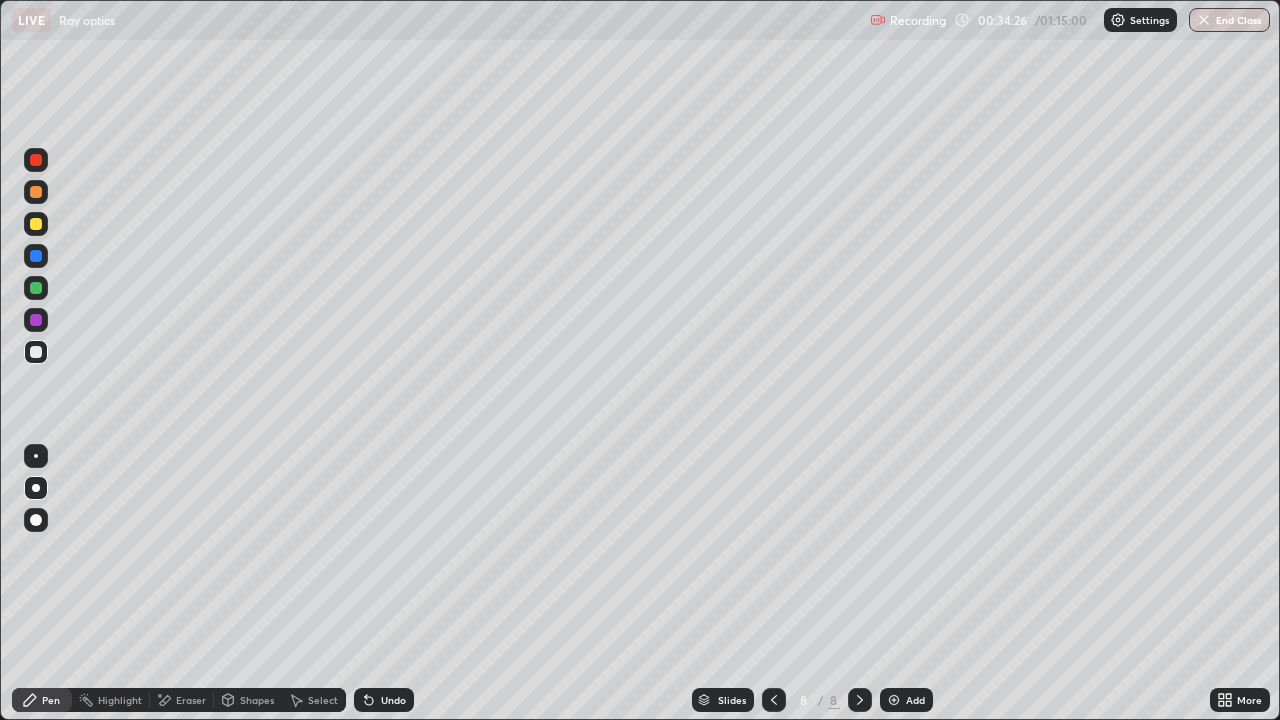 click at bounding box center (36, 352) 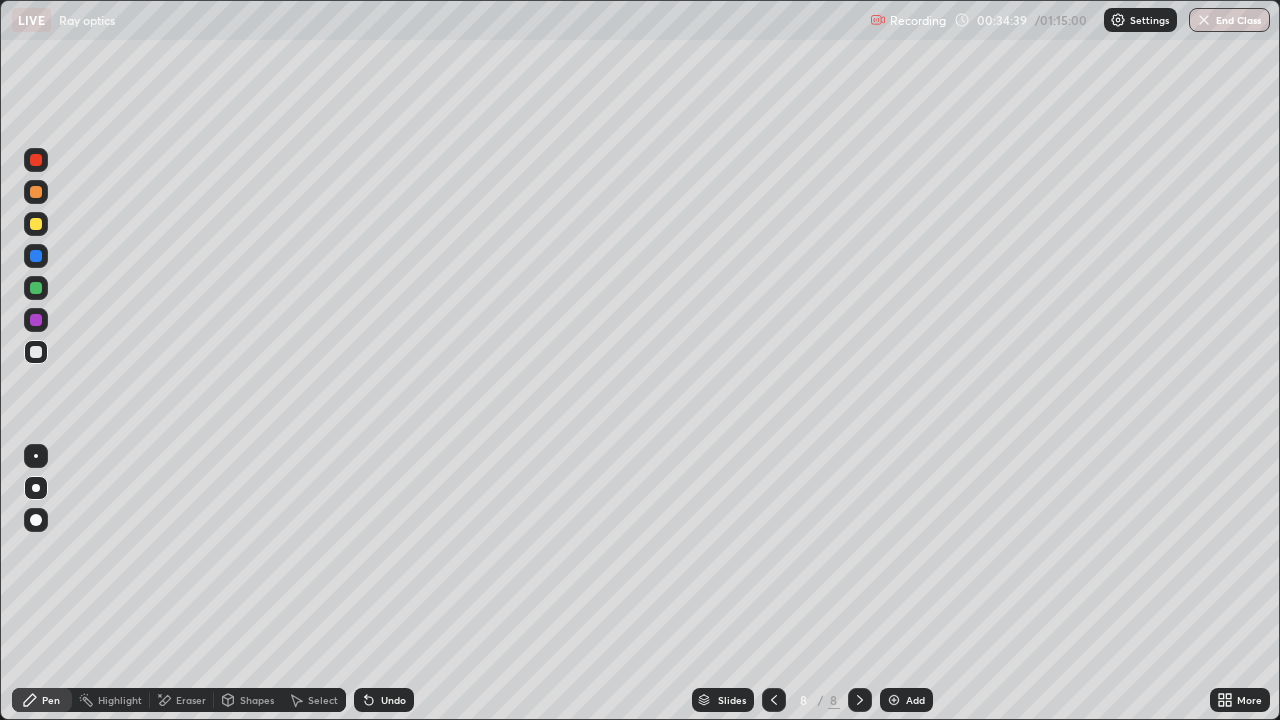 click at bounding box center (36, 288) 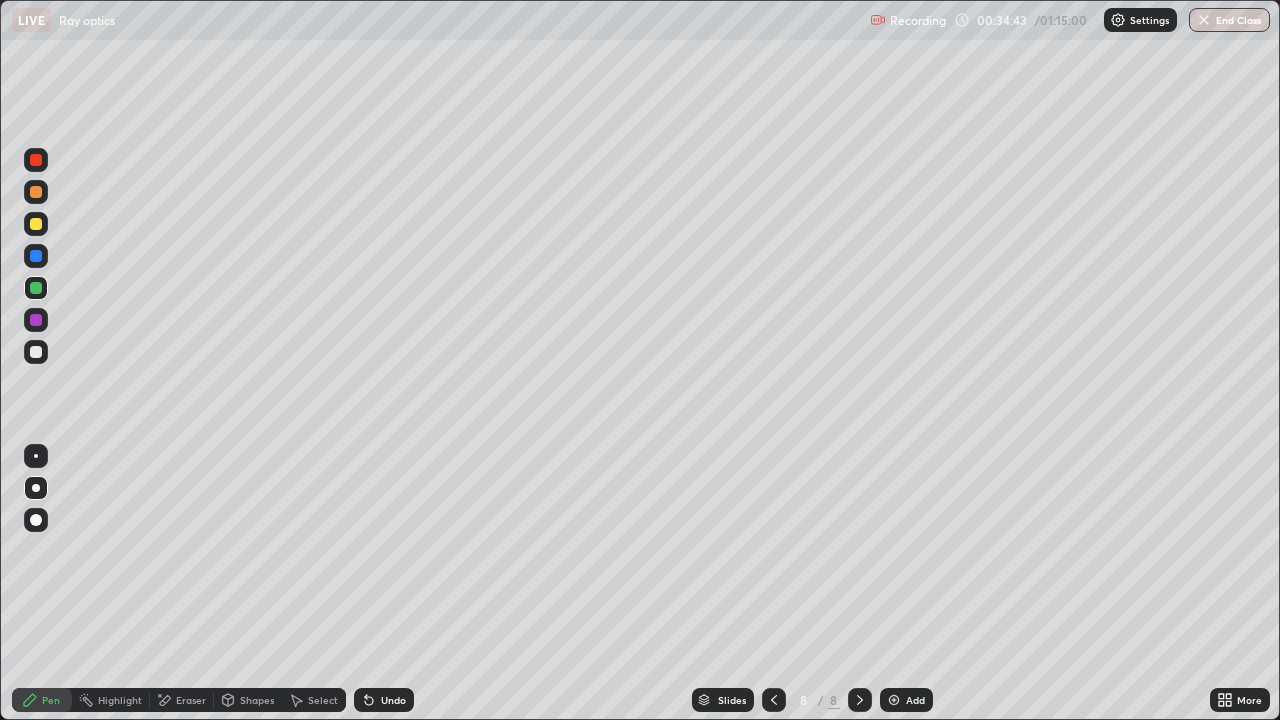 click at bounding box center (36, 352) 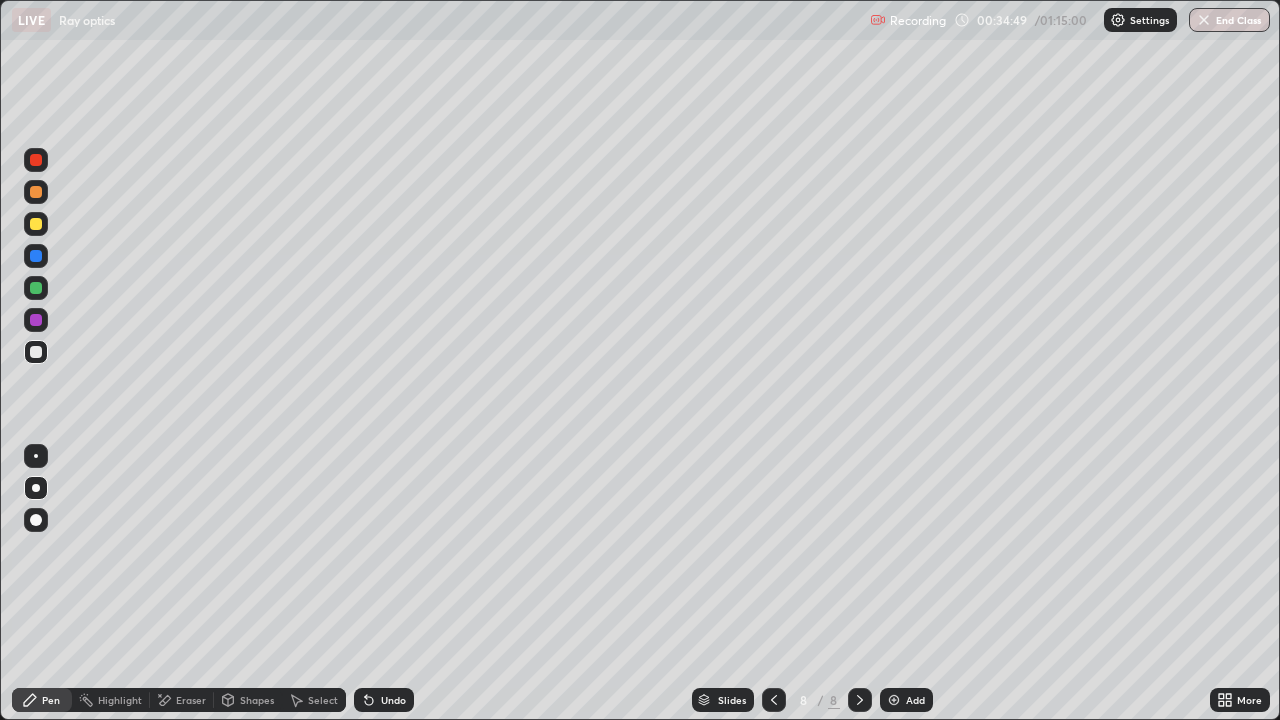 click at bounding box center [36, 256] 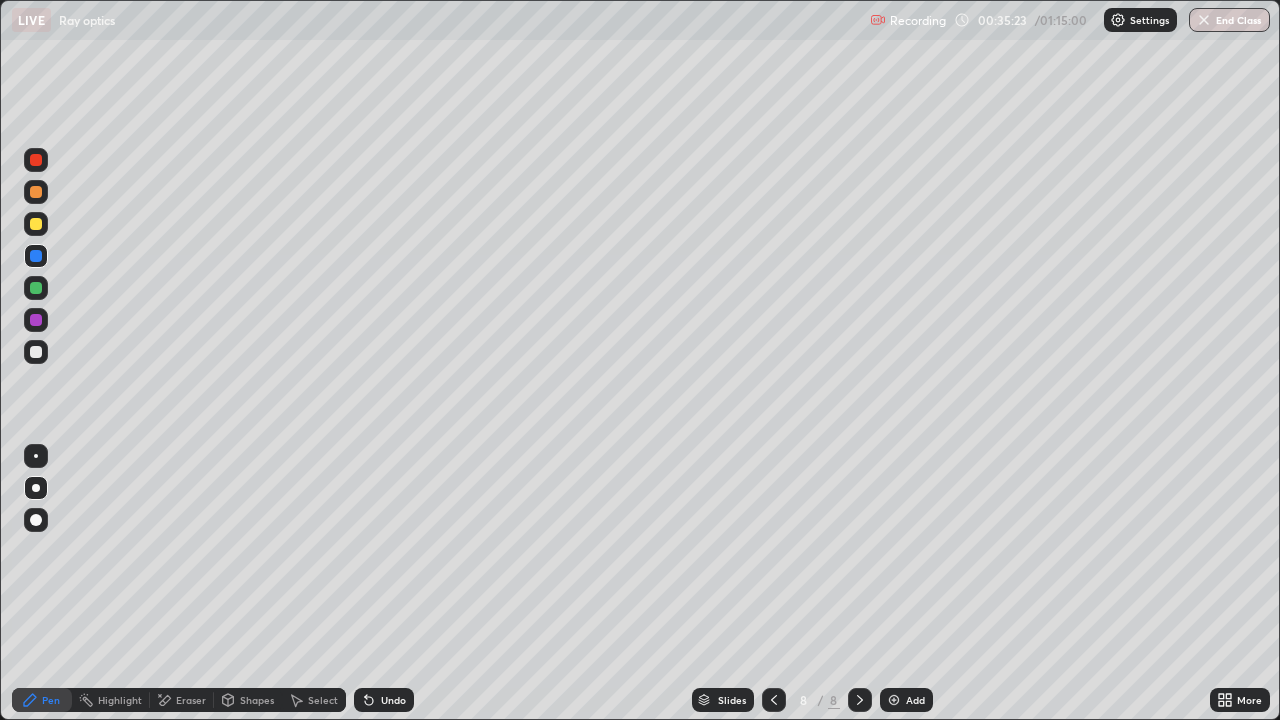 click at bounding box center (36, 352) 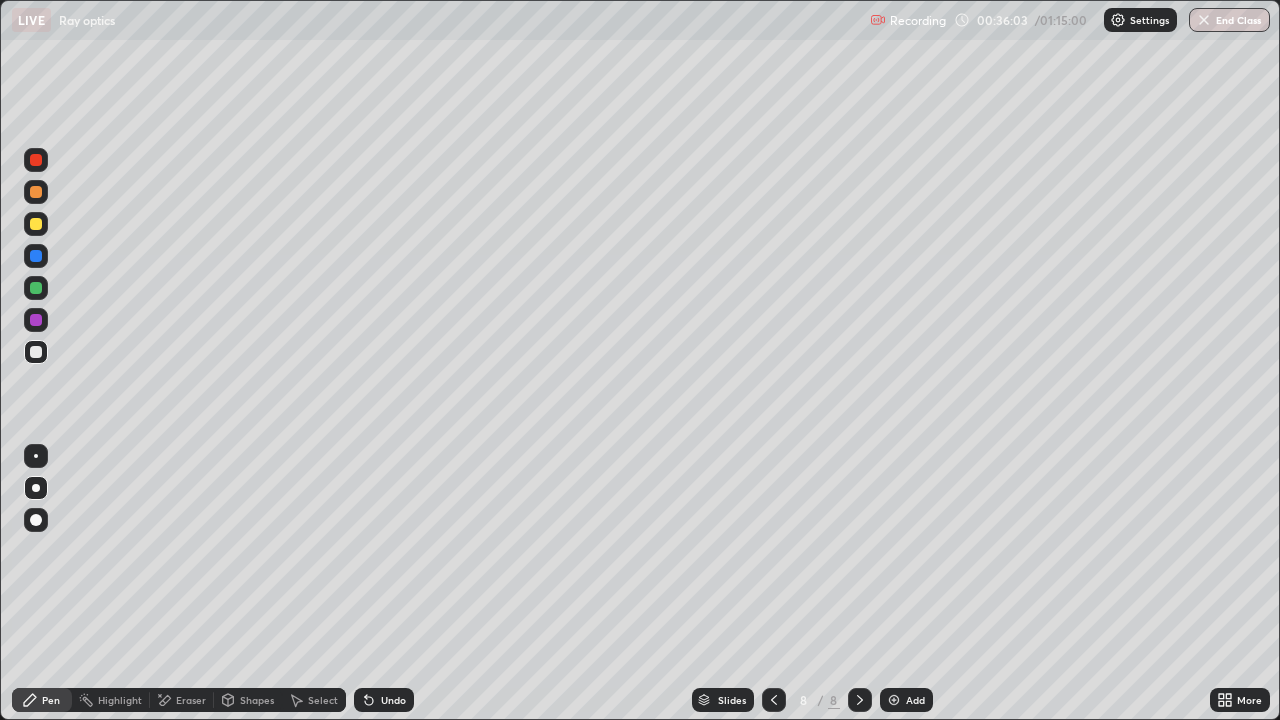 click at bounding box center [36, 352] 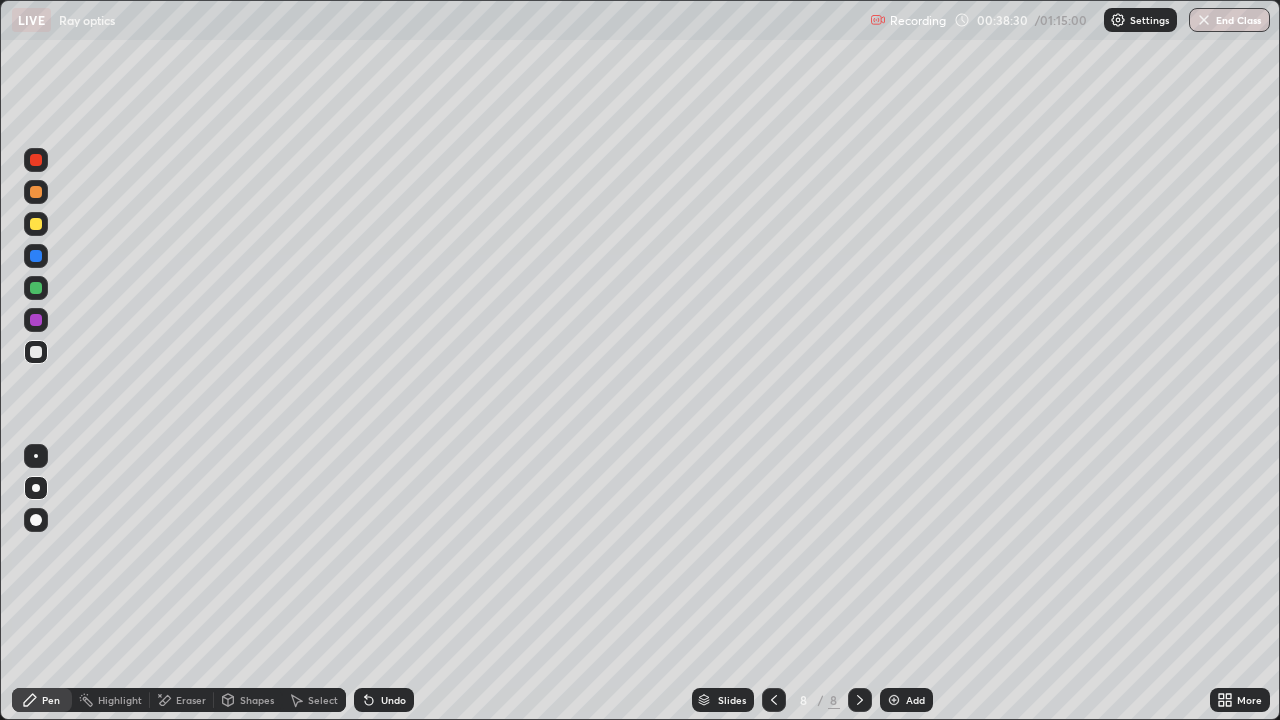 click at bounding box center [36, 320] 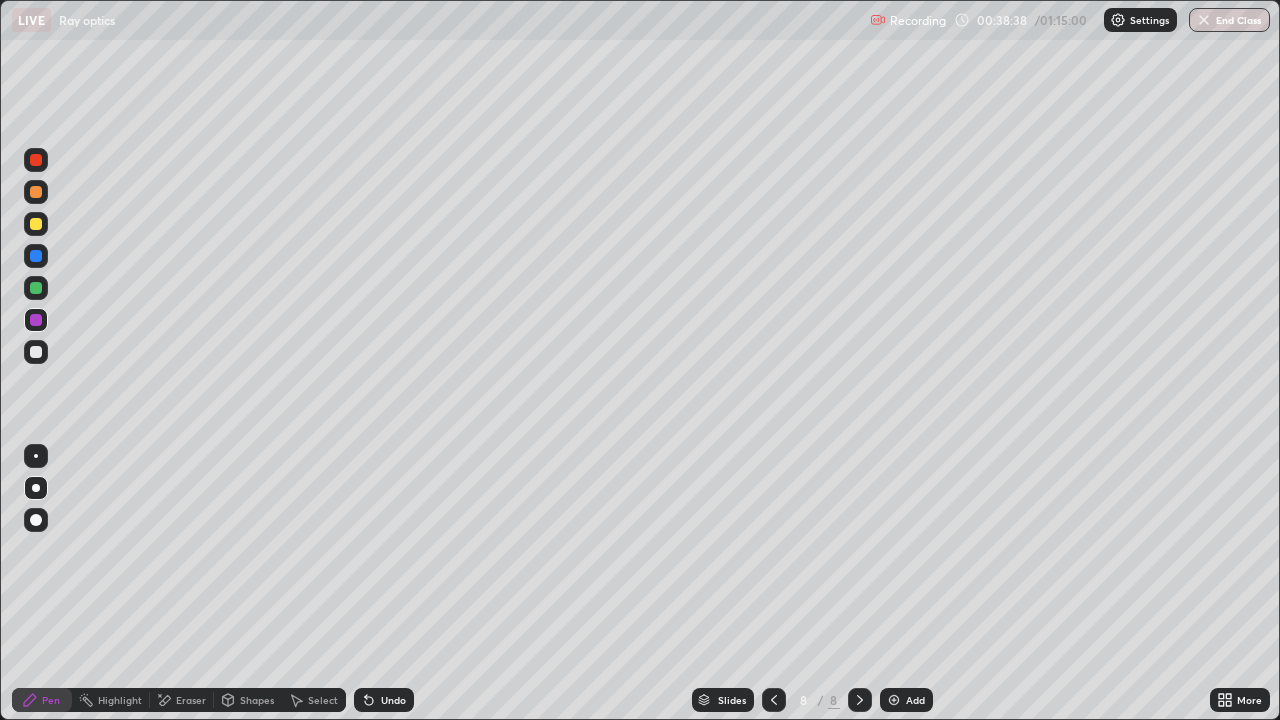 click at bounding box center (36, 352) 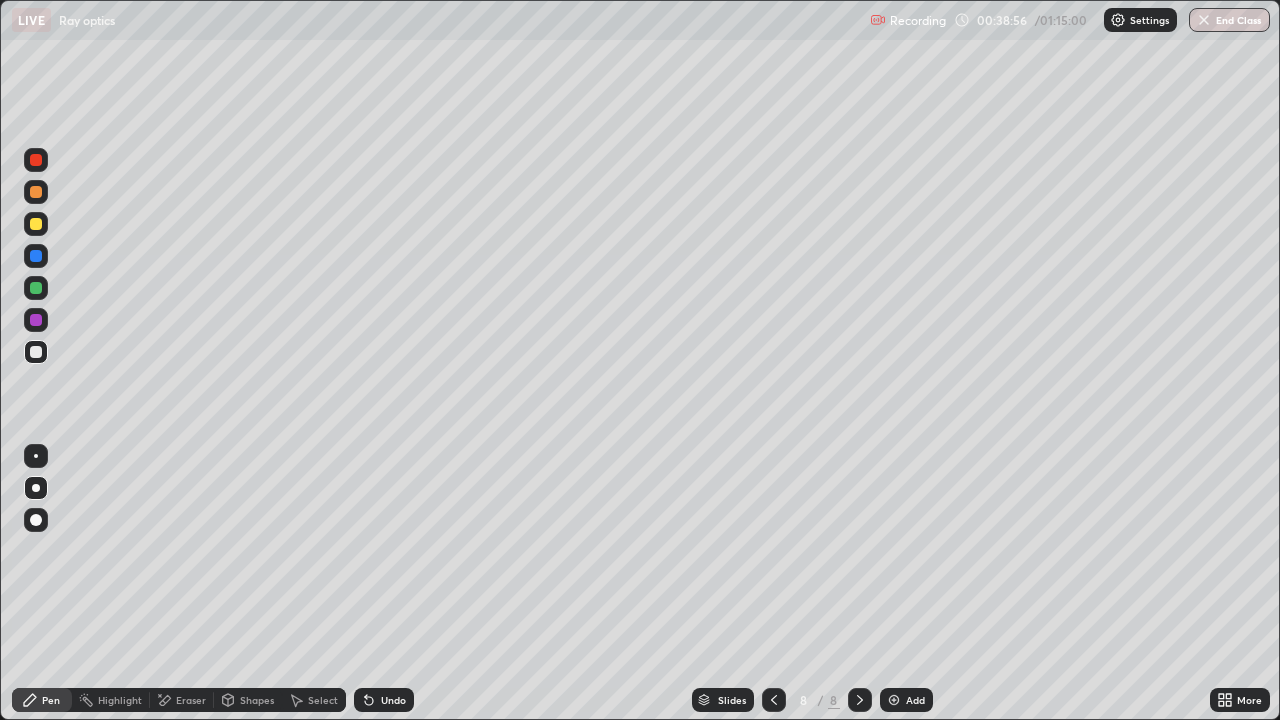 click at bounding box center [36, 288] 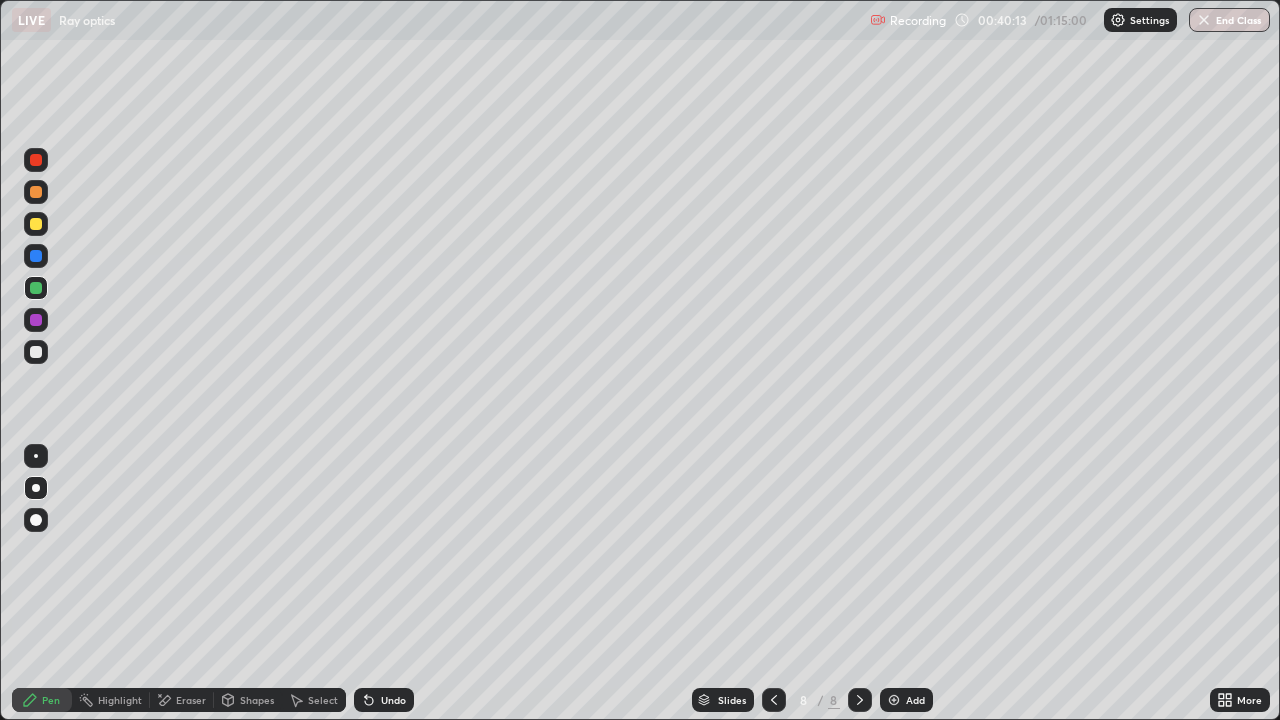 click 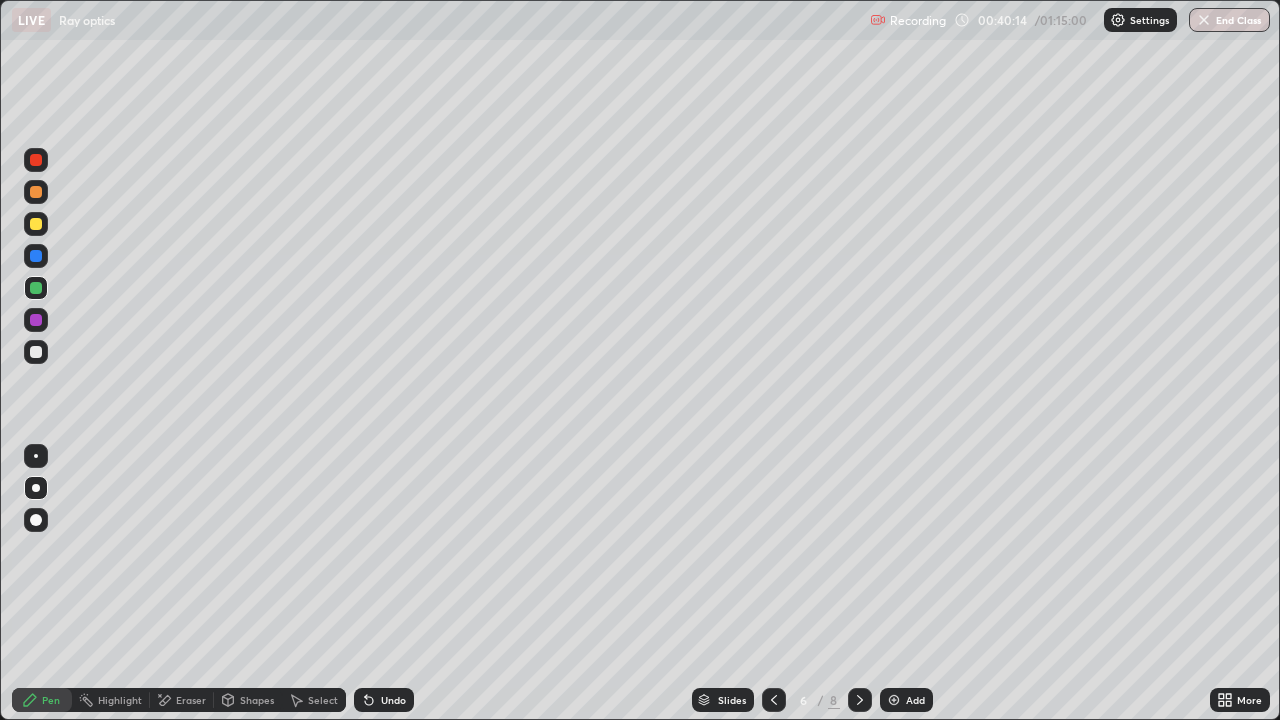click 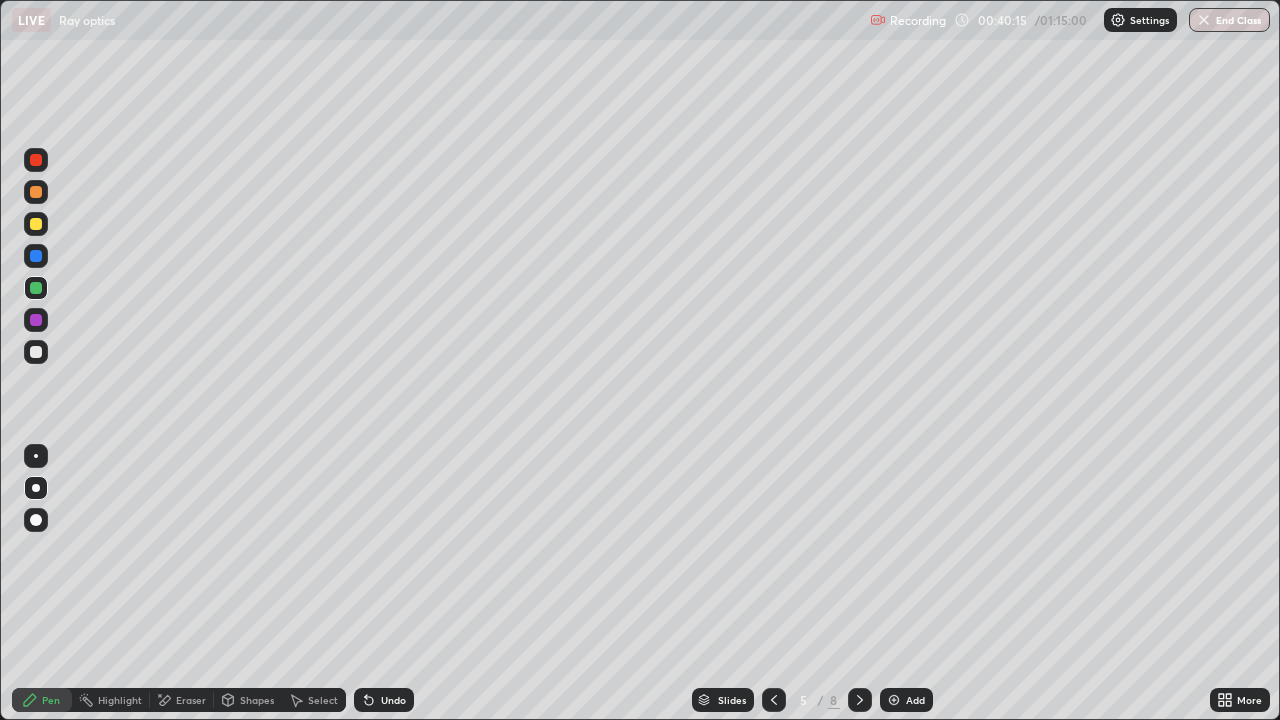 click 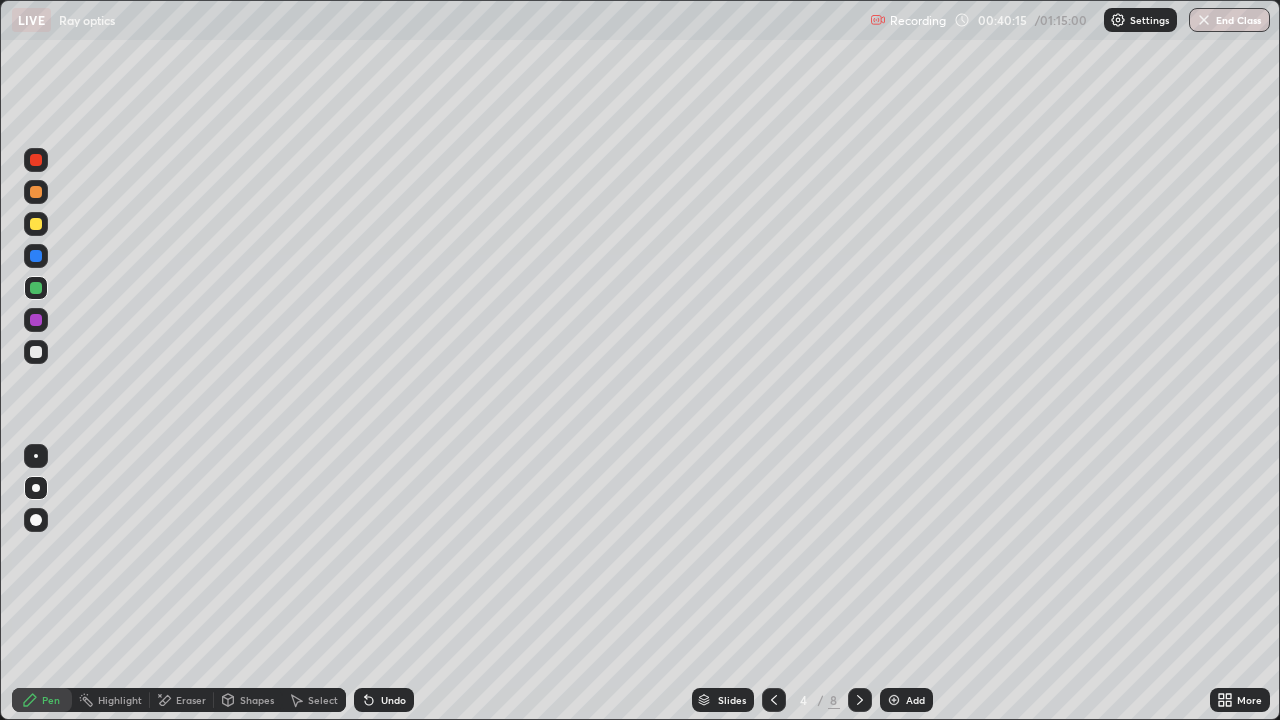 click 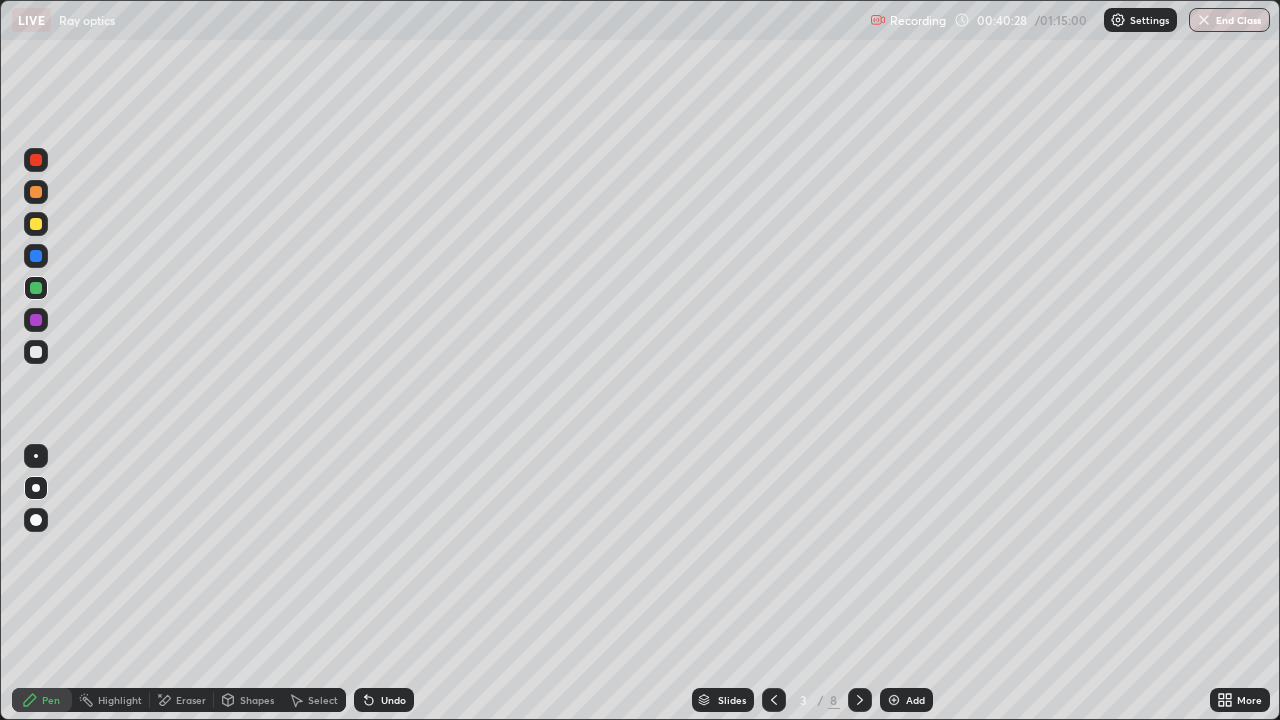 click 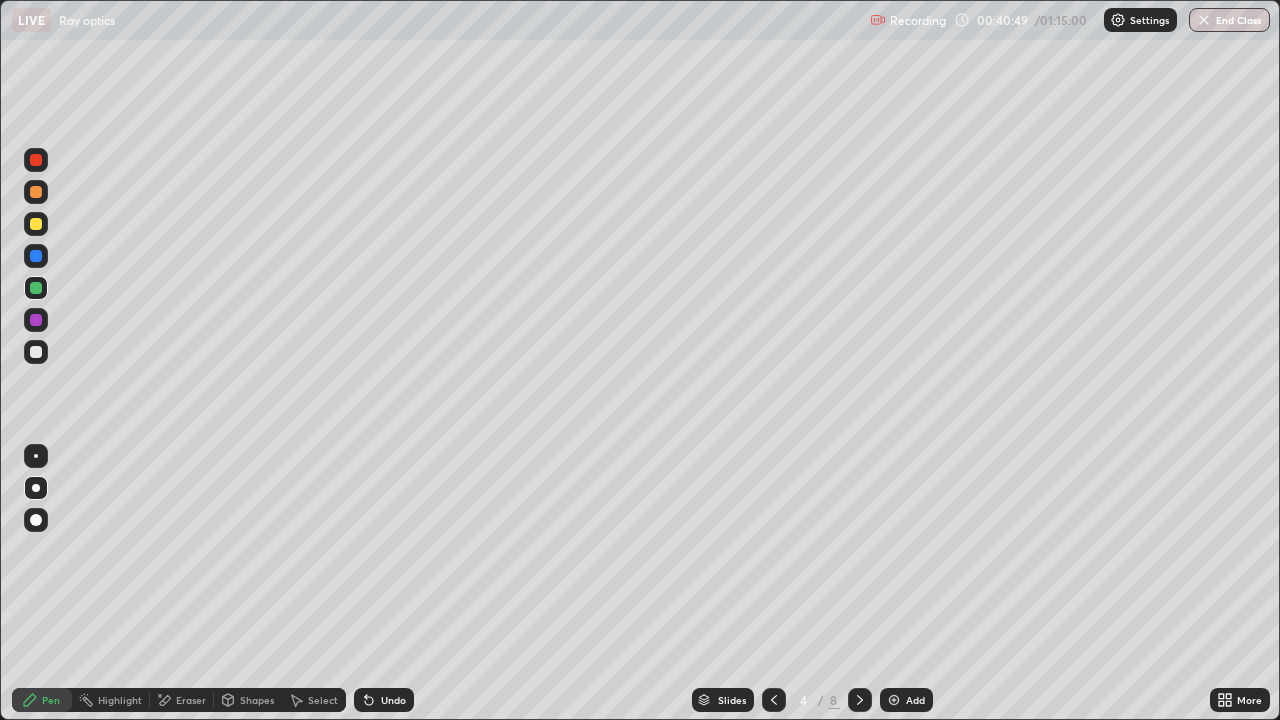 click 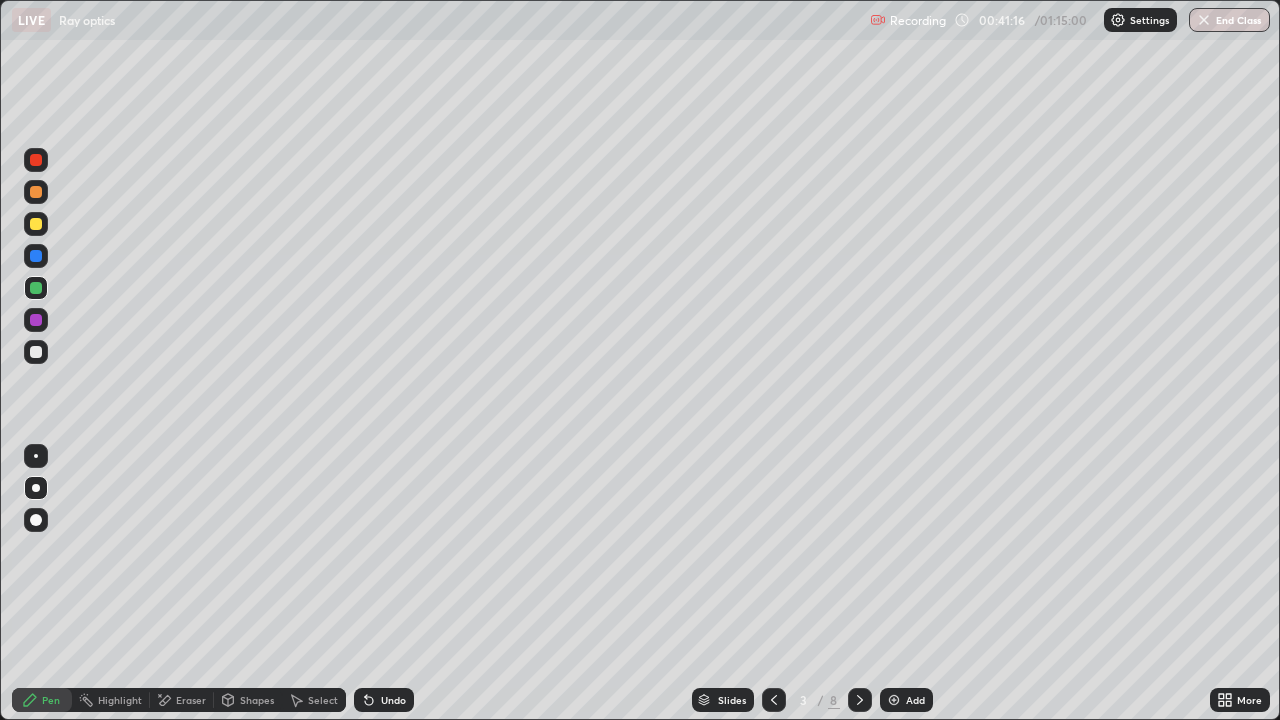click at bounding box center (860, 700) 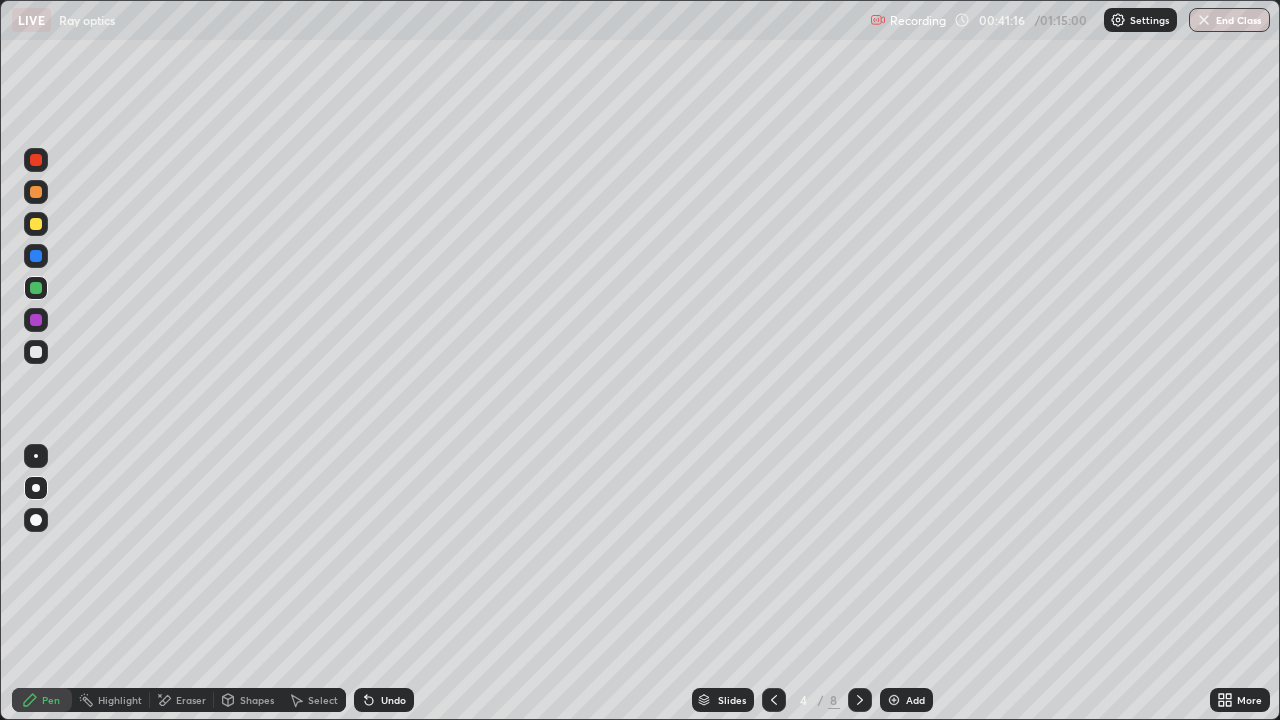 click 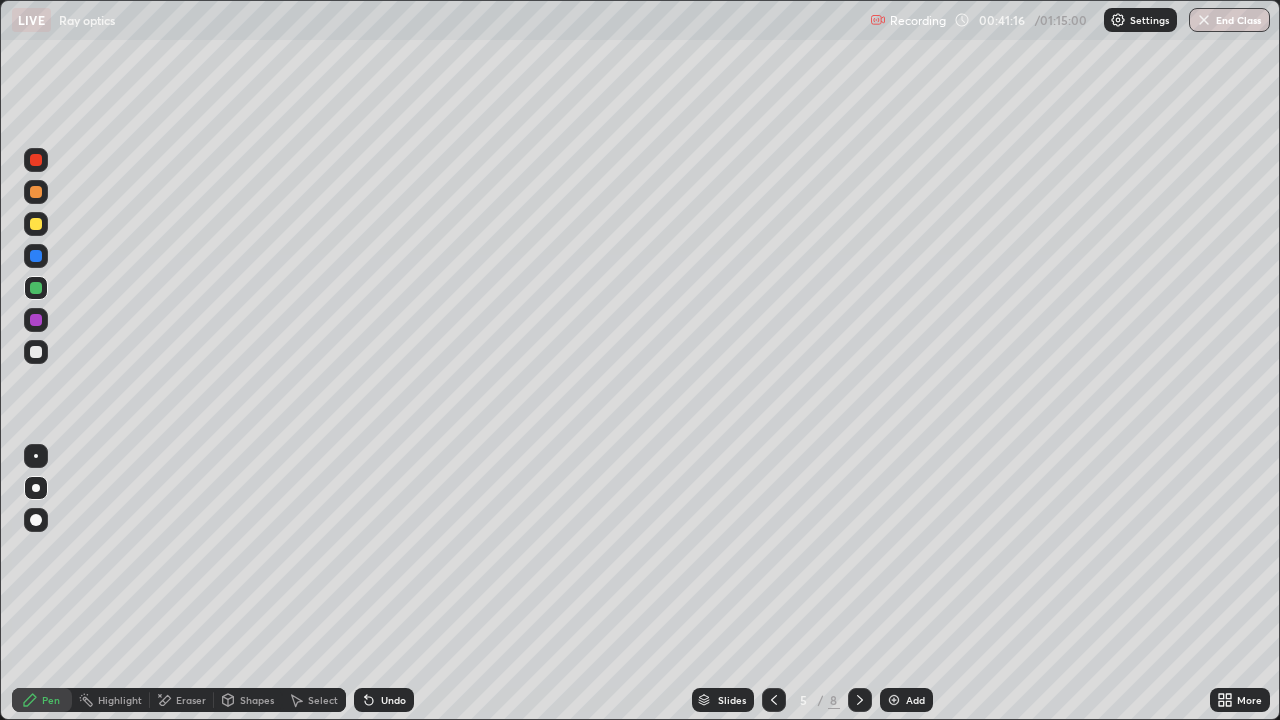 click 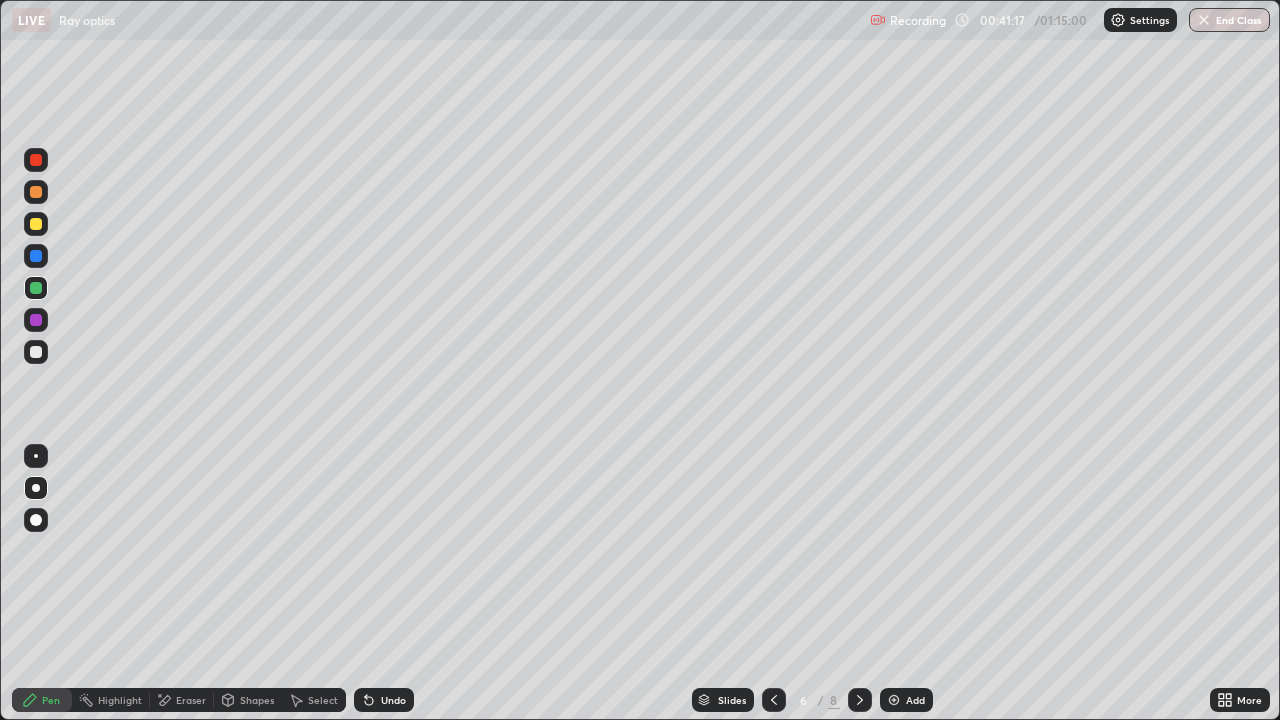 click 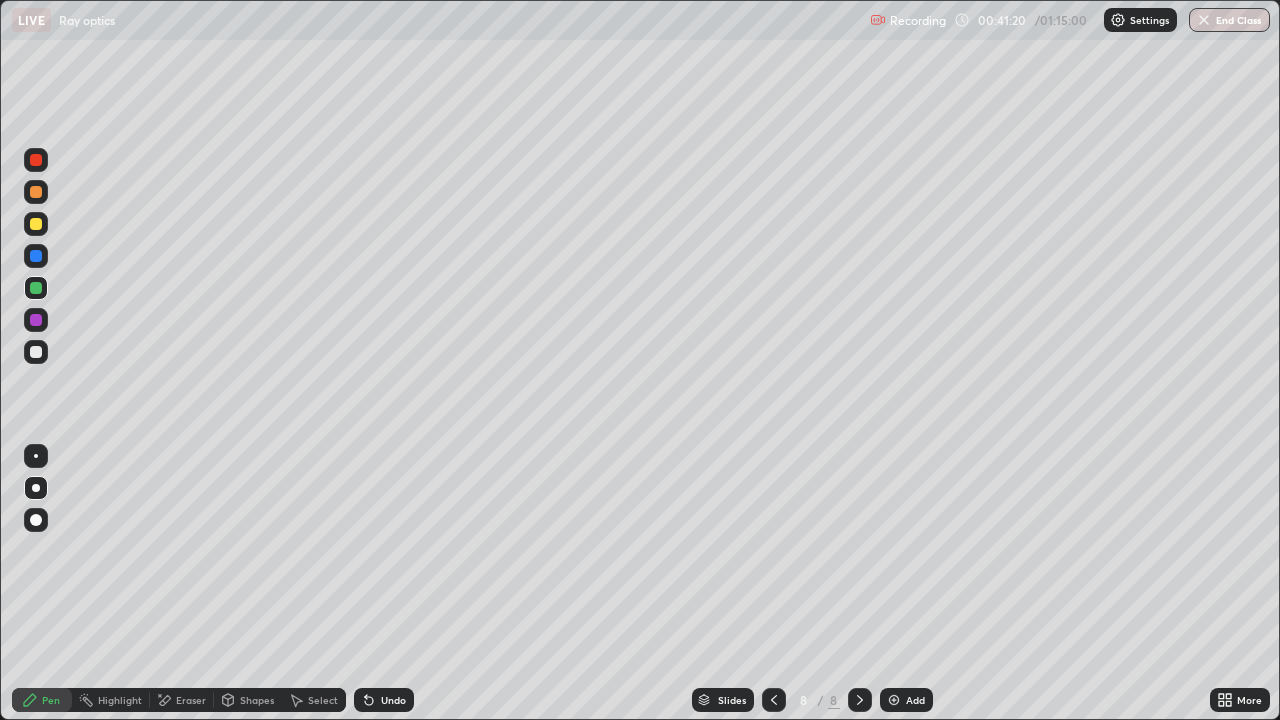 click at bounding box center [36, 352] 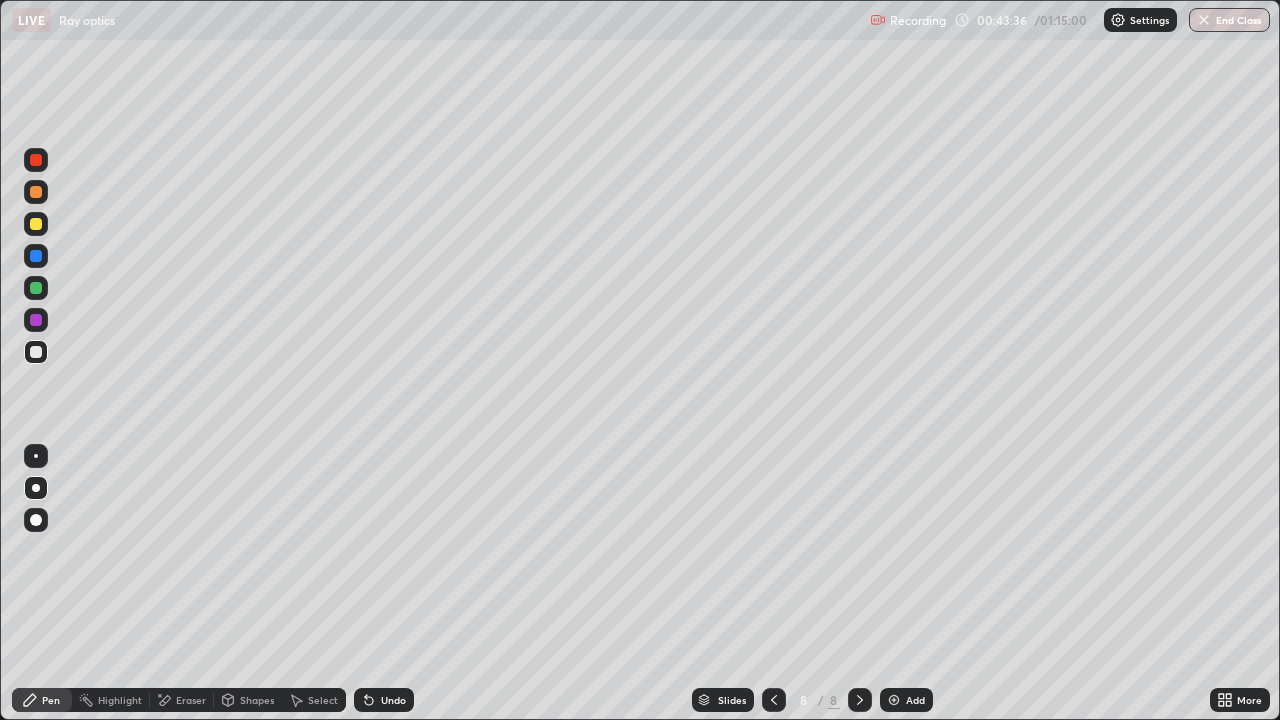 click at bounding box center (36, 320) 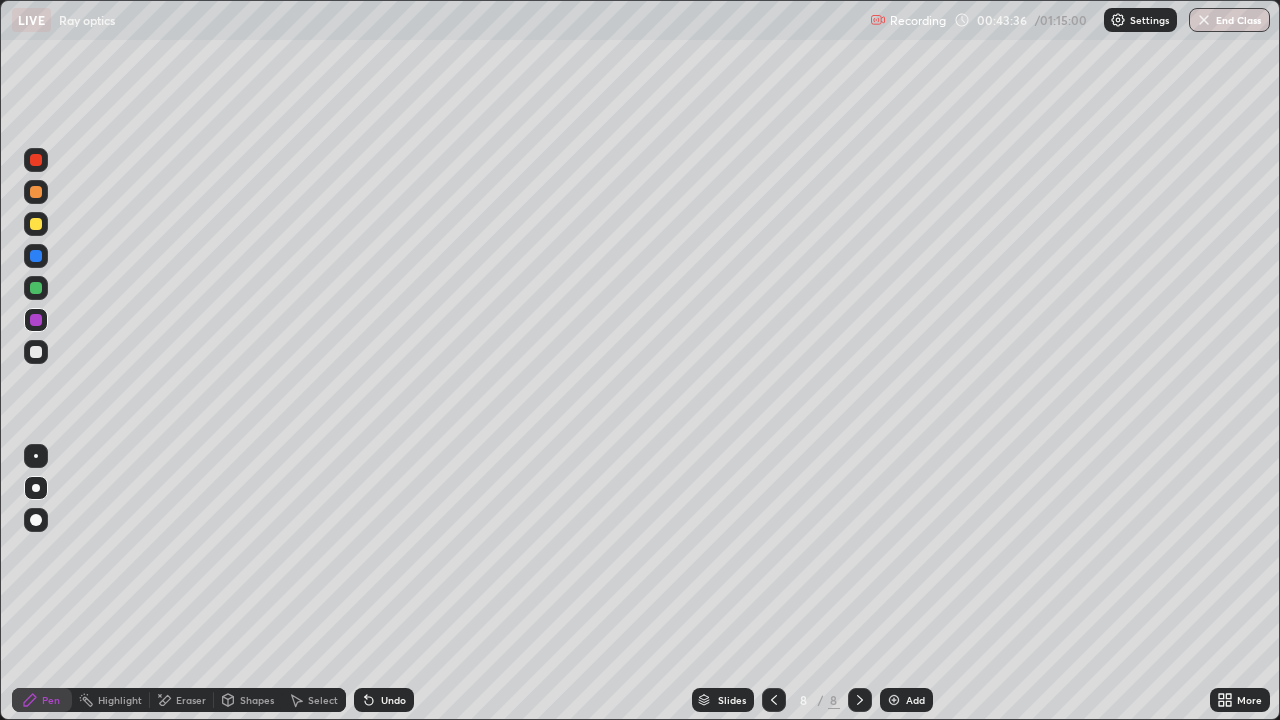 click at bounding box center (36, 352) 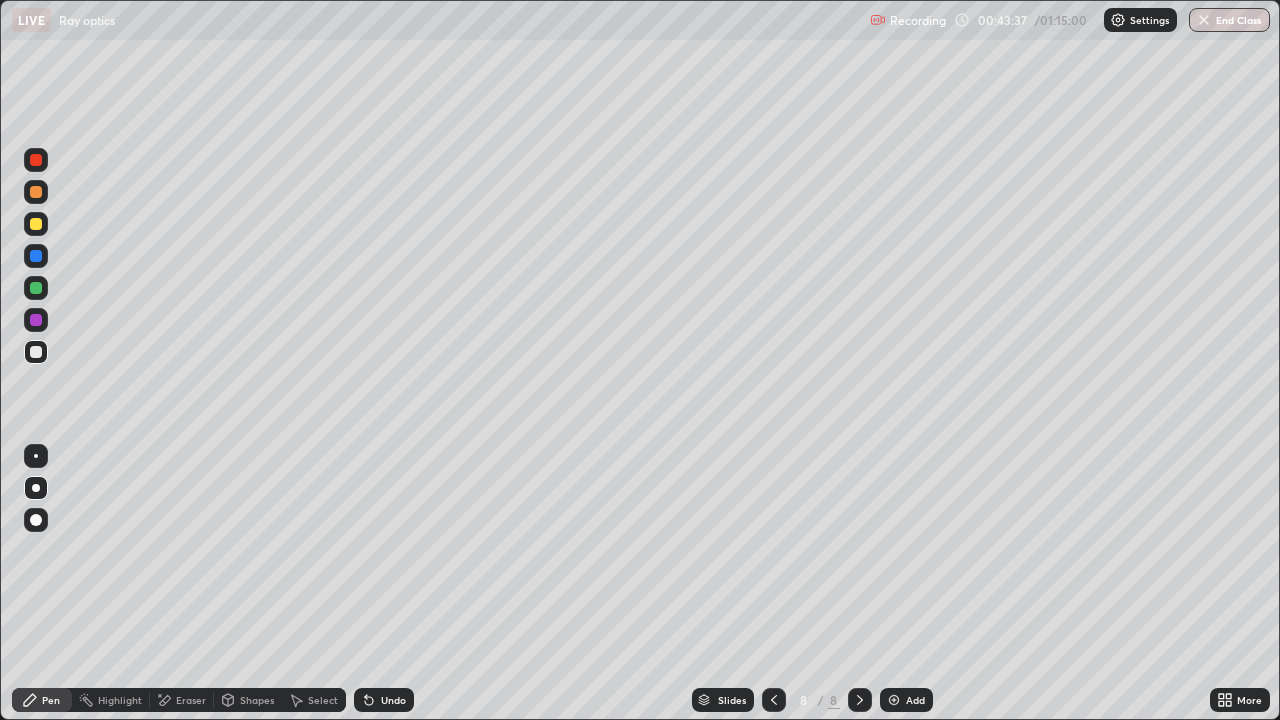 click at bounding box center [36, 224] 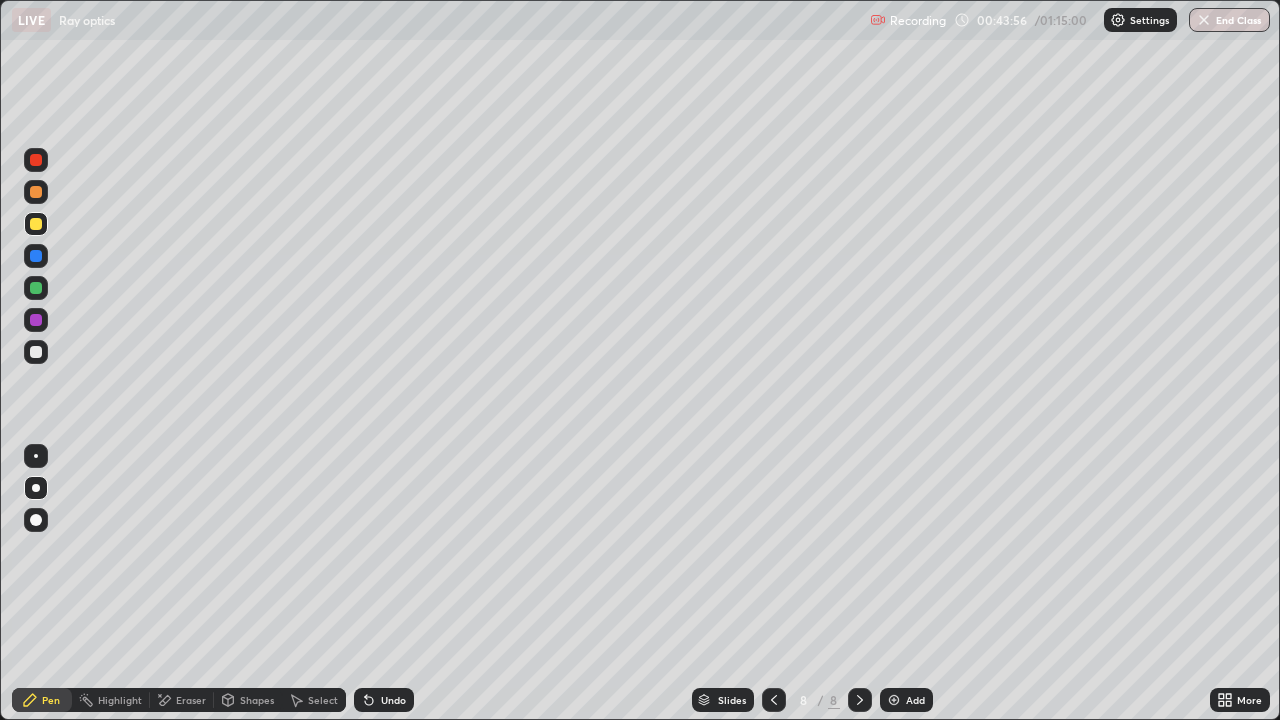 click at bounding box center (36, 192) 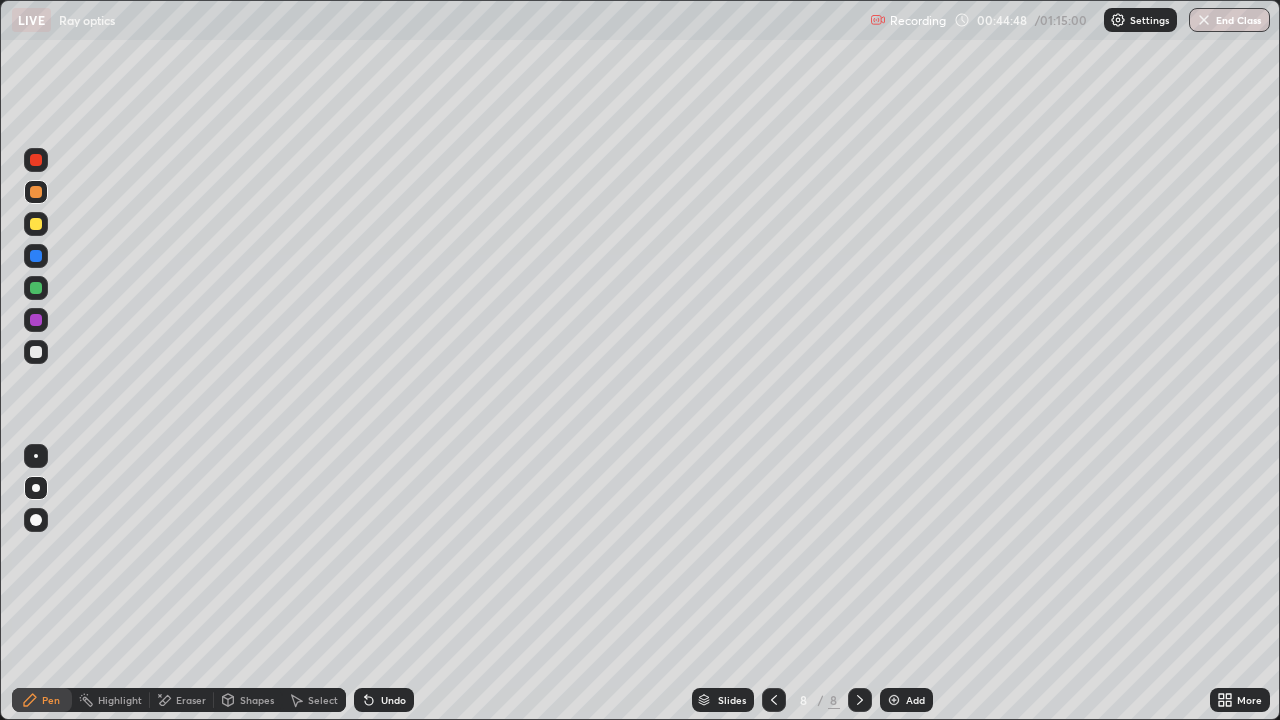 click at bounding box center (36, 320) 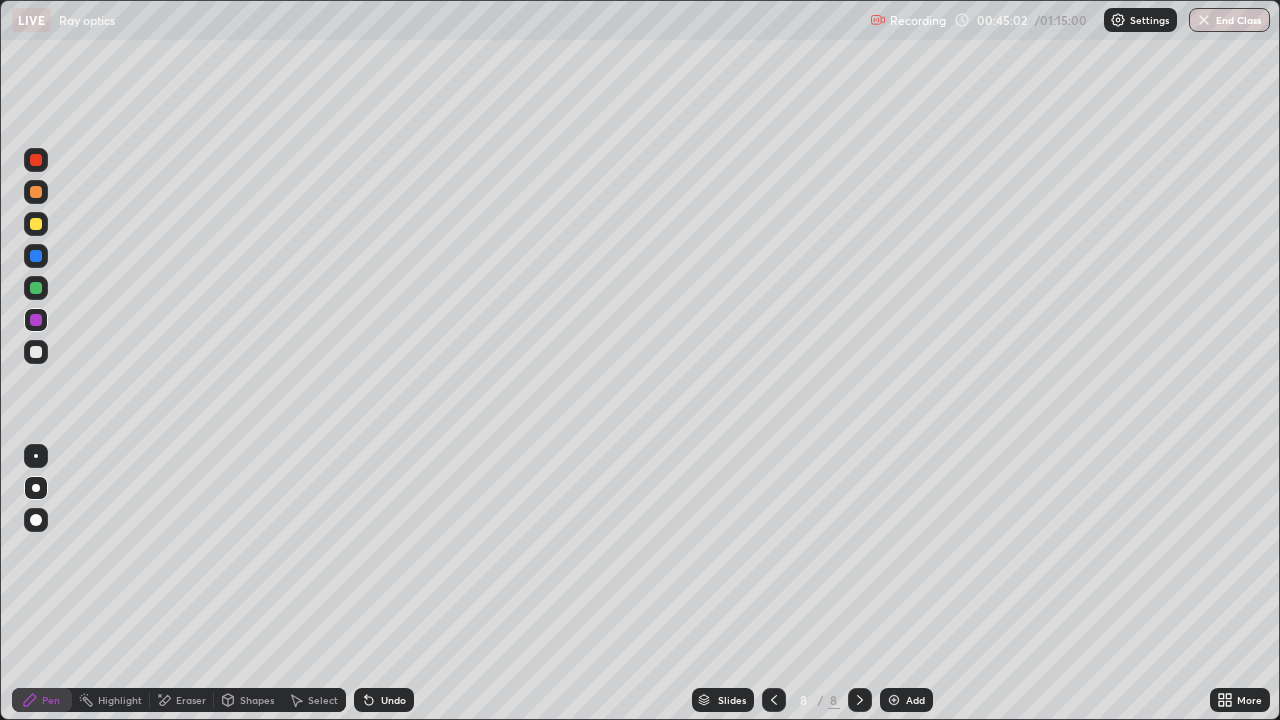 click at bounding box center (36, 192) 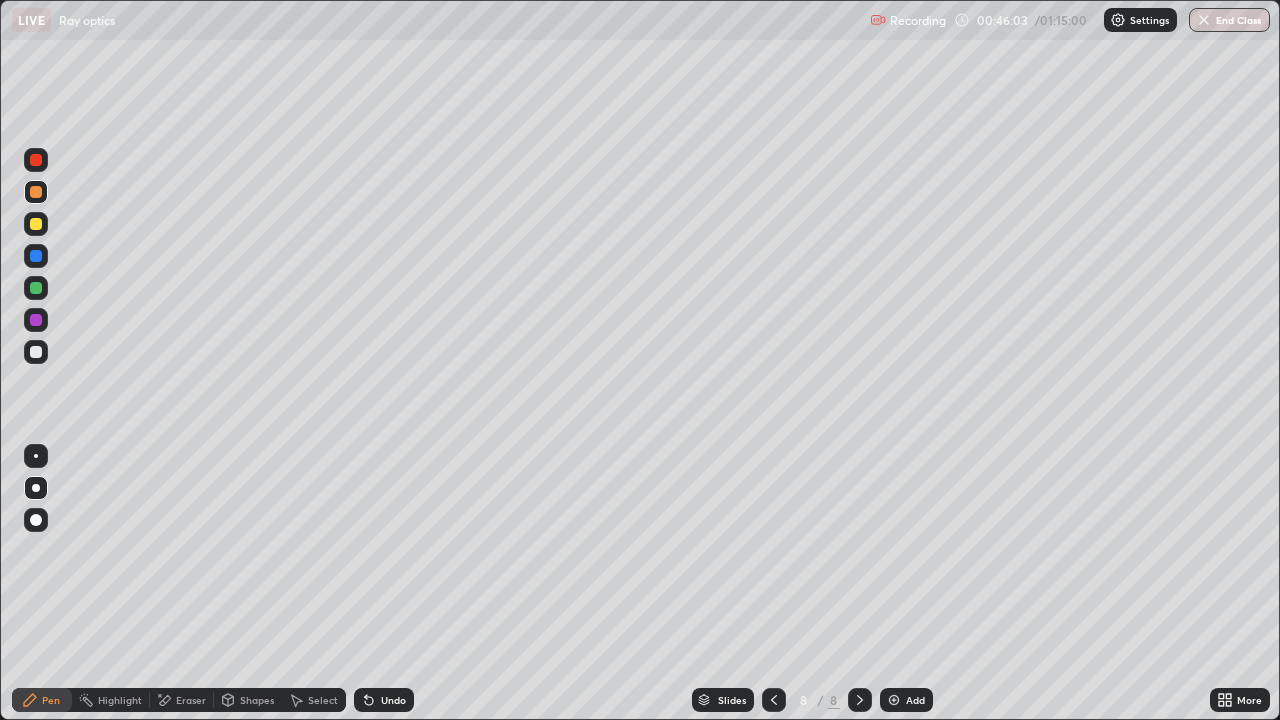 click at bounding box center [36, 224] 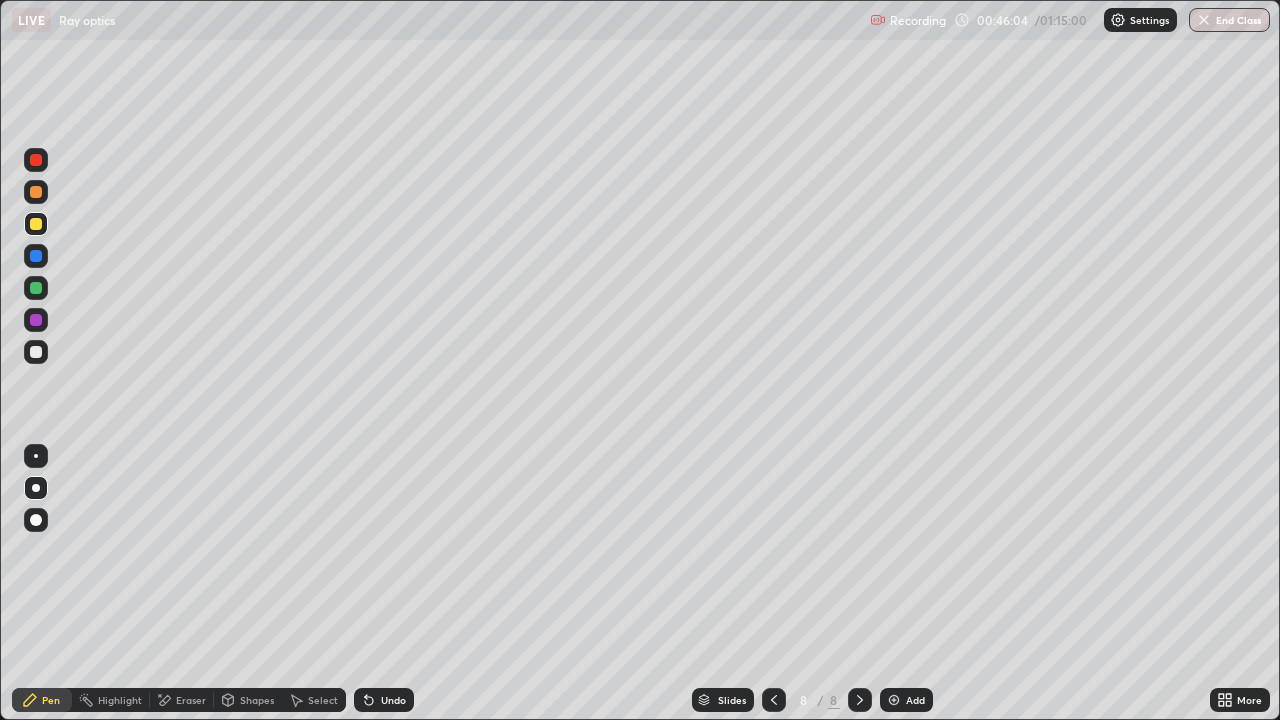 click at bounding box center (36, 160) 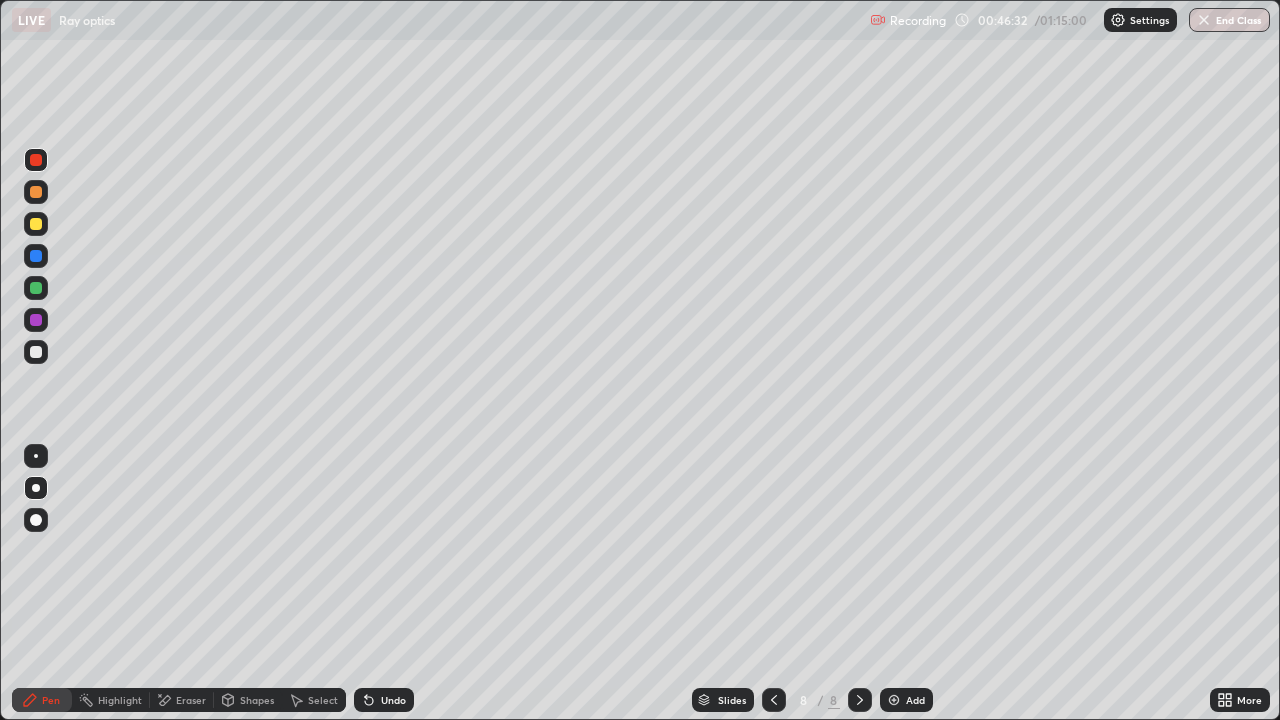 click at bounding box center [36, 320] 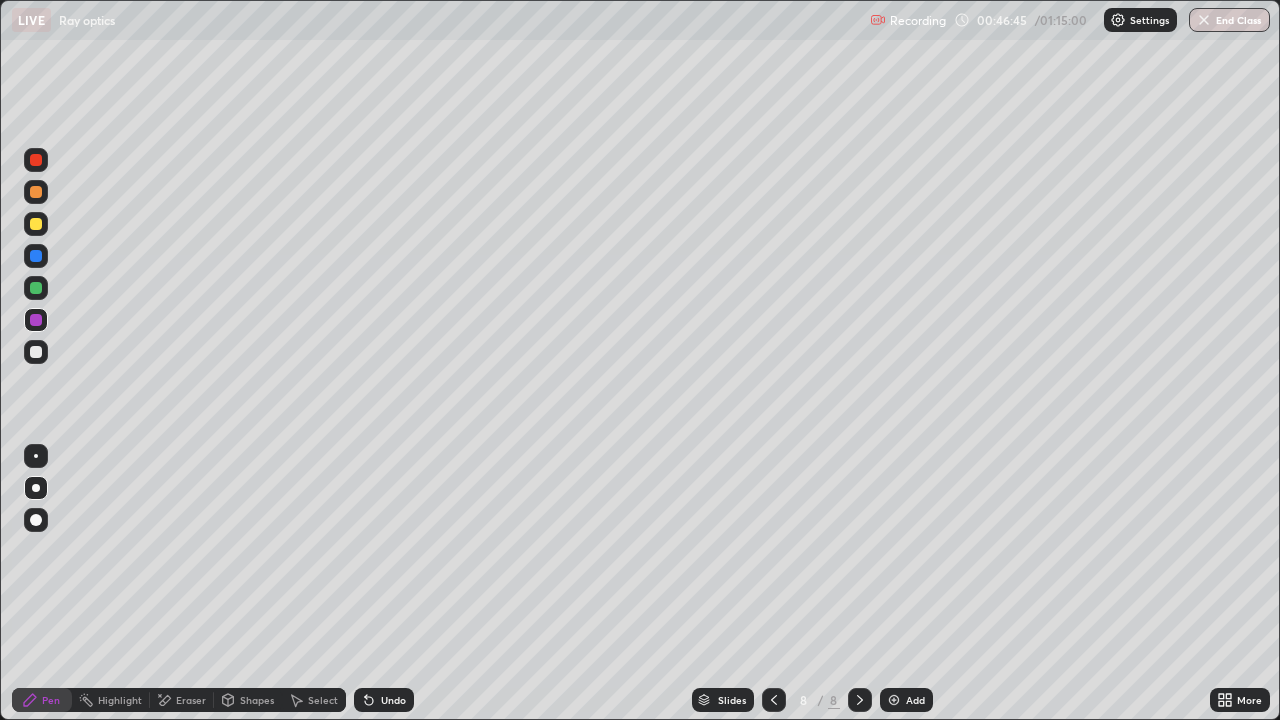 click at bounding box center [36, 160] 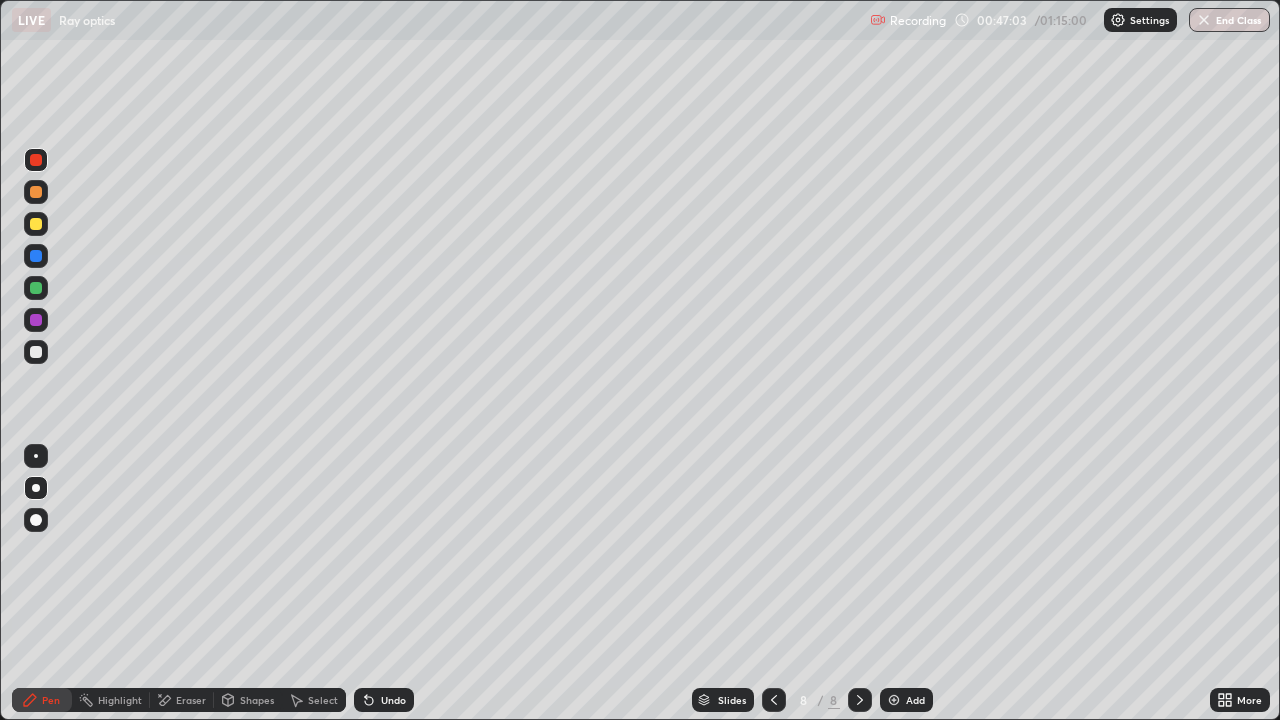 click at bounding box center (36, 352) 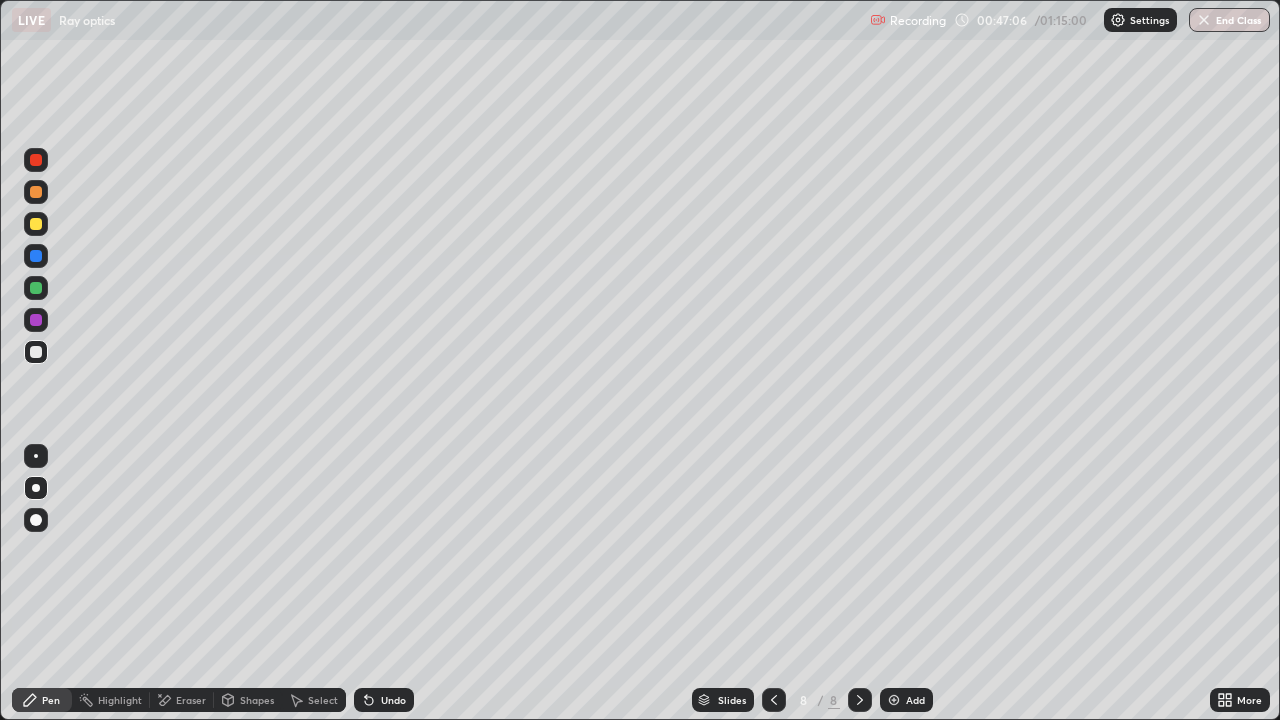 click at bounding box center [36, 160] 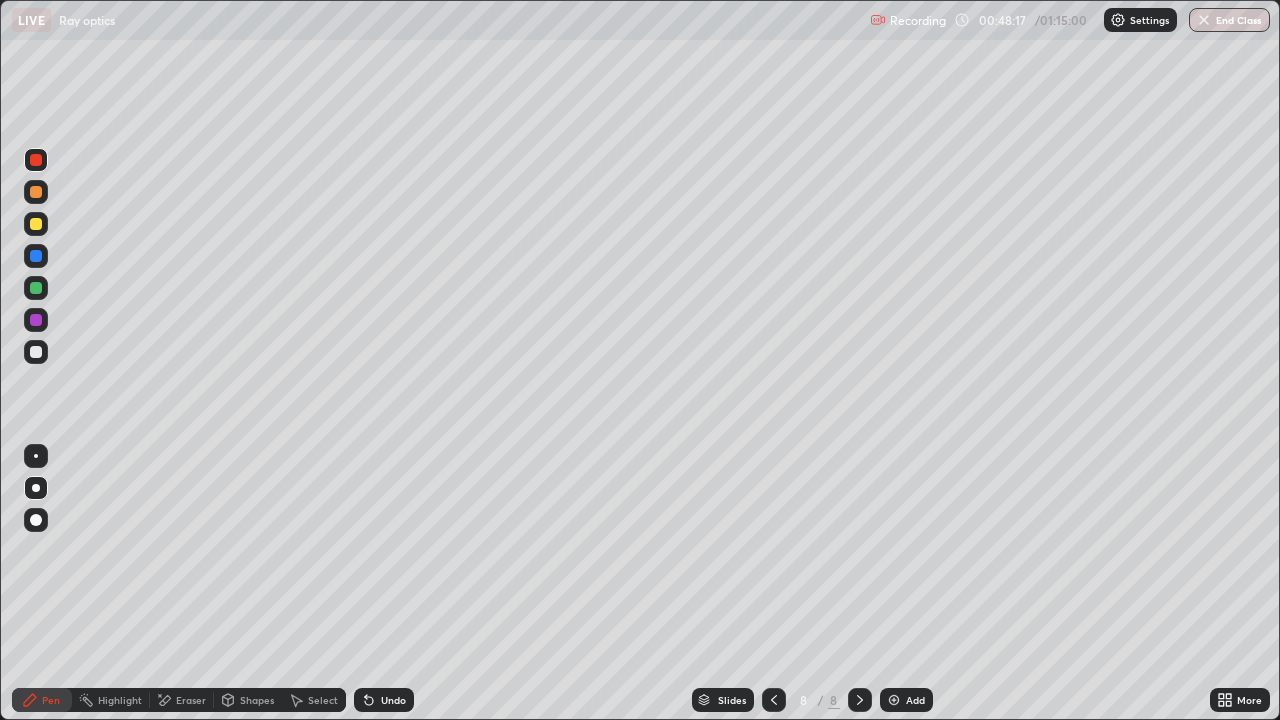 click on "Eraser" at bounding box center (182, 700) 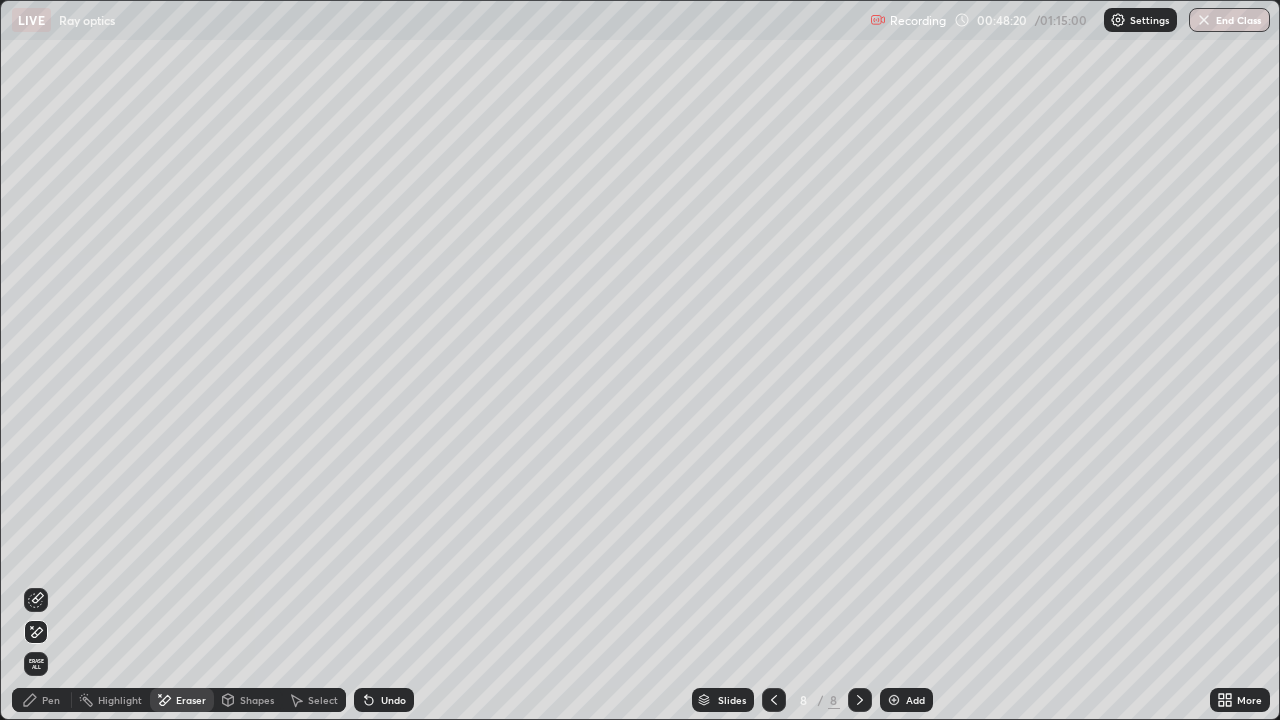 click on "Pen" at bounding box center [42, 700] 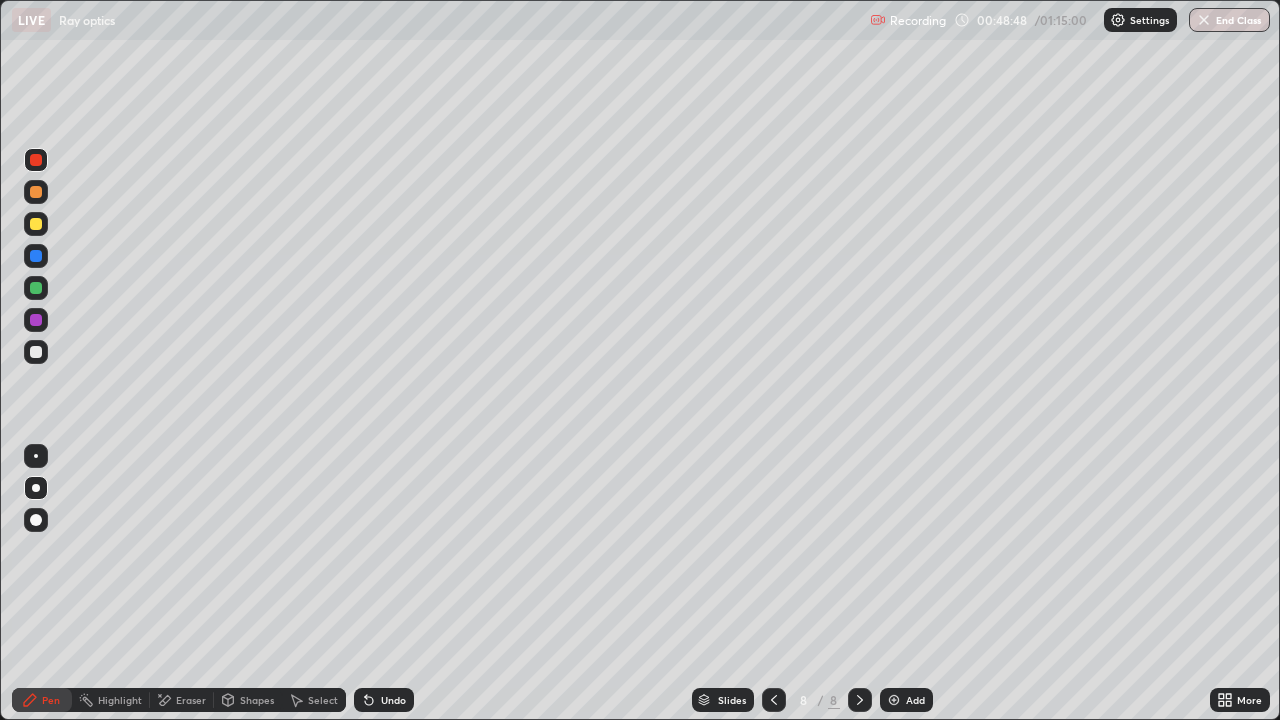 click at bounding box center [36, 352] 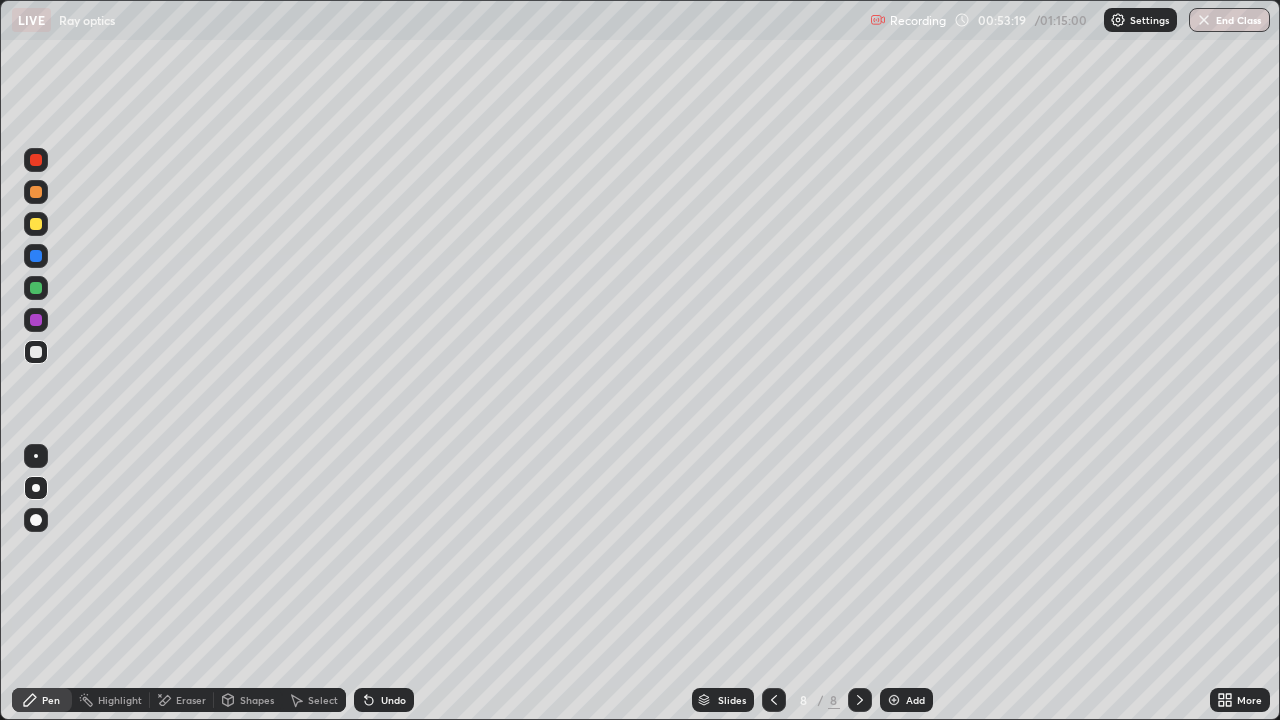 click at bounding box center (36, 320) 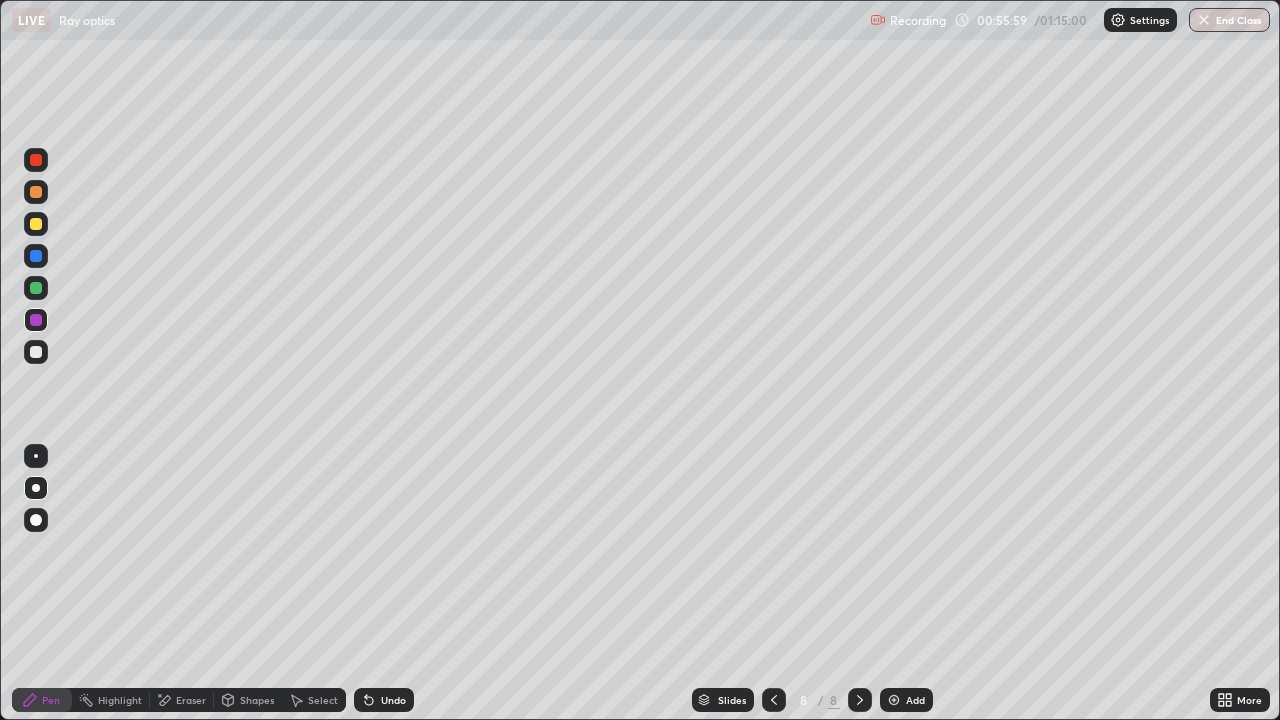 click on "Add" at bounding box center (906, 700) 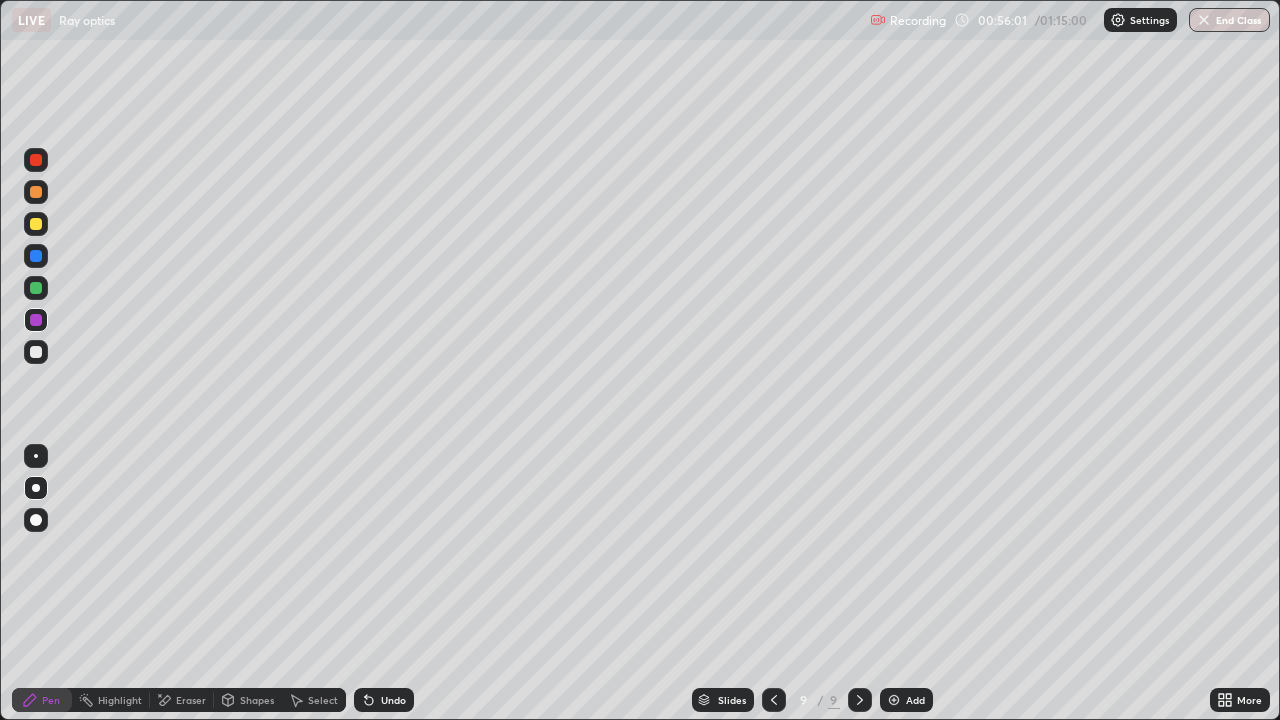 click at bounding box center [36, 352] 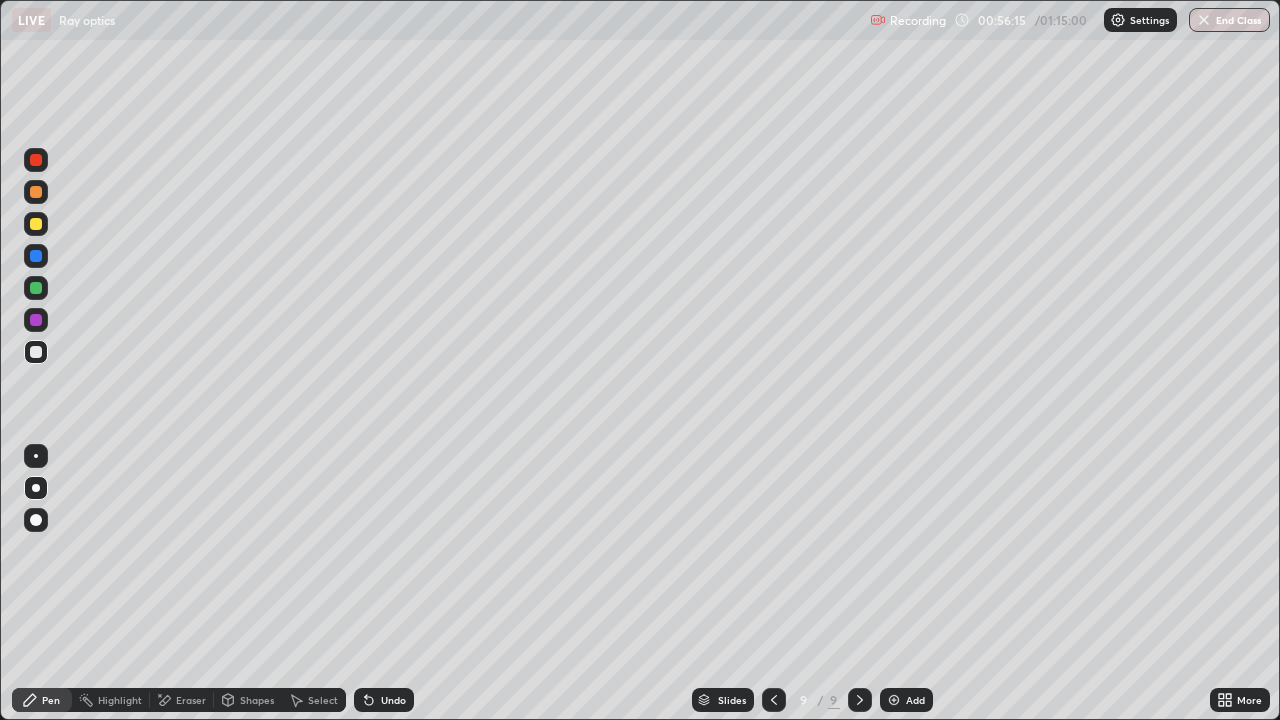 click at bounding box center (36, 288) 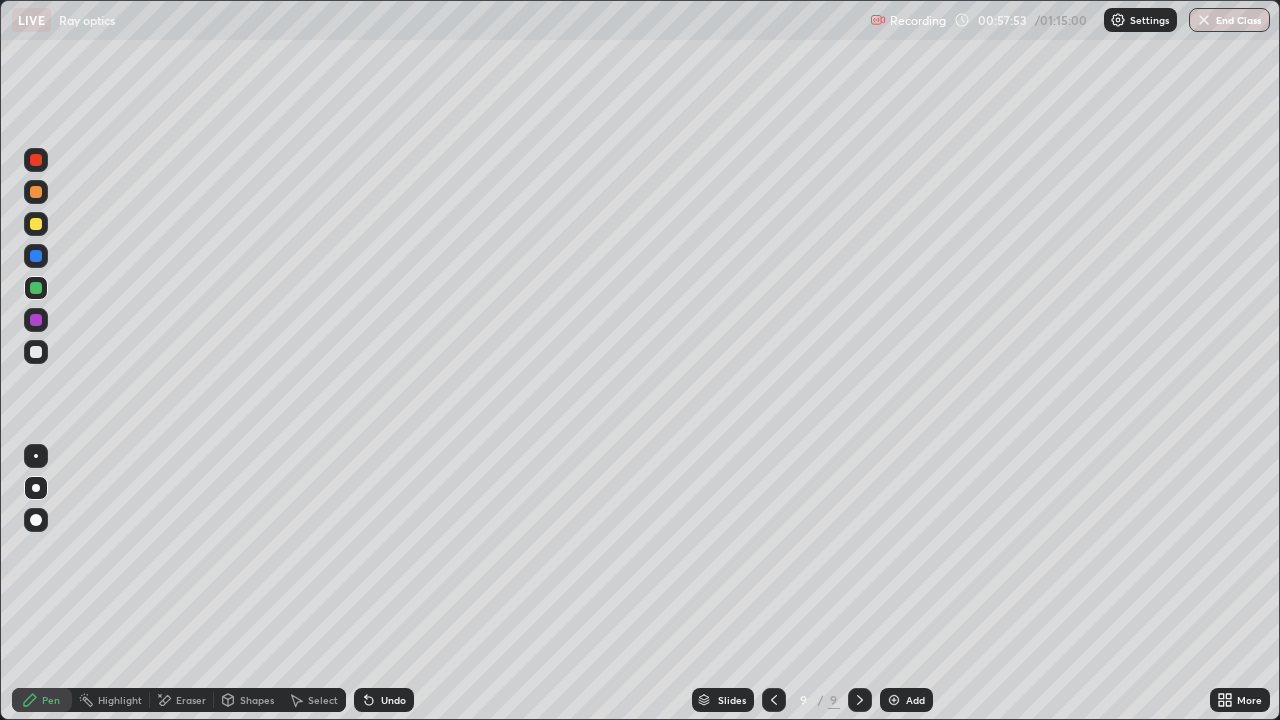 click at bounding box center [36, 352] 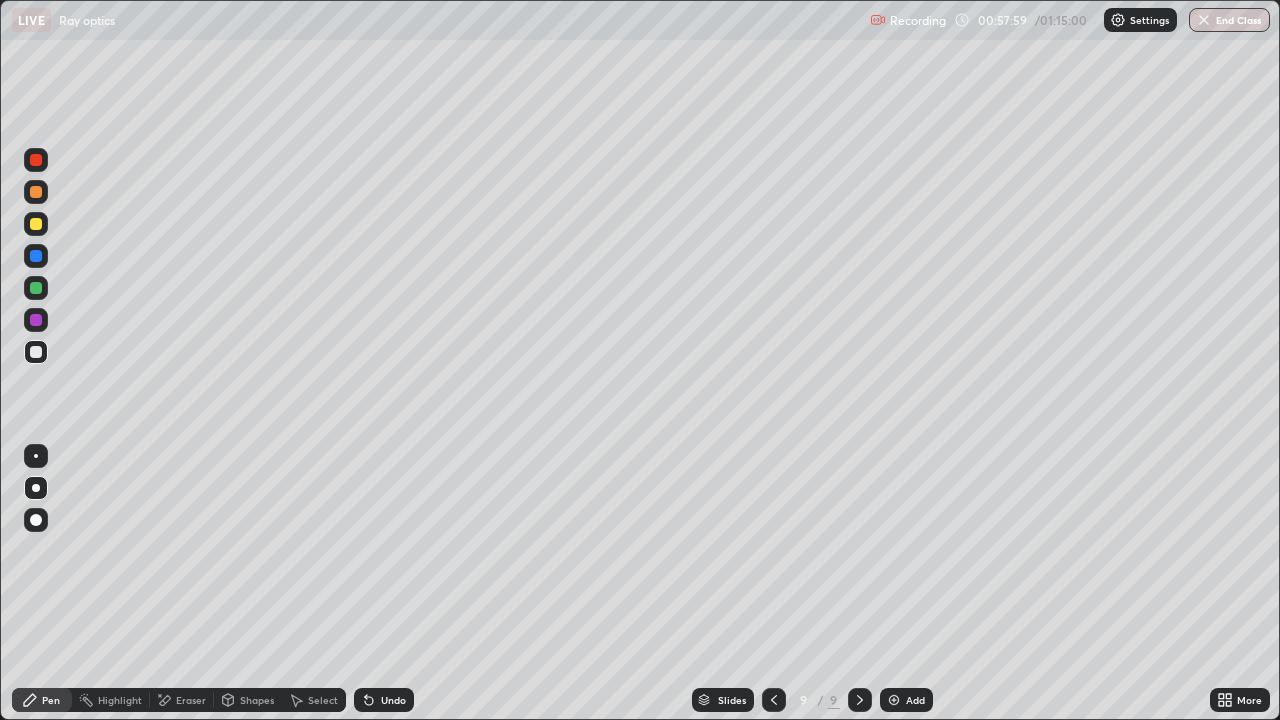 click at bounding box center (894, 700) 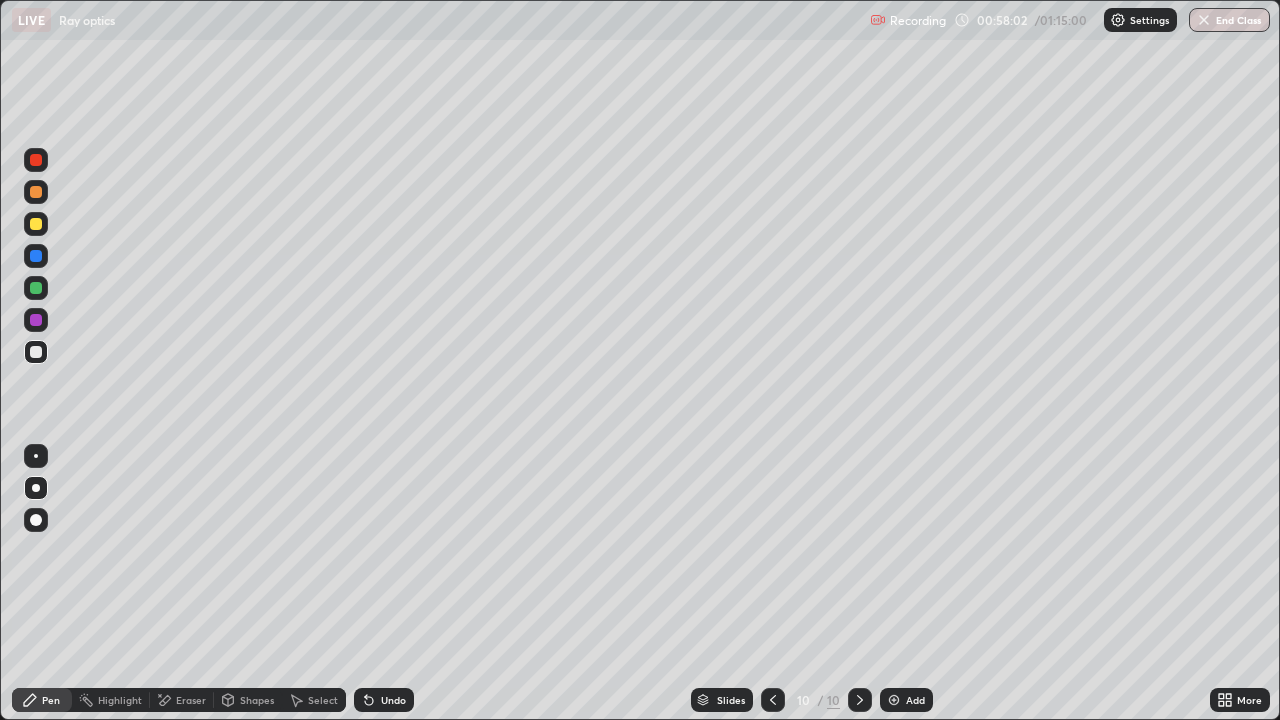 click at bounding box center (36, 192) 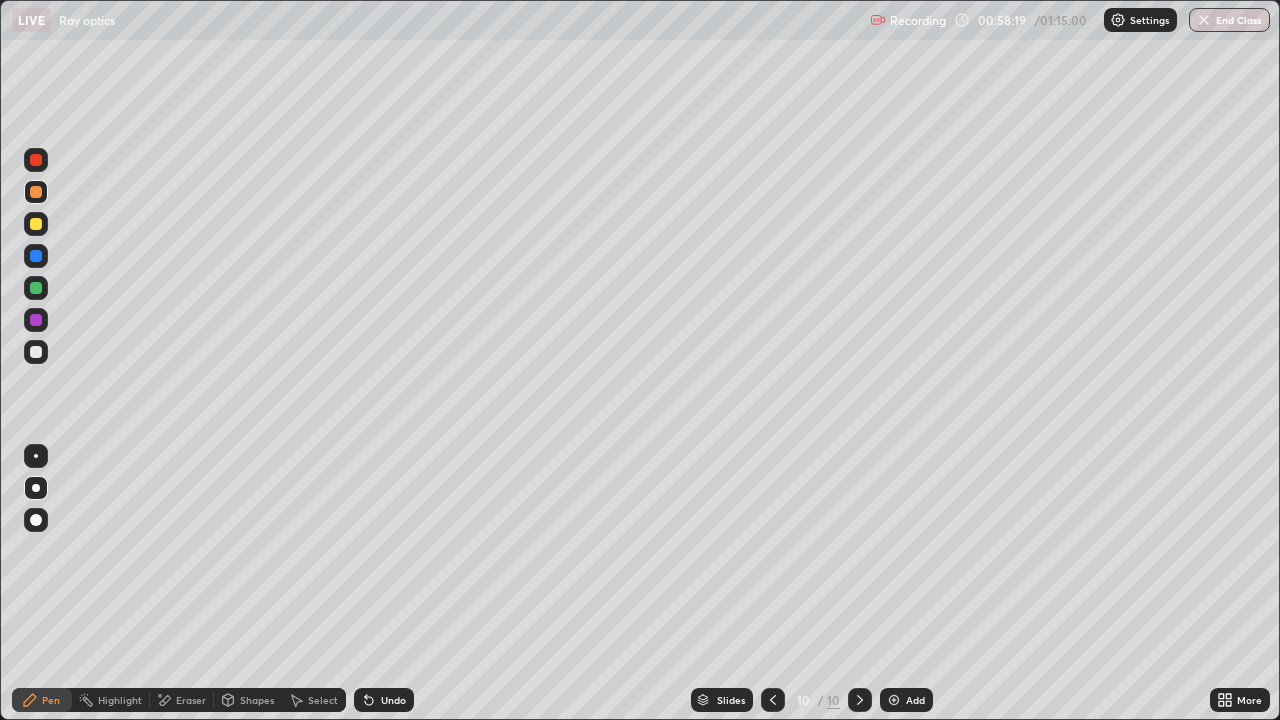 click at bounding box center (36, 288) 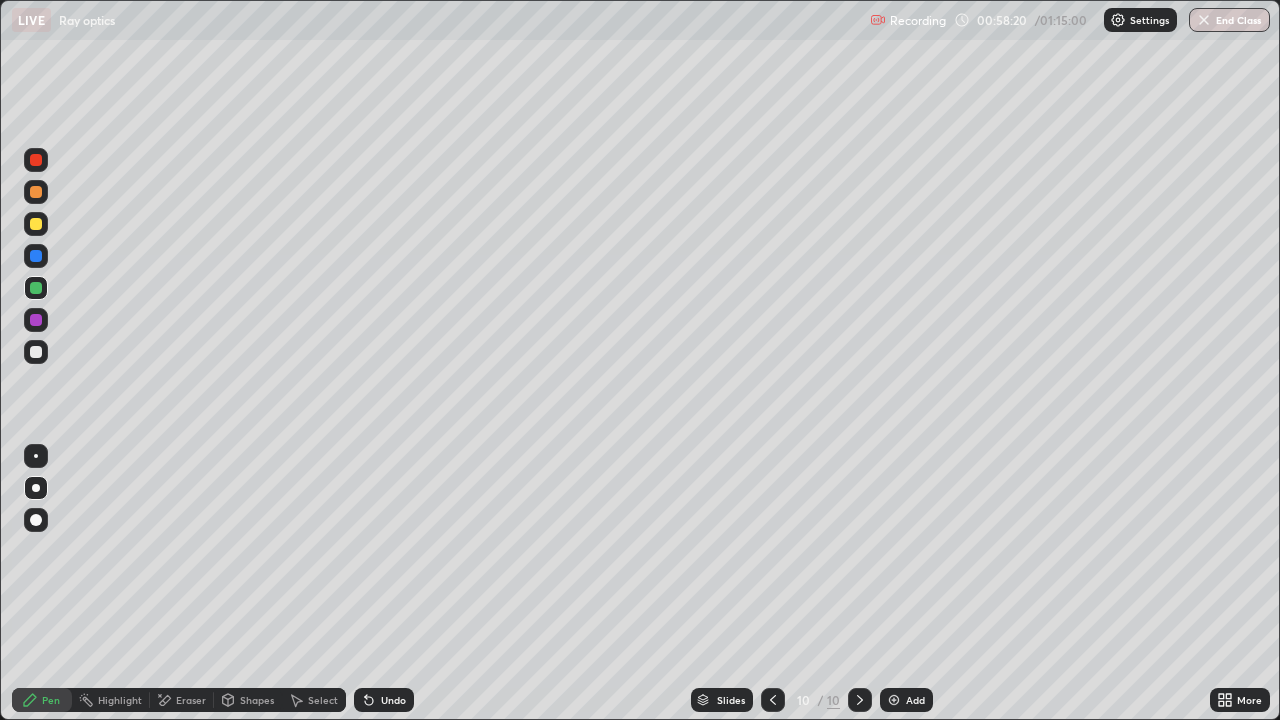 click on "Shapes" at bounding box center [257, 700] 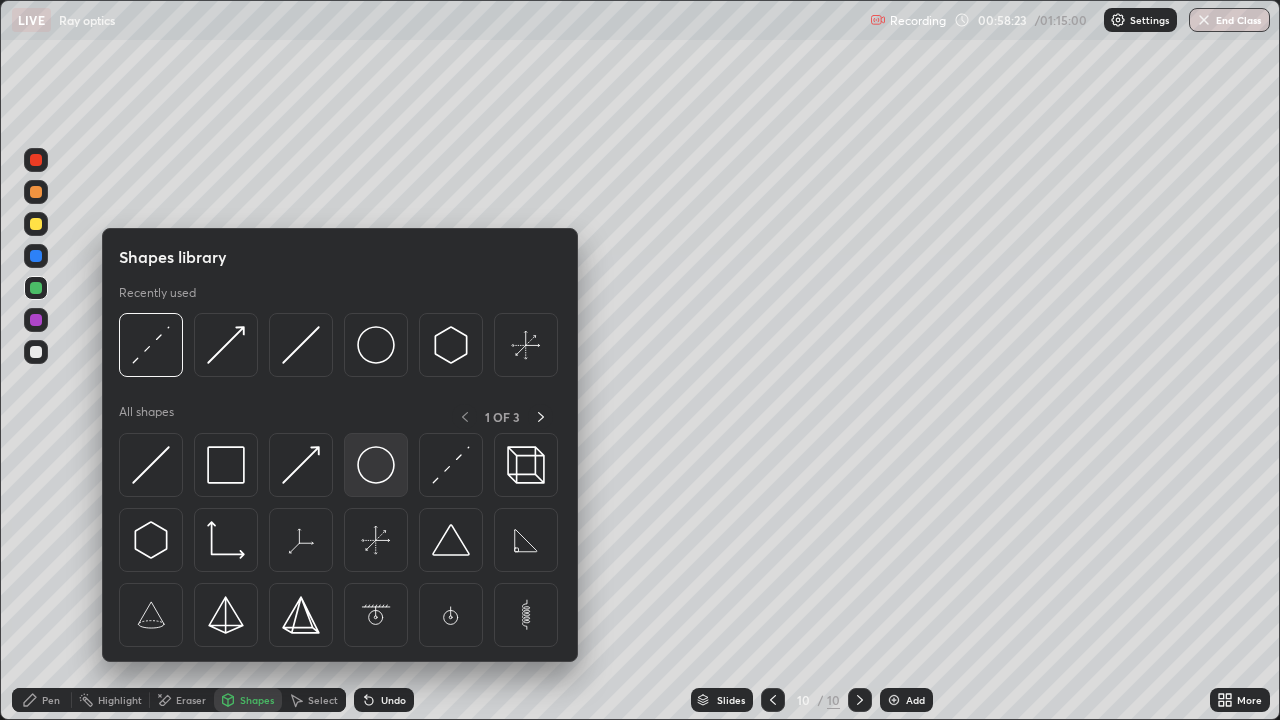 click at bounding box center [376, 465] 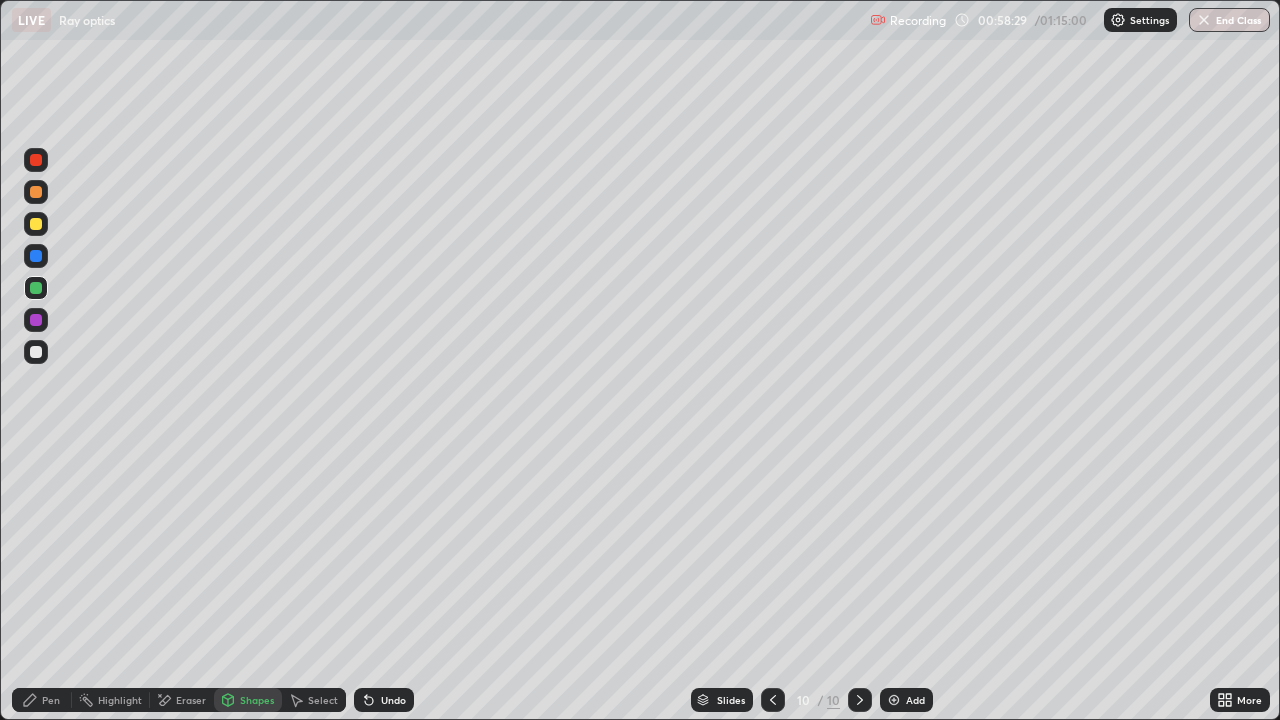 click on "Eraser" at bounding box center [191, 700] 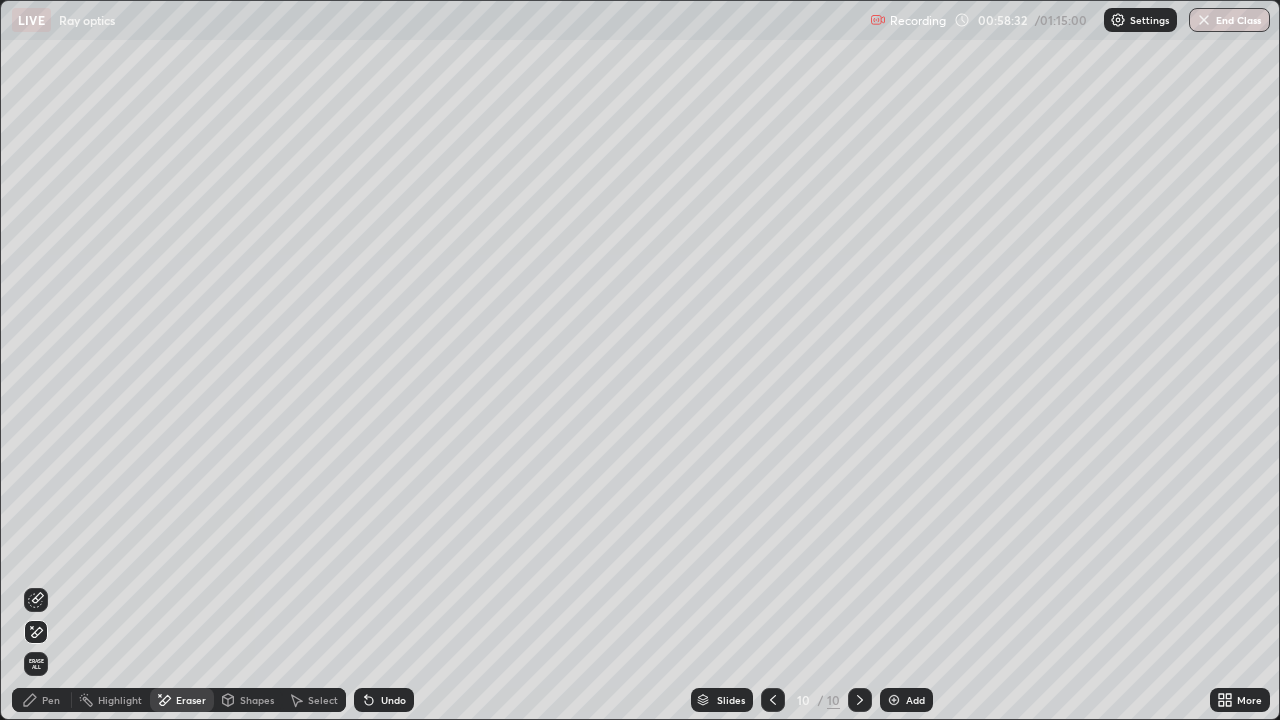 click on "Undo" at bounding box center (384, 700) 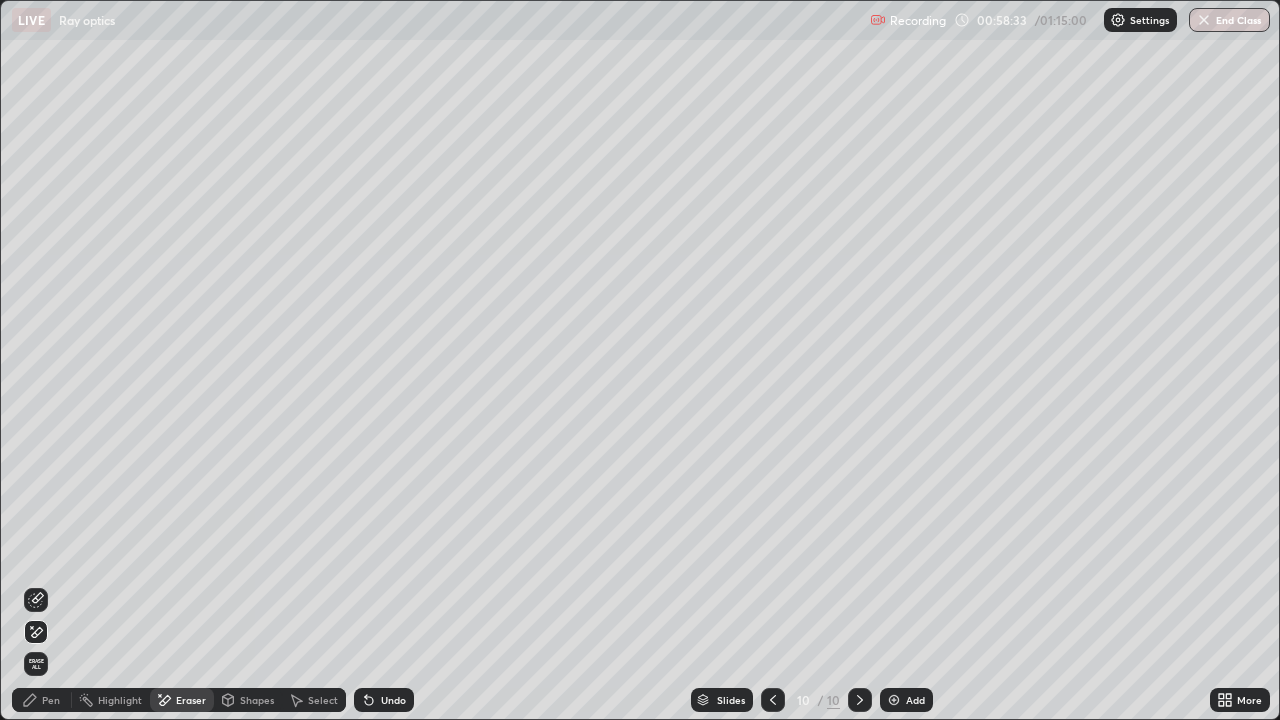 click on "Erase all" at bounding box center (36, 664) 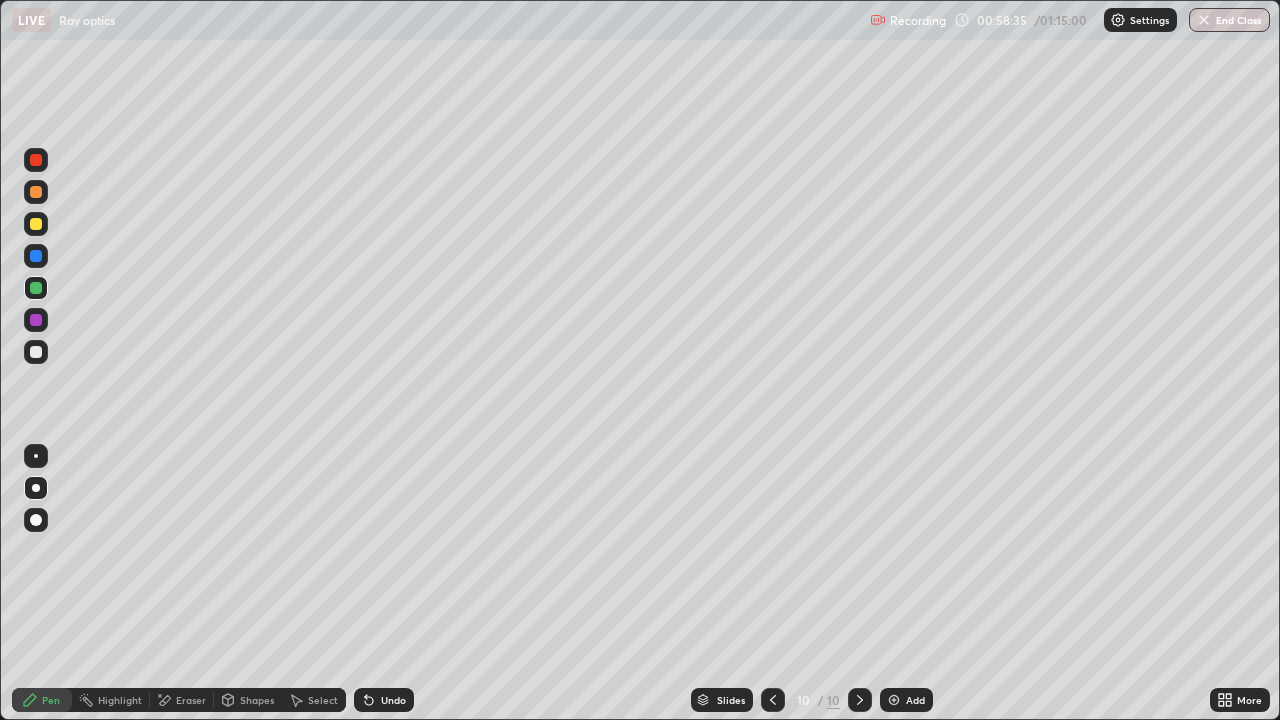 click on "Undo" at bounding box center (384, 700) 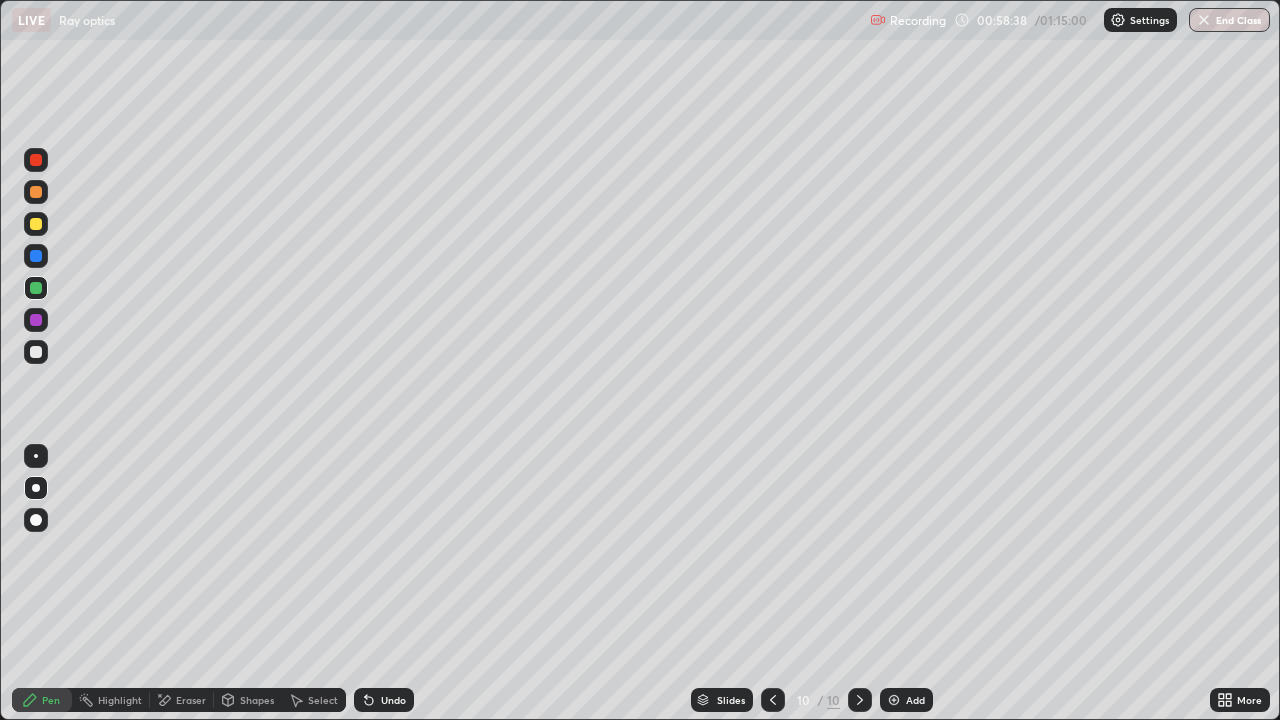 click on "Shapes" at bounding box center (248, 700) 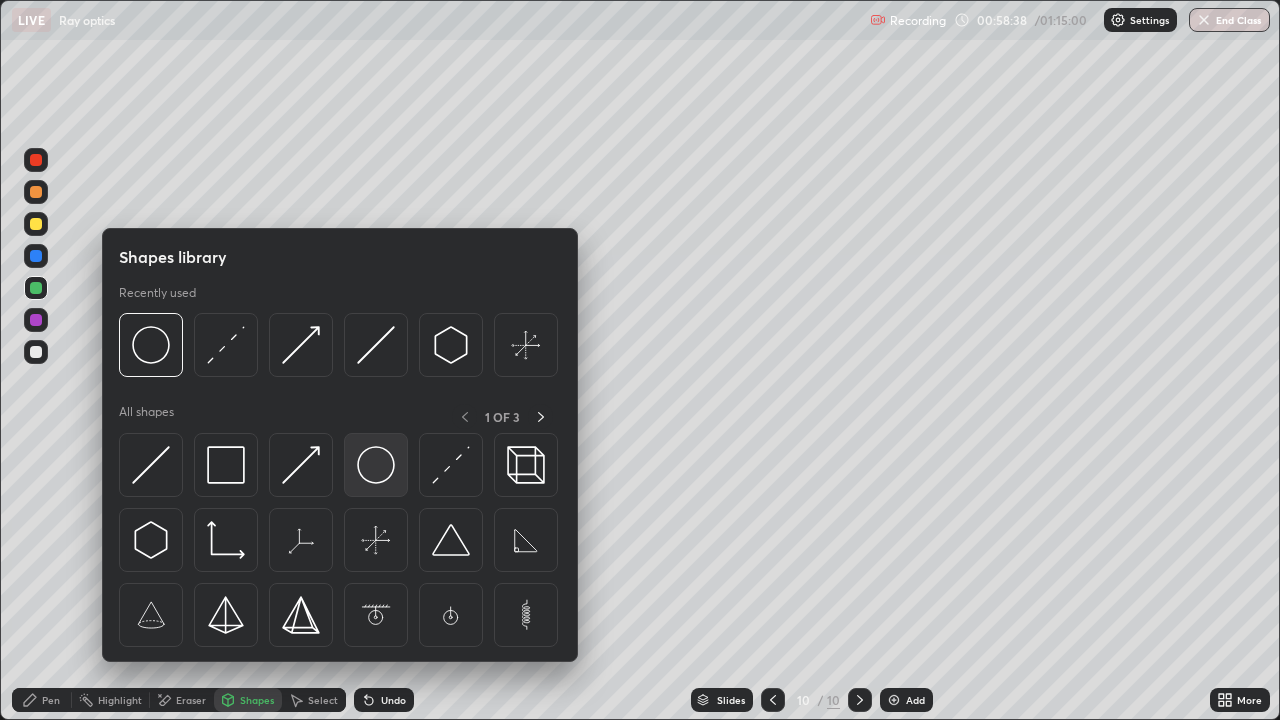 click at bounding box center [376, 465] 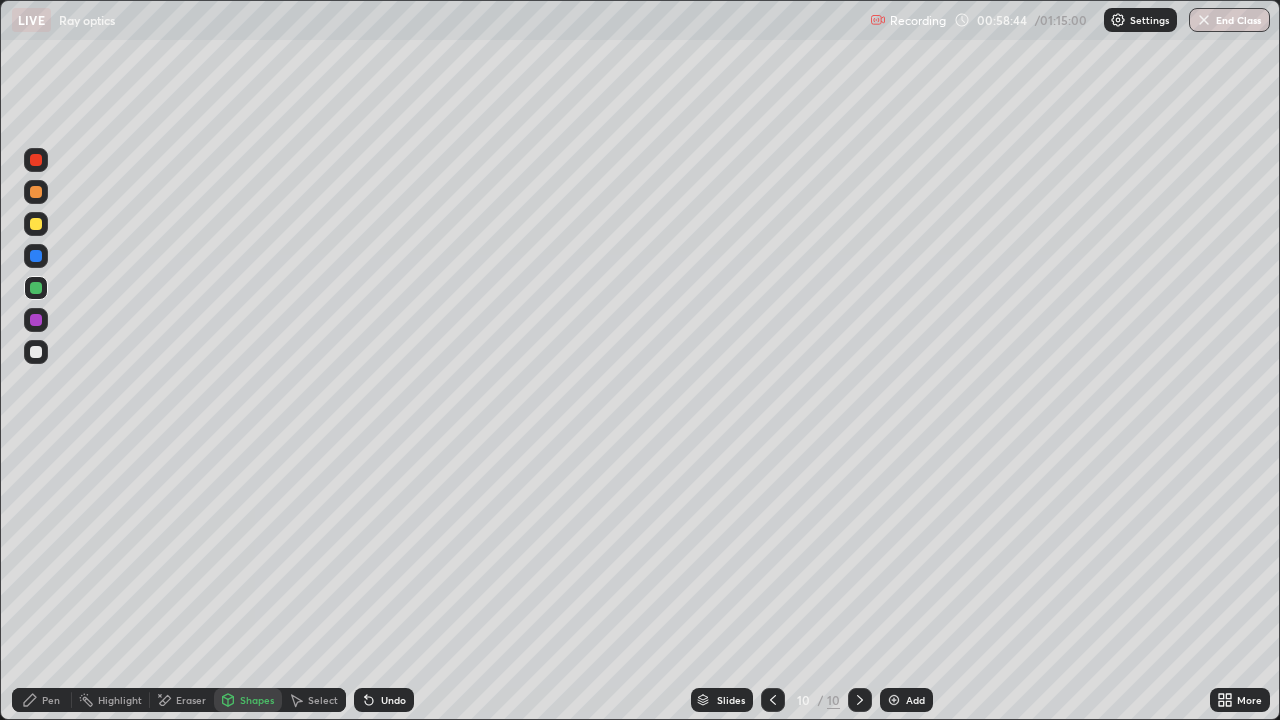 click 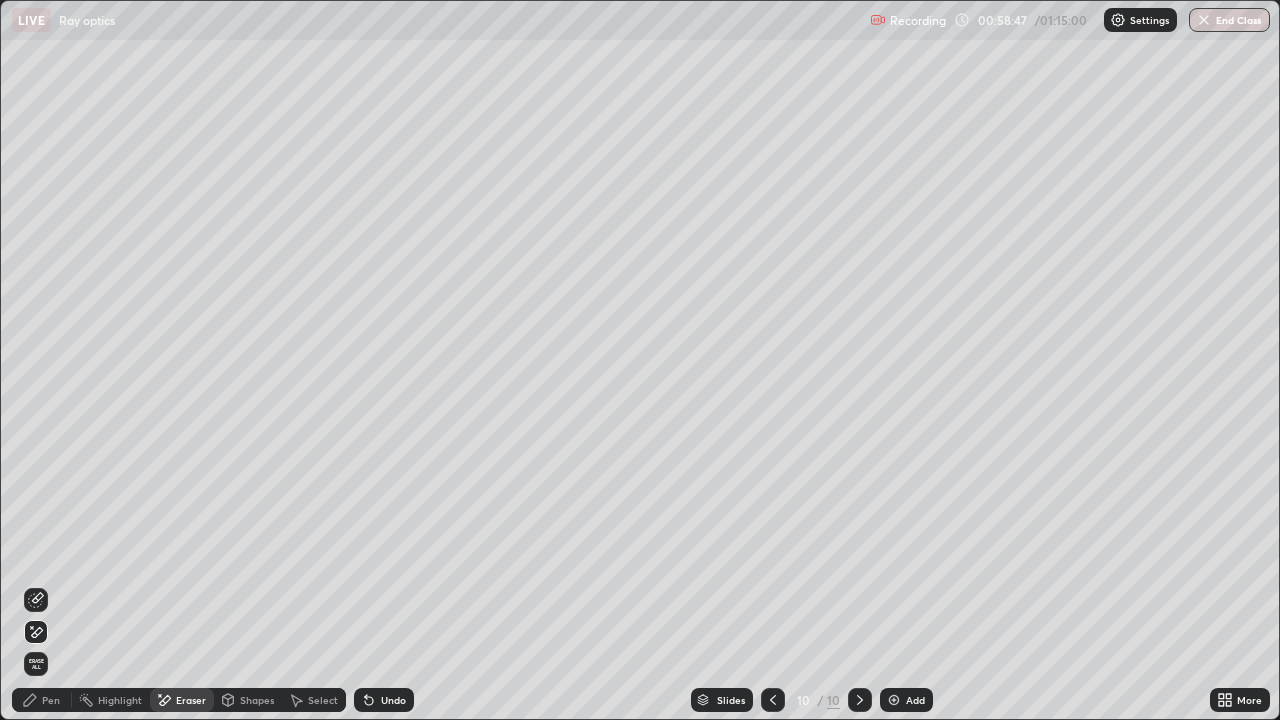 click on "Undo" at bounding box center (393, 700) 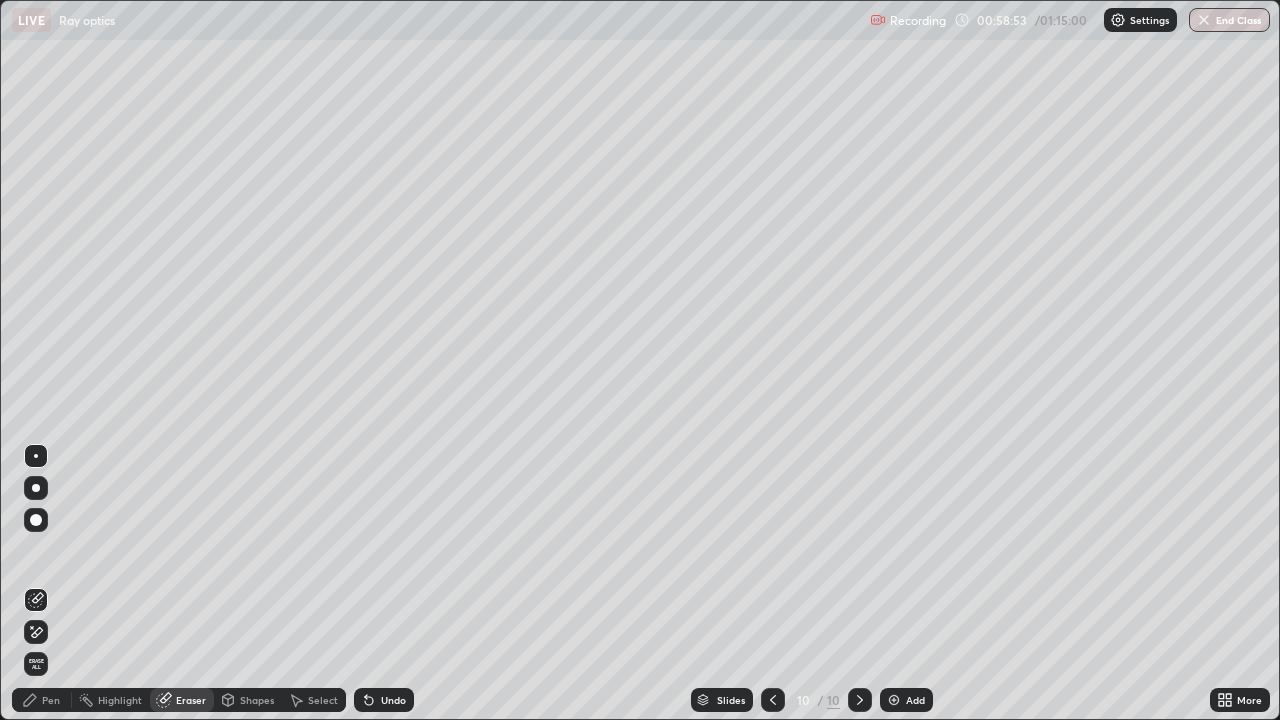 click 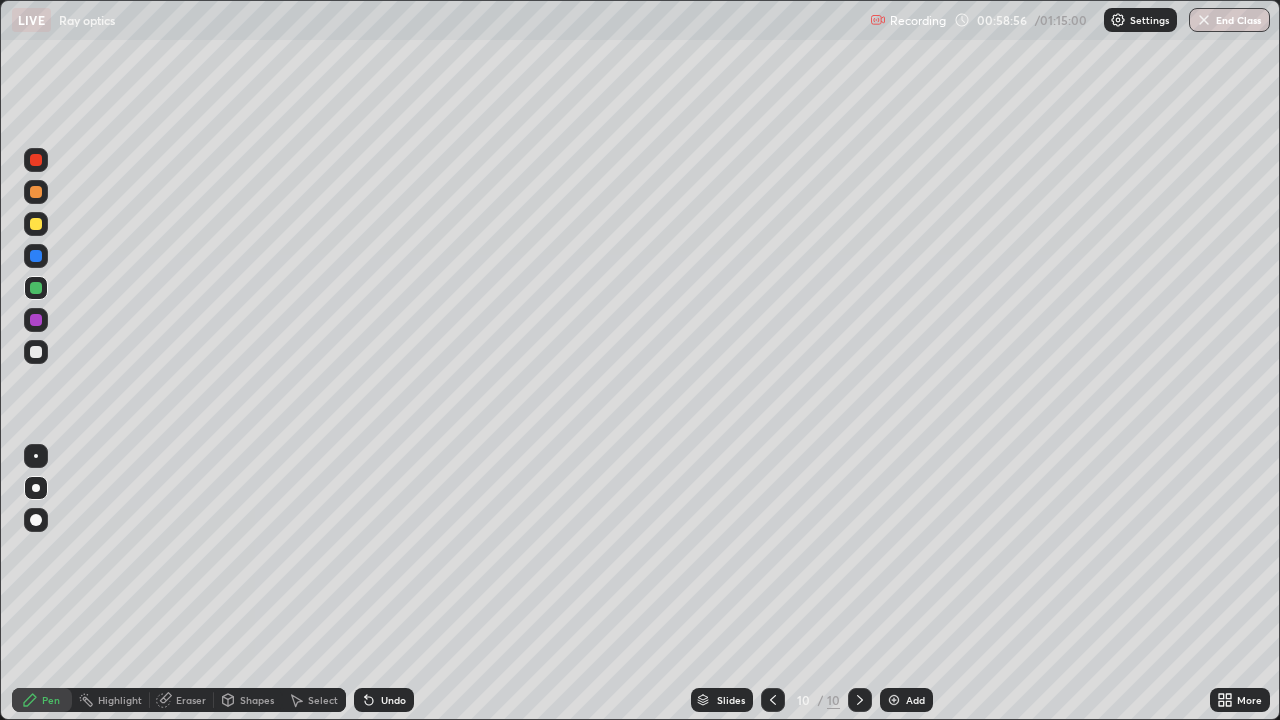 click 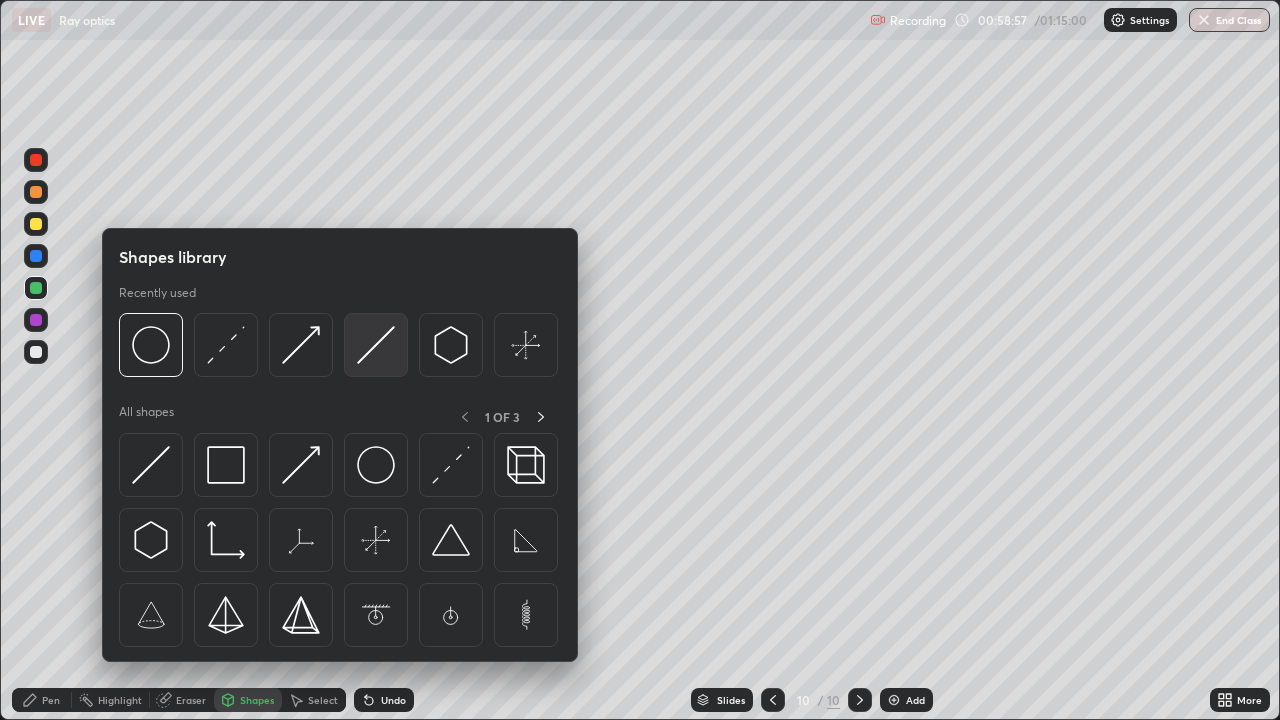 click at bounding box center [376, 345] 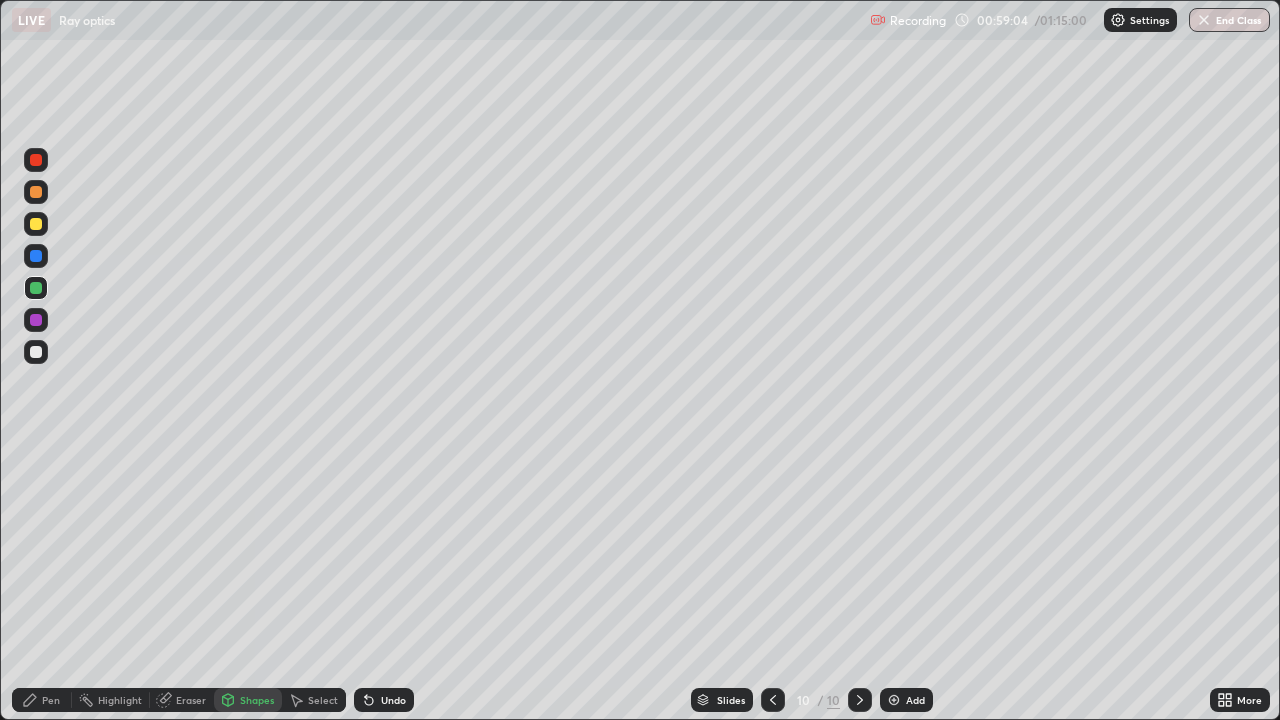 click on "Pen" at bounding box center (51, 700) 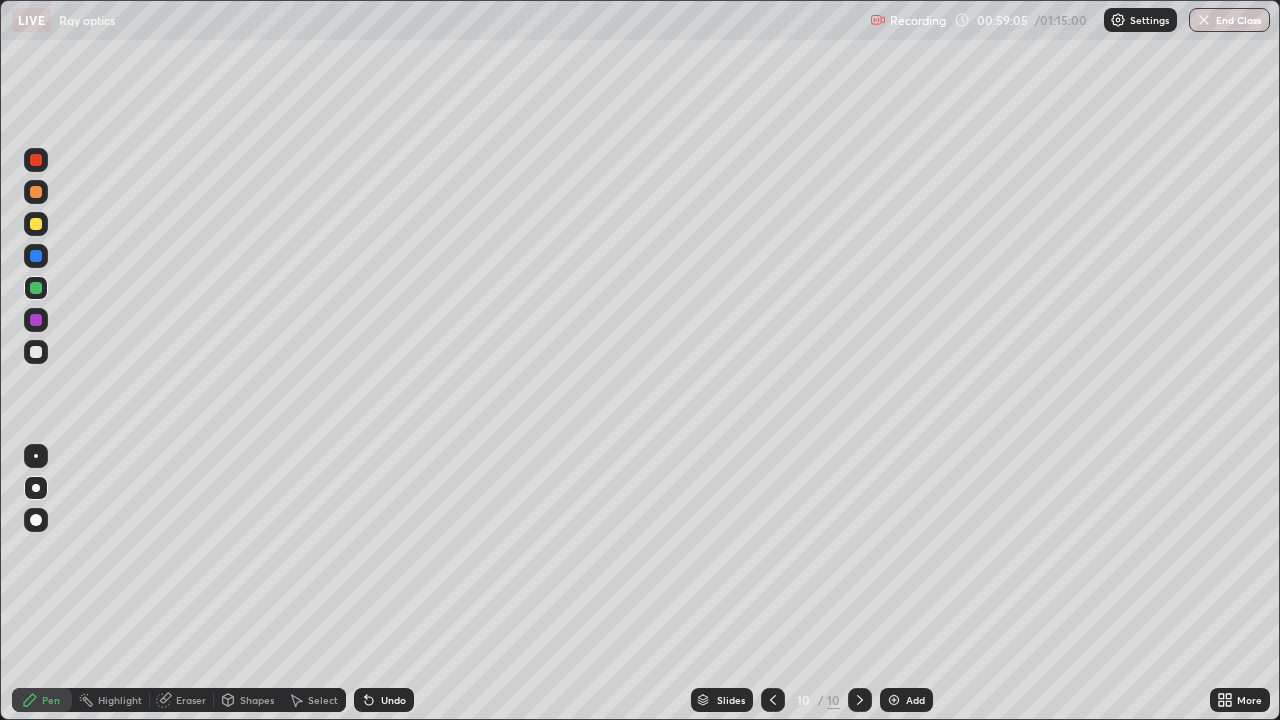 click at bounding box center (36, 352) 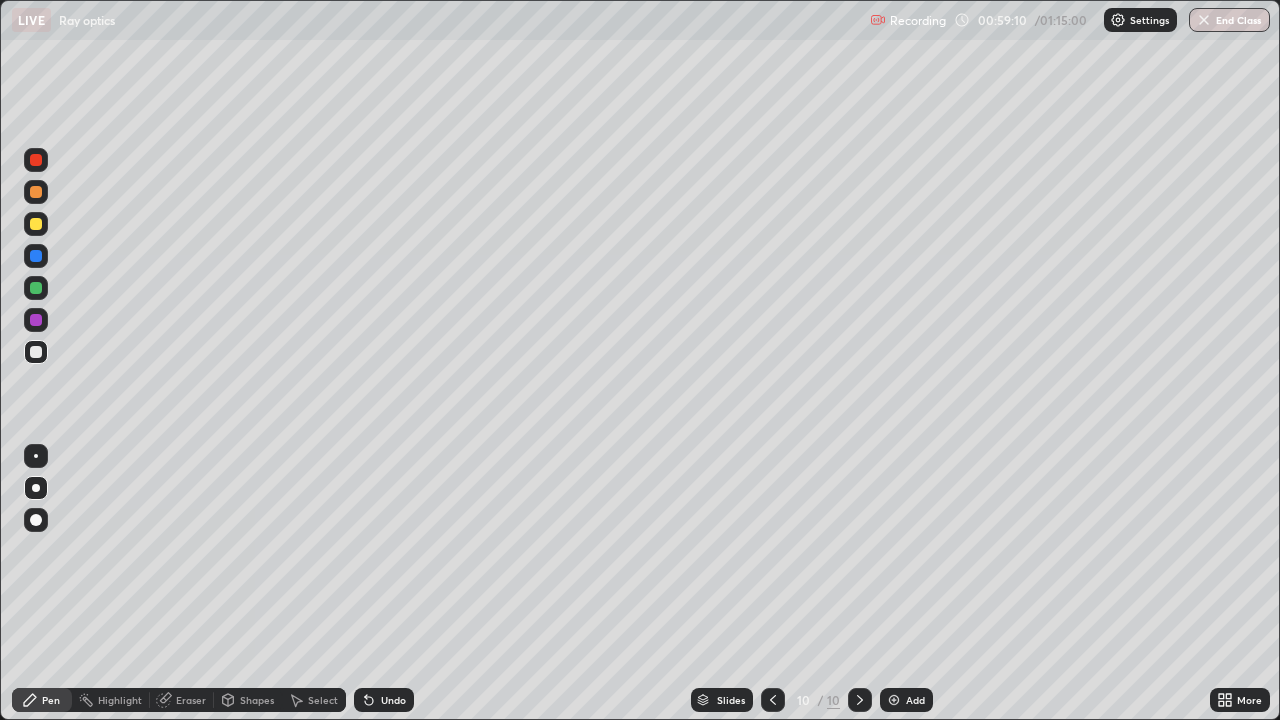 click on "Undo" at bounding box center (384, 700) 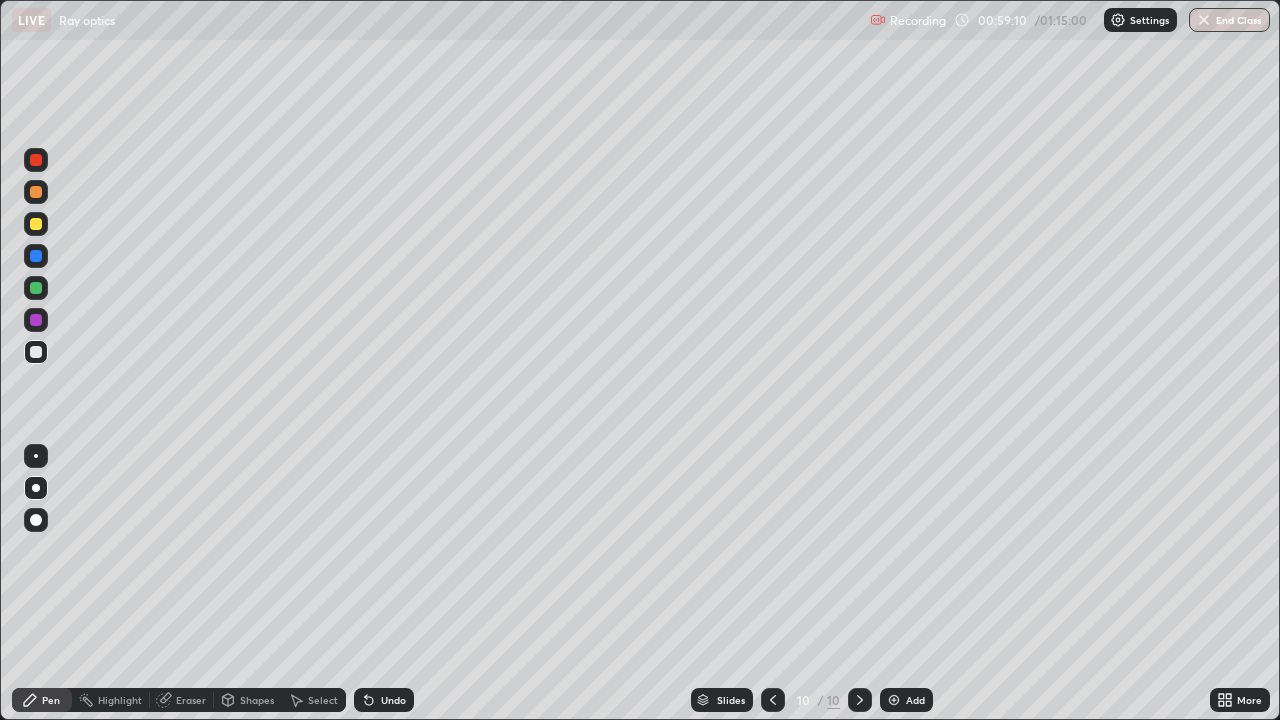 click on "Shapes" at bounding box center (248, 700) 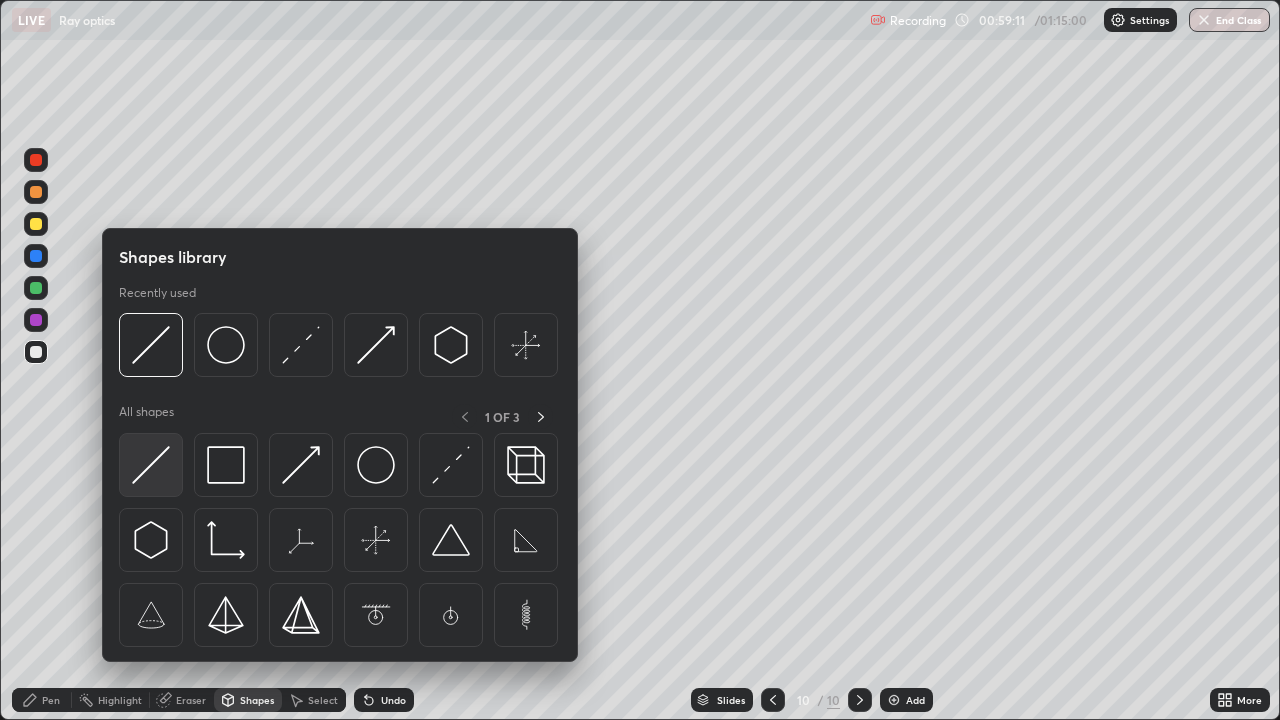 click at bounding box center [151, 465] 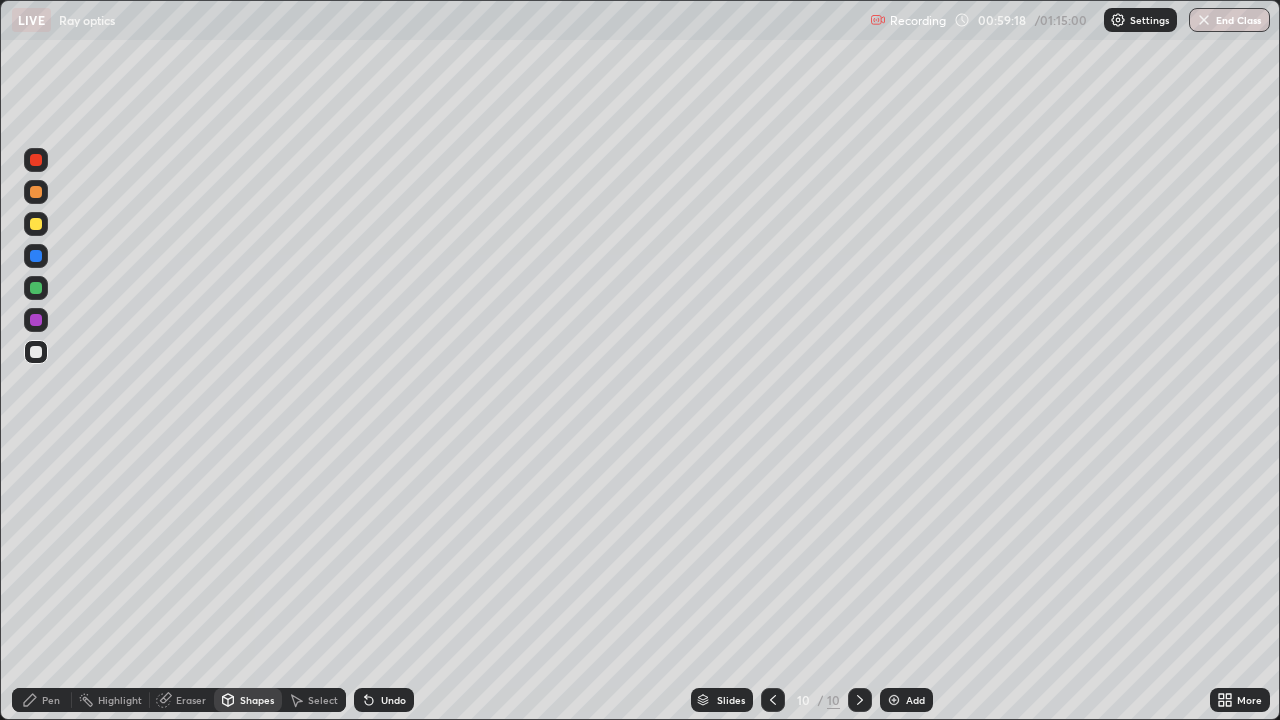 click at bounding box center [36, 288] 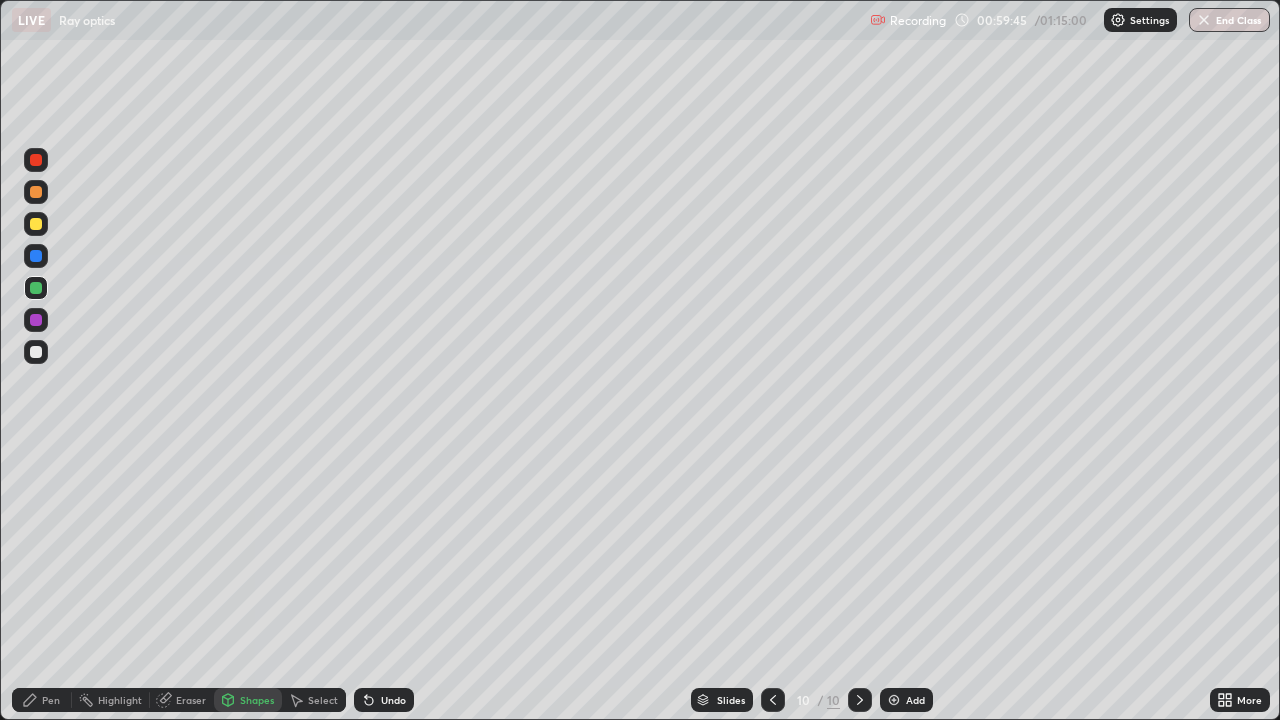 click at bounding box center (36, 352) 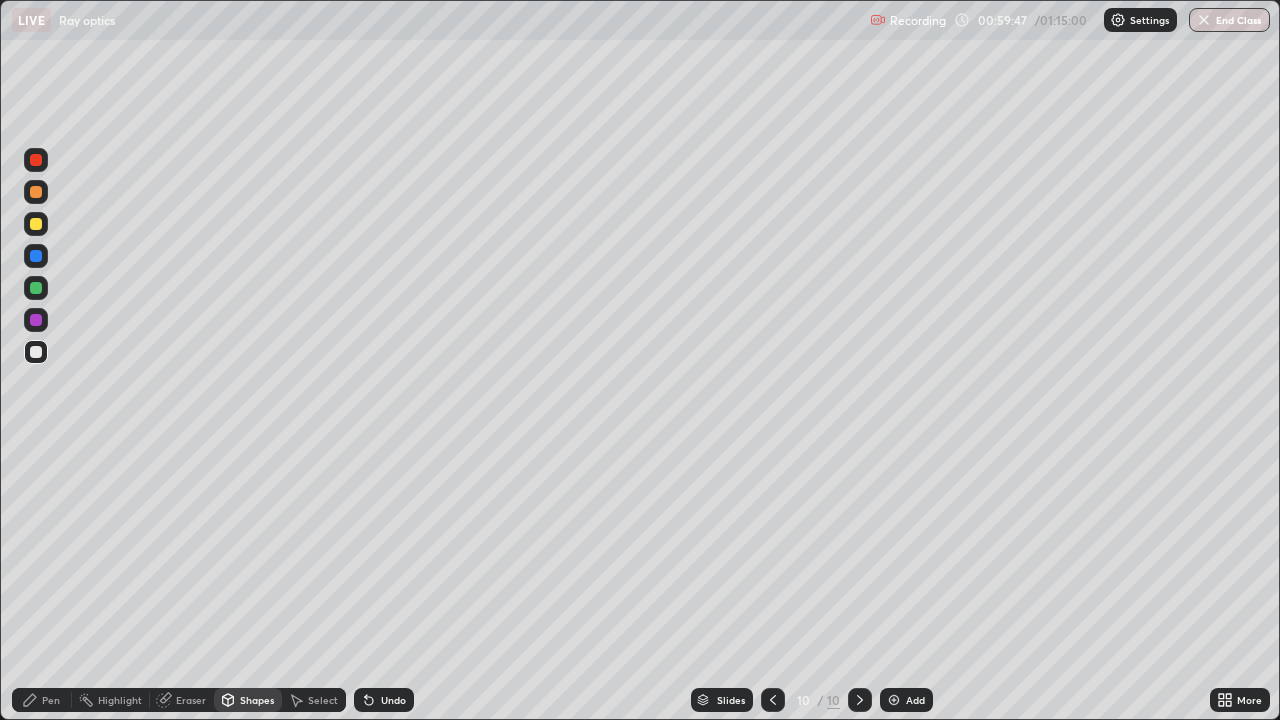 click at bounding box center (36, 288) 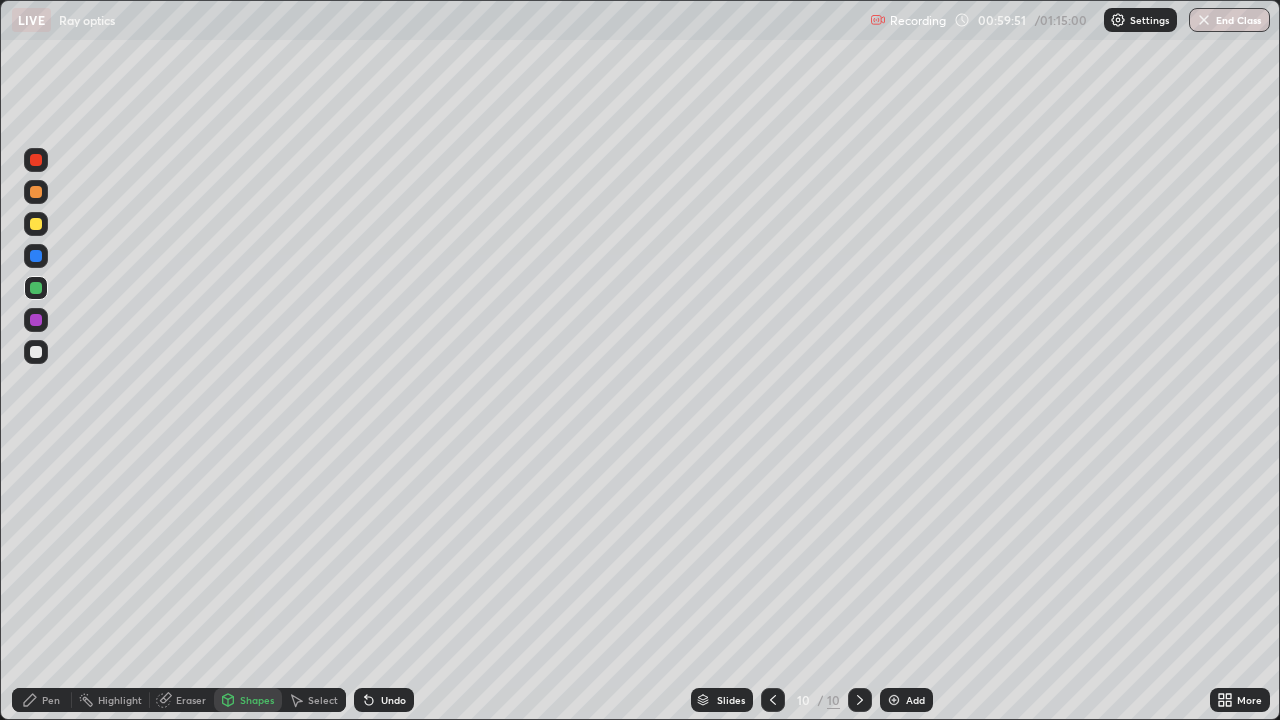 click on "Pen" at bounding box center (42, 700) 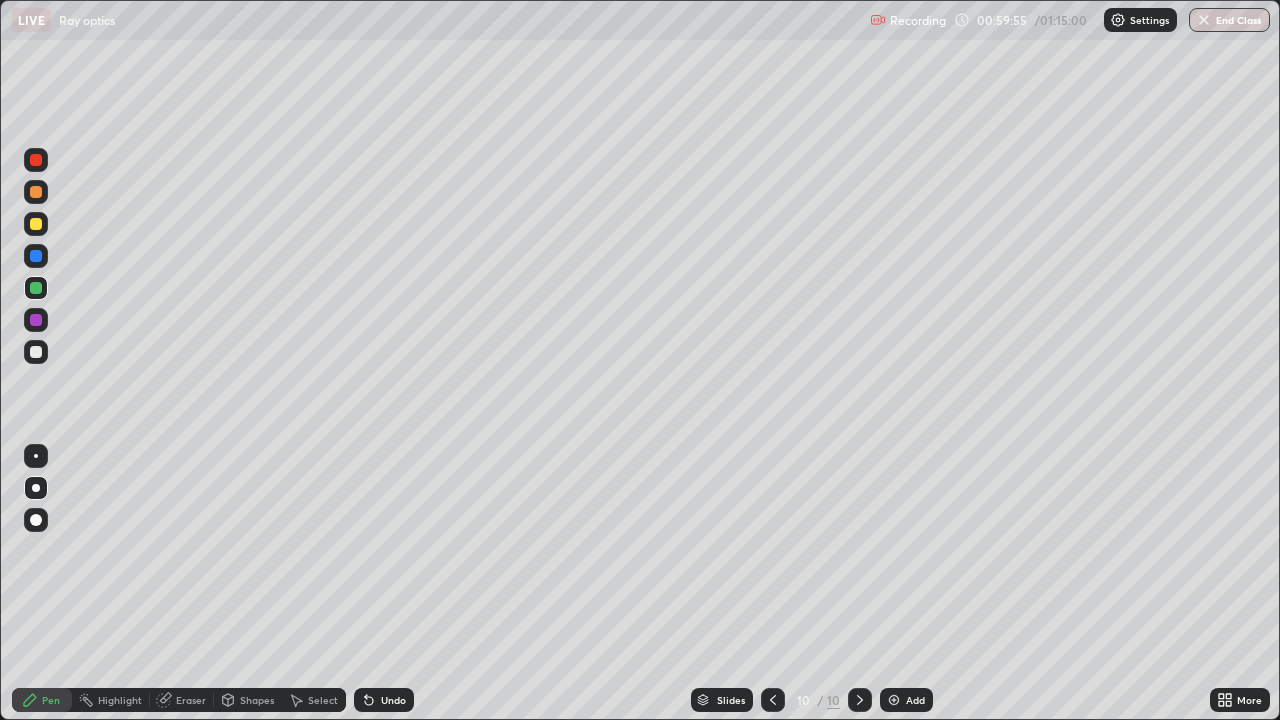 click at bounding box center [36, 320] 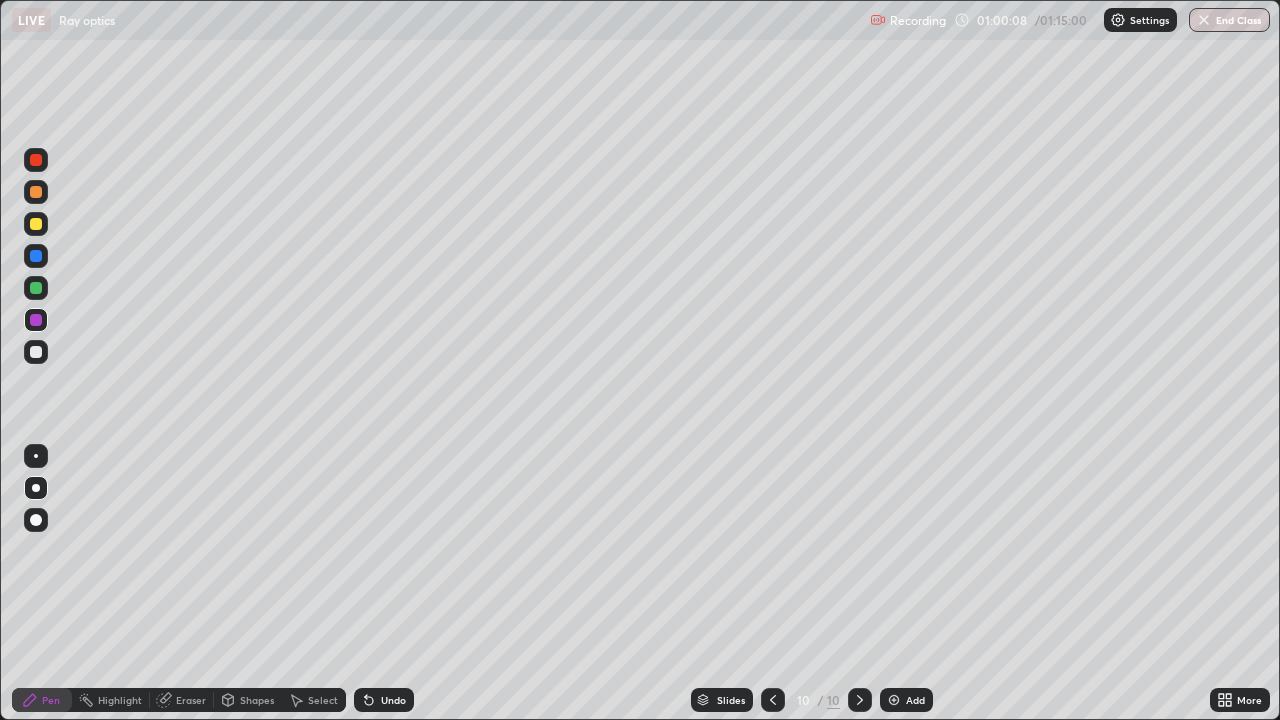 click on "Eraser" at bounding box center [182, 700] 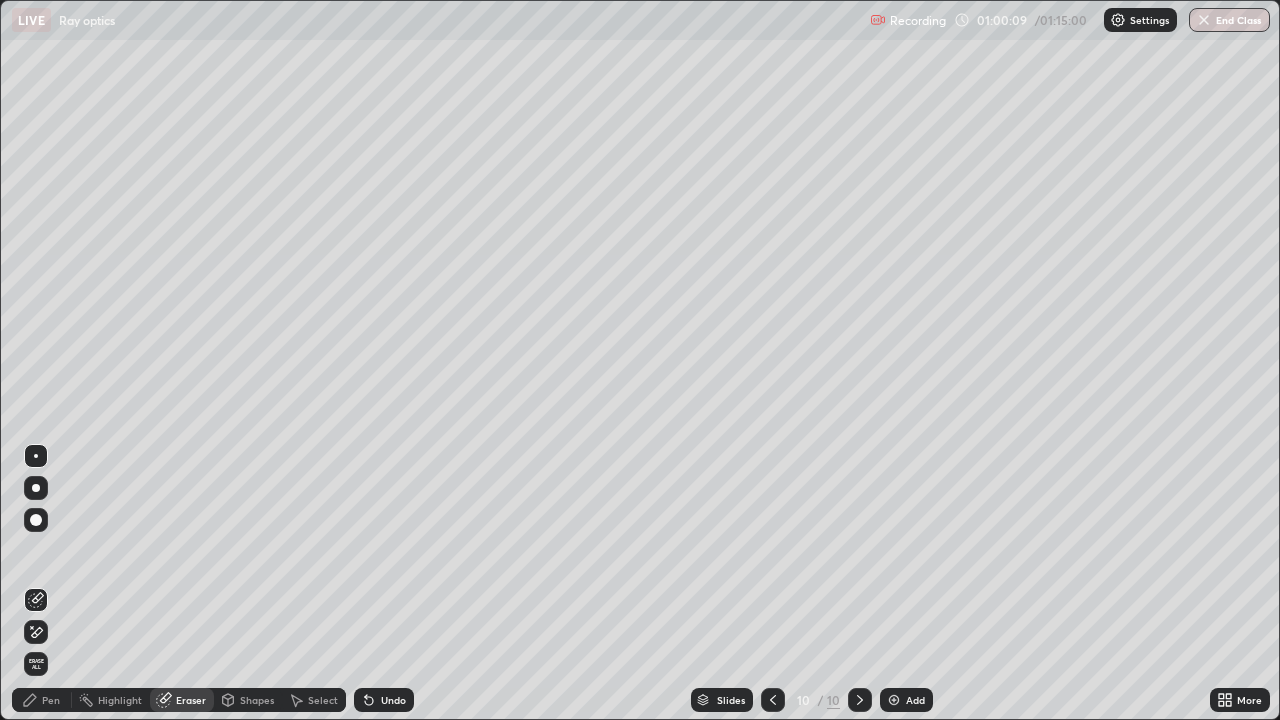 click on "Shapes" at bounding box center (257, 700) 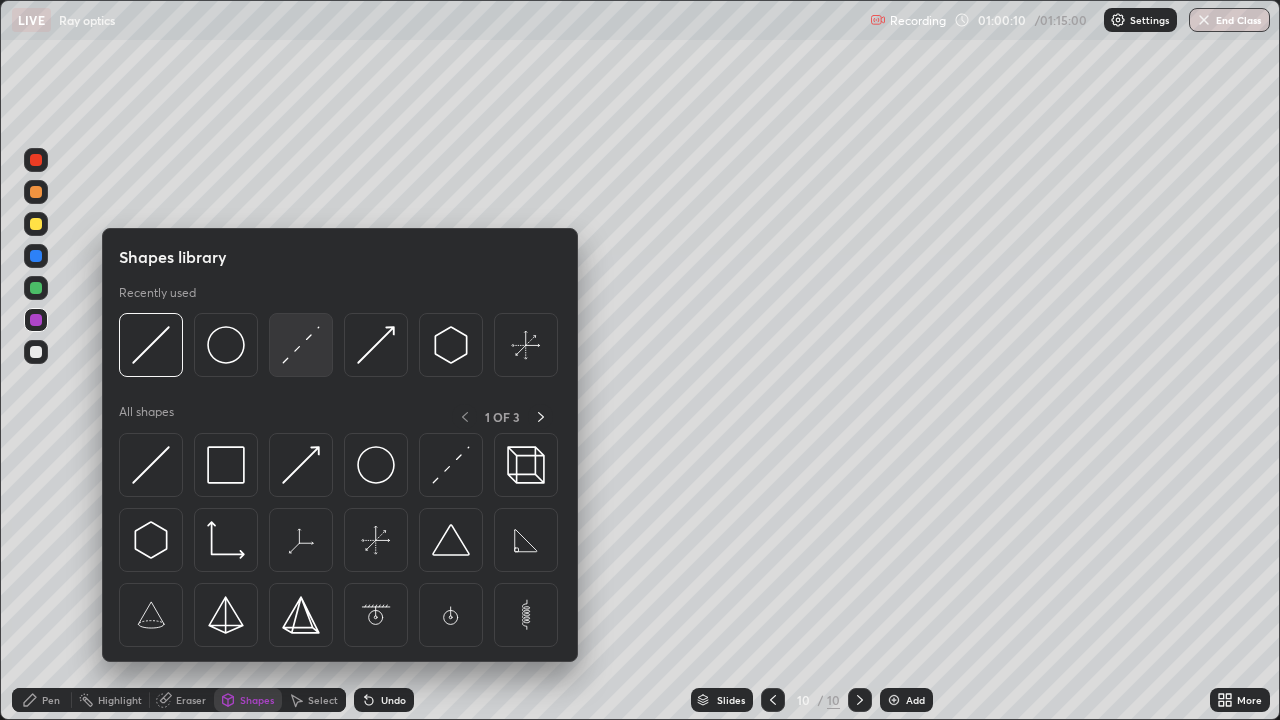 click at bounding box center (301, 345) 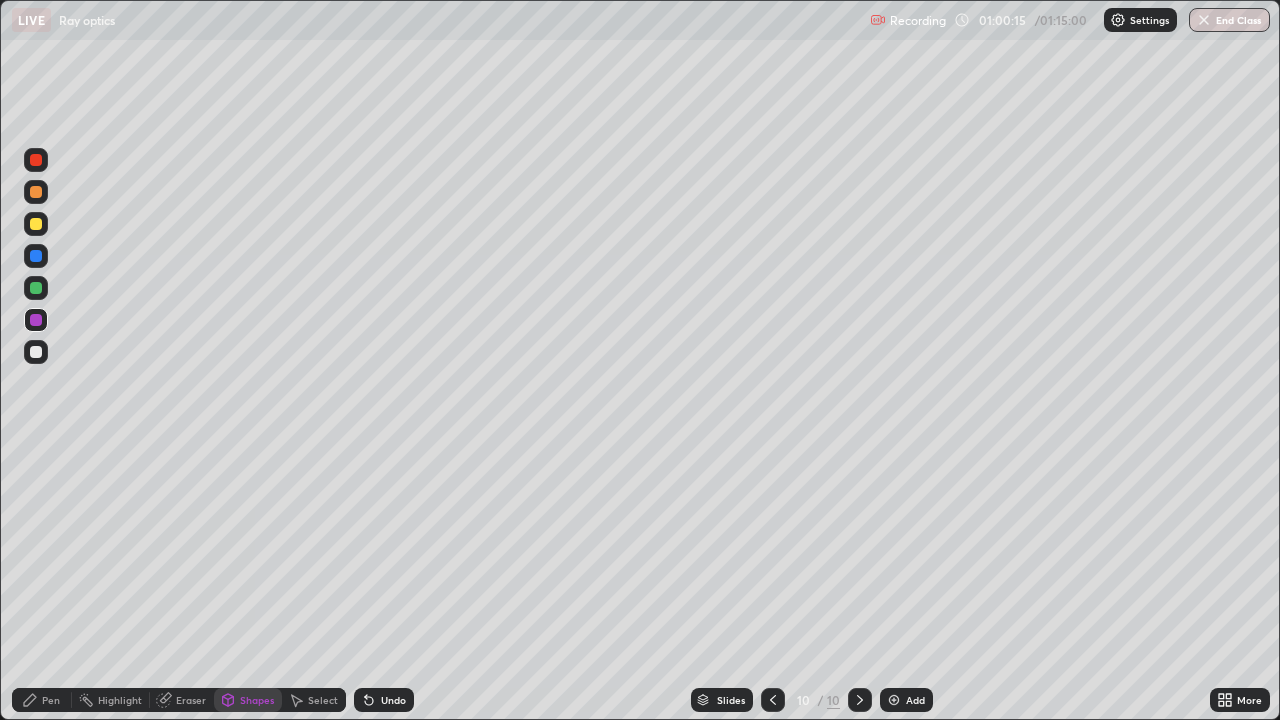 click at bounding box center (36, 288) 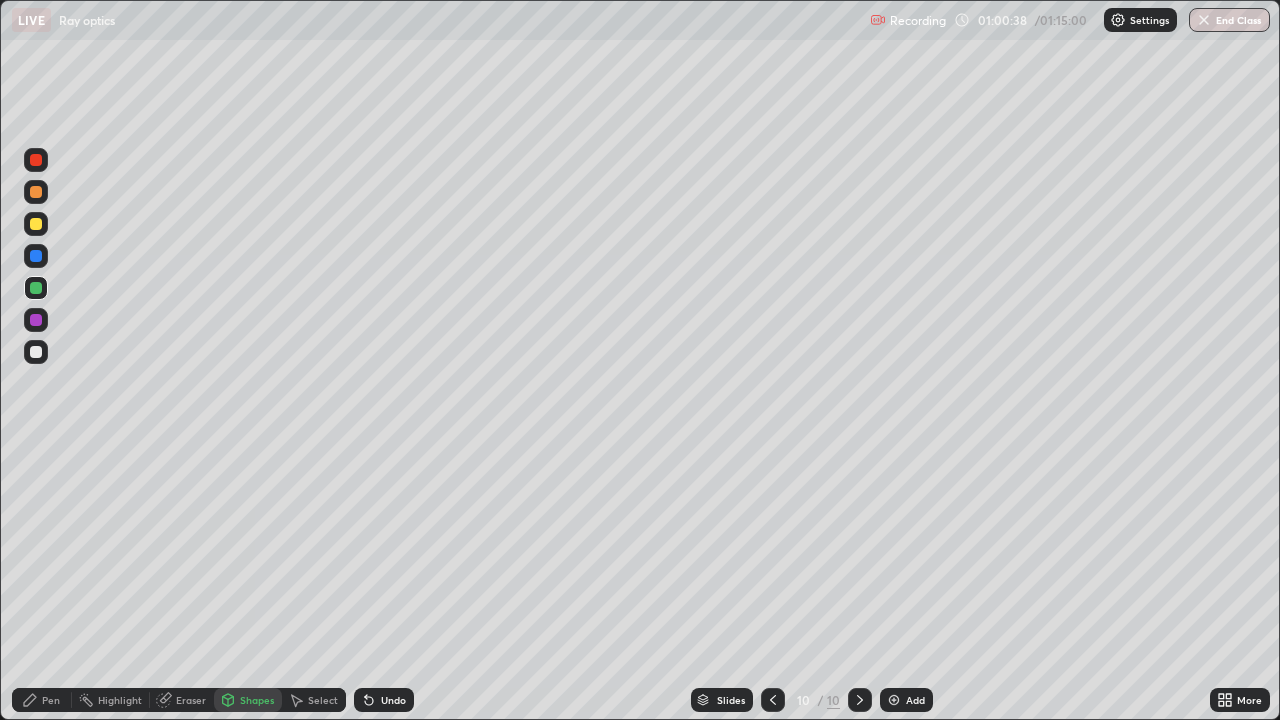 click on "Shapes" at bounding box center [248, 700] 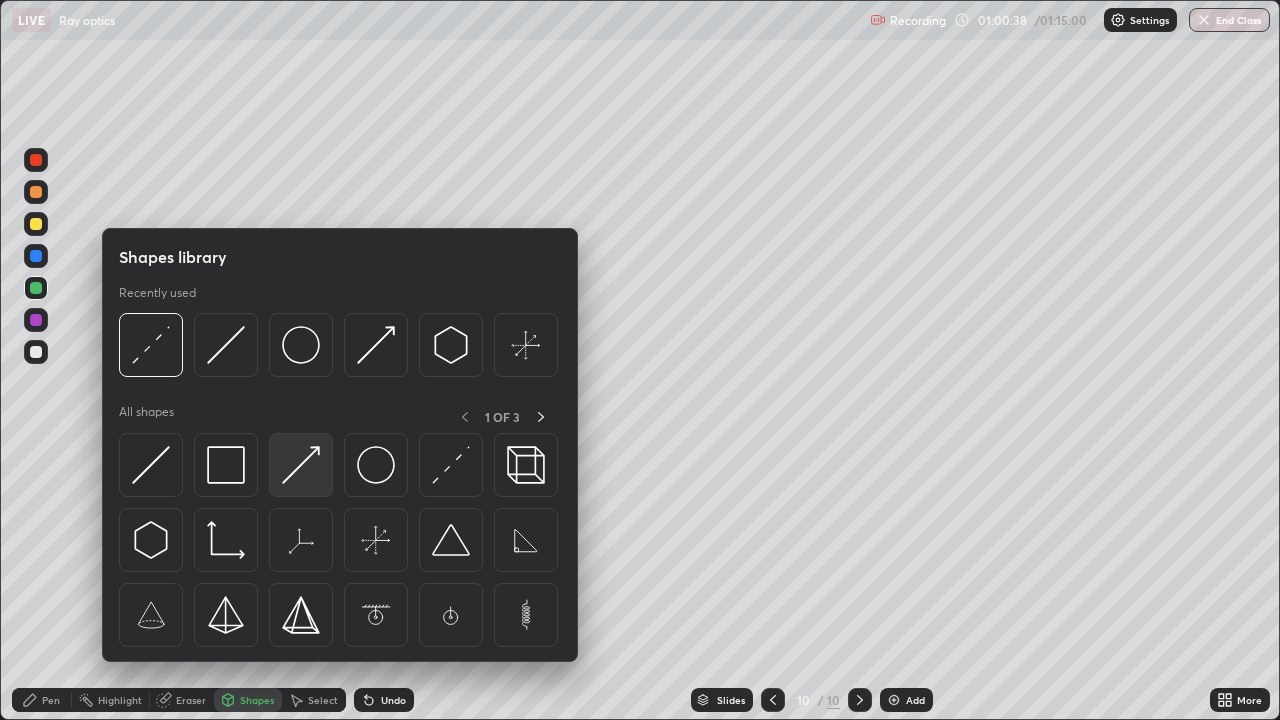 click at bounding box center [301, 465] 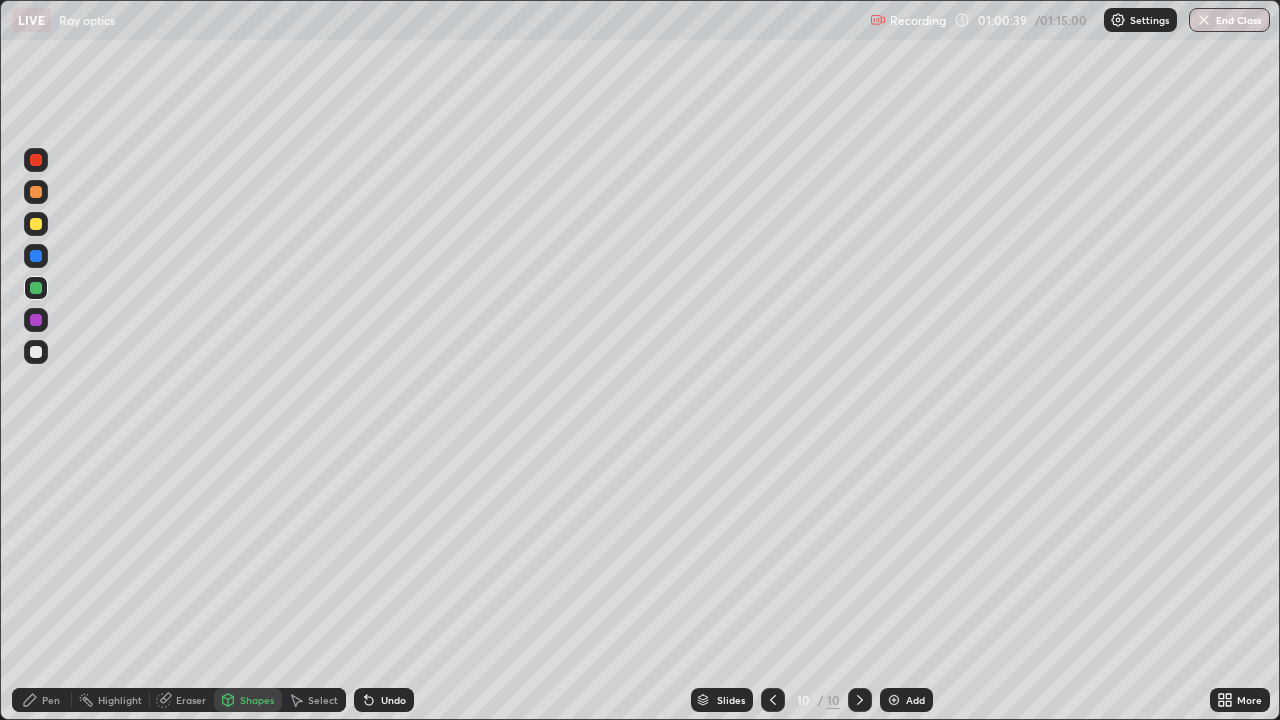 click at bounding box center (36, 320) 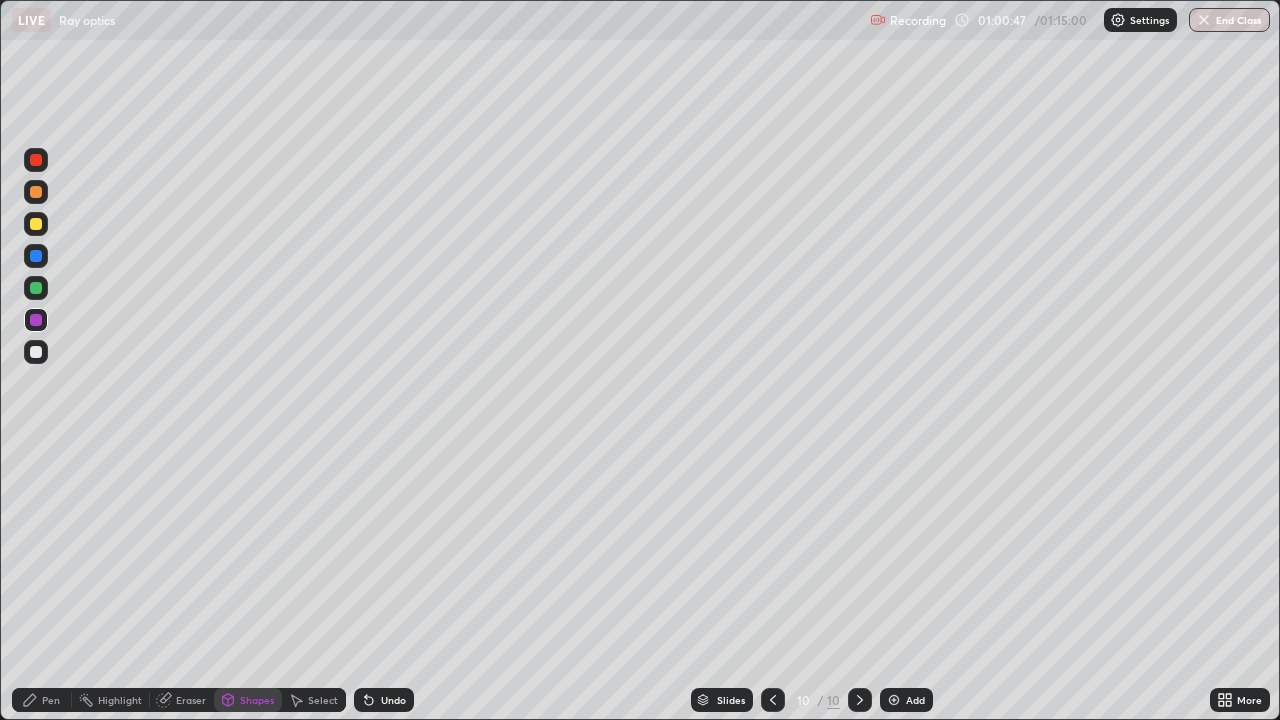 click on "Shapes" at bounding box center [257, 700] 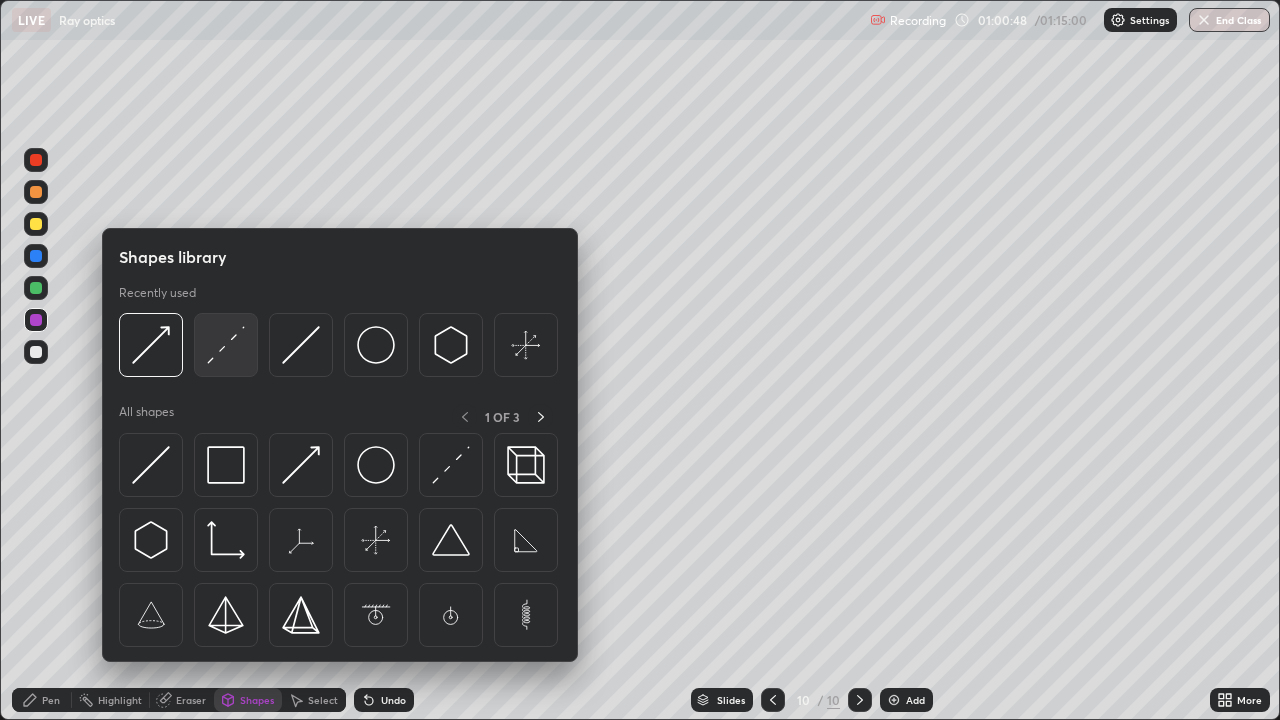 click at bounding box center [226, 345] 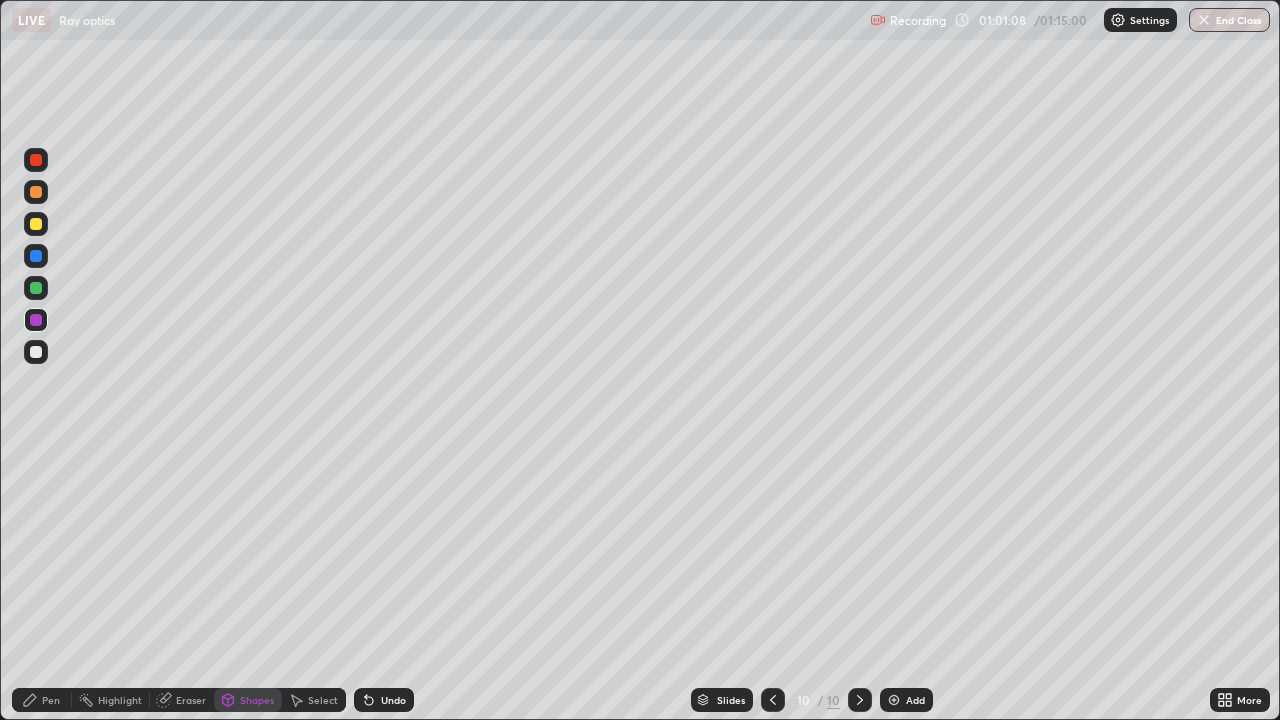 click at bounding box center (36, 320) 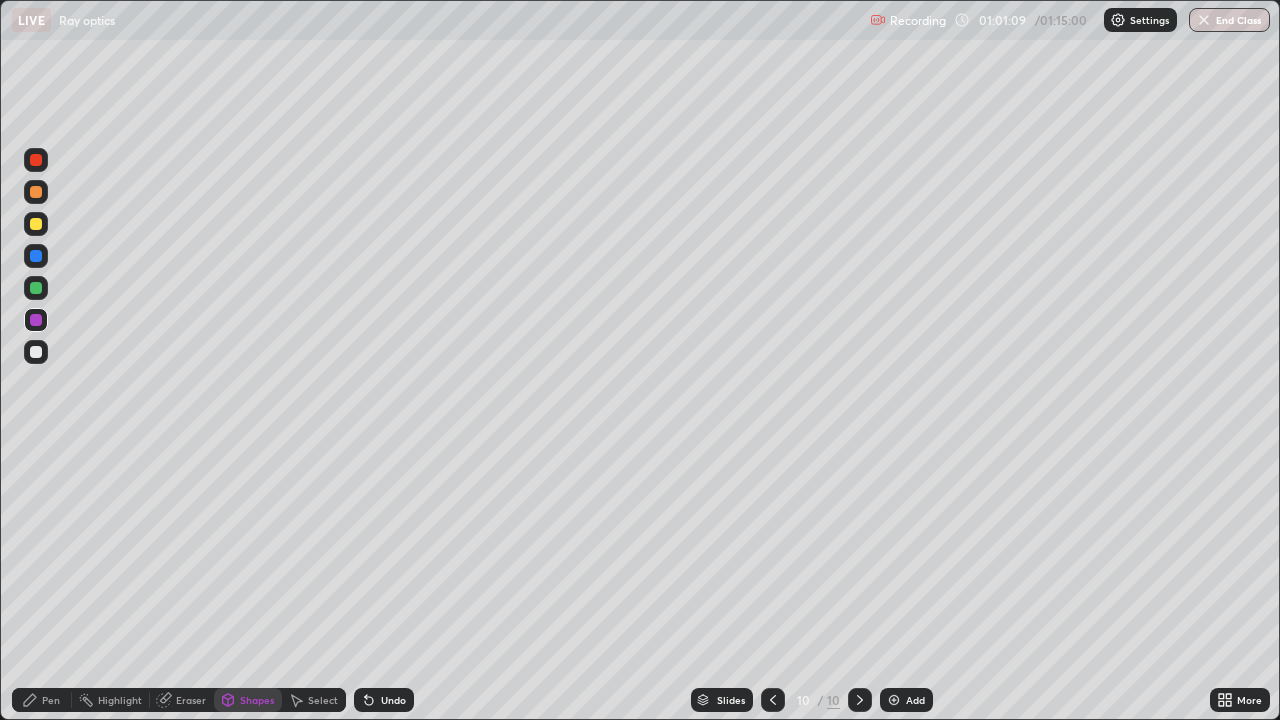 click on "Shapes" at bounding box center [257, 700] 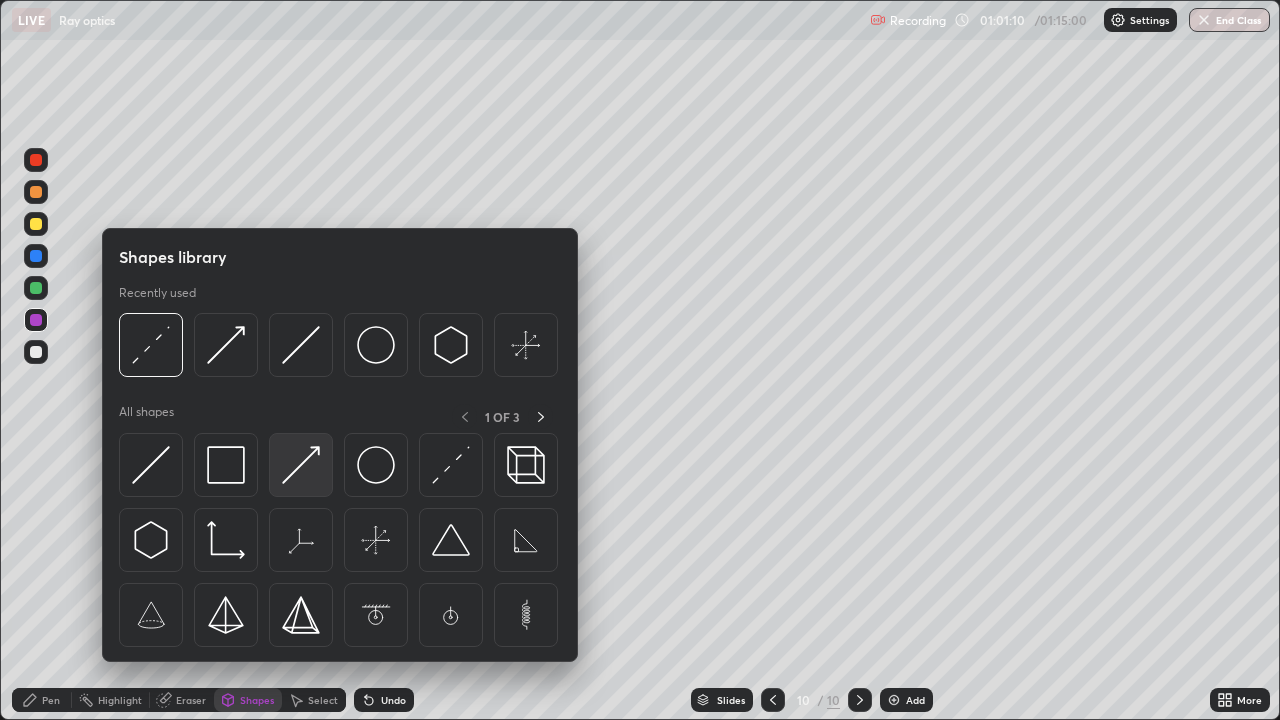 click at bounding box center (301, 465) 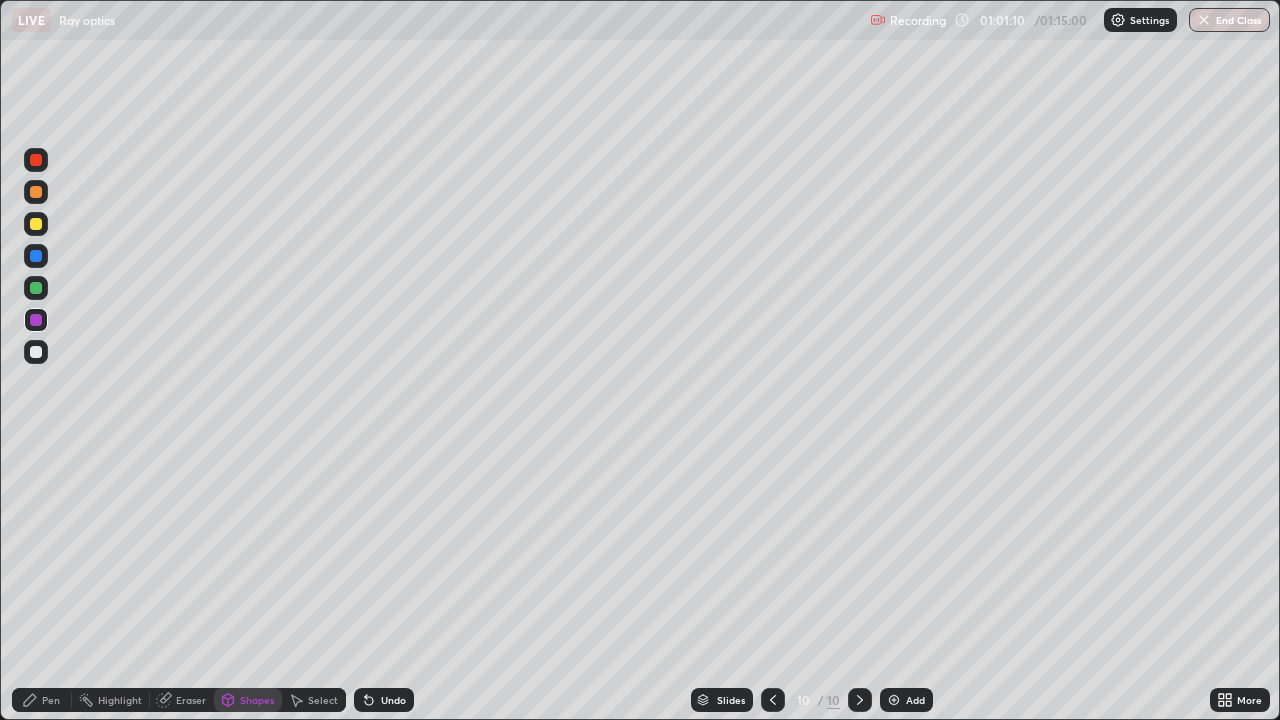 click on "Shapes" at bounding box center (248, 700) 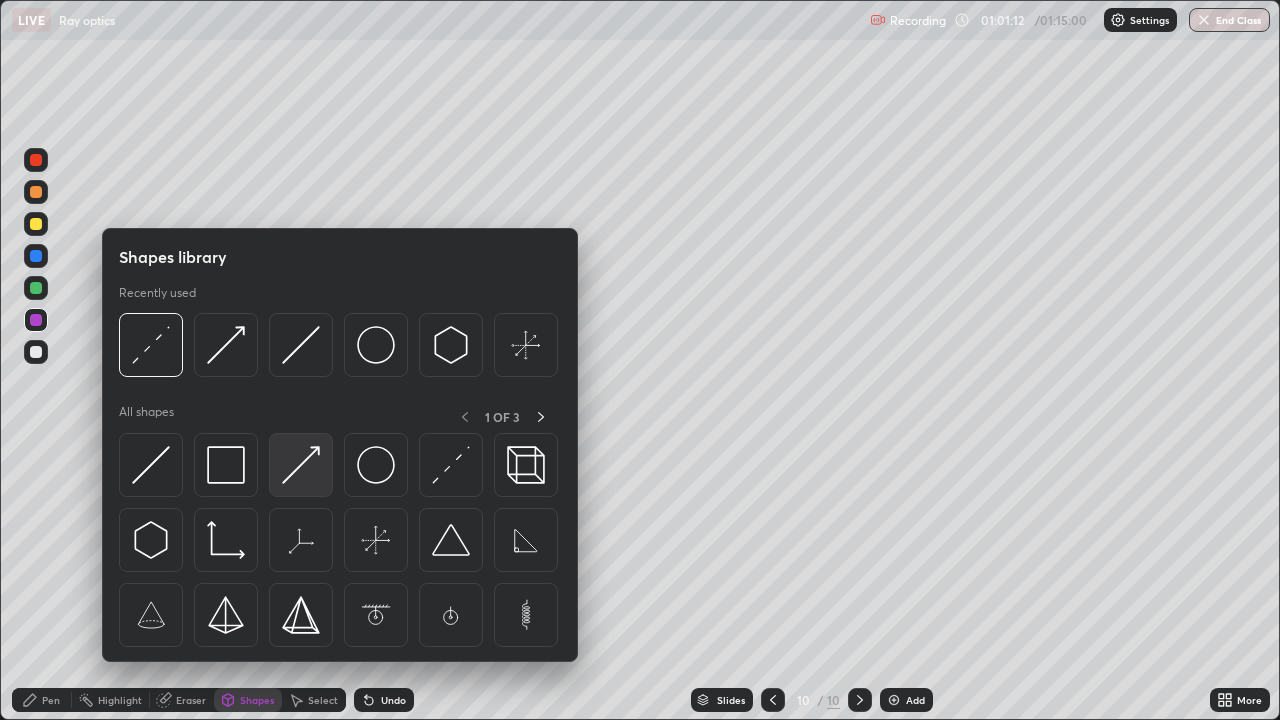 click at bounding box center (301, 465) 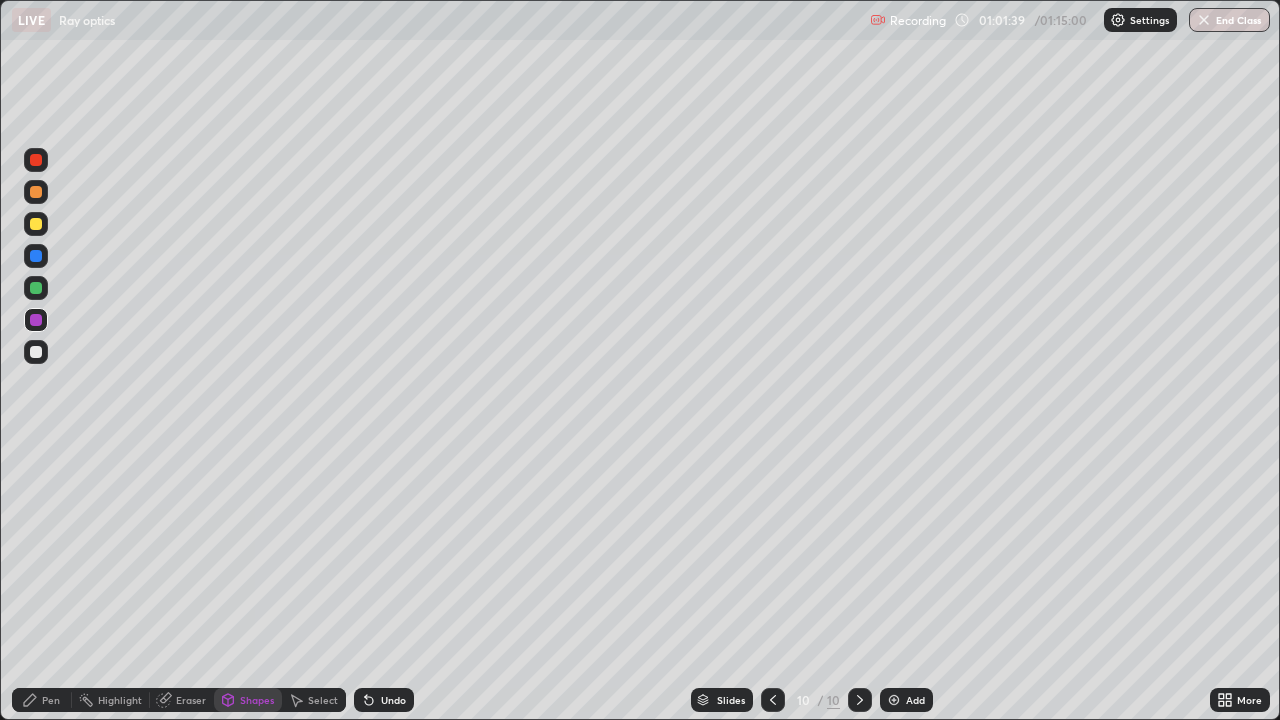 click at bounding box center (36, 352) 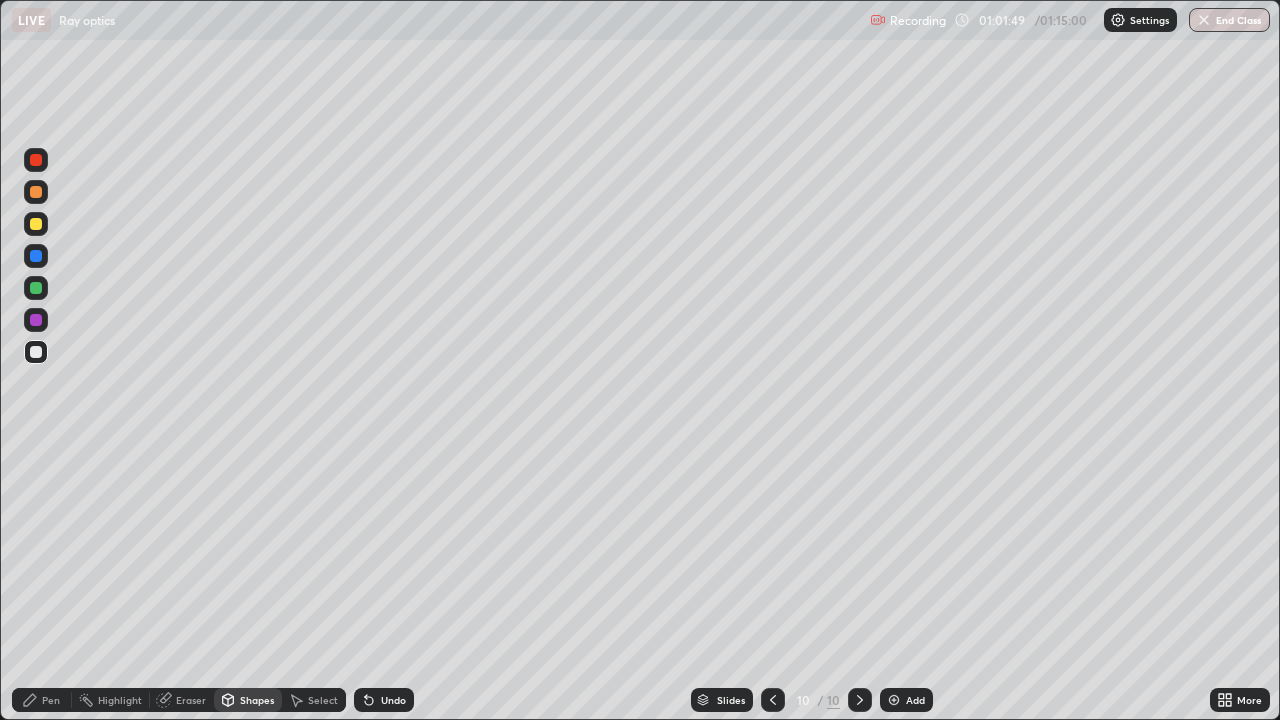 click at bounding box center (36, 288) 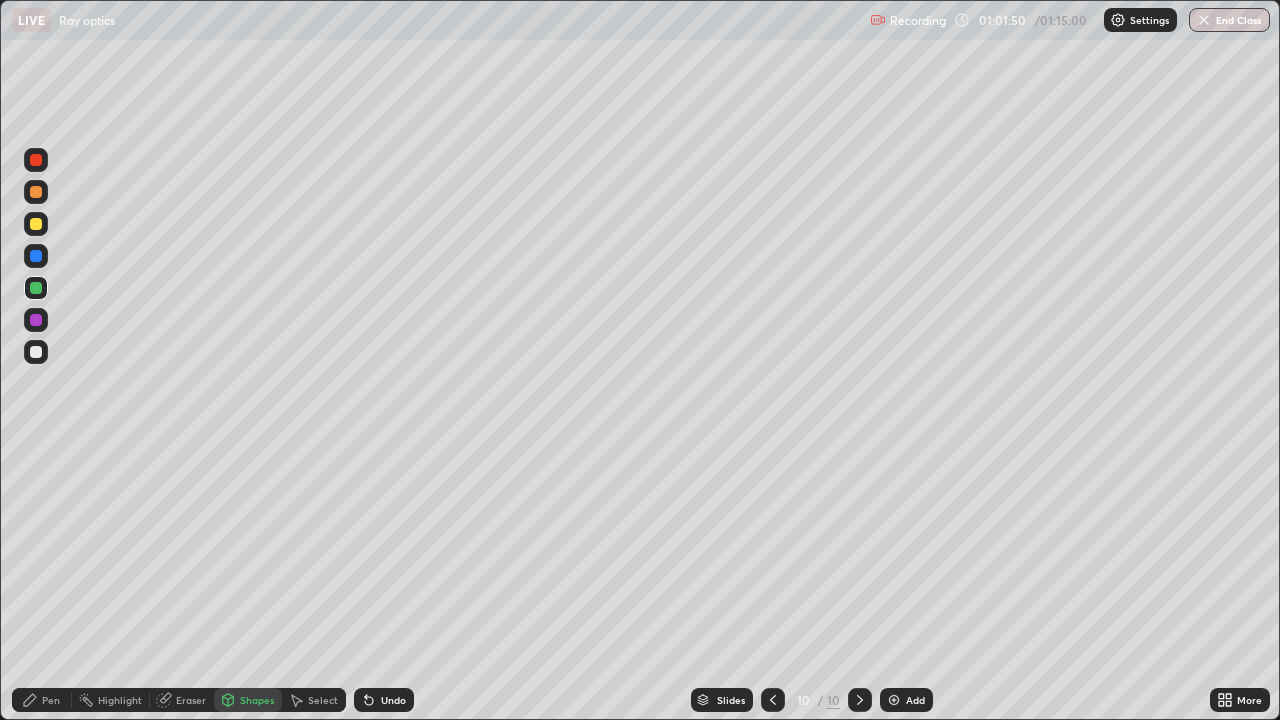 click at bounding box center (36, 320) 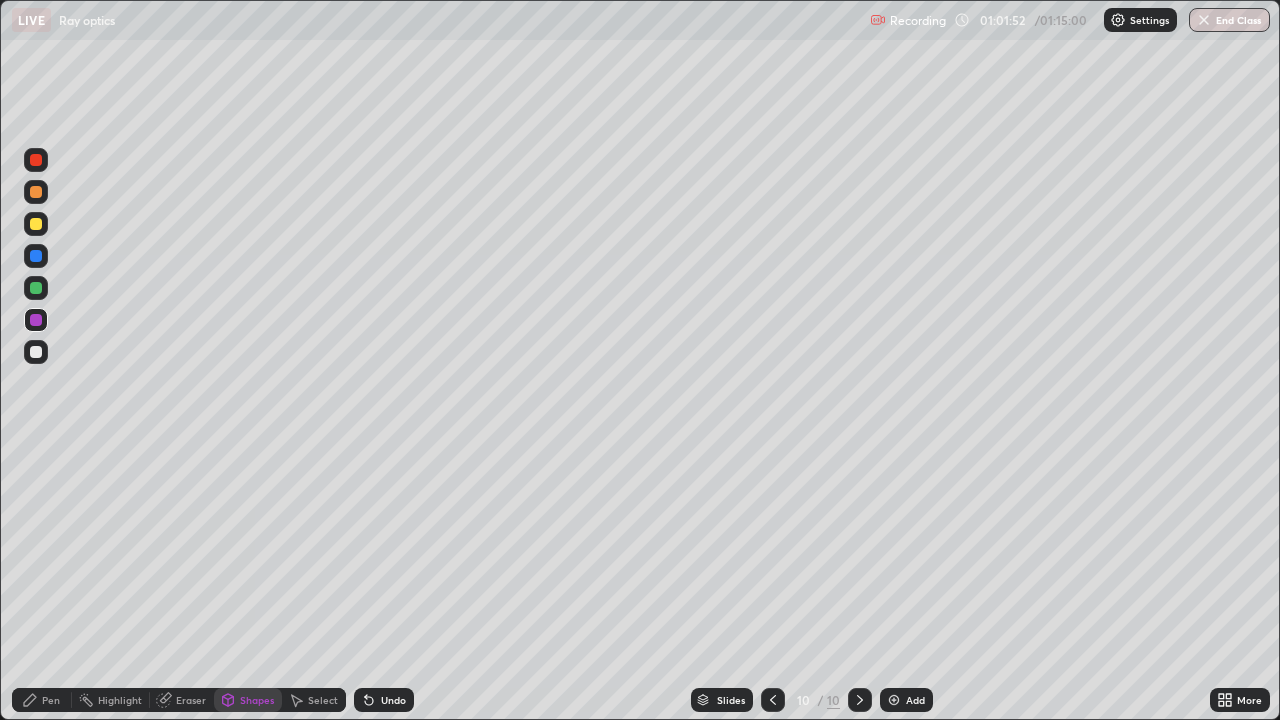 click on "Pen" at bounding box center (51, 700) 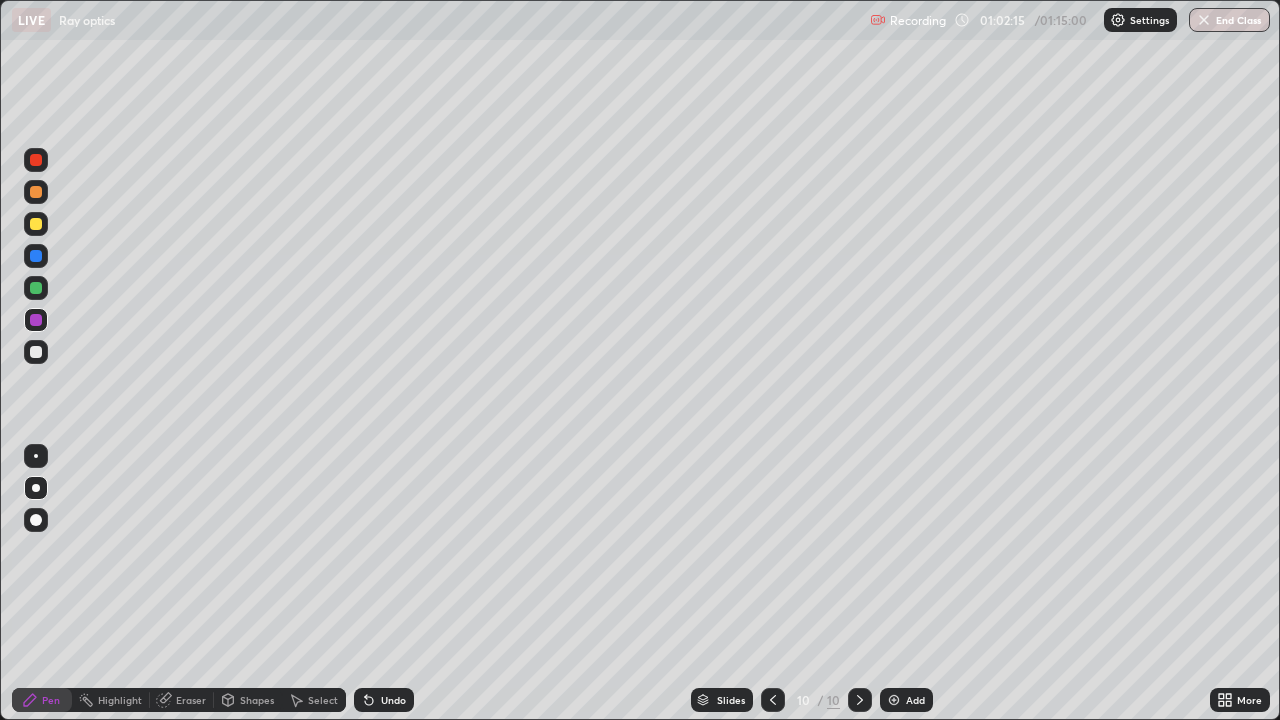 click at bounding box center [36, 224] 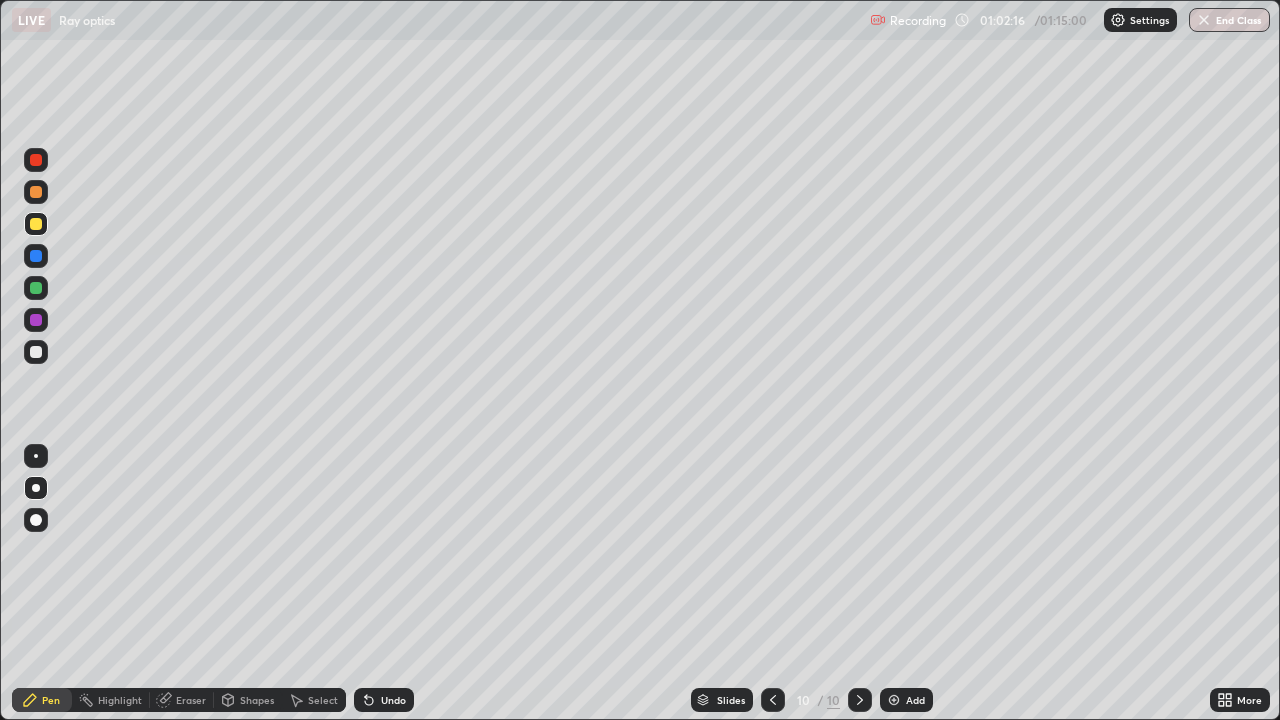 click 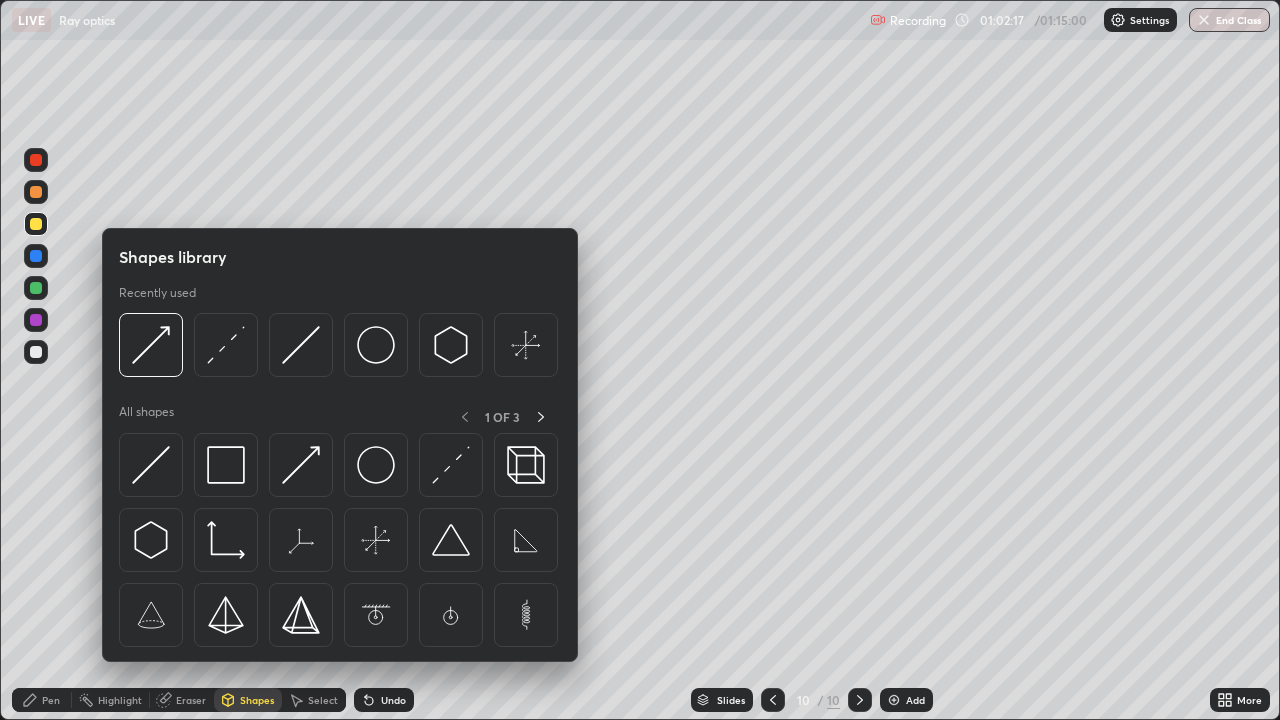 click on "Eraser" at bounding box center (191, 700) 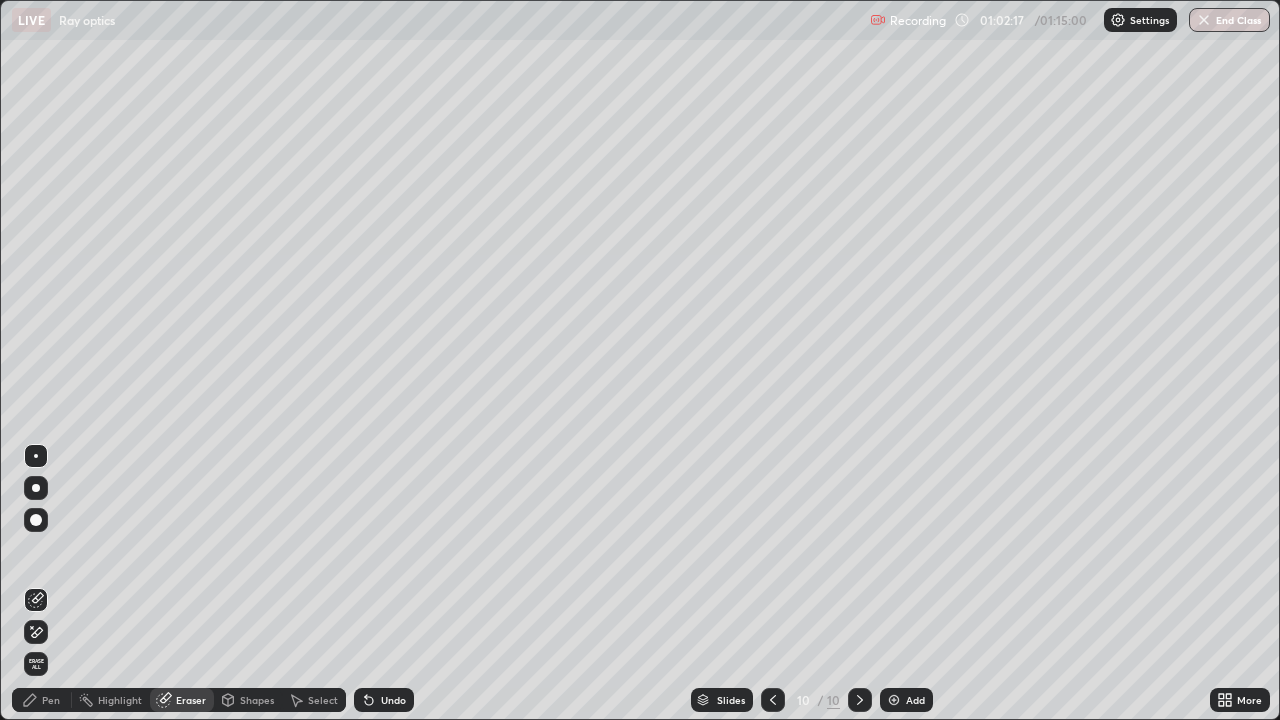 click on "Pen" at bounding box center [51, 700] 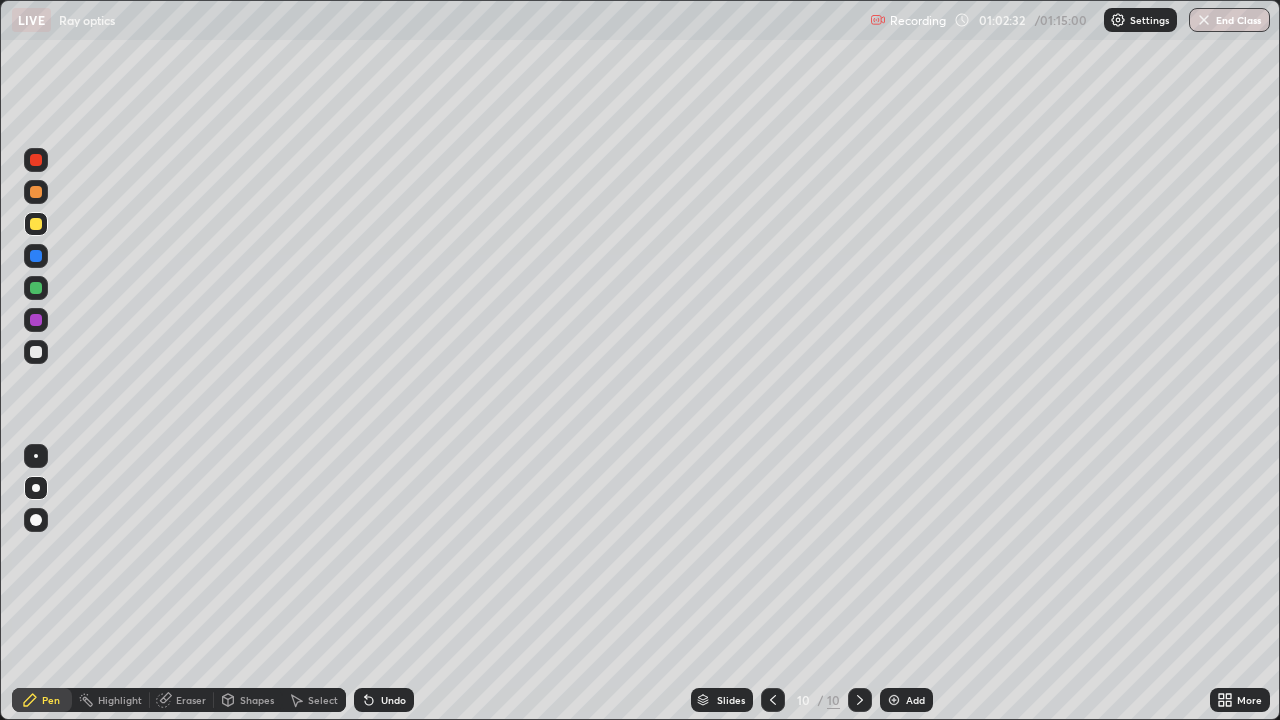 click at bounding box center (36, 456) 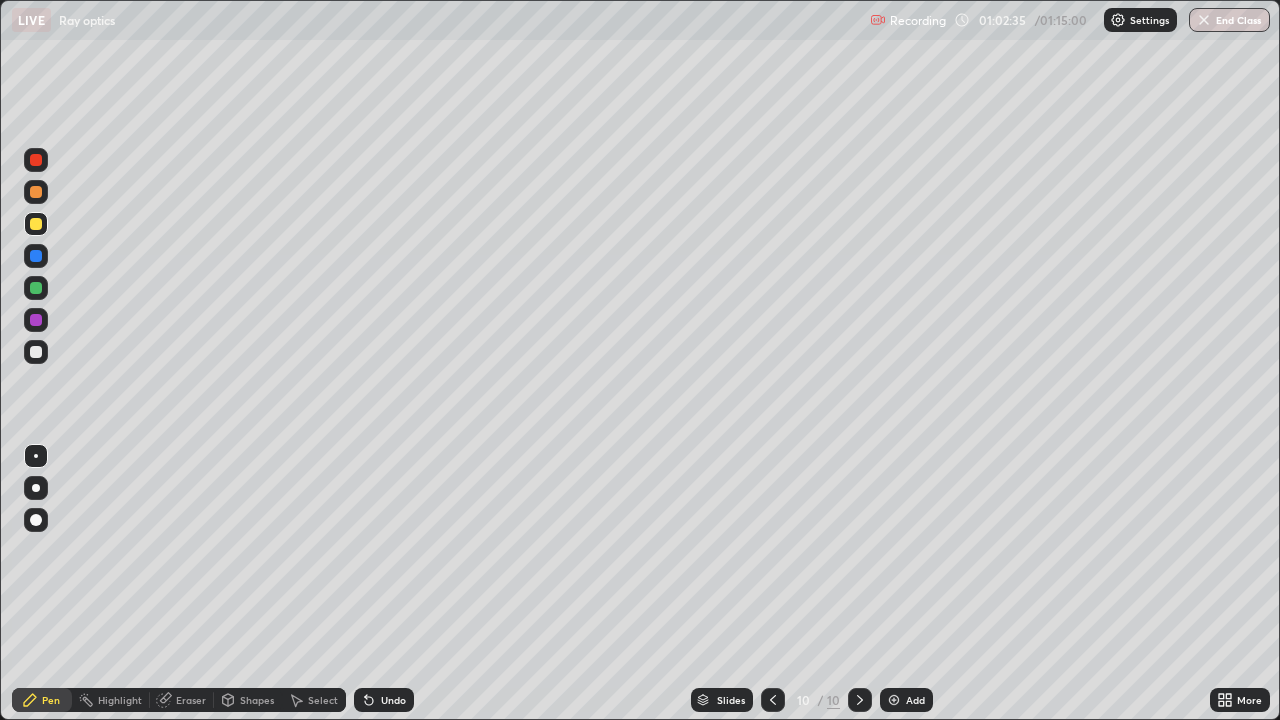 click at bounding box center (36, 192) 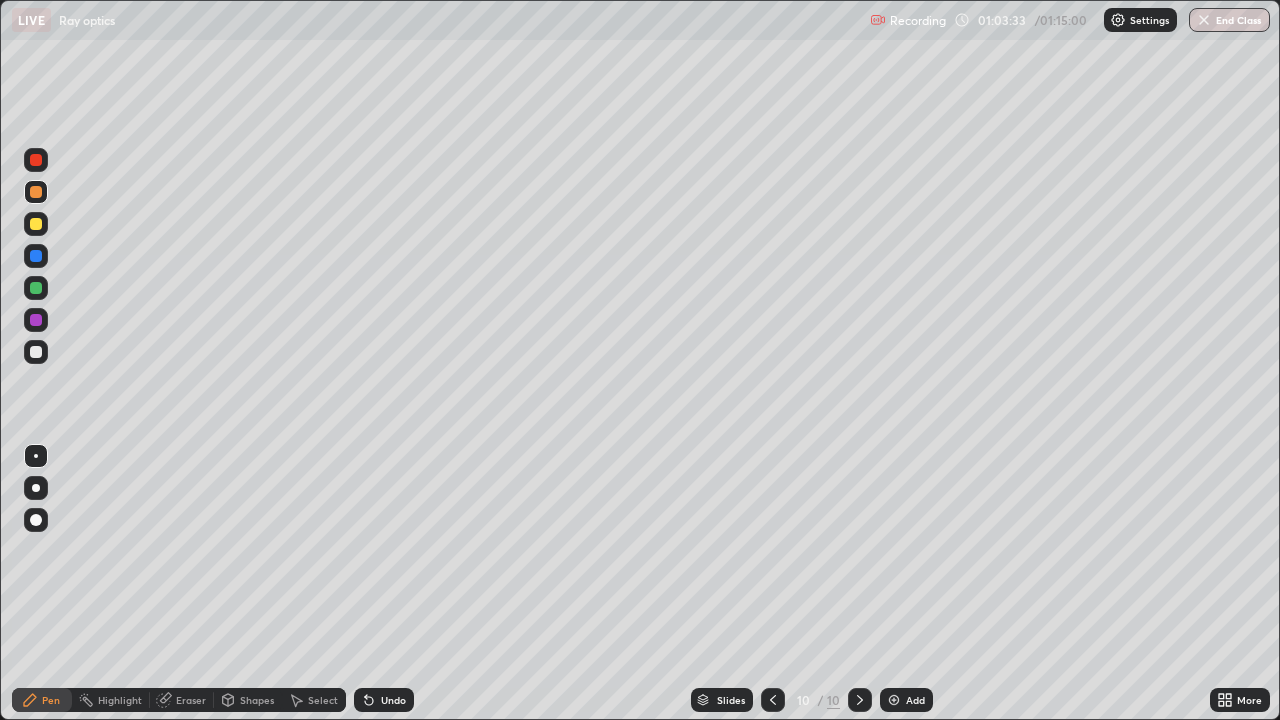 click at bounding box center [36, 352] 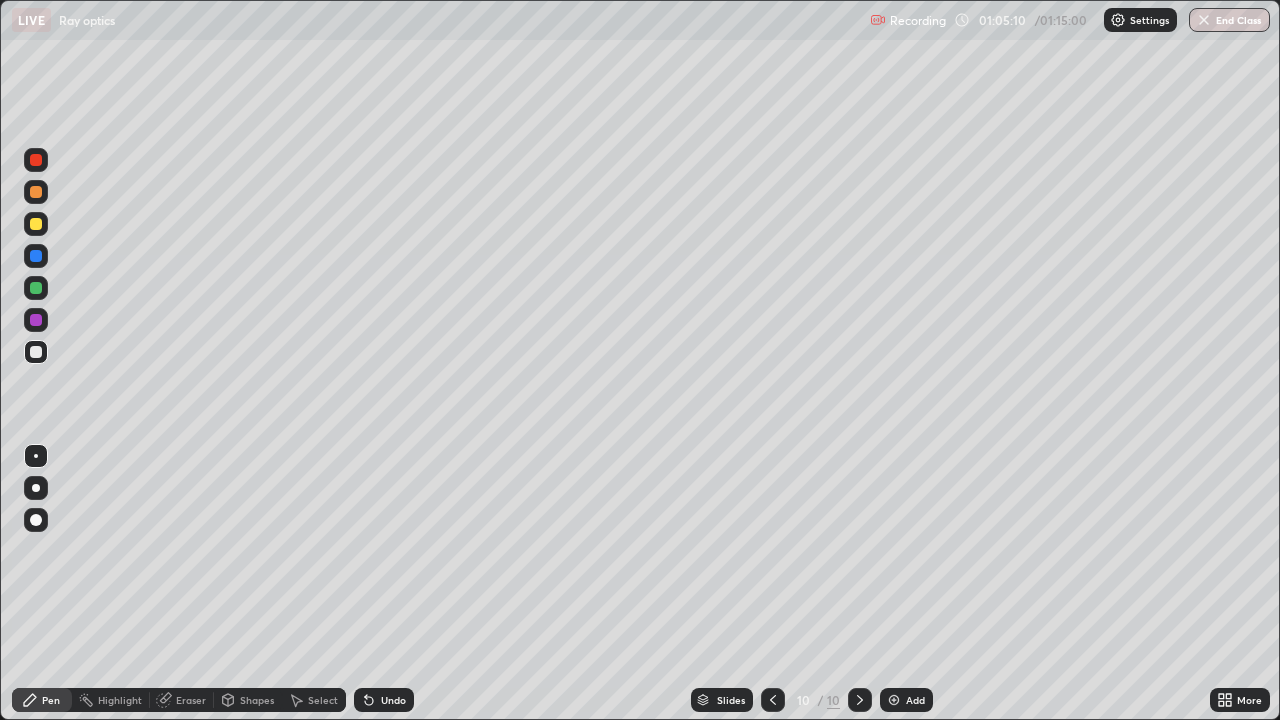 click on "Highlight" at bounding box center [120, 700] 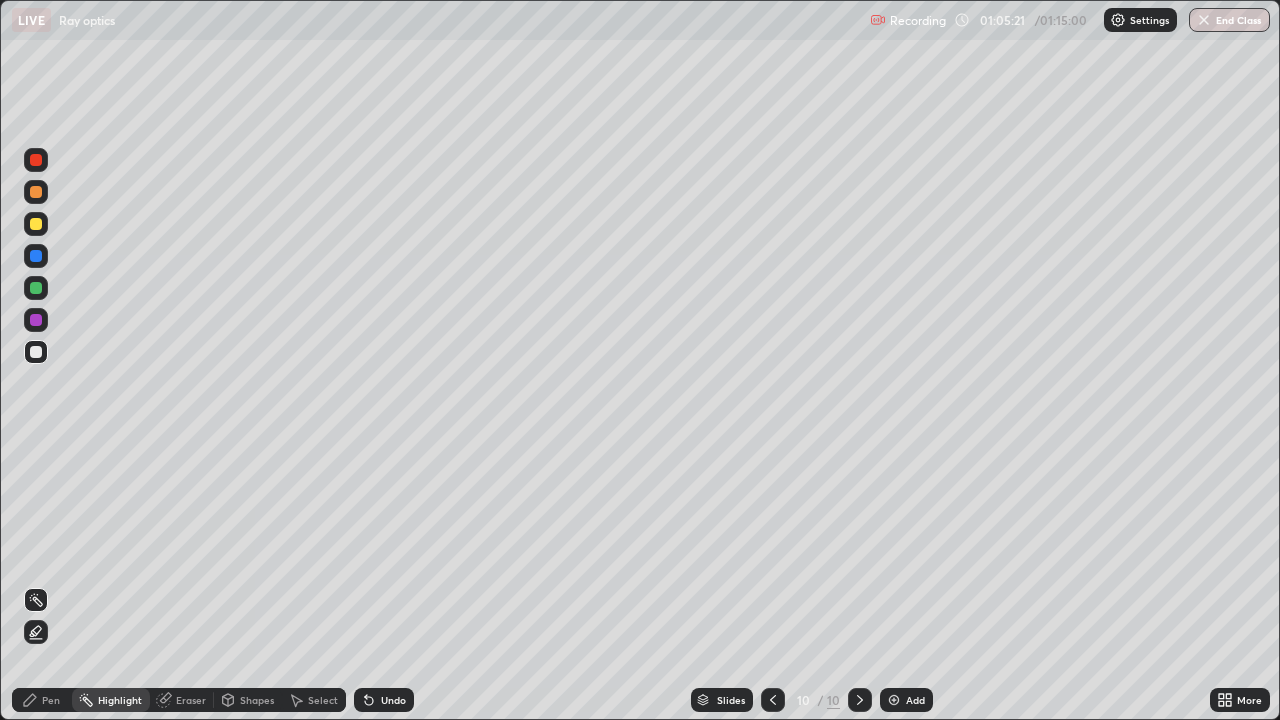 click on "Pen" at bounding box center [42, 700] 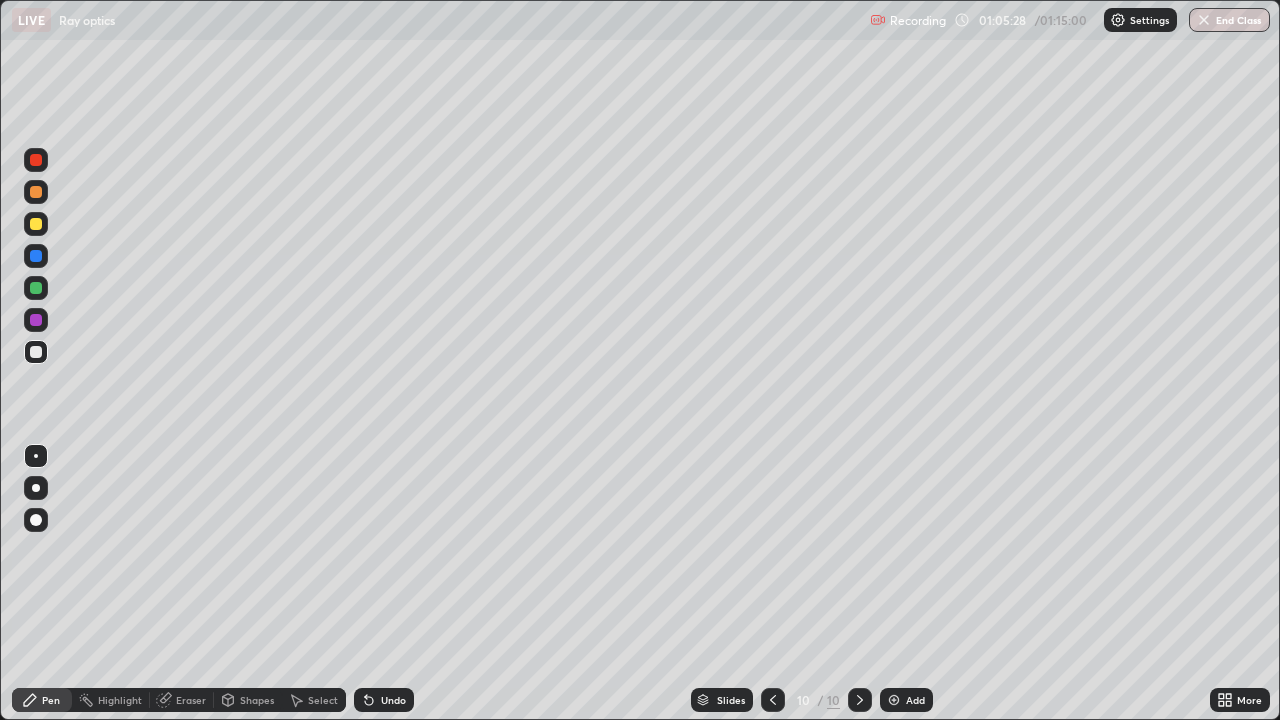 click on "Eraser" at bounding box center (191, 700) 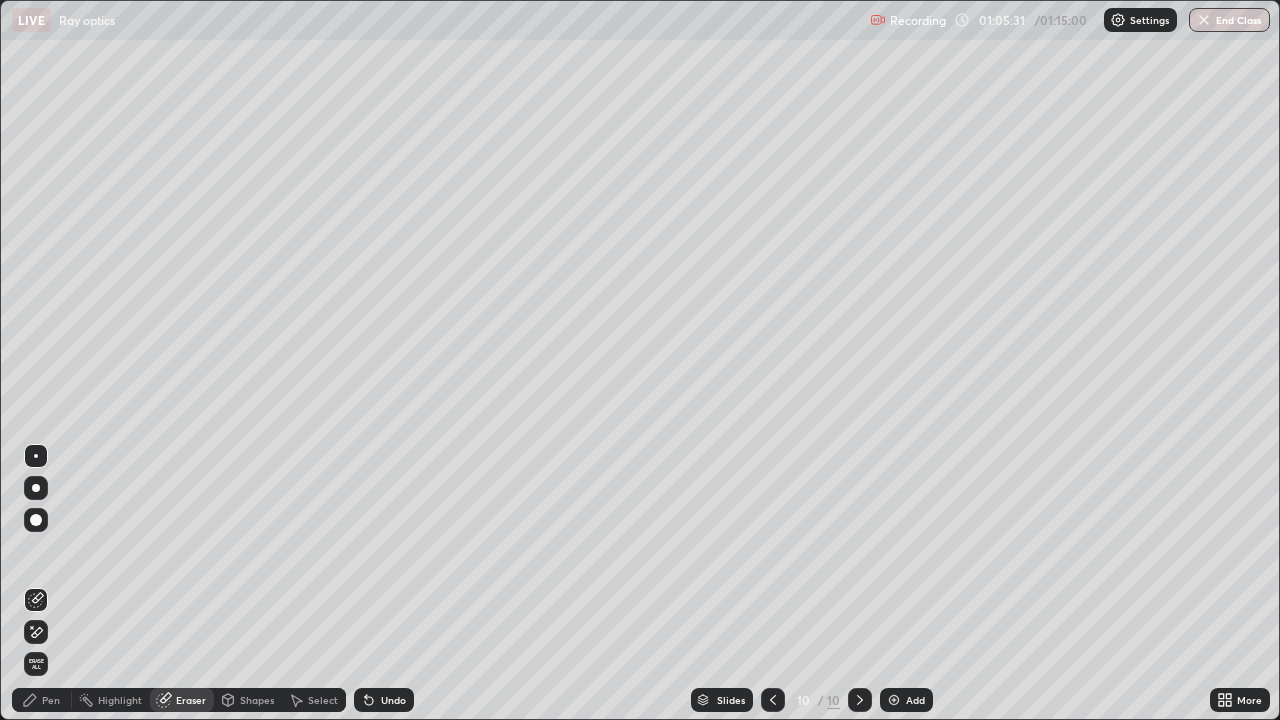 click on "Pen" at bounding box center (51, 700) 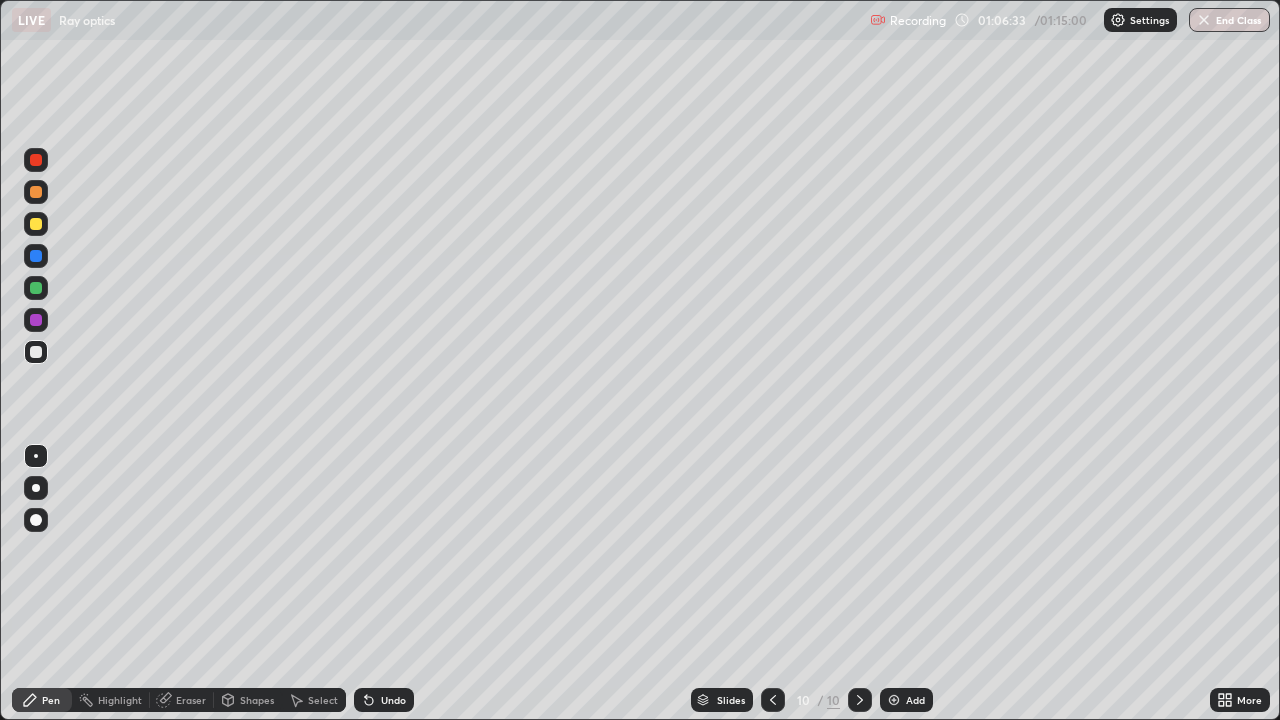 click at bounding box center [36, 256] 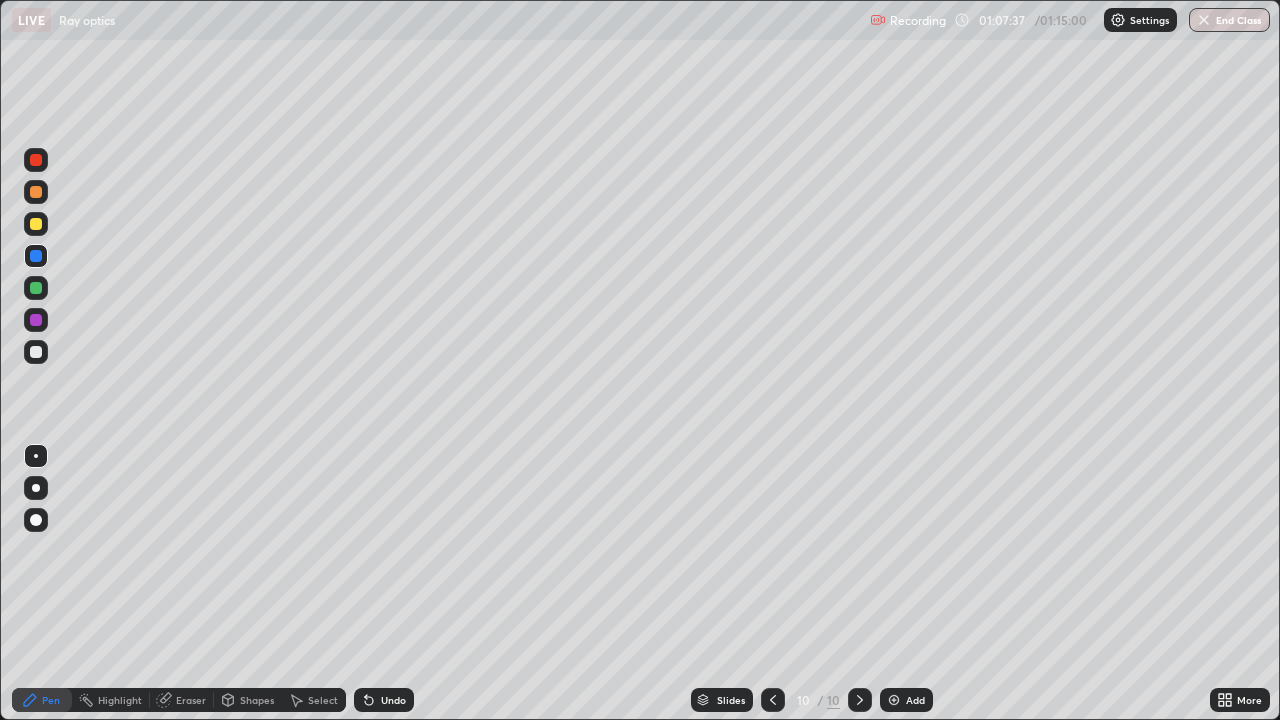 click at bounding box center [36, 352] 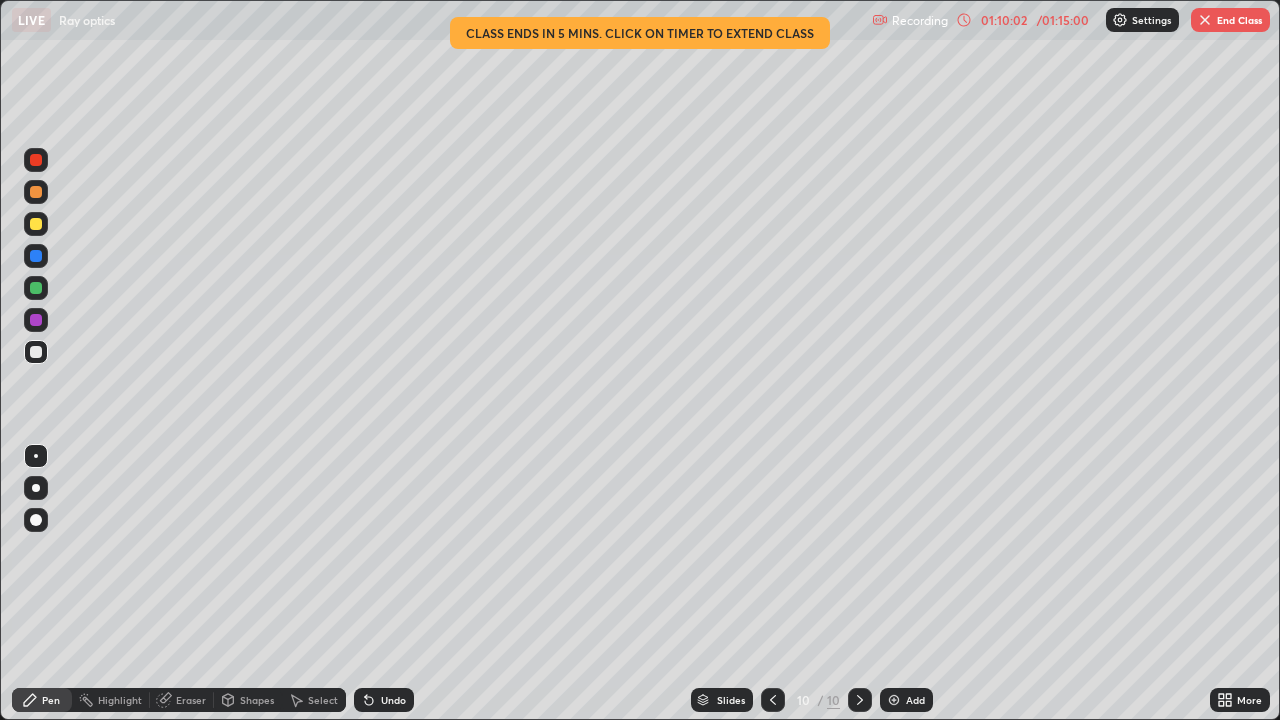 click at bounding box center (36, 288) 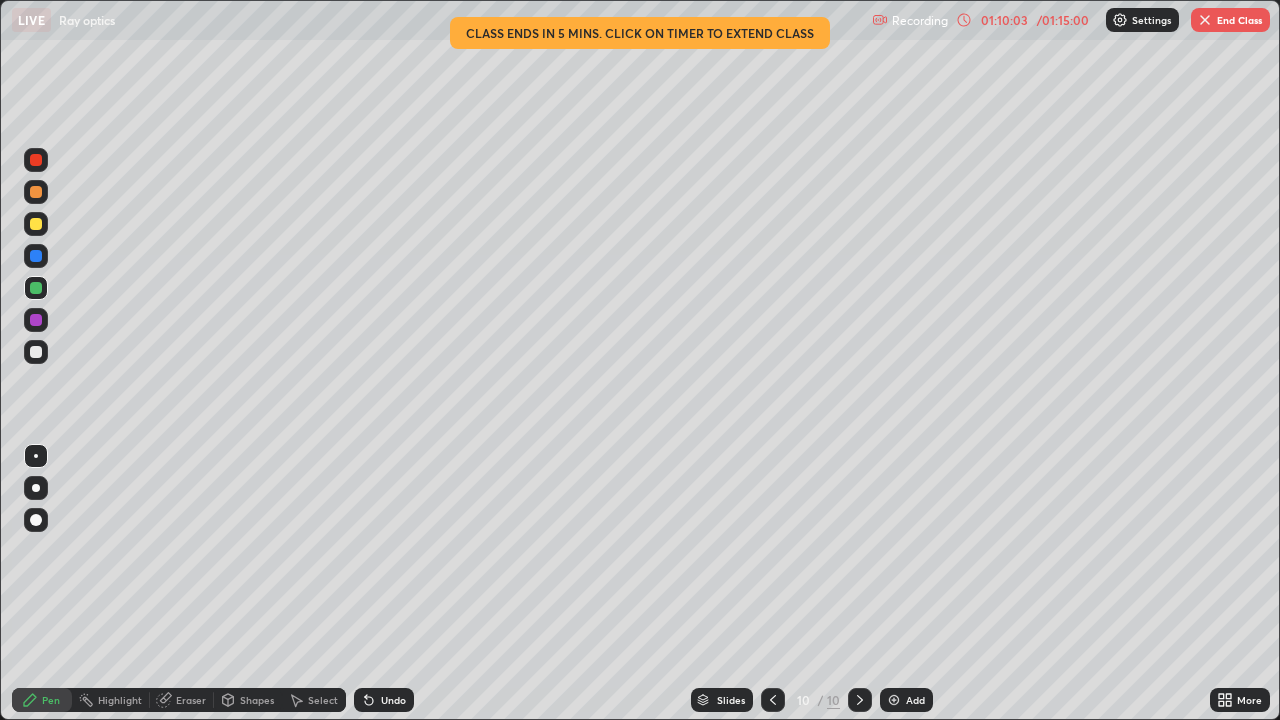 click at bounding box center (36, 192) 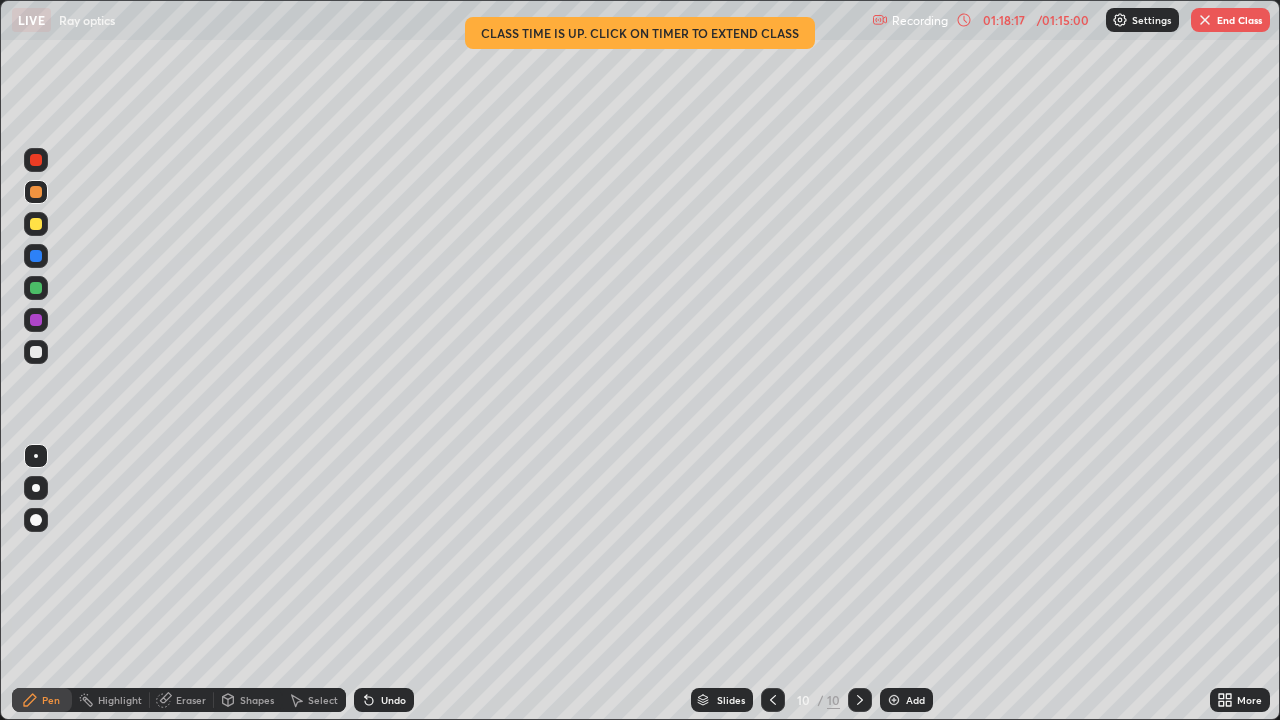 click on "Eraser" at bounding box center [182, 700] 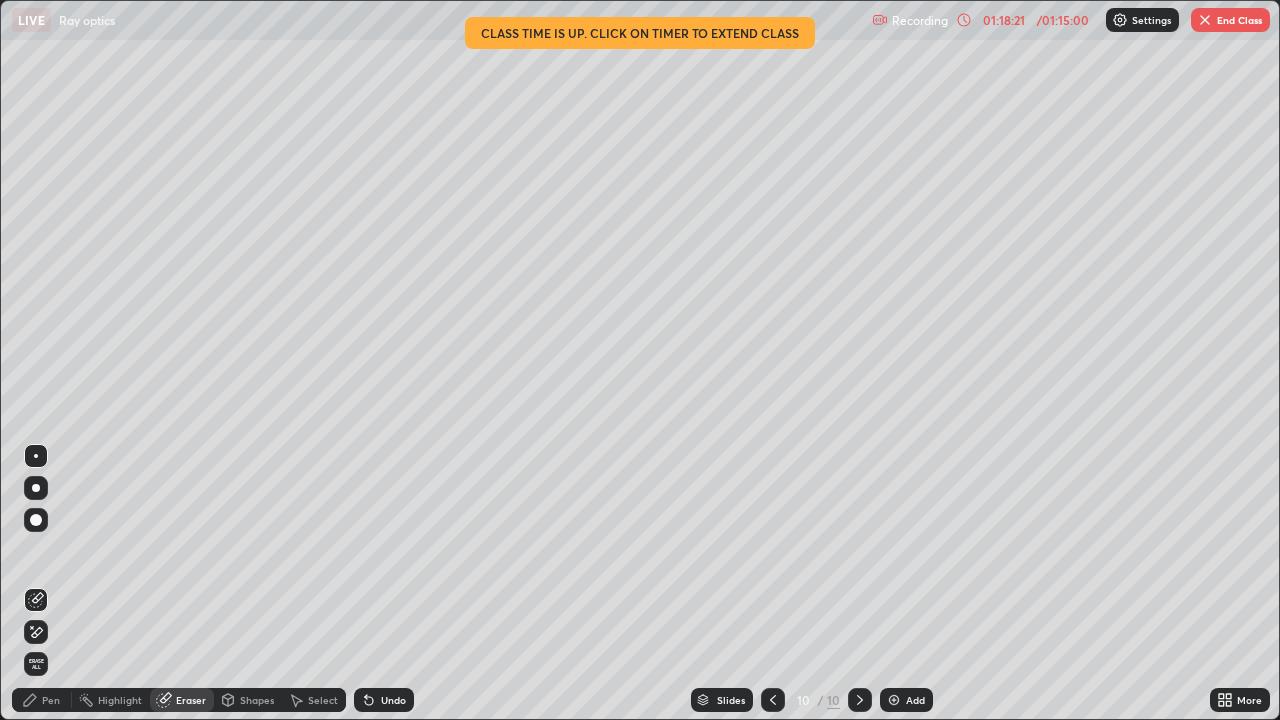 click 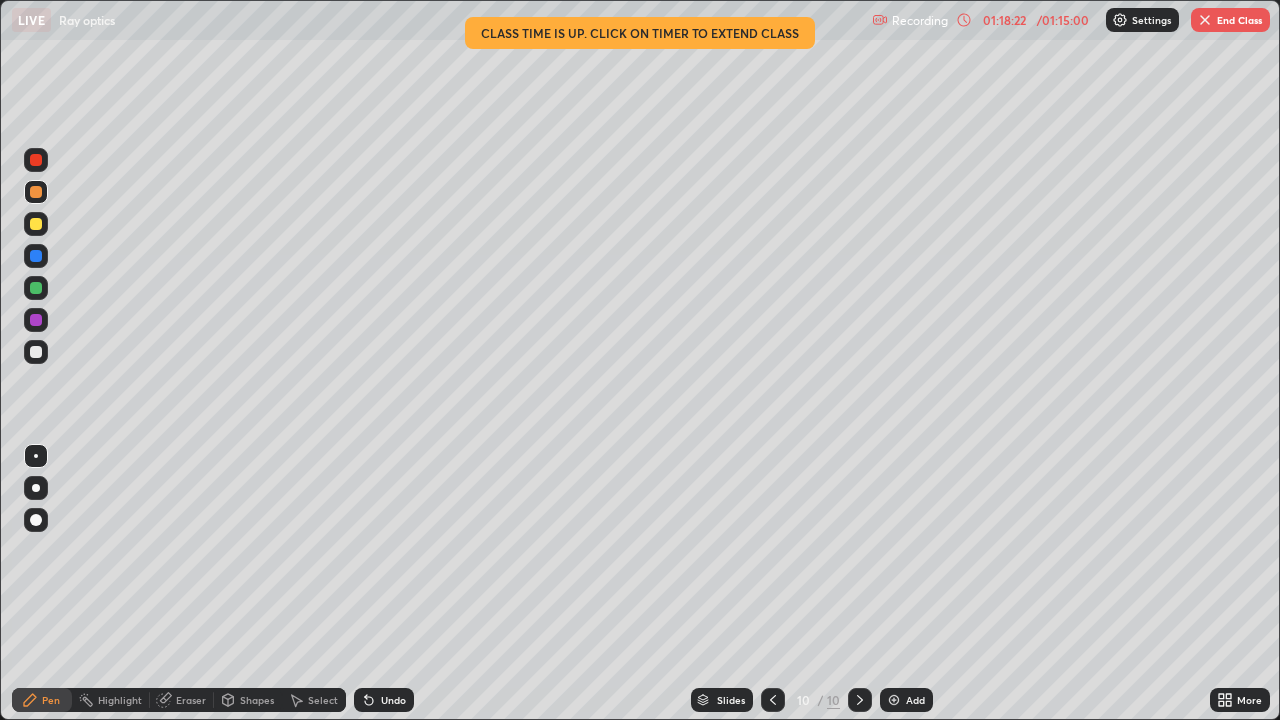 click at bounding box center (36, 352) 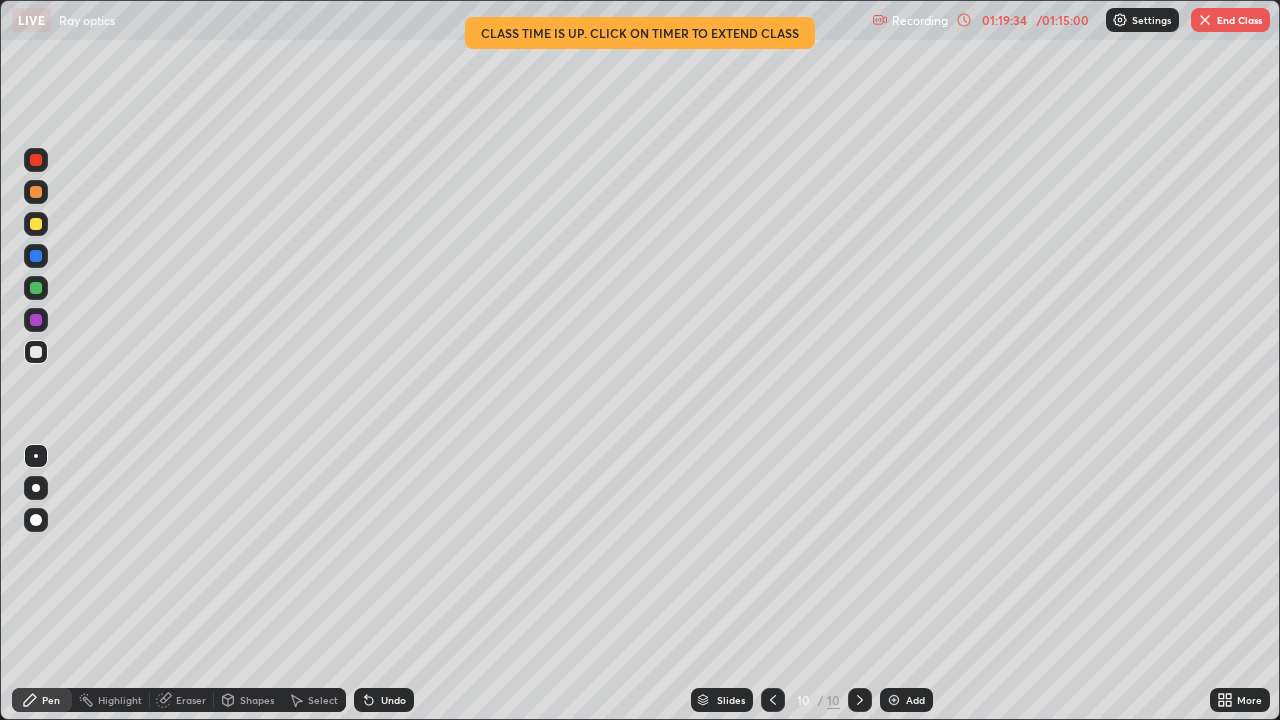 click at bounding box center [36, 192] 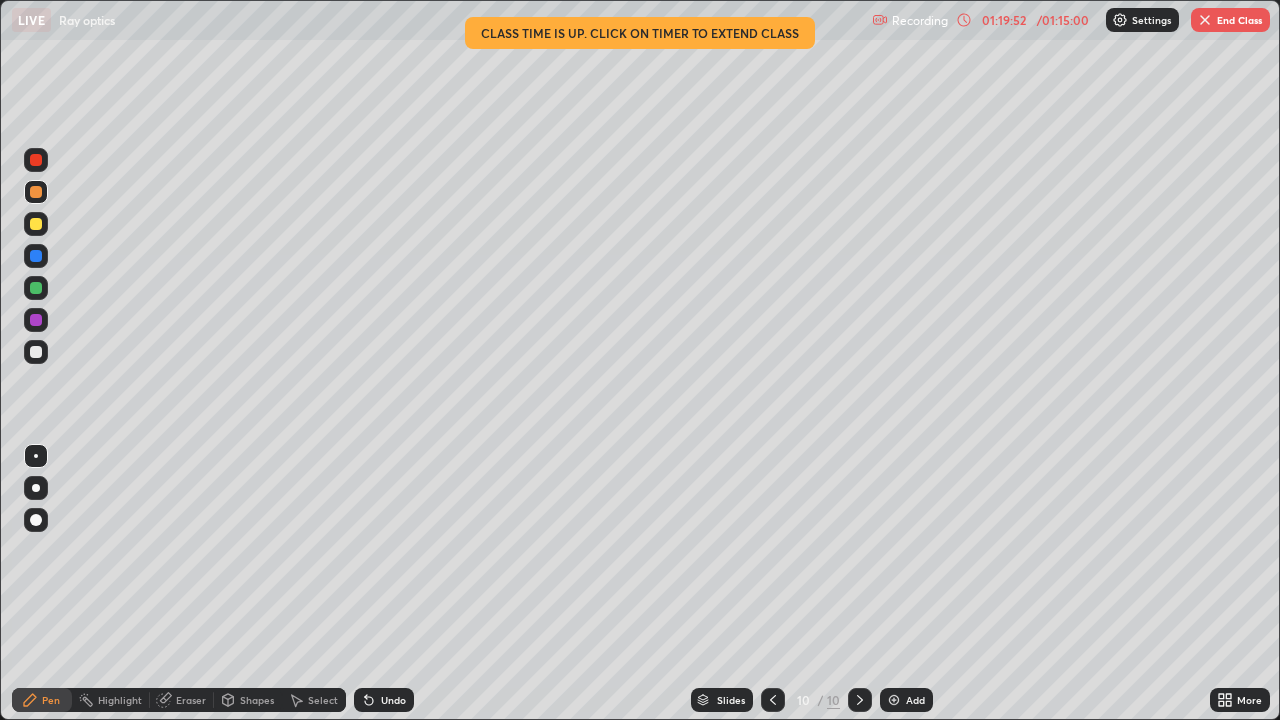 click at bounding box center (36, 352) 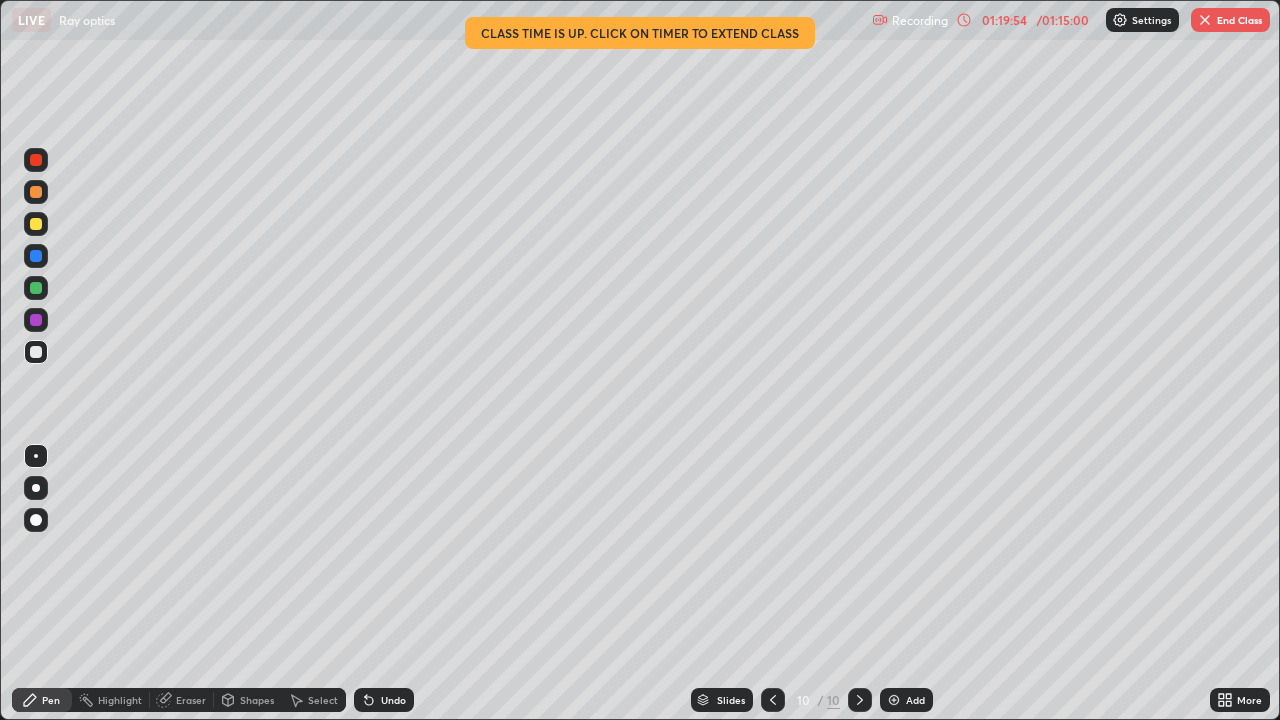 click on "Add" at bounding box center (915, 700) 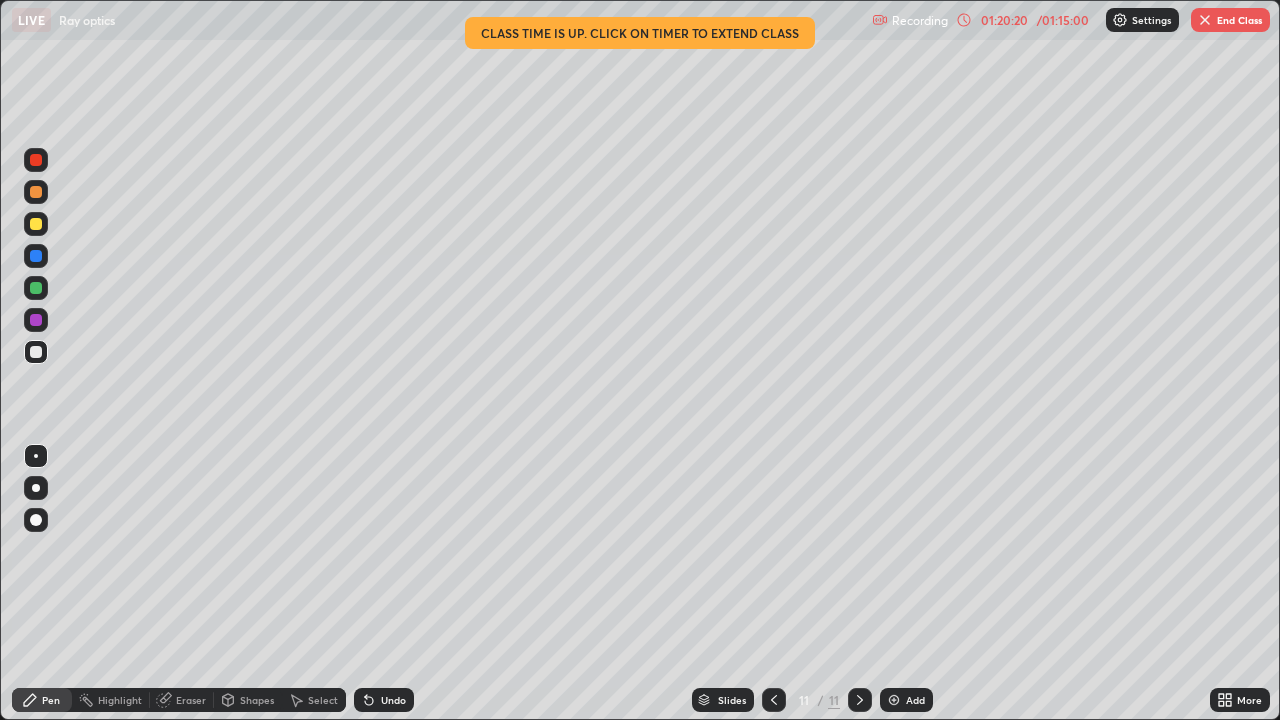 click 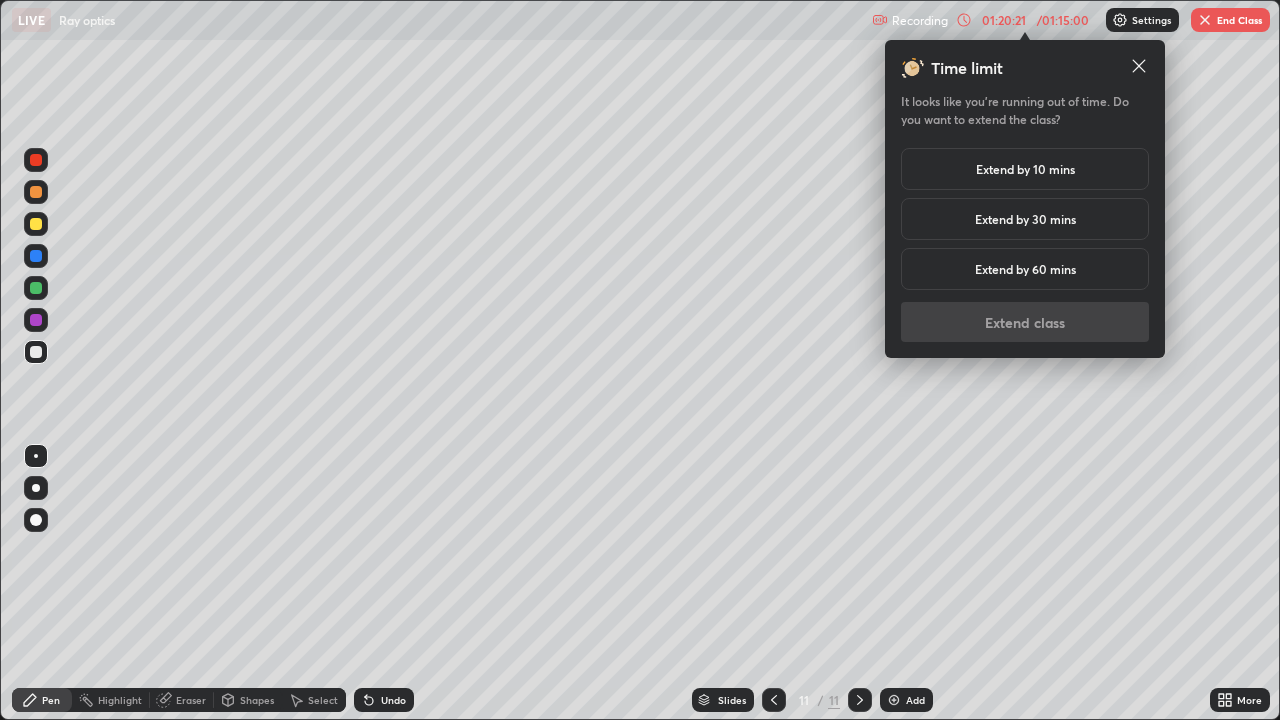 click on "Extend by 30 mins" at bounding box center (1025, 219) 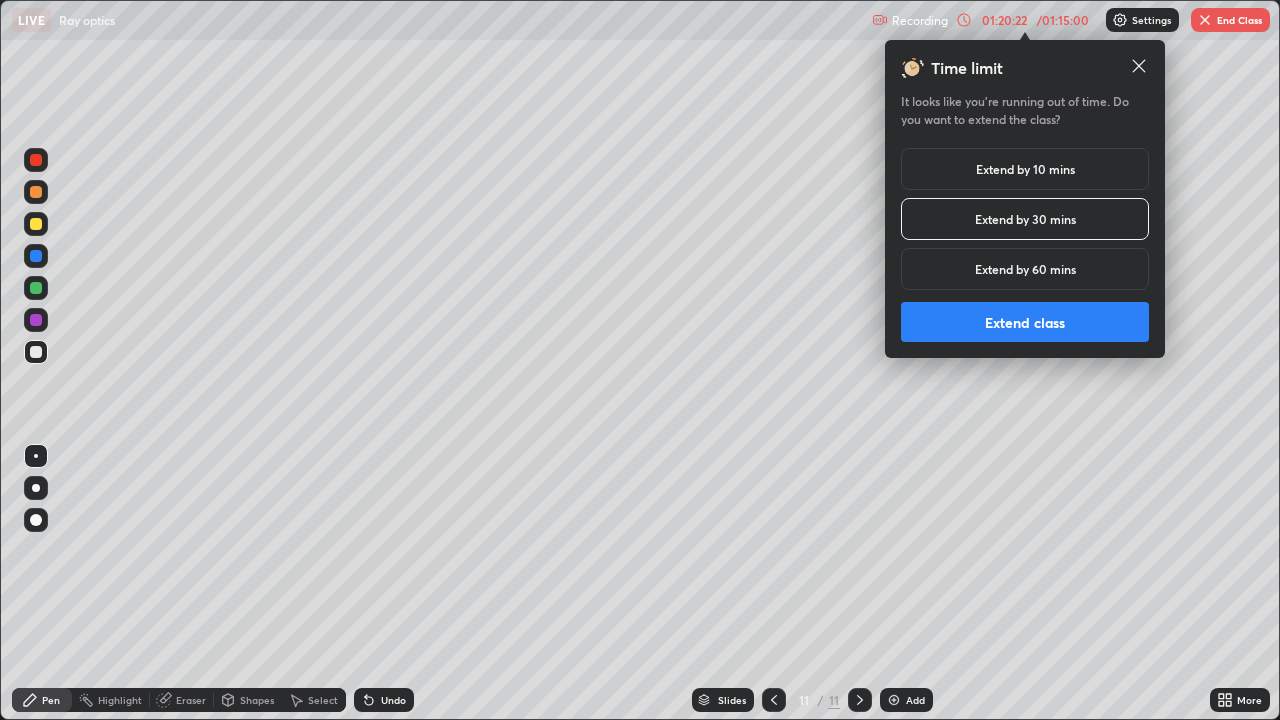 click on "Extend class" at bounding box center (1025, 322) 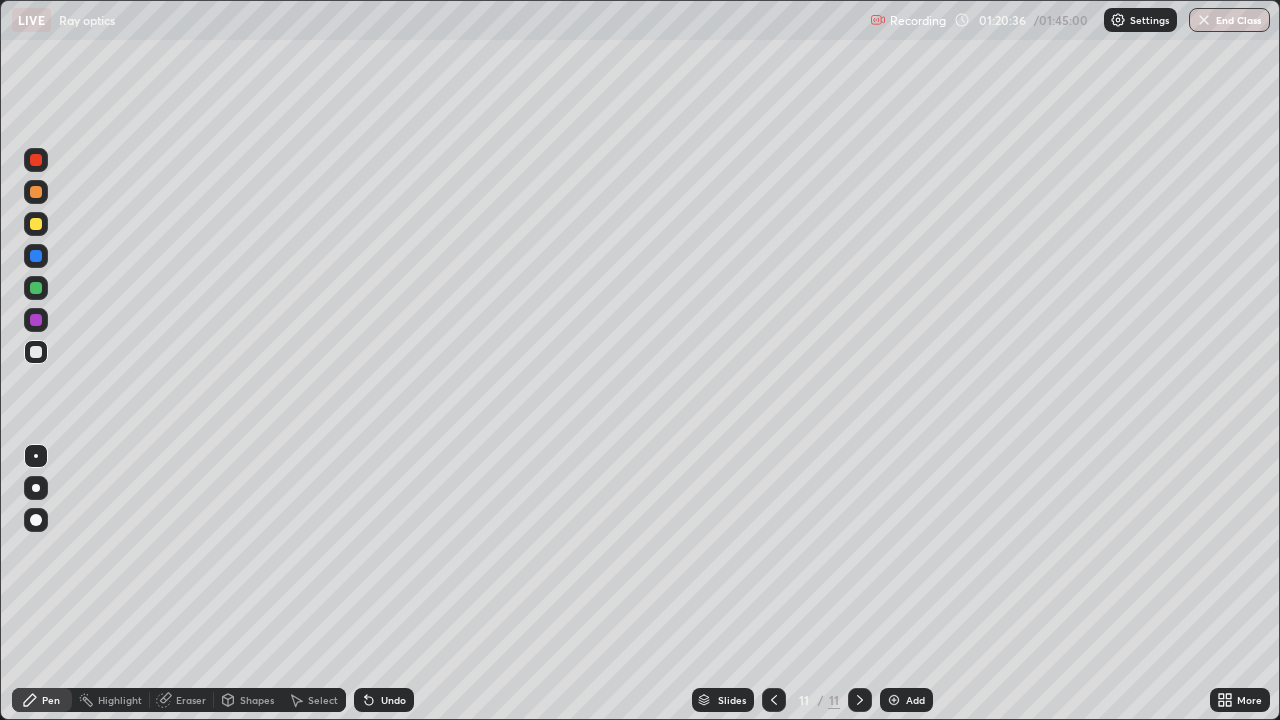 click 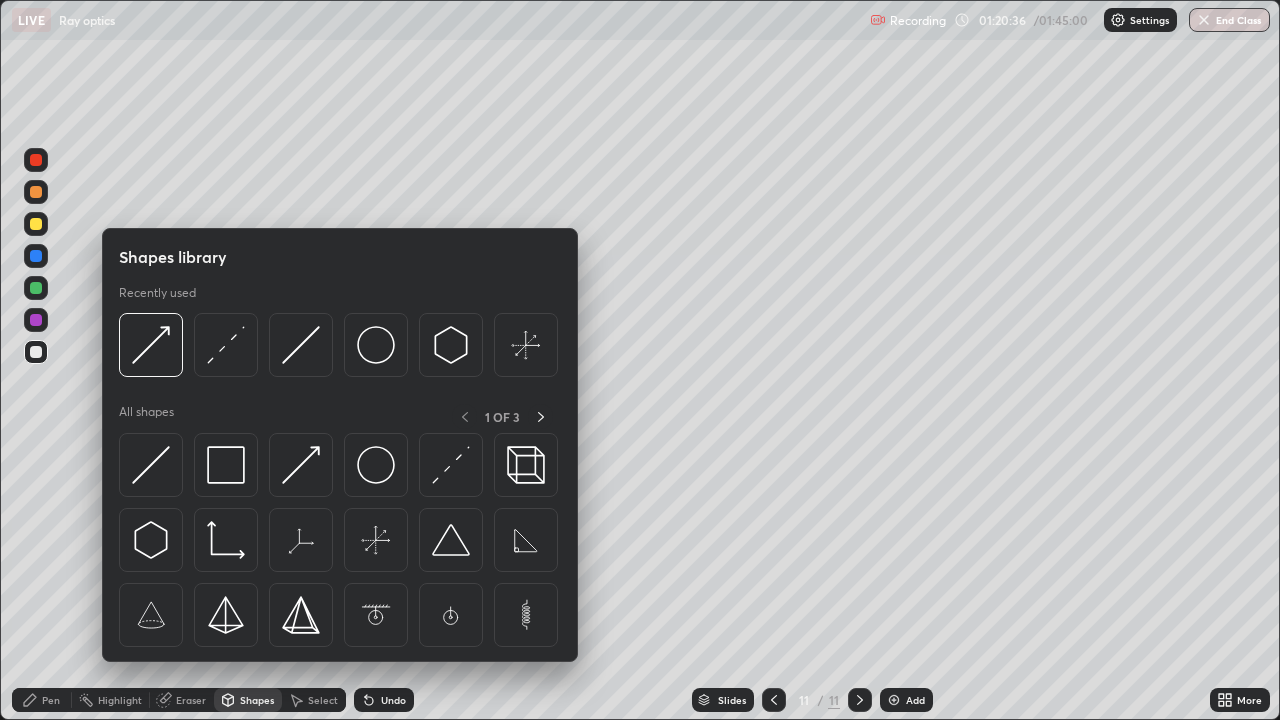 click on "Eraser" at bounding box center [191, 700] 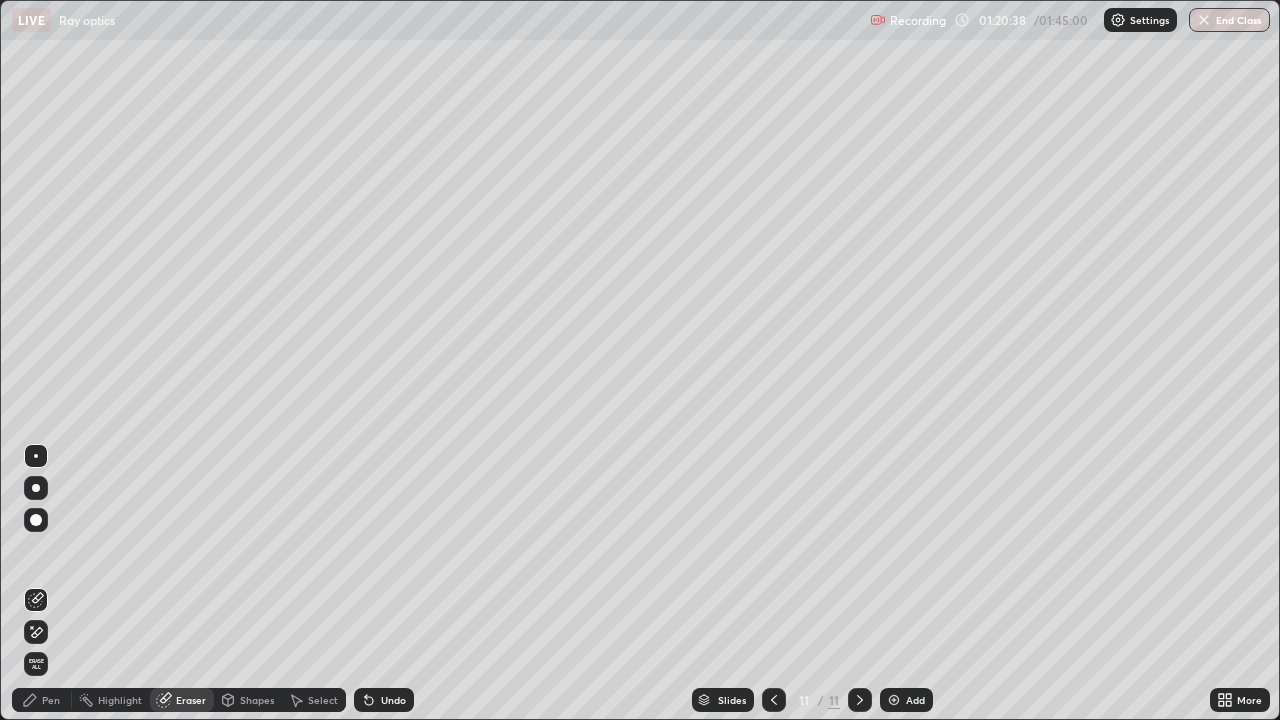 click on "Pen" at bounding box center [42, 700] 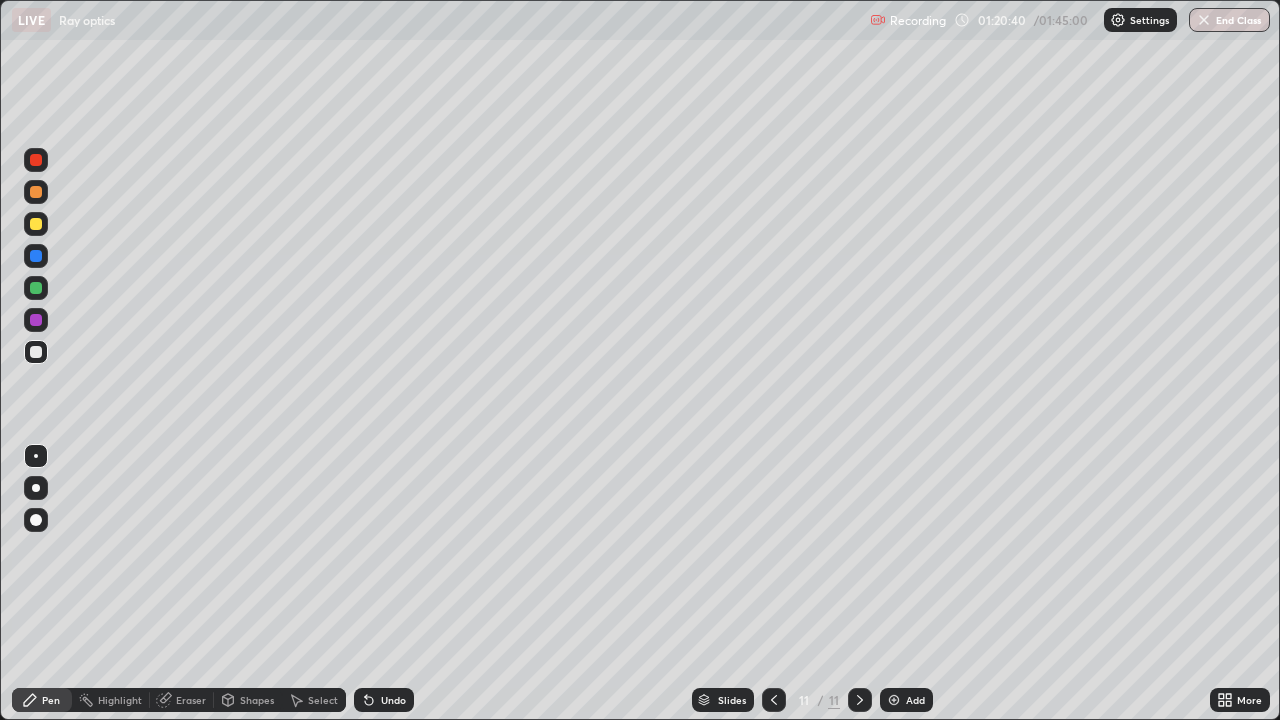 click at bounding box center (36, 288) 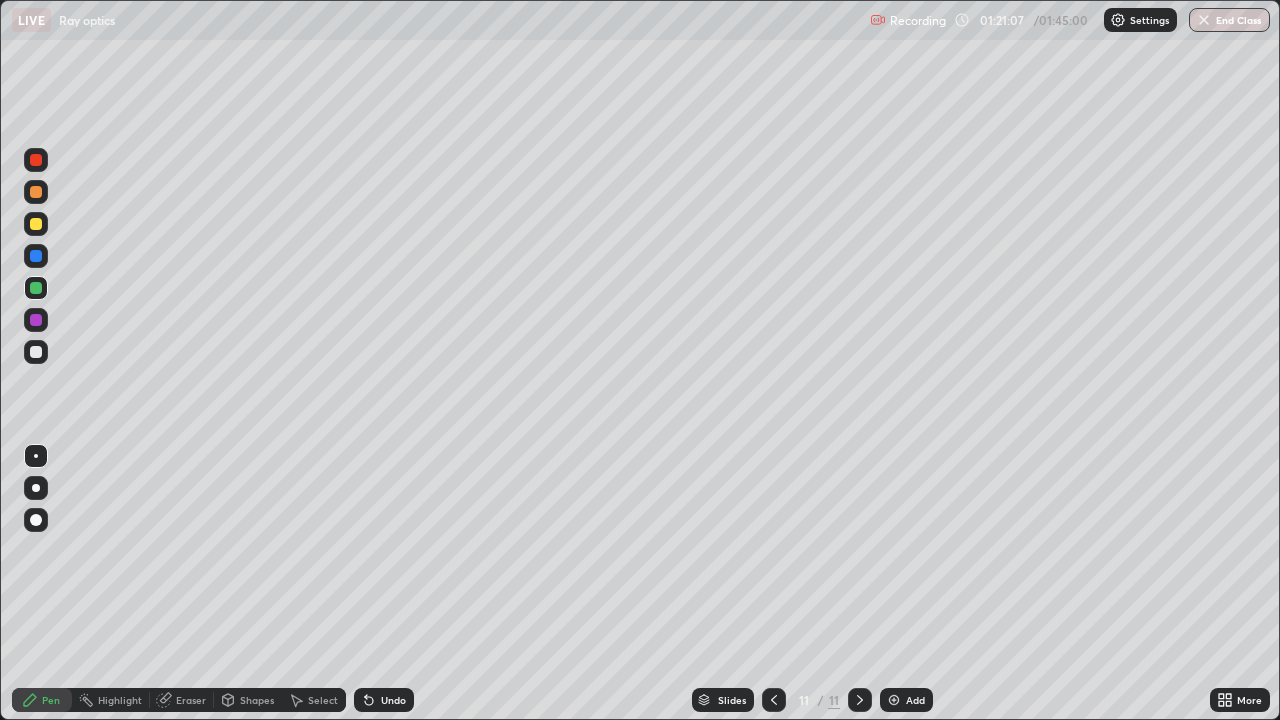 click 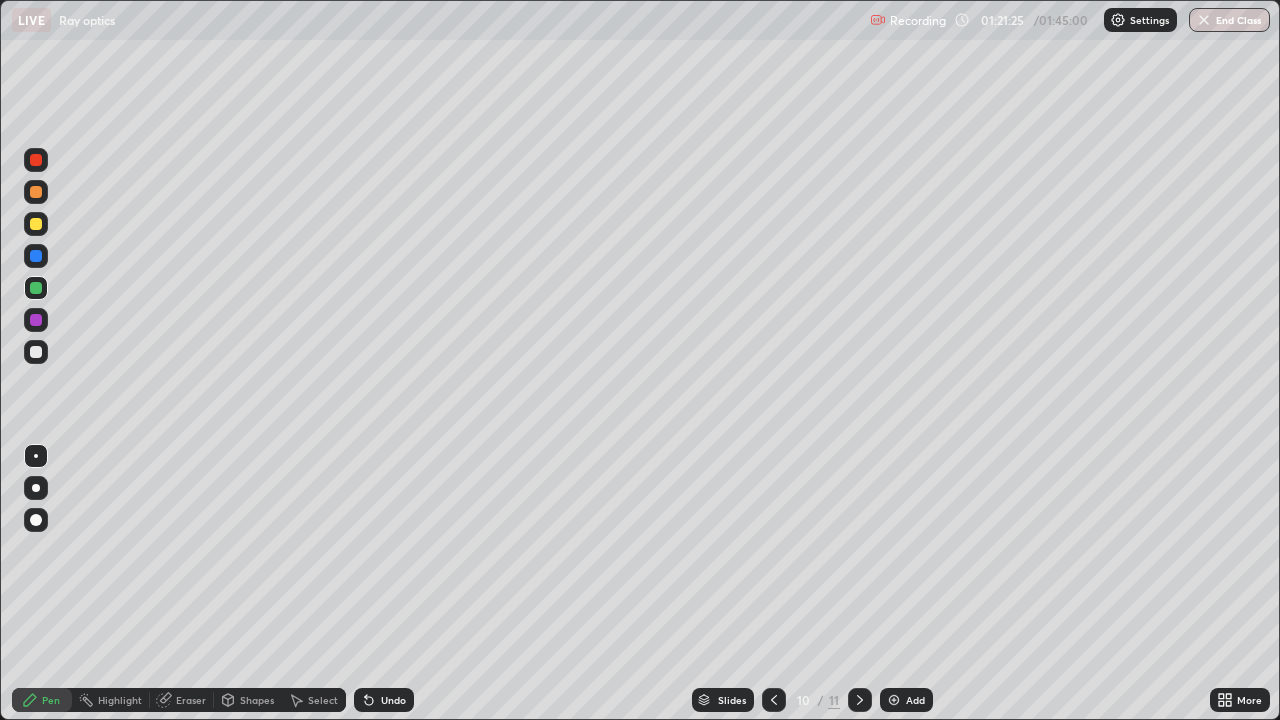 click 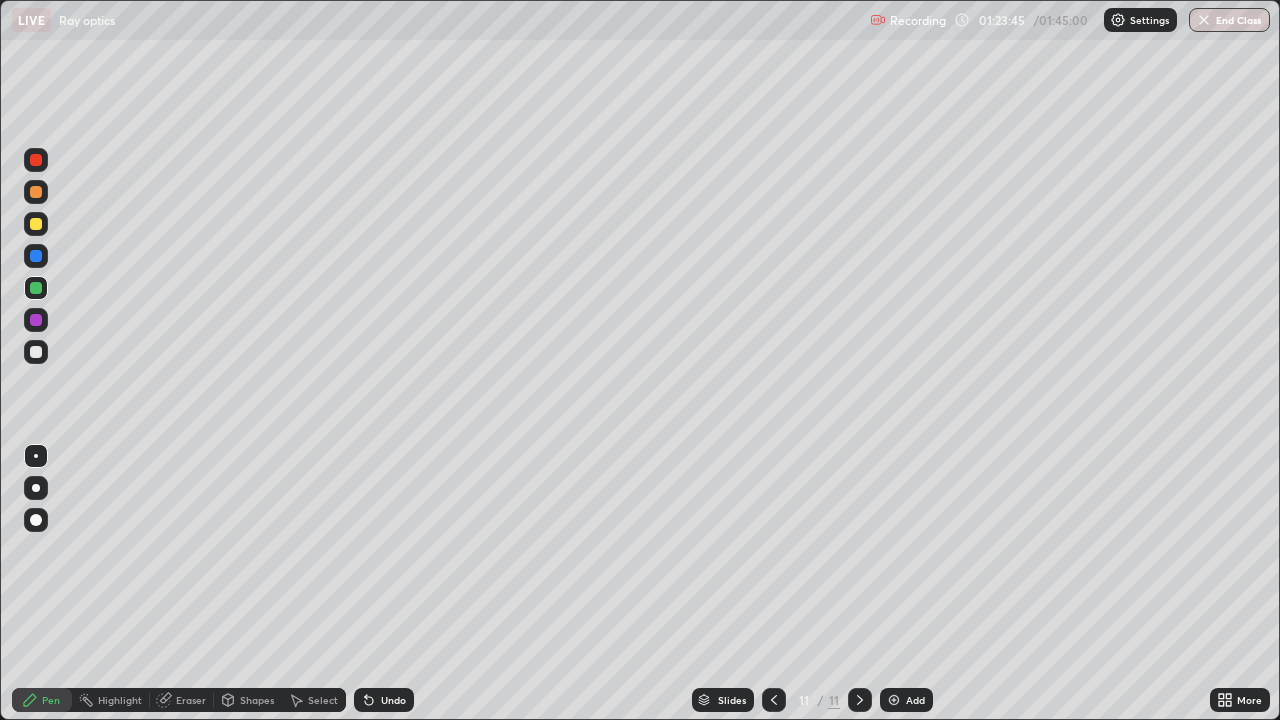 click at bounding box center (36, 352) 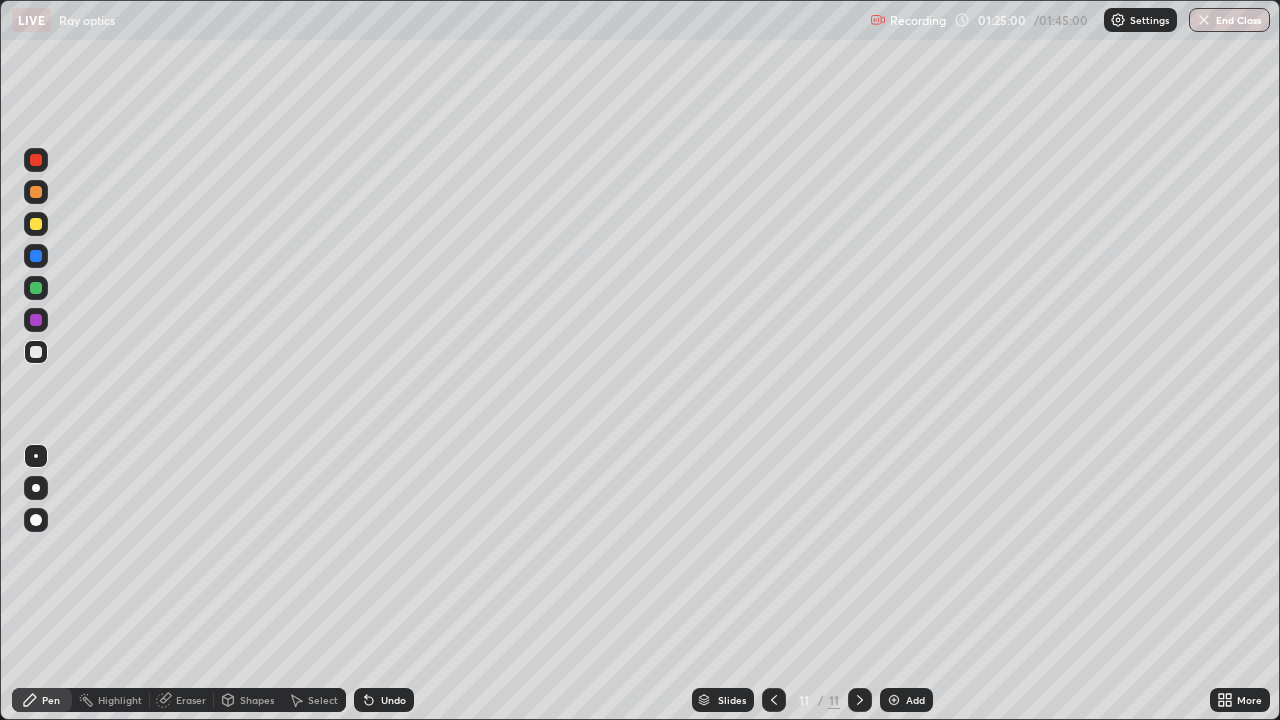 click on "Undo" at bounding box center [384, 700] 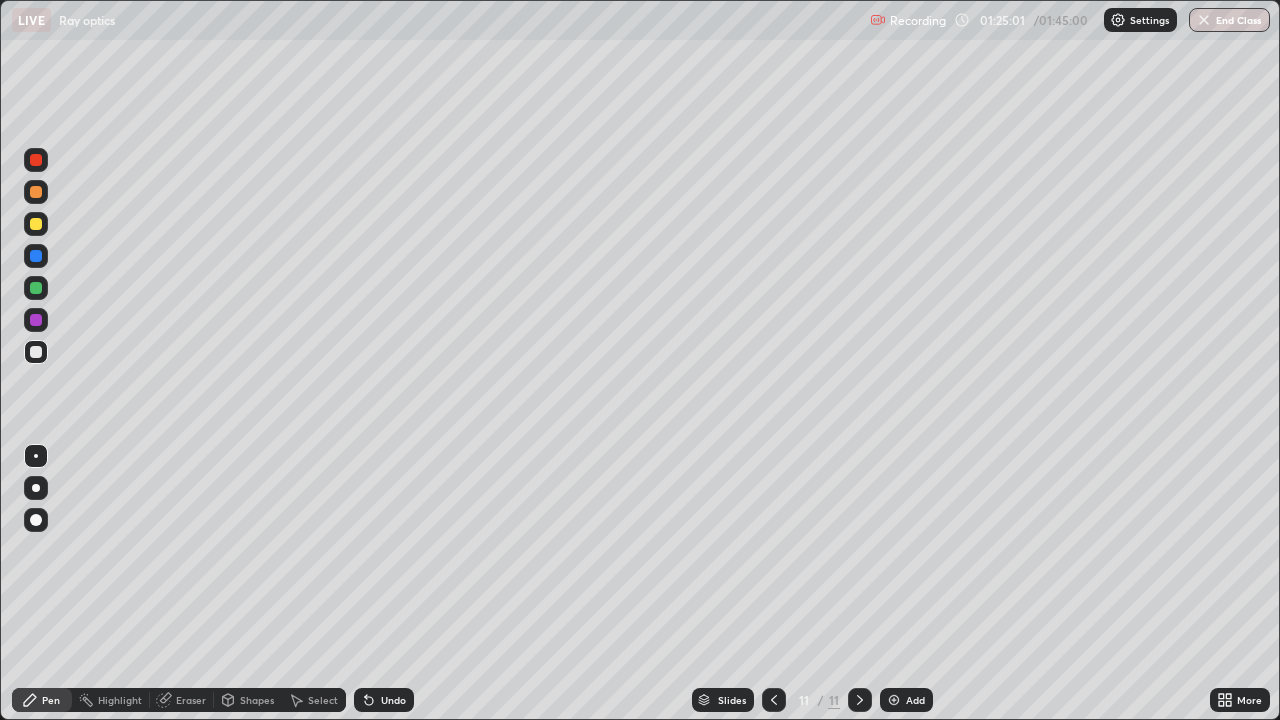 click on "Undo" at bounding box center [384, 700] 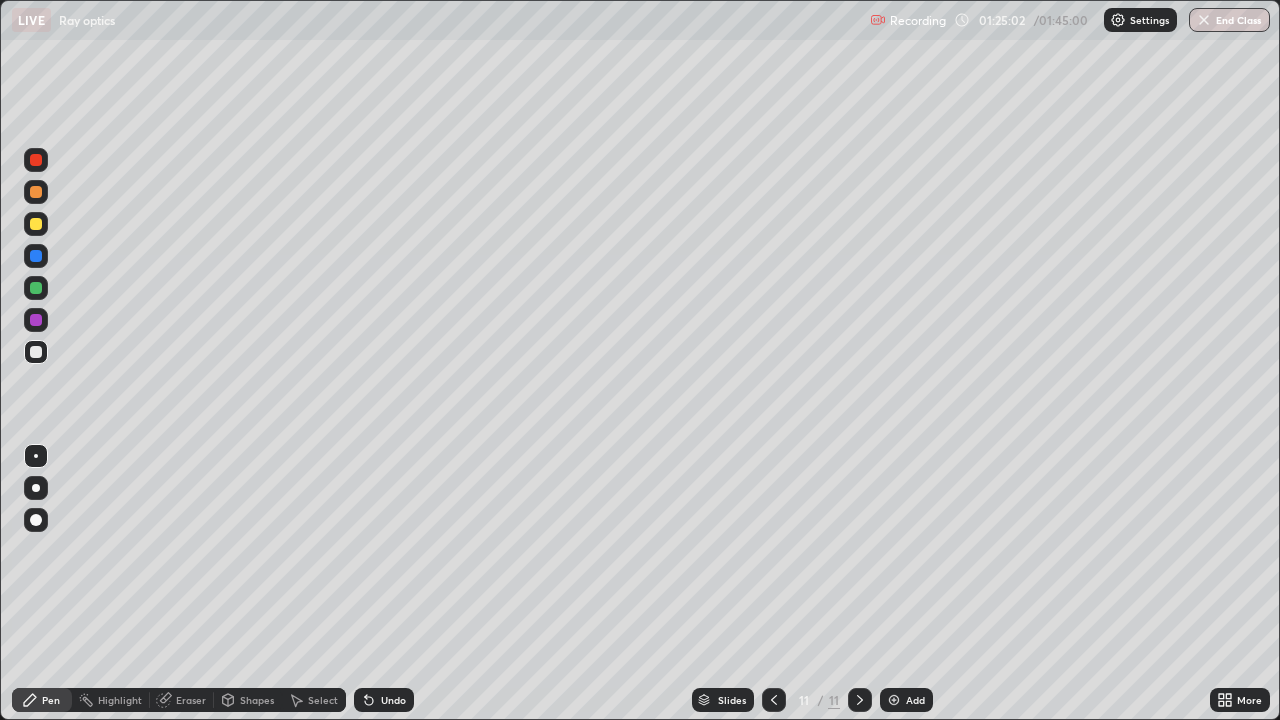 click 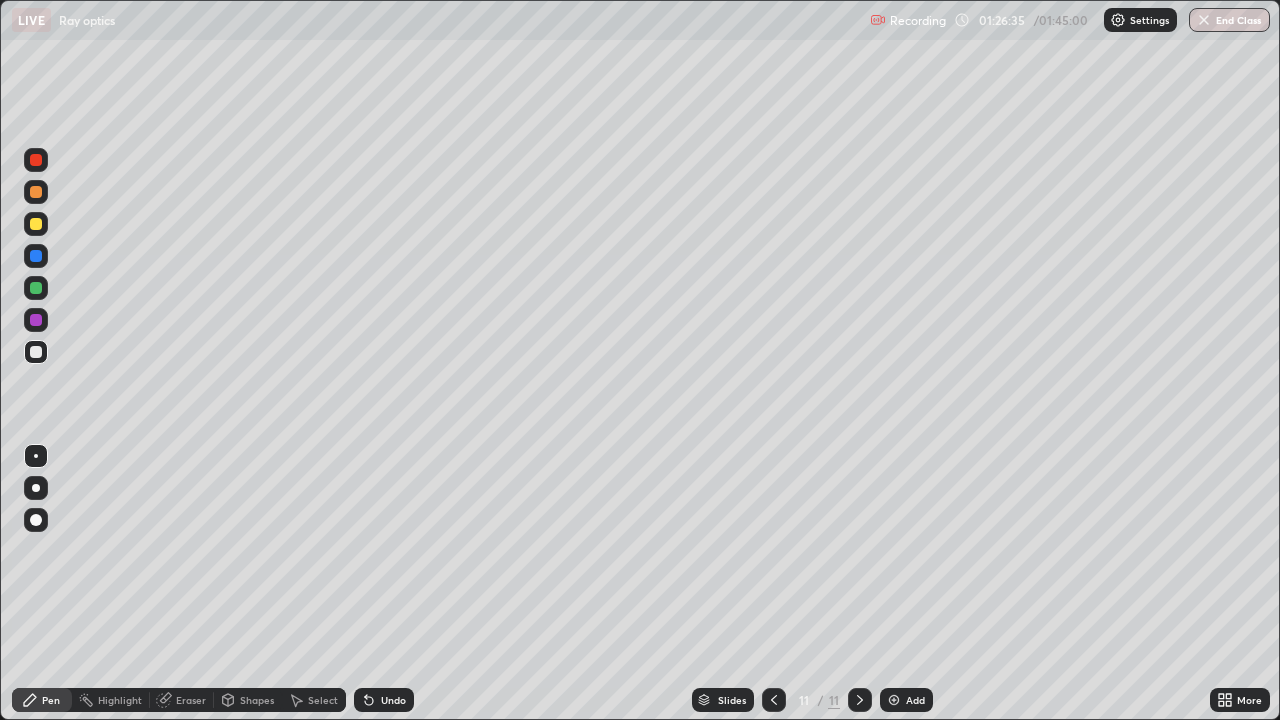 click on "Add" at bounding box center [906, 700] 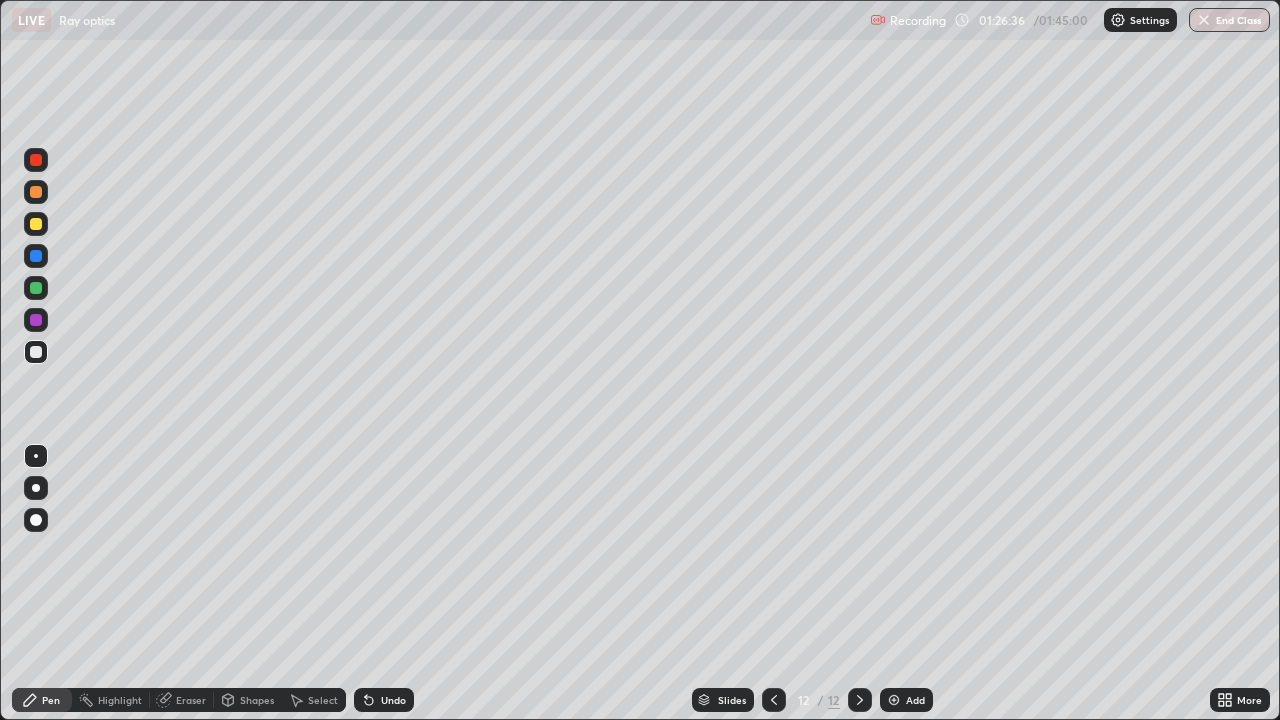 click at bounding box center (774, 700) 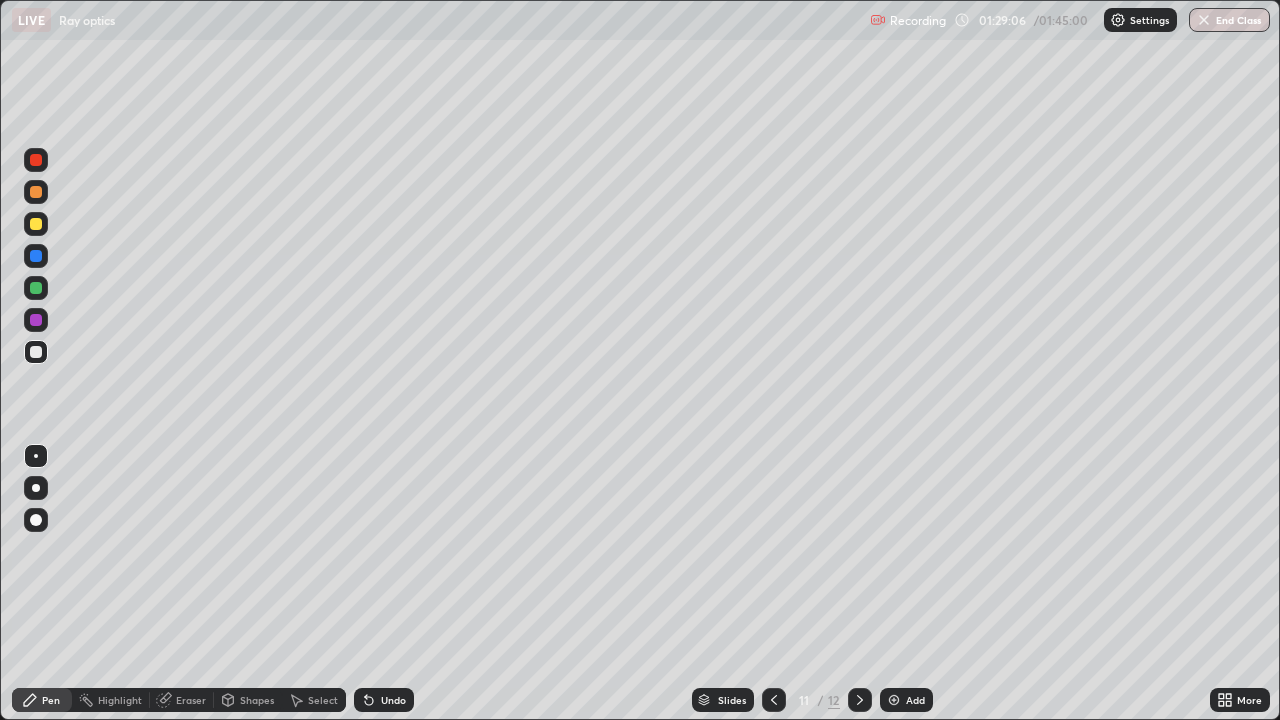 click 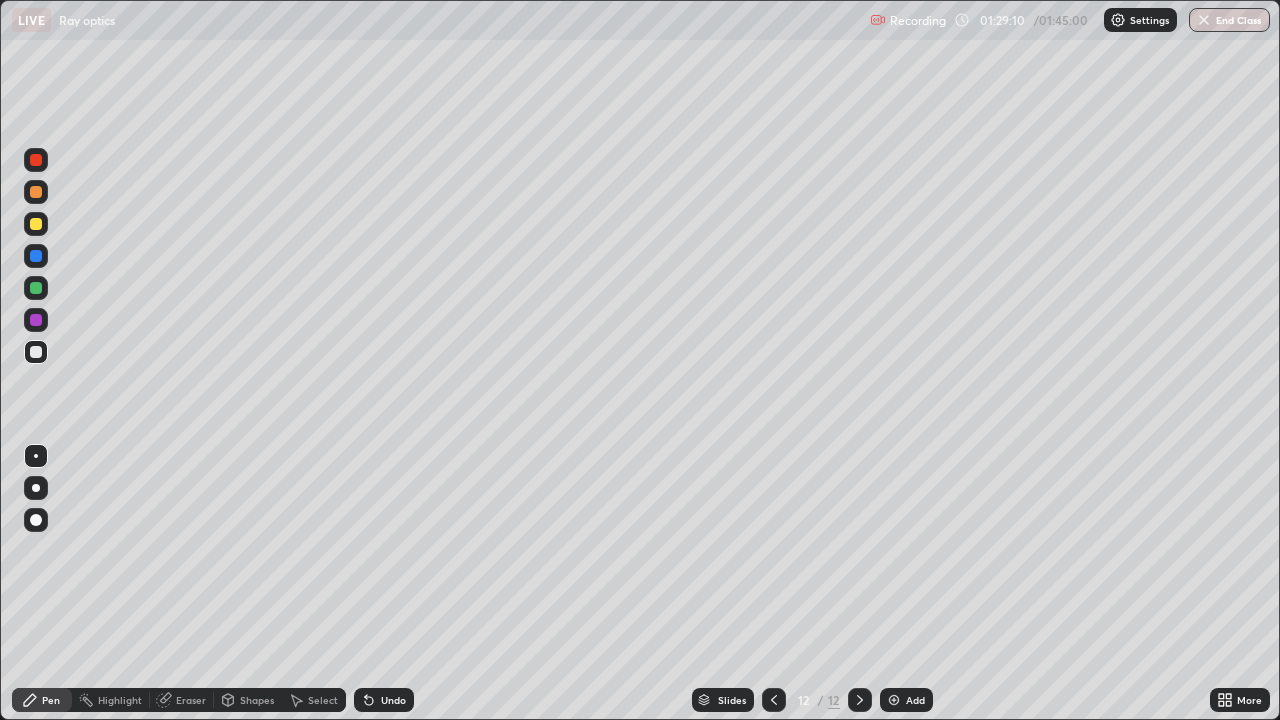 click at bounding box center [36, 352] 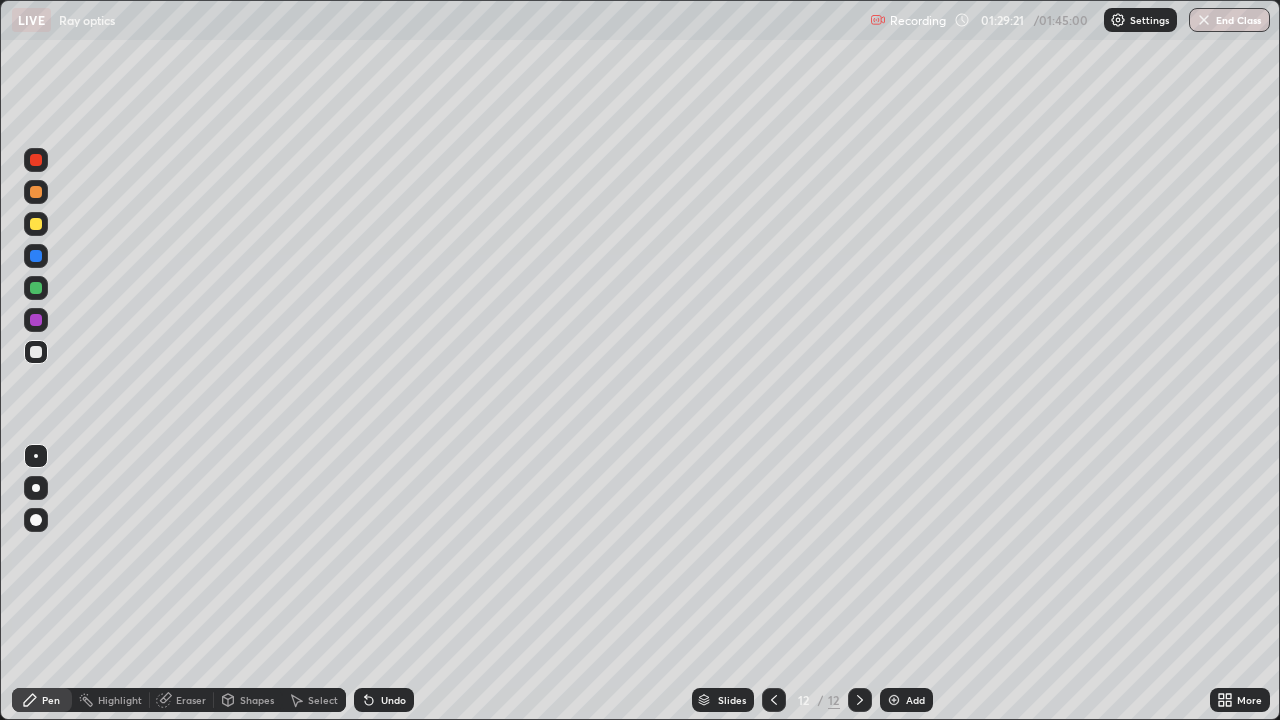 click at bounding box center [36, 288] 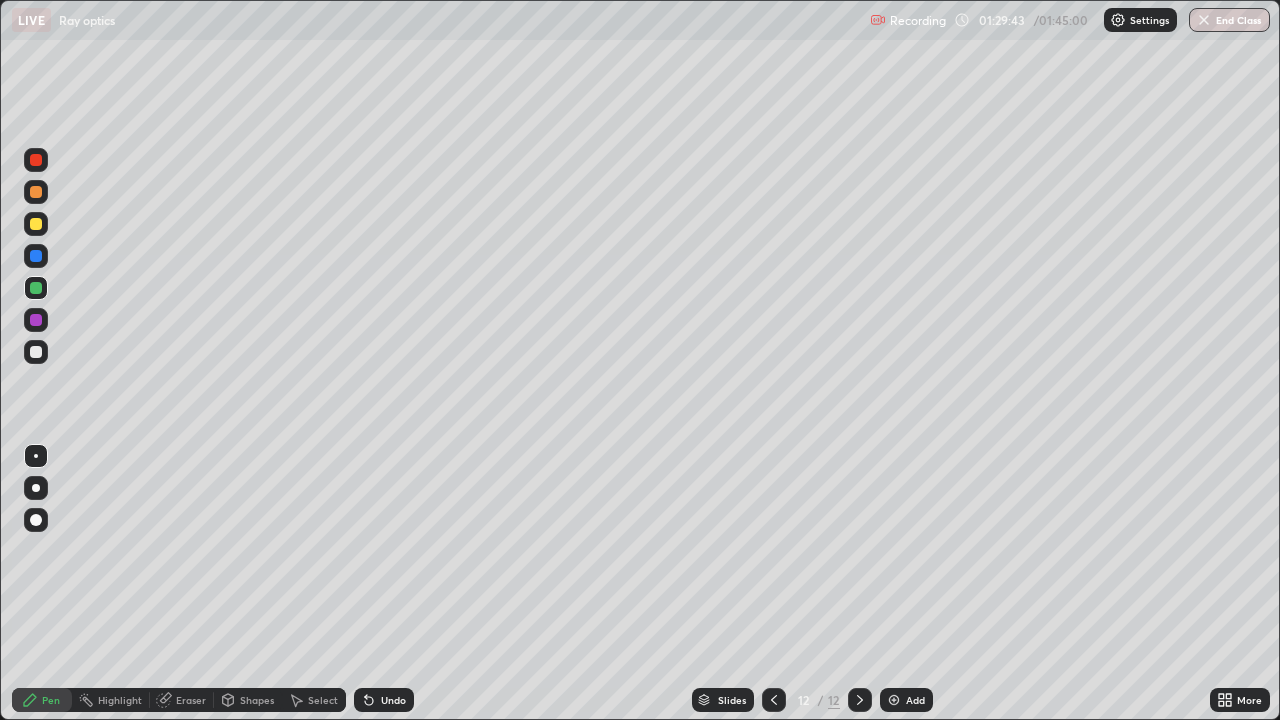 click at bounding box center (36, 256) 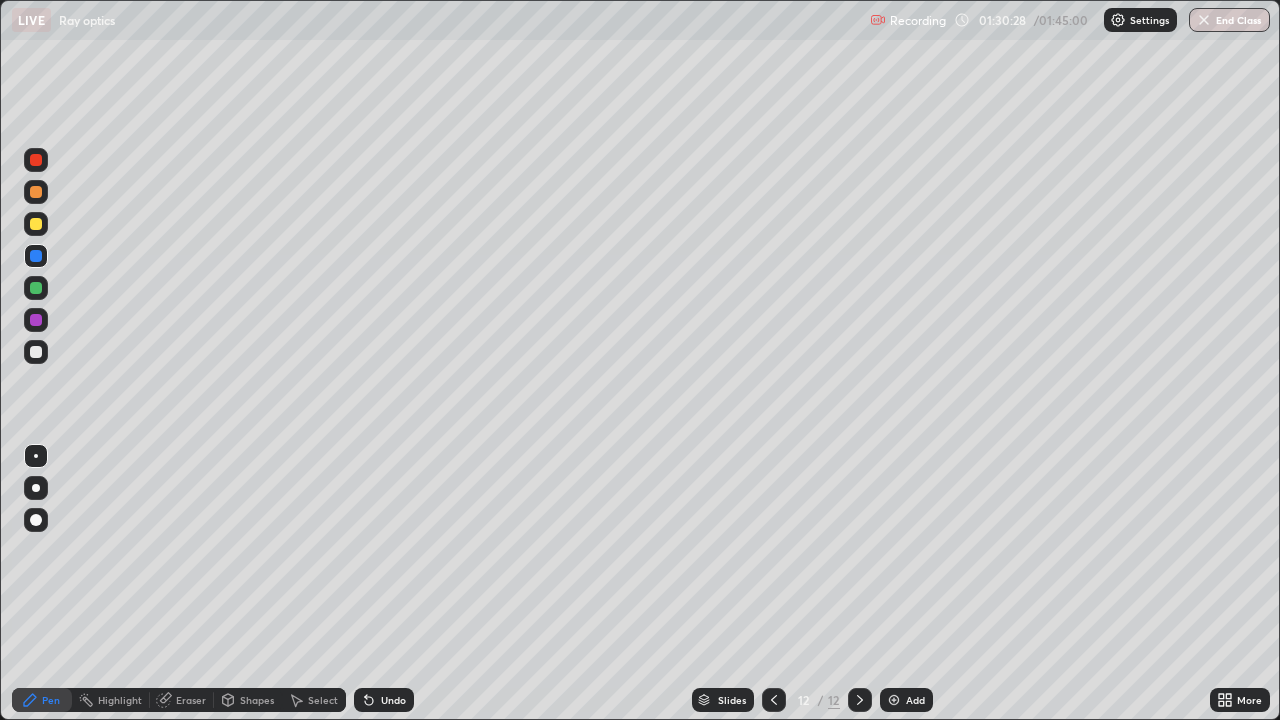 click at bounding box center [36, 352] 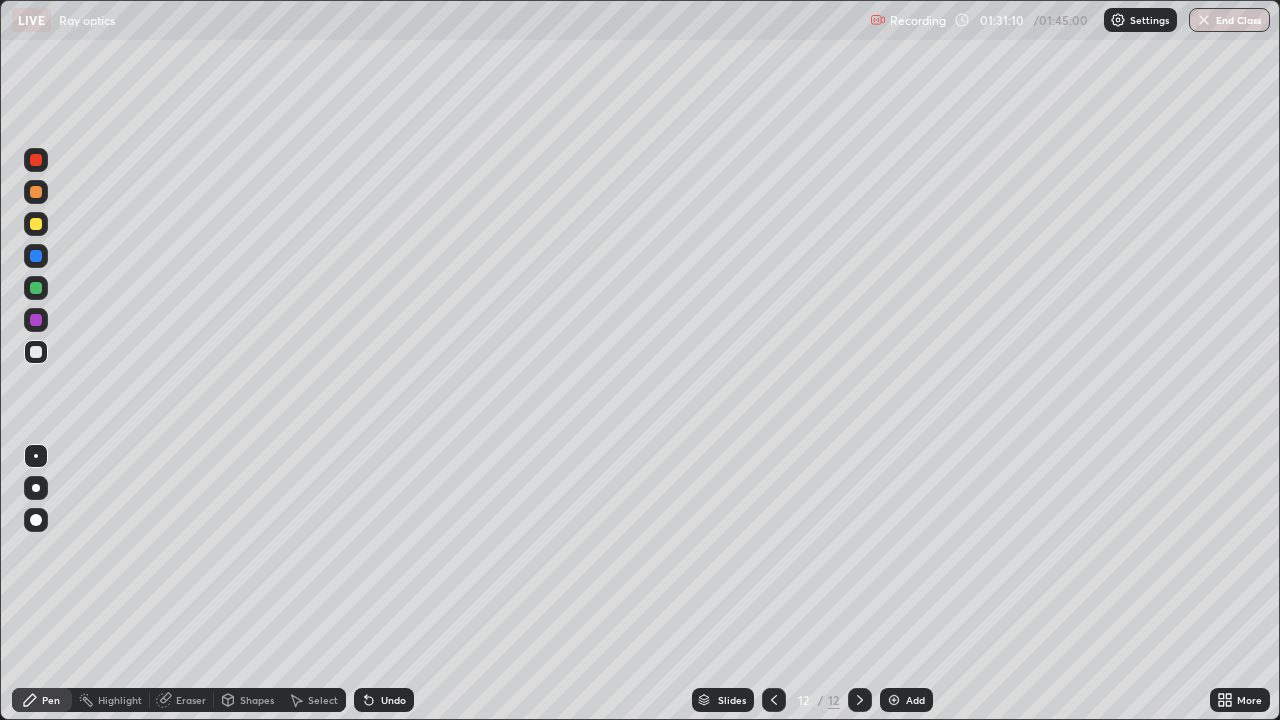 click on "Undo" at bounding box center (393, 700) 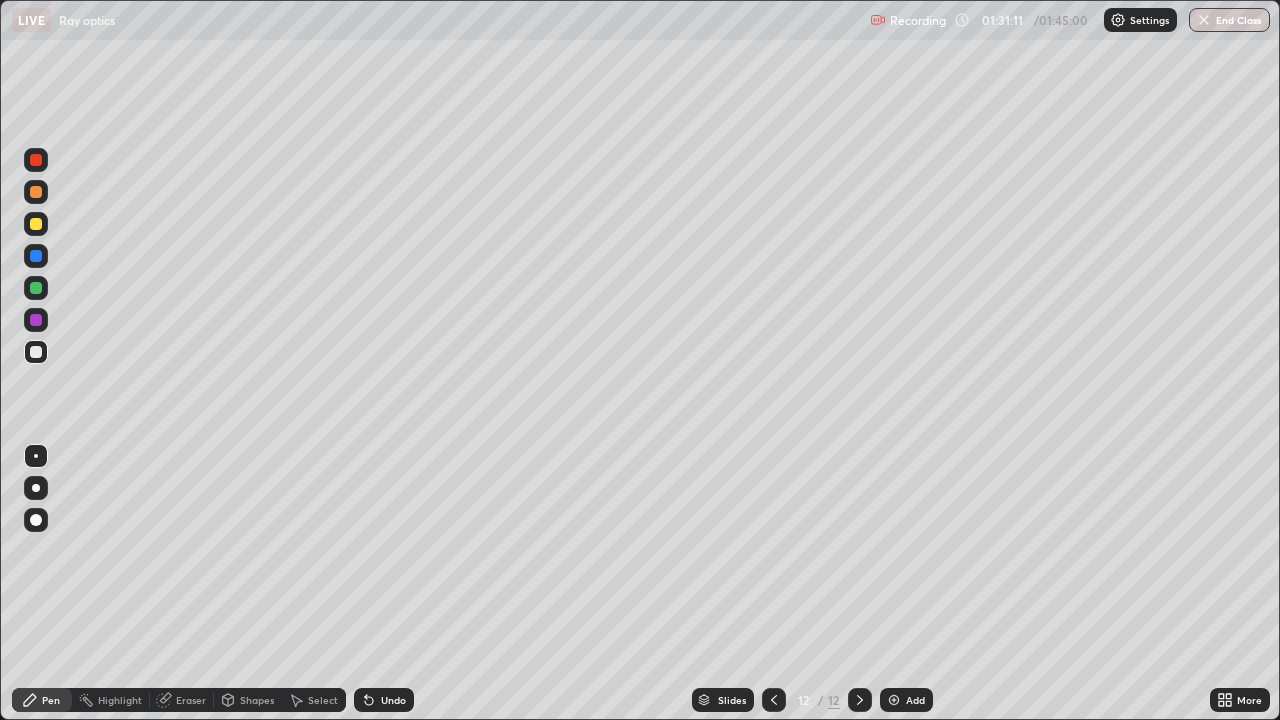 click on "Undo" at bounding box center (393, 700) 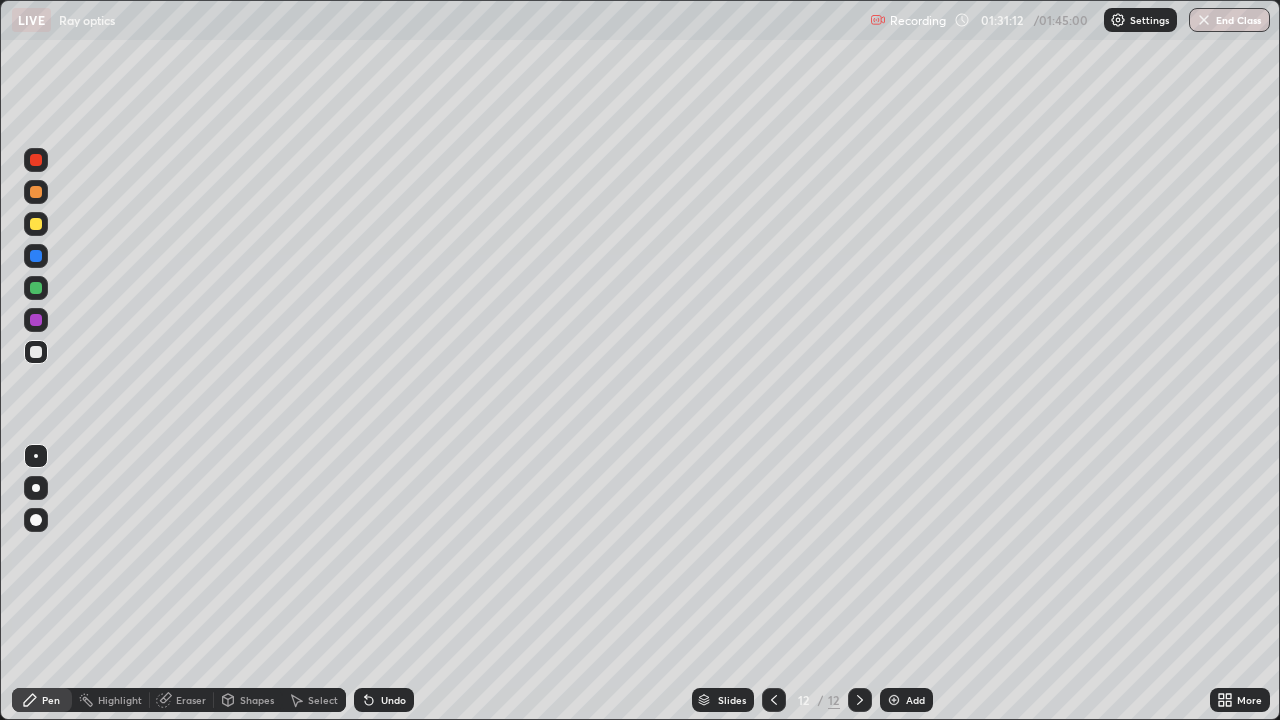 click on "Undo" at bounding box center (393, 700) 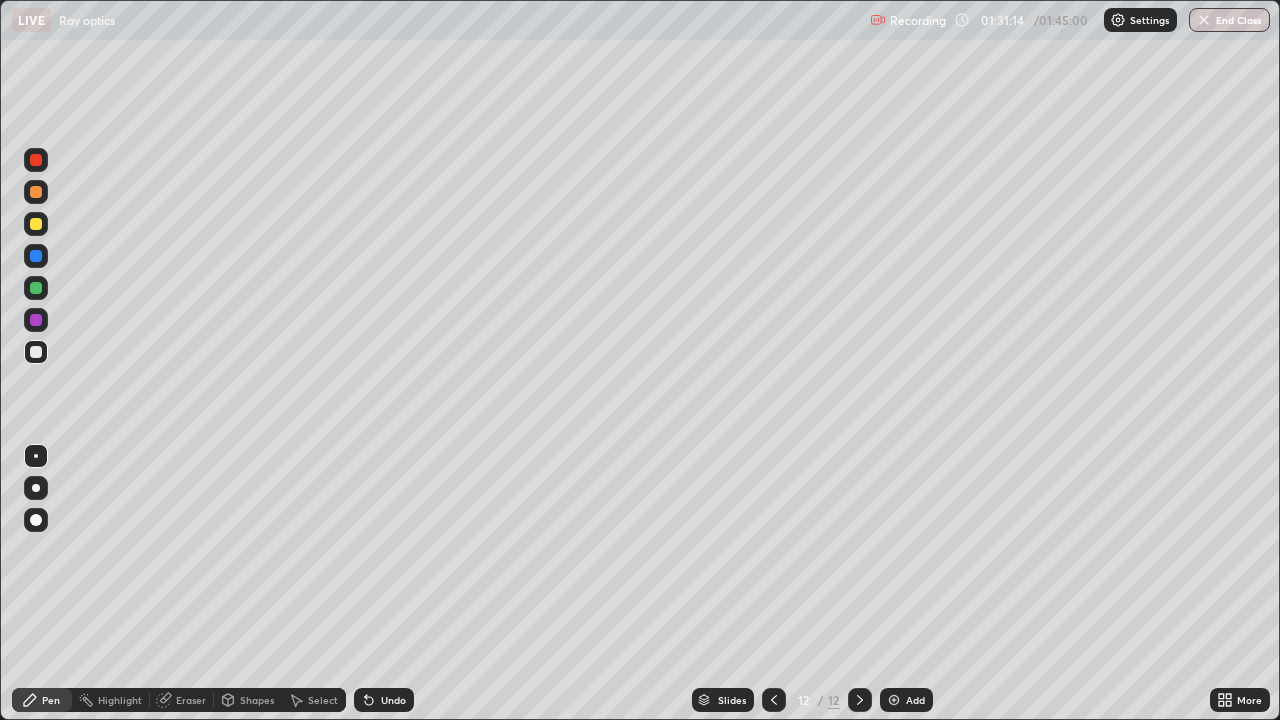 click on "Undo" at bounding box center (393, 700) 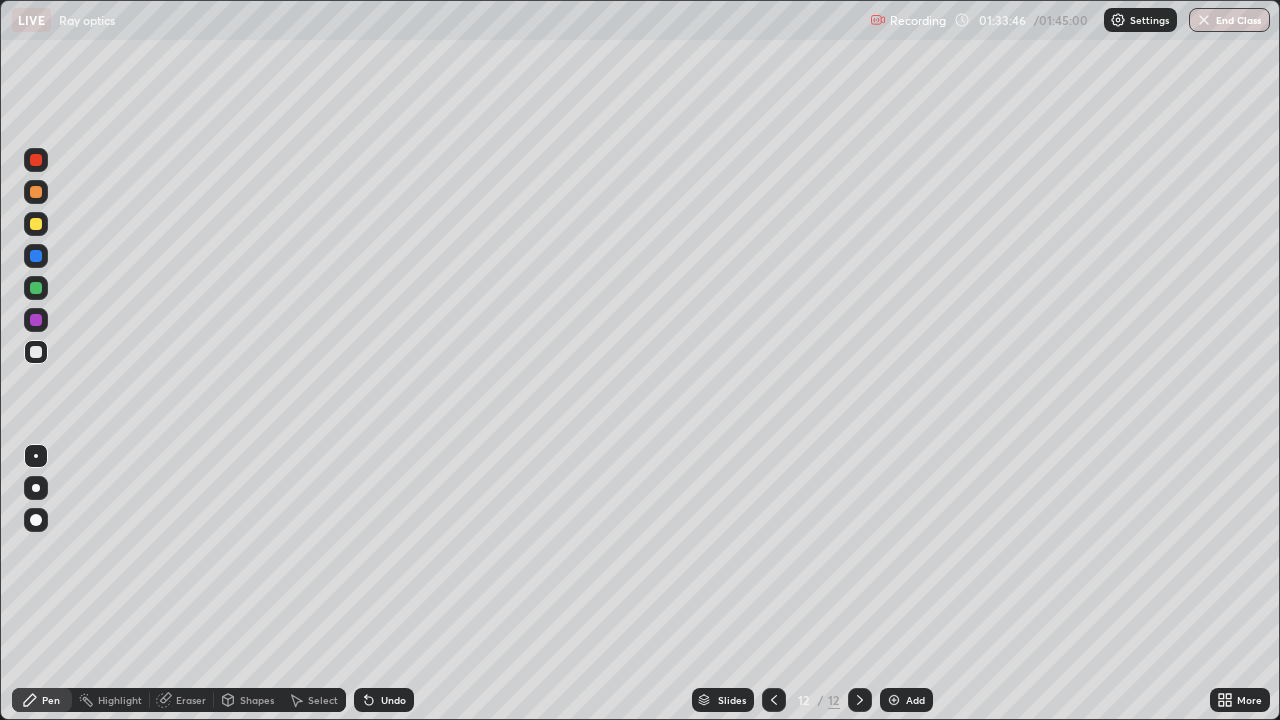 click on "Undo" at bounding box center (384, 700) 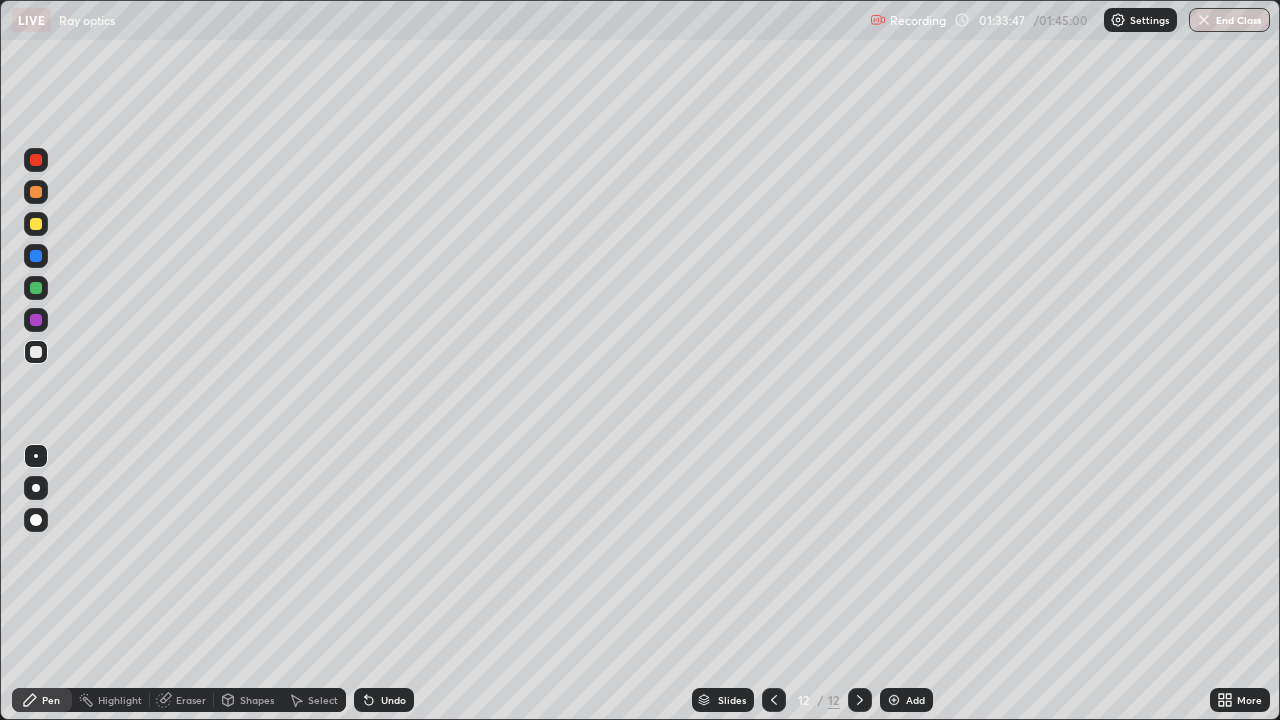 click on "Undo" at bounding box center [384, 700] 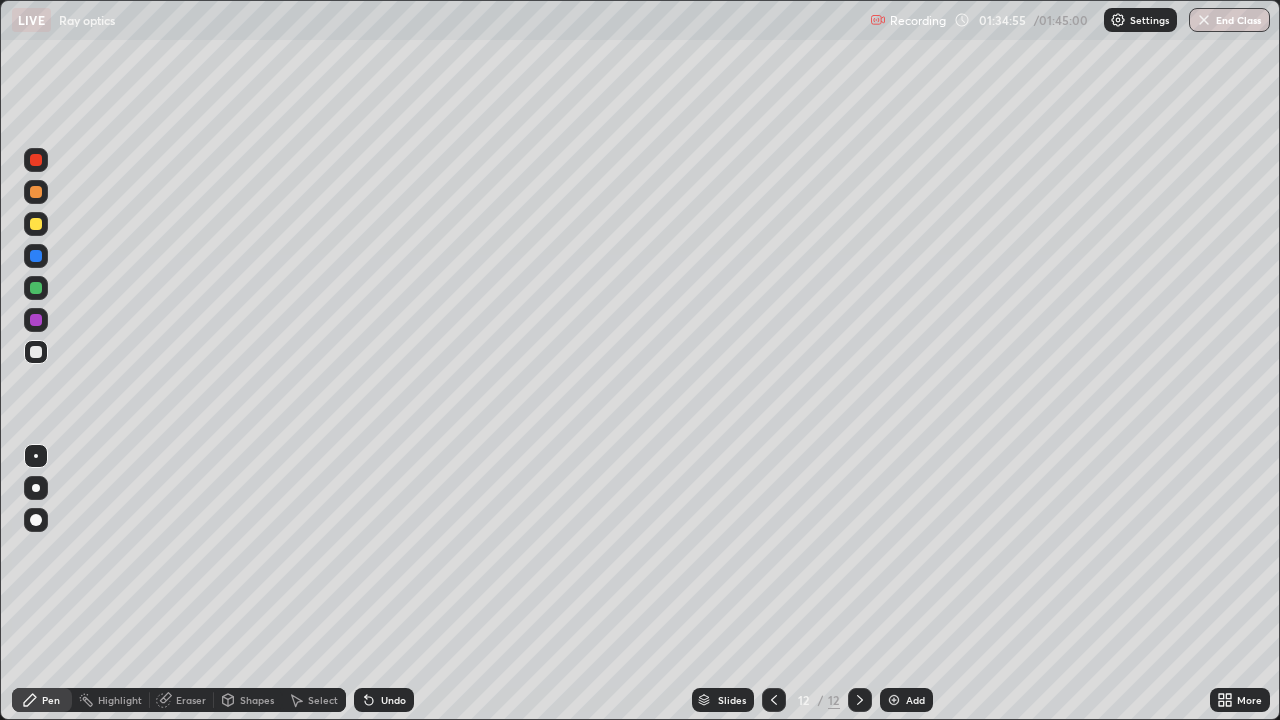 click on "Eraser" at bounding box center [182, 700] 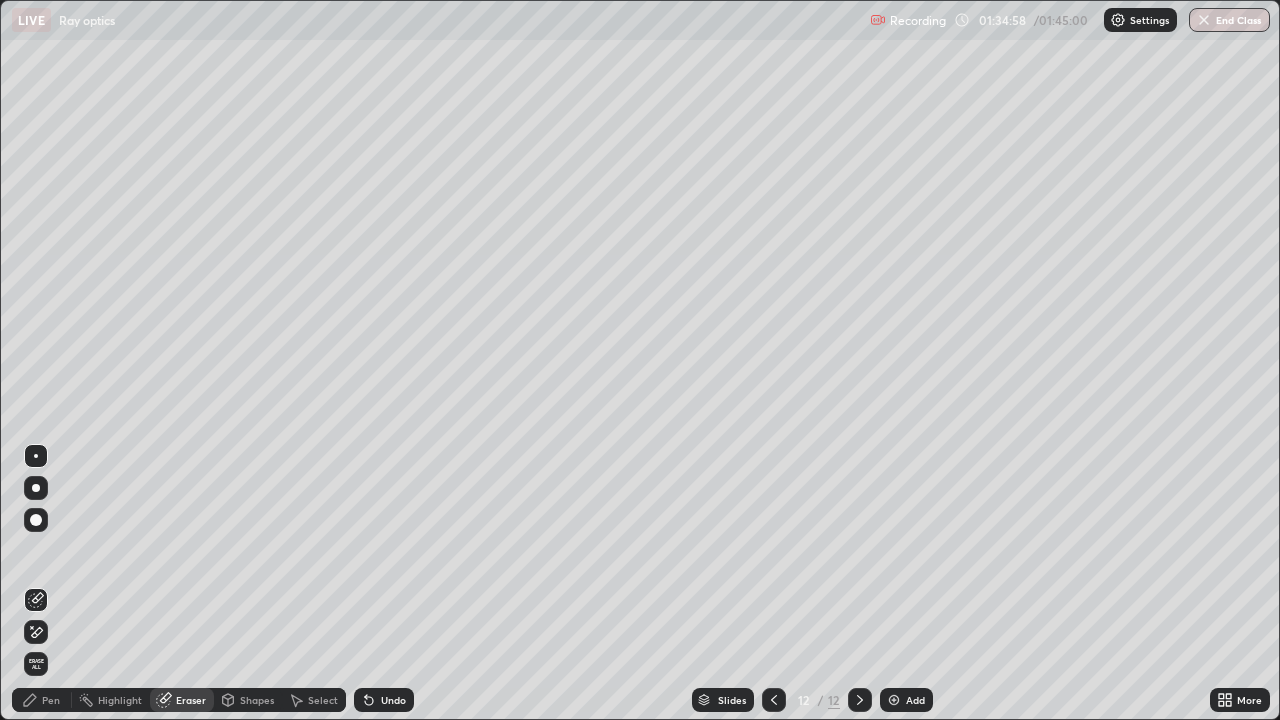 click on "Pen" at bounding box center [51, 700] 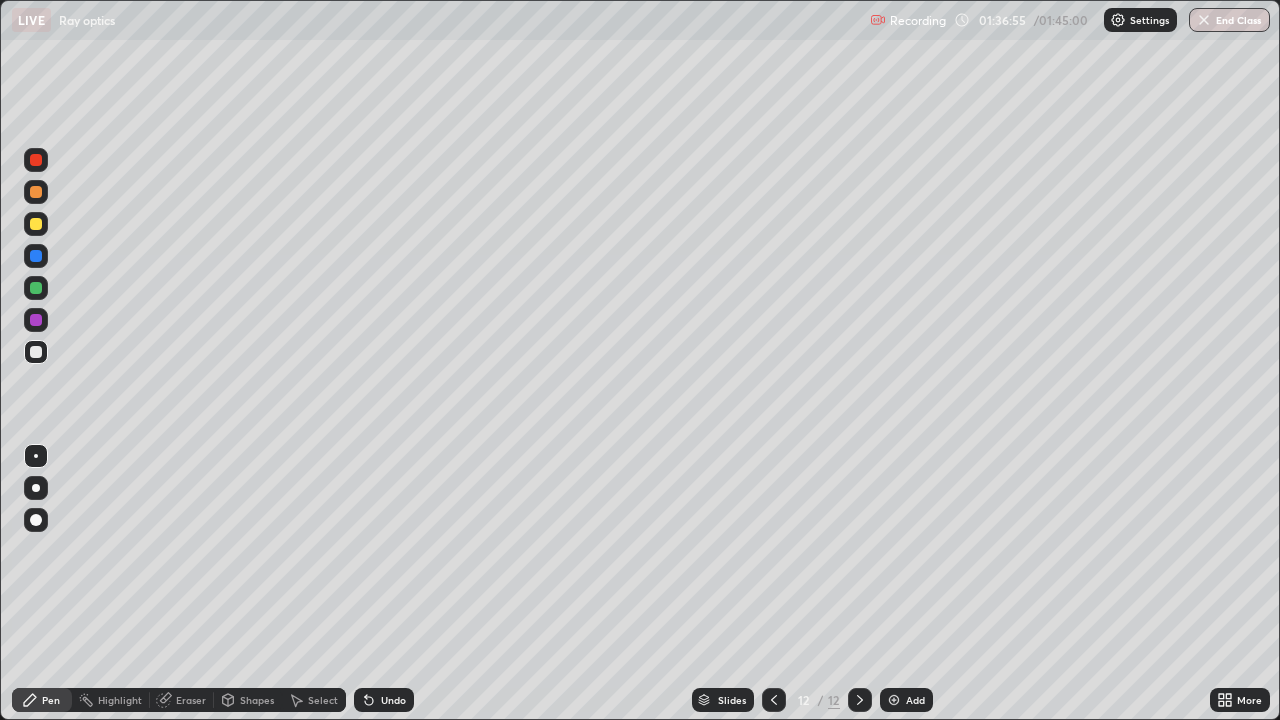 click on "Add" at bounding box center (915, 700) 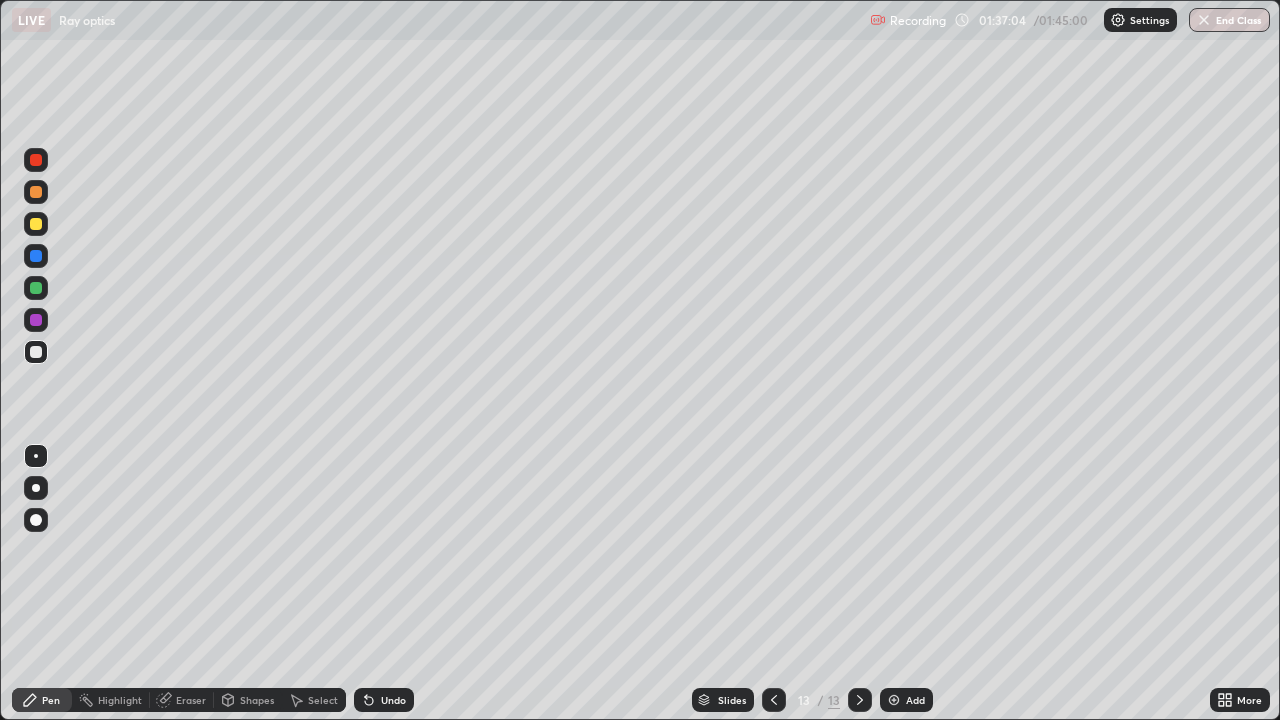 click at bounding box center (36, 192) 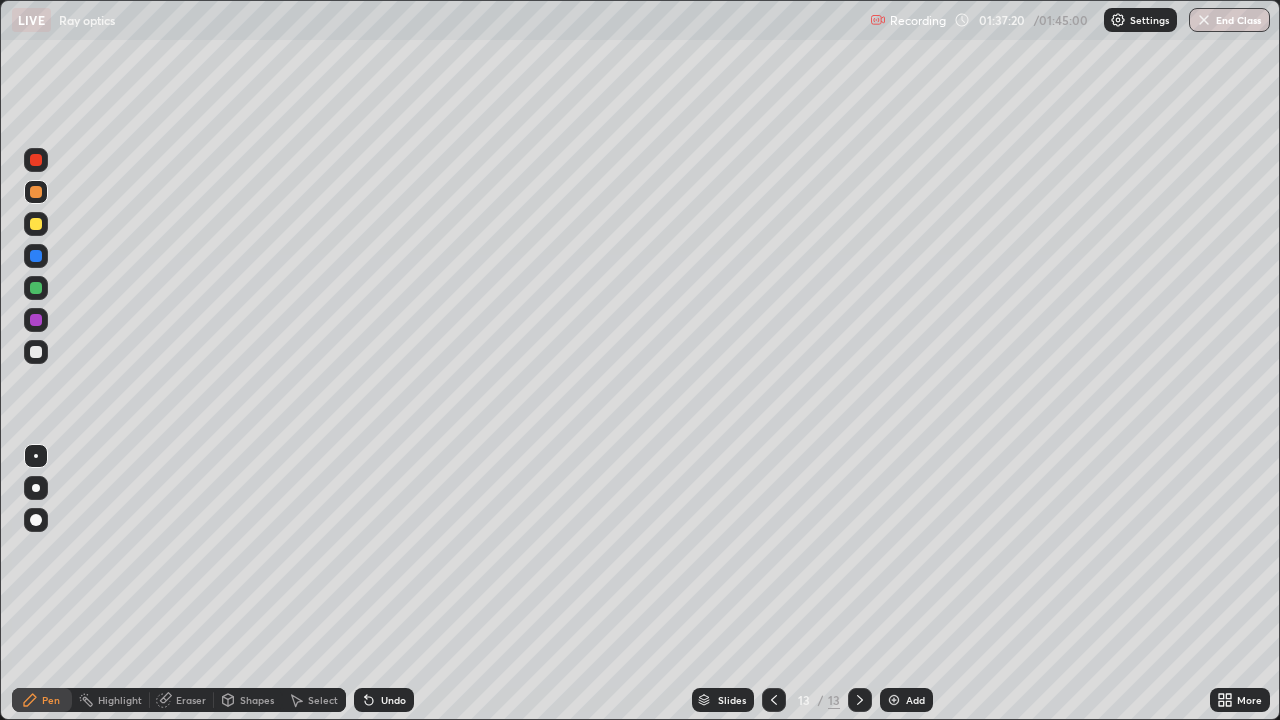click at bounding box center (36, 352) 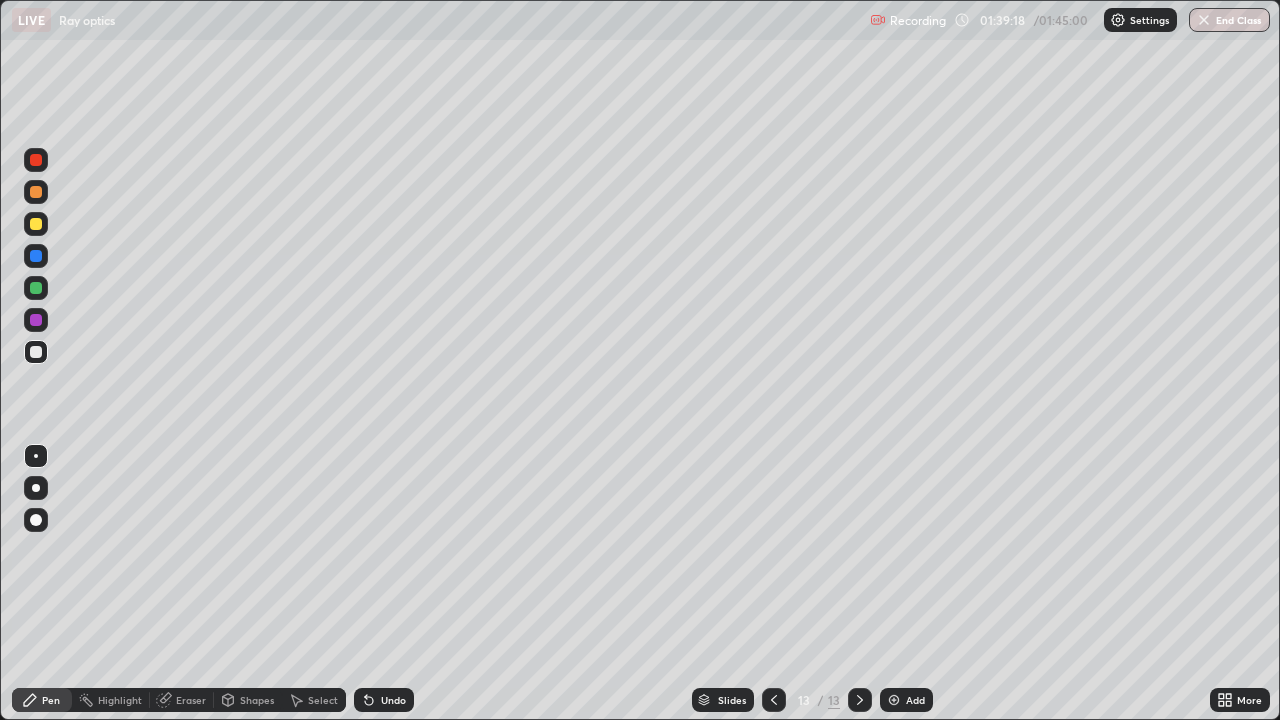 click at bounding box center [36, 192] 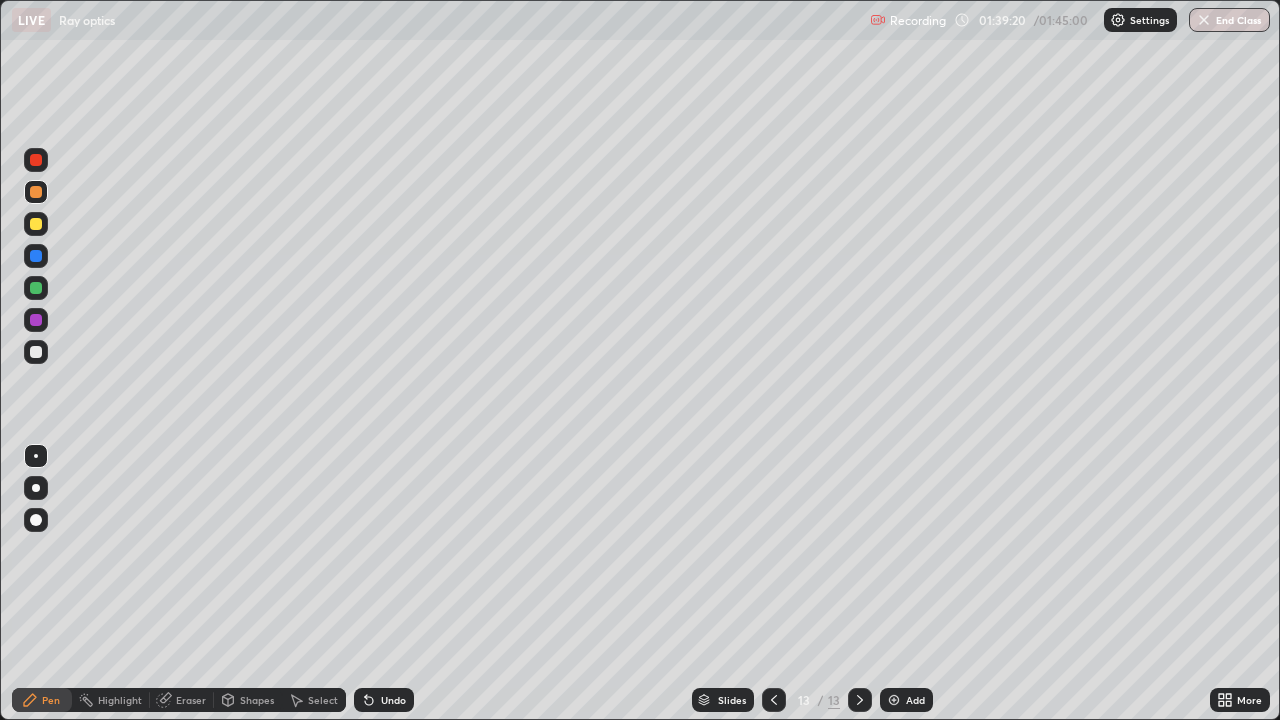 click at bounding box center [894, 700] 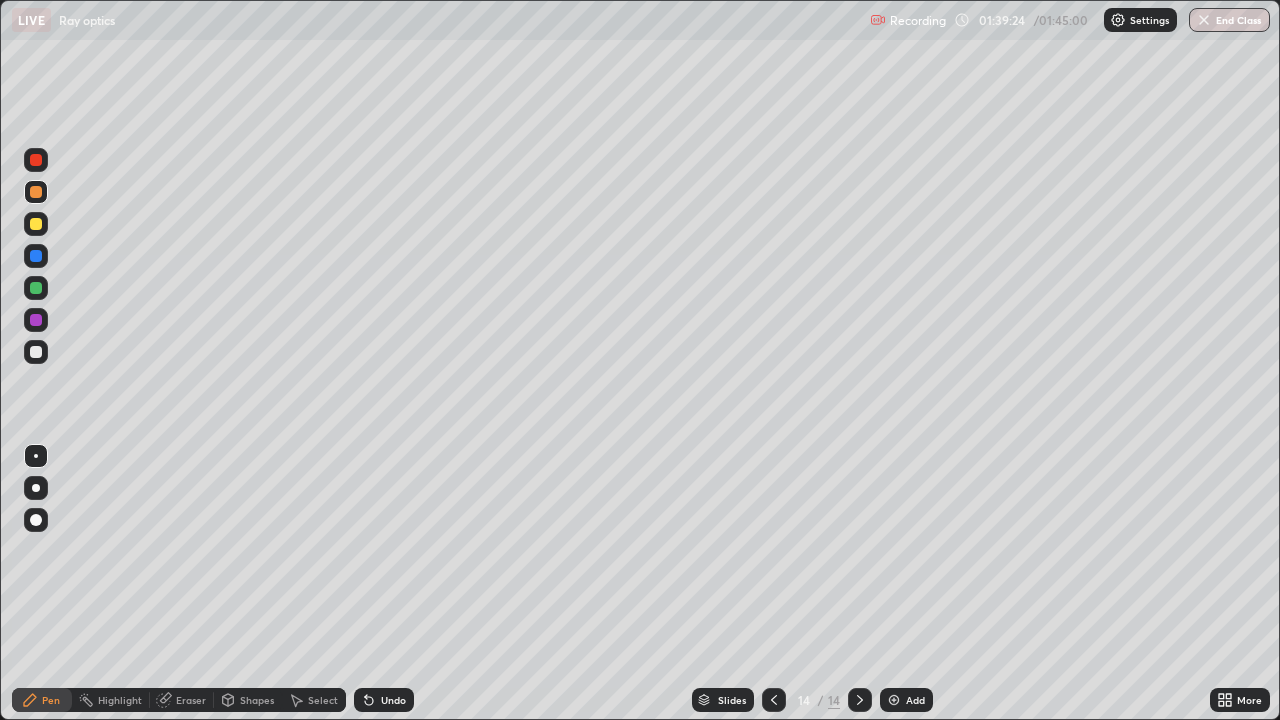 click at bounding box center (36, 288) 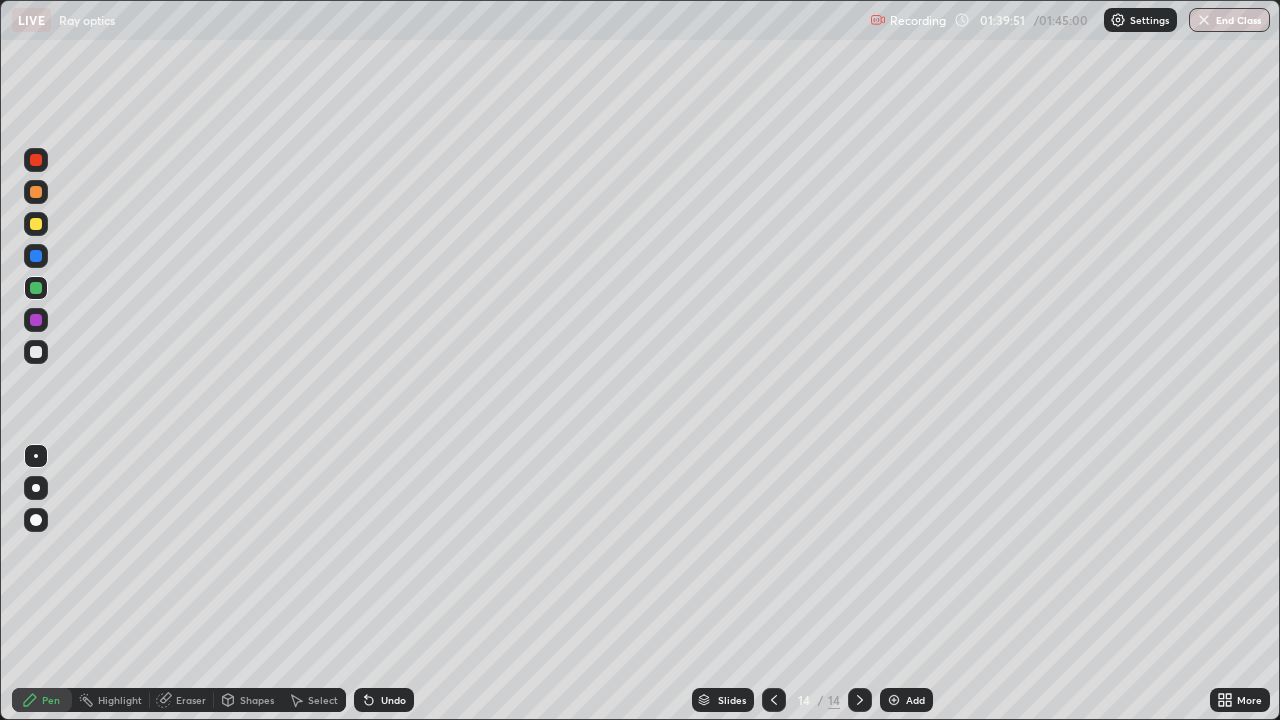 click at bounding box center [36, 352] 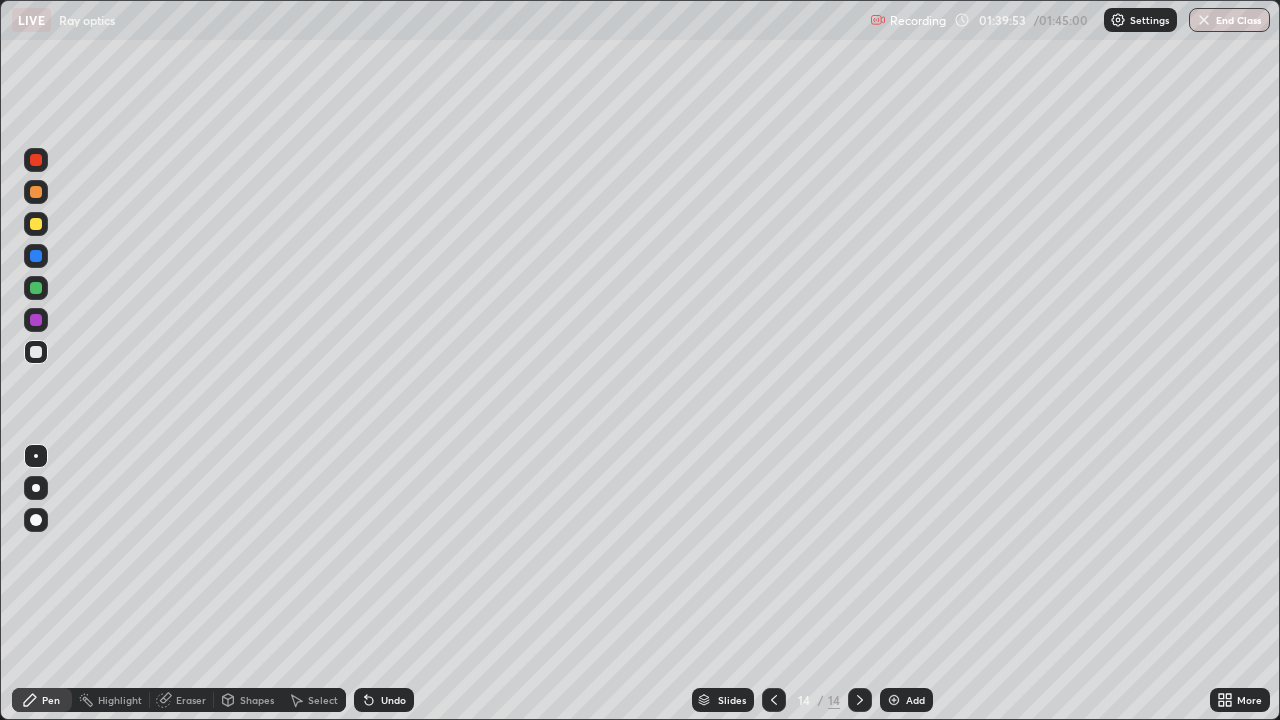 click on "Undo" at bounding box center (393, 700) 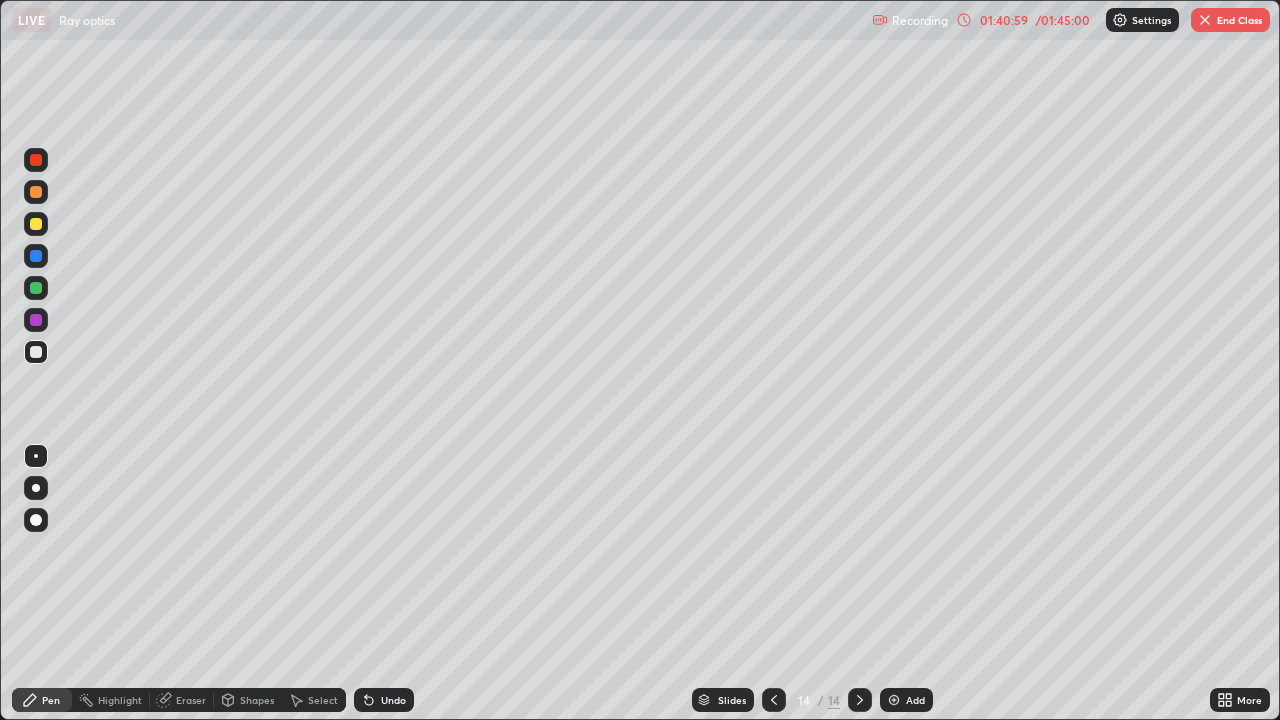click at bounding box center [36, 288] 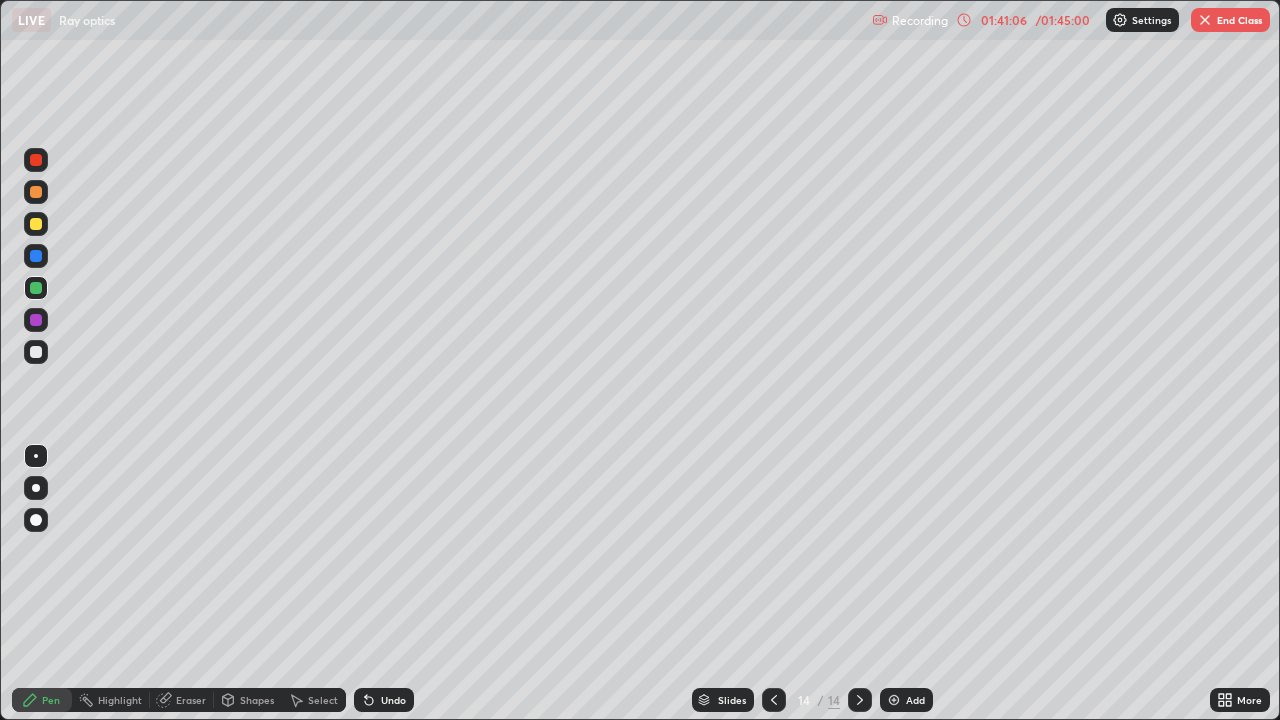 click at bounding box center (36, 256) 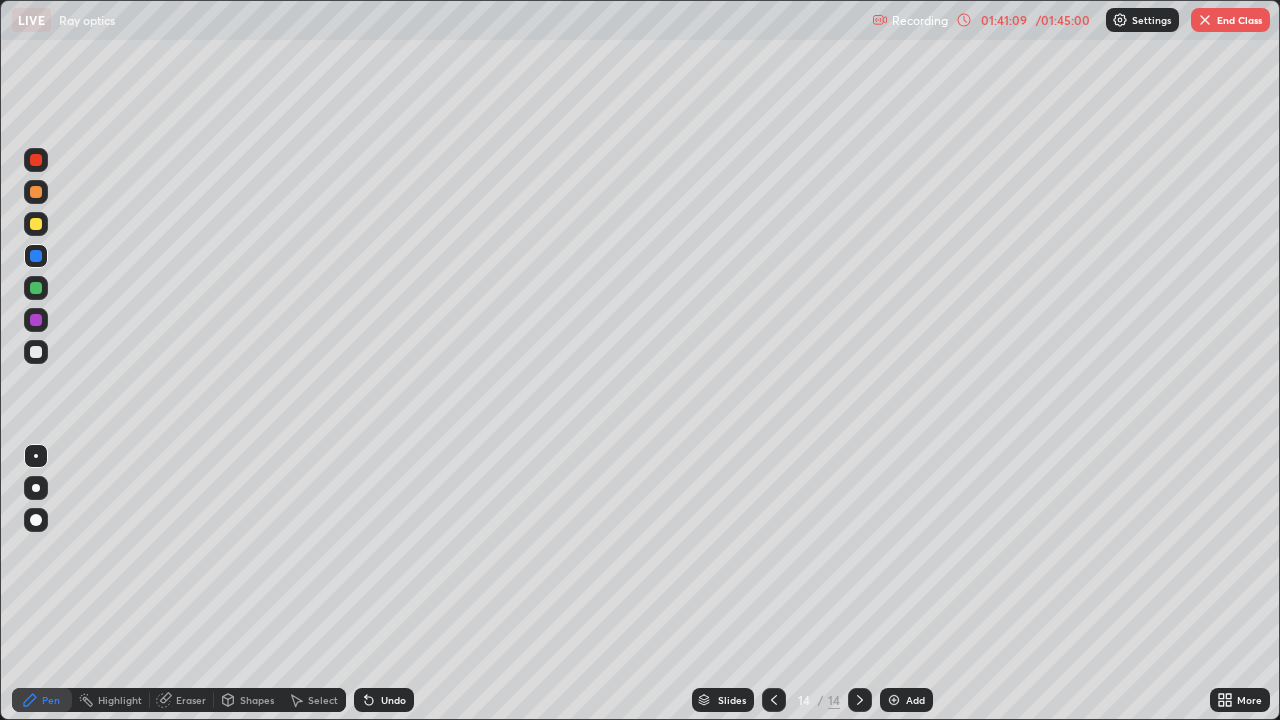 click at bounding box center [36, 288] 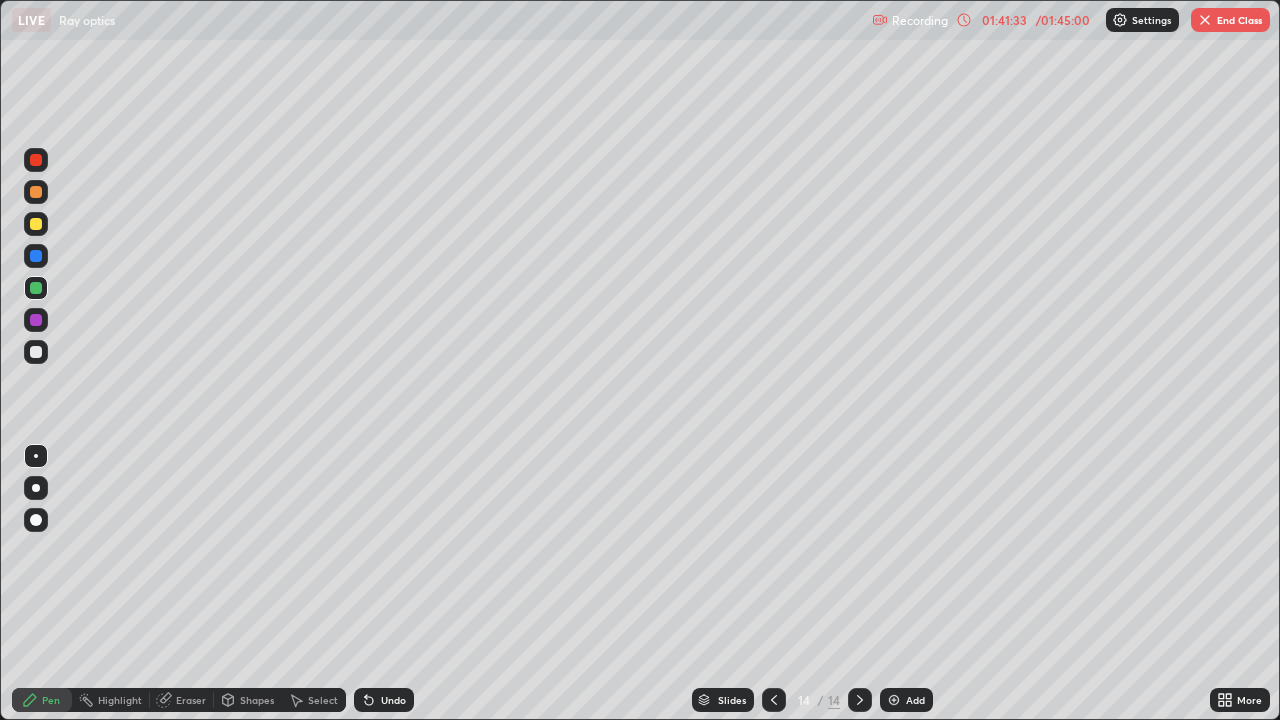 click on "Undo" at bounding box center (393, 700) 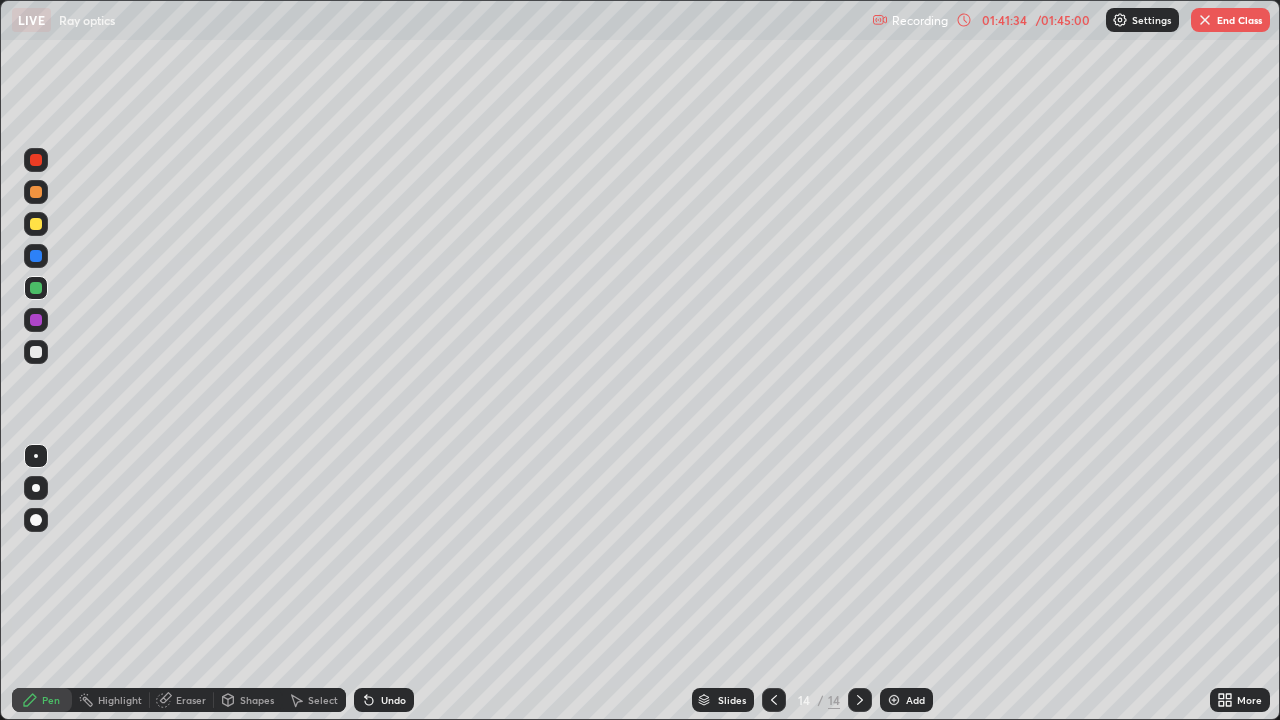 click on "Undo" at bounding box center [393, 700] 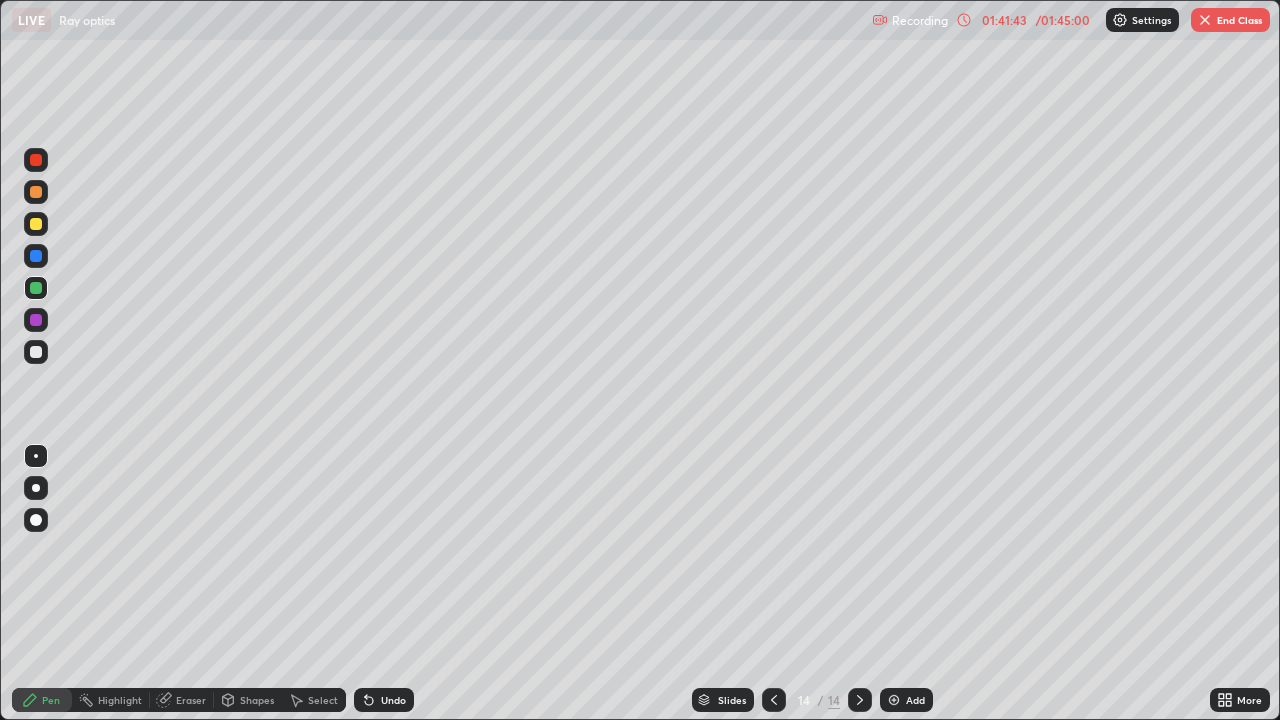 click at bounding box center [36, 352] 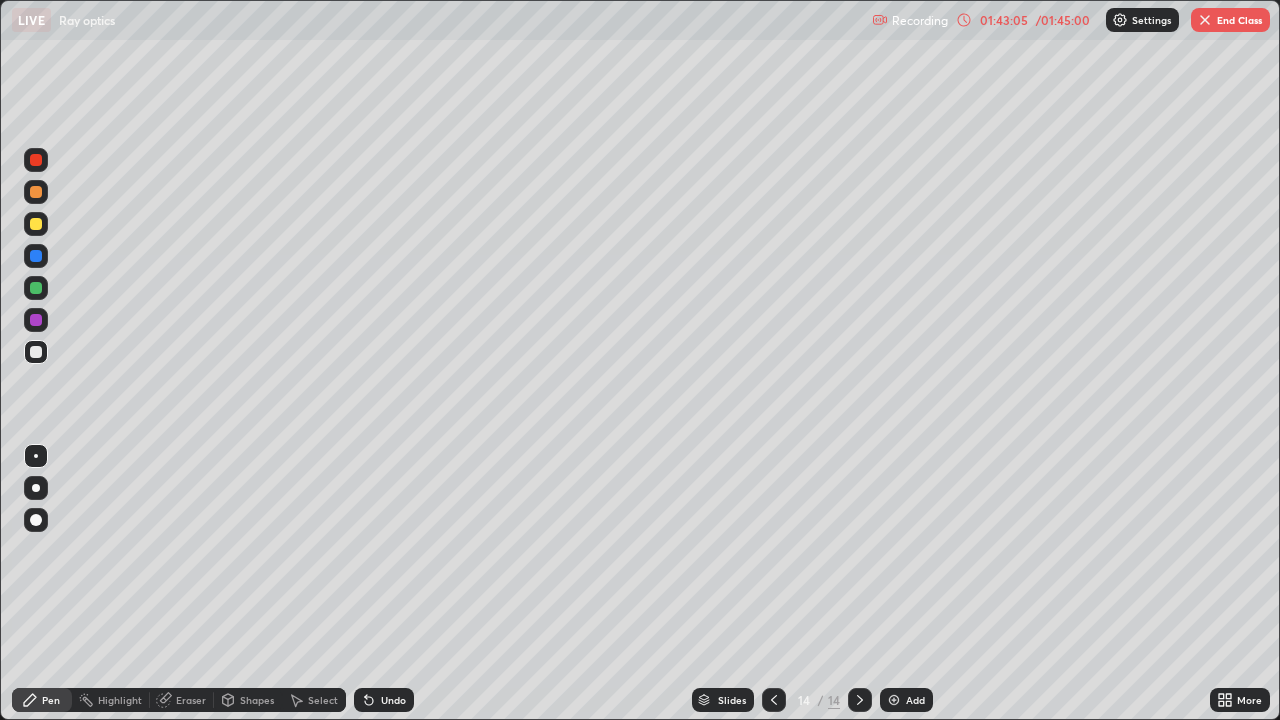 click at bounding box center [36, 320] 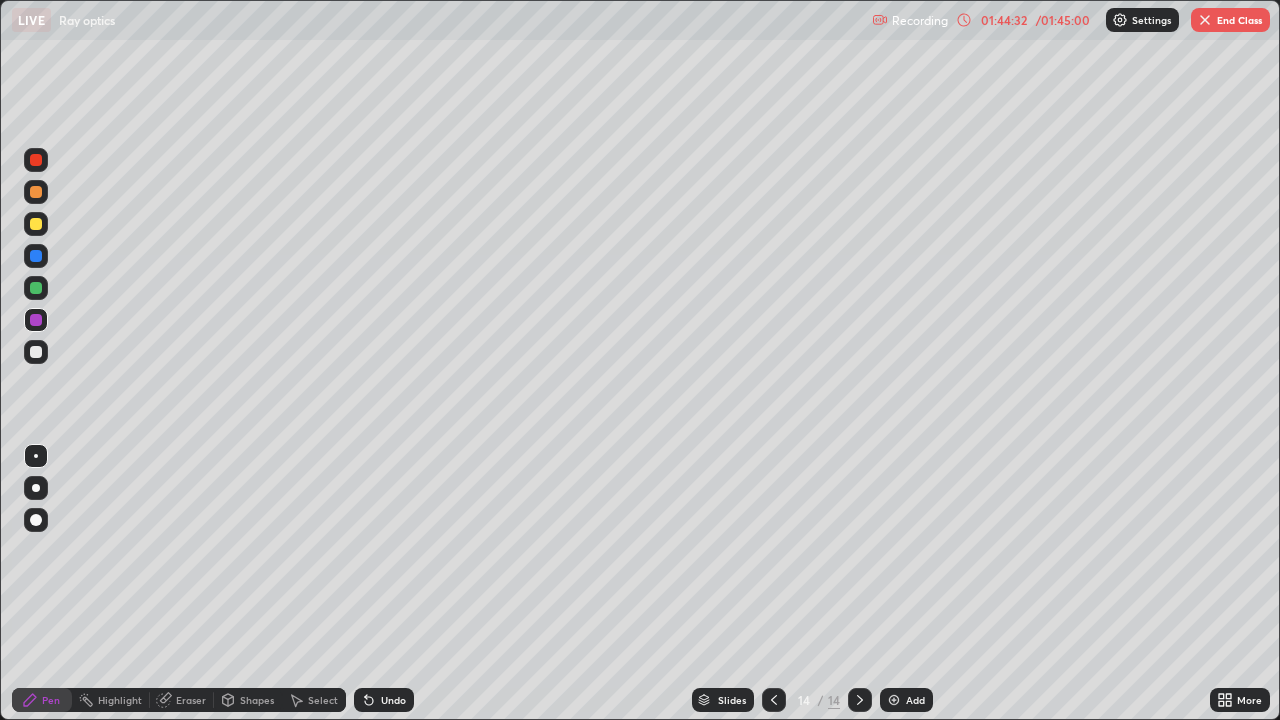 click at bounding box center [36, 352] 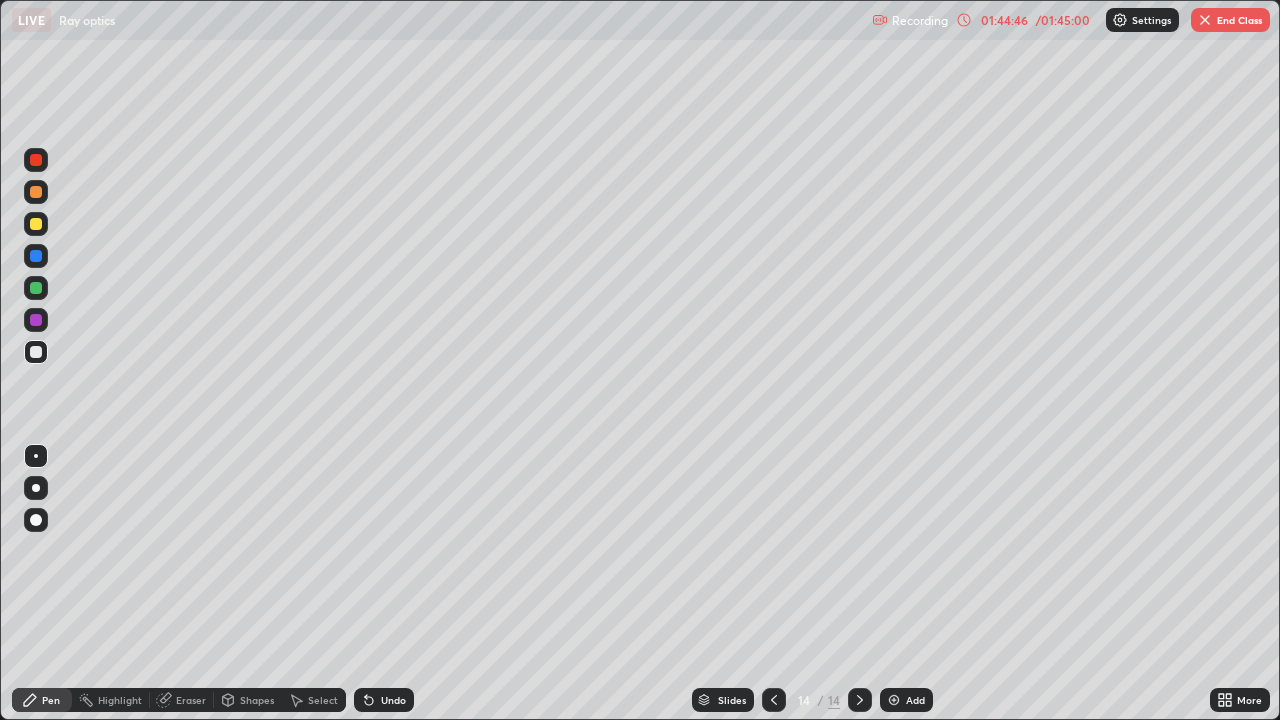 click on "Eraser" at bounding box center (191, 700) 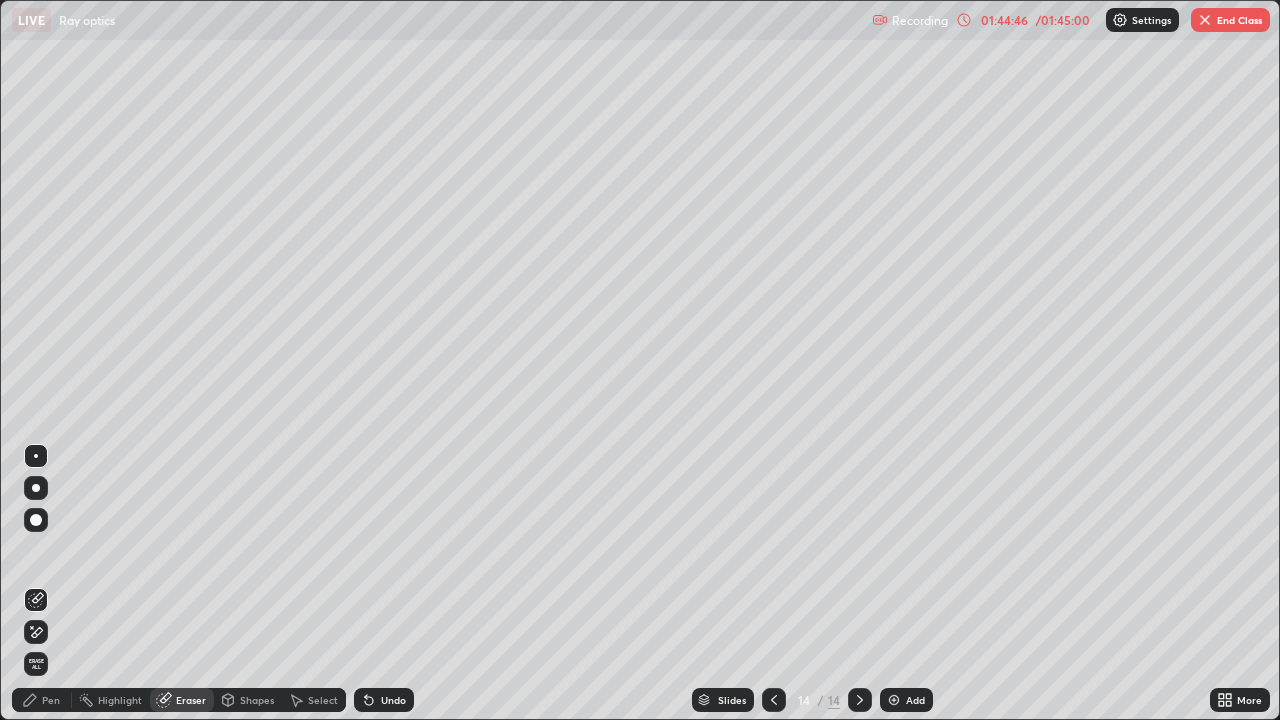 click at bounding box center [36, 632] 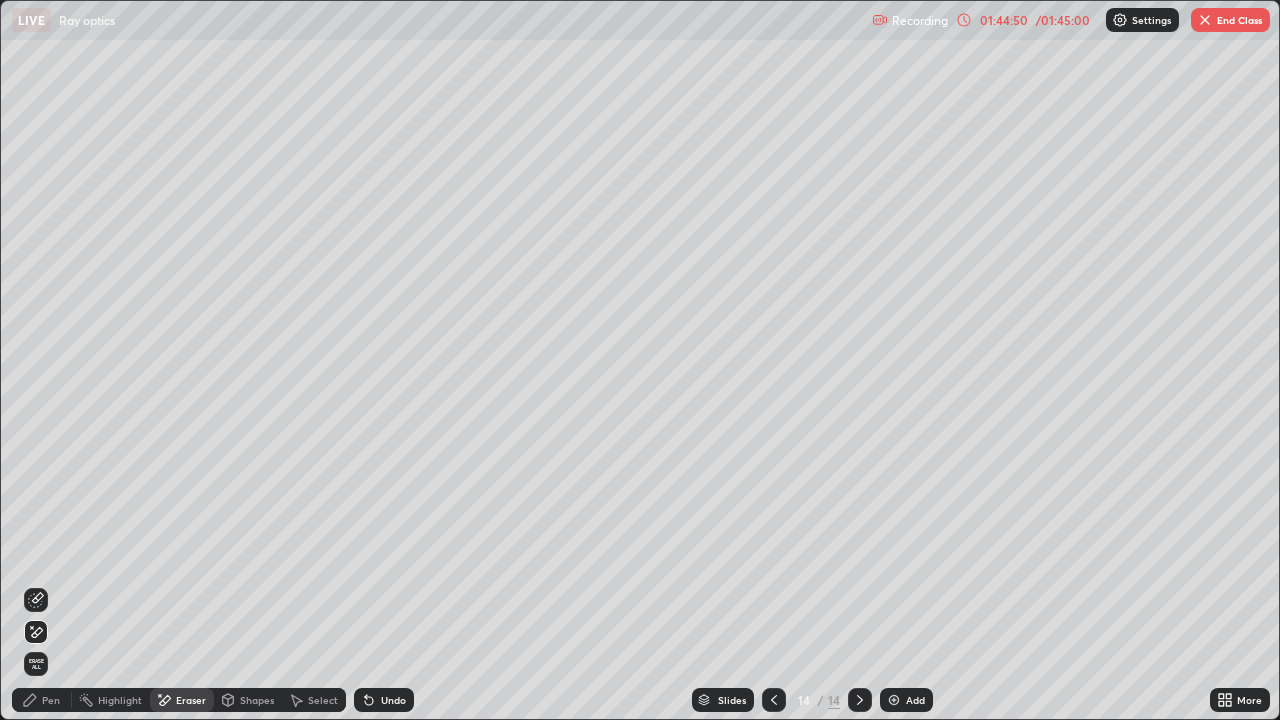 click on "Pen" at bounding box center [42, 700] 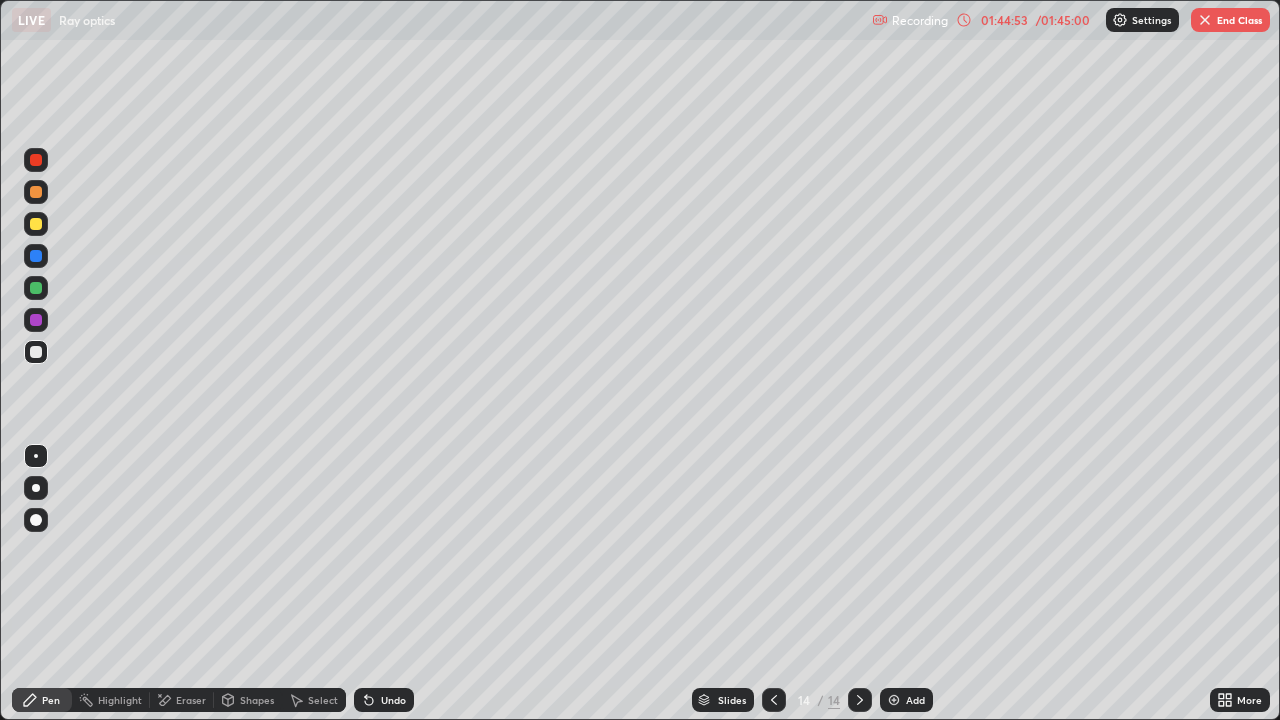 click at bounding box center (36, 224) 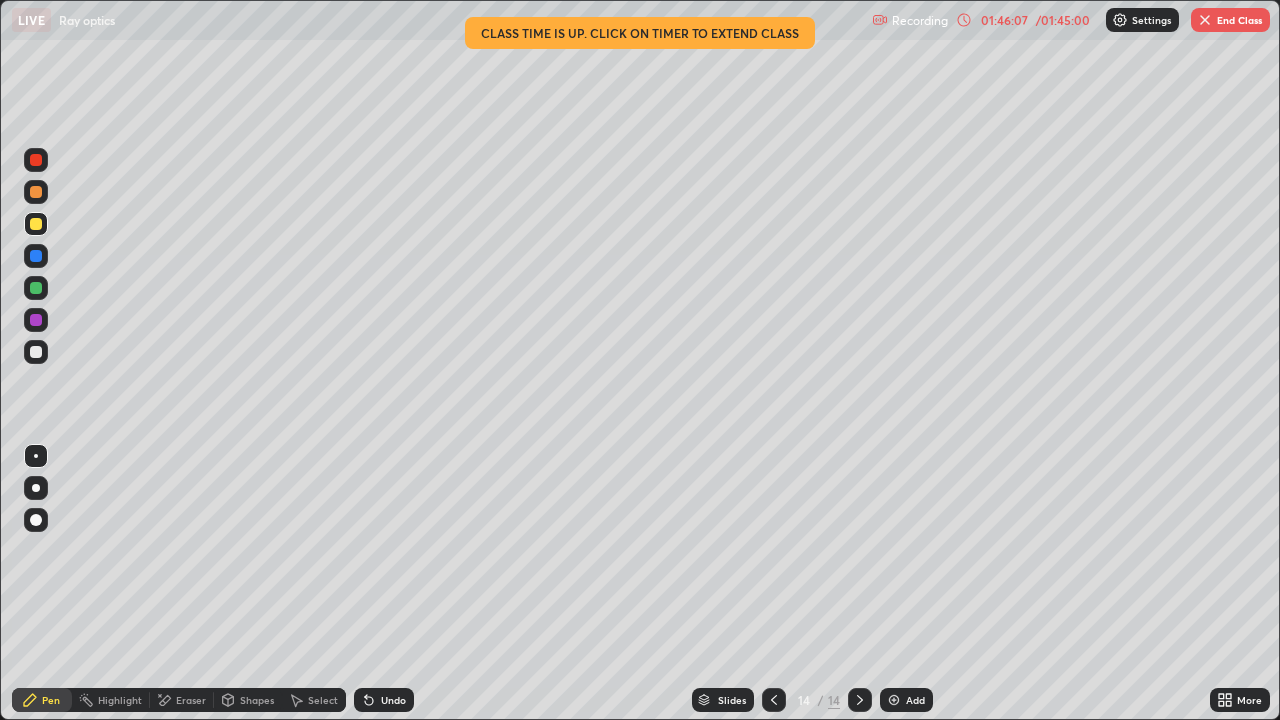 click 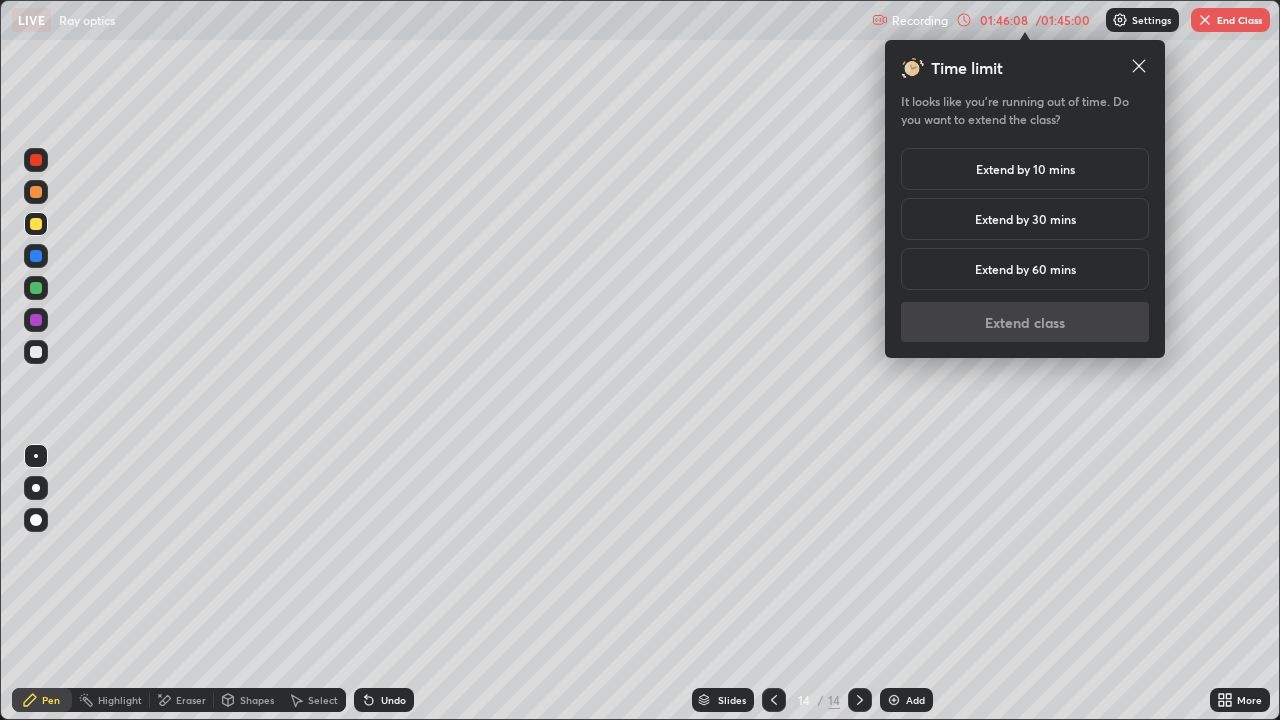 click on "Extend by 10 mins" at bounding box center [1025, 169] 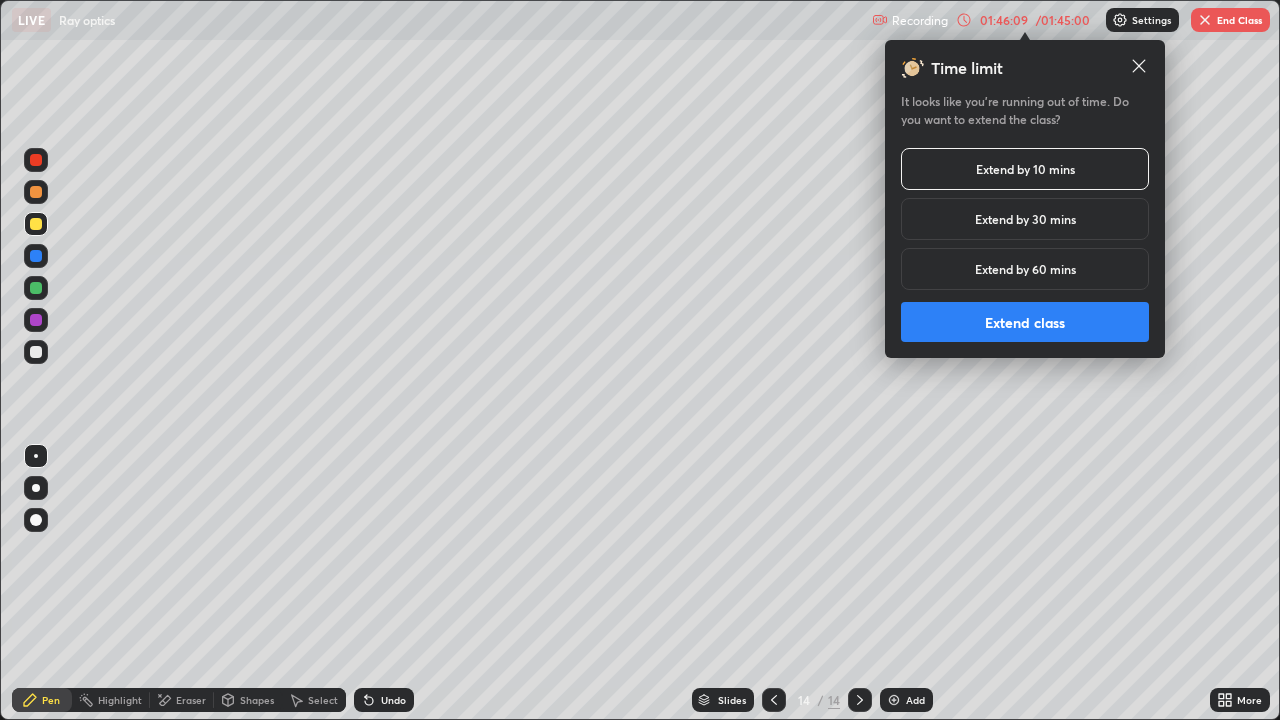click on "Extend class" at bounding box center [1025, 322] 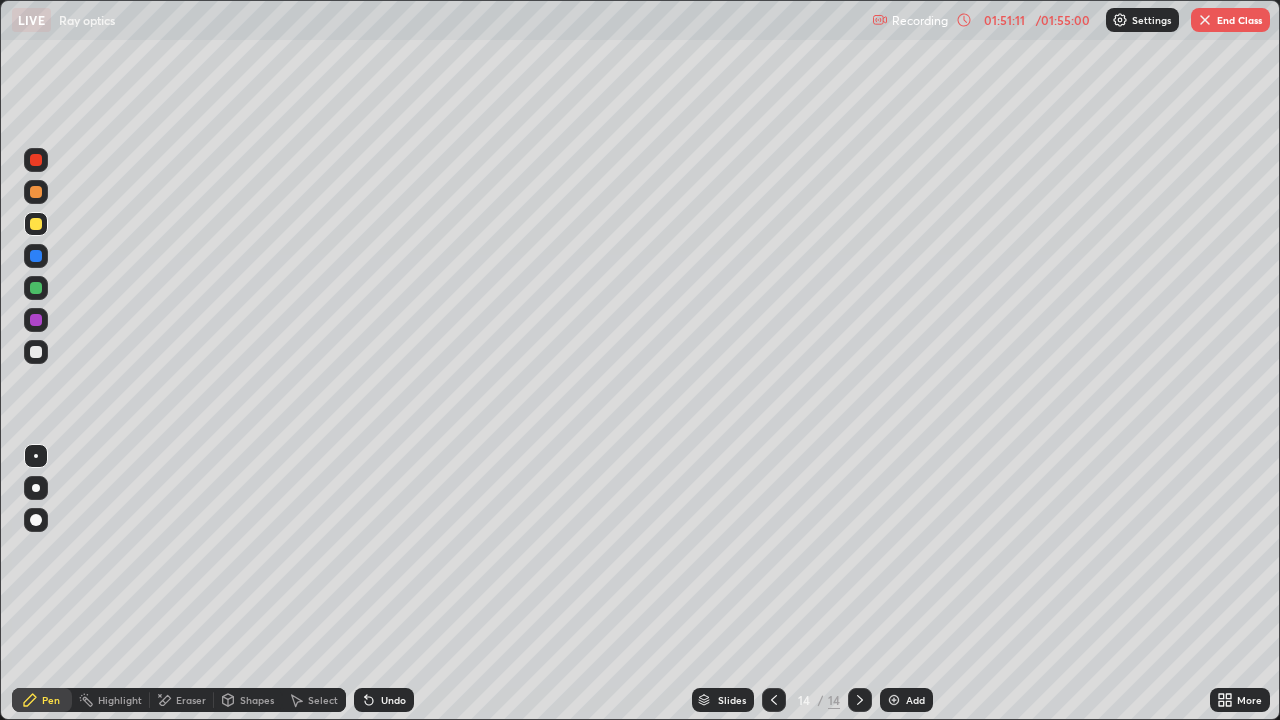 click at bounding box center [36, 192] 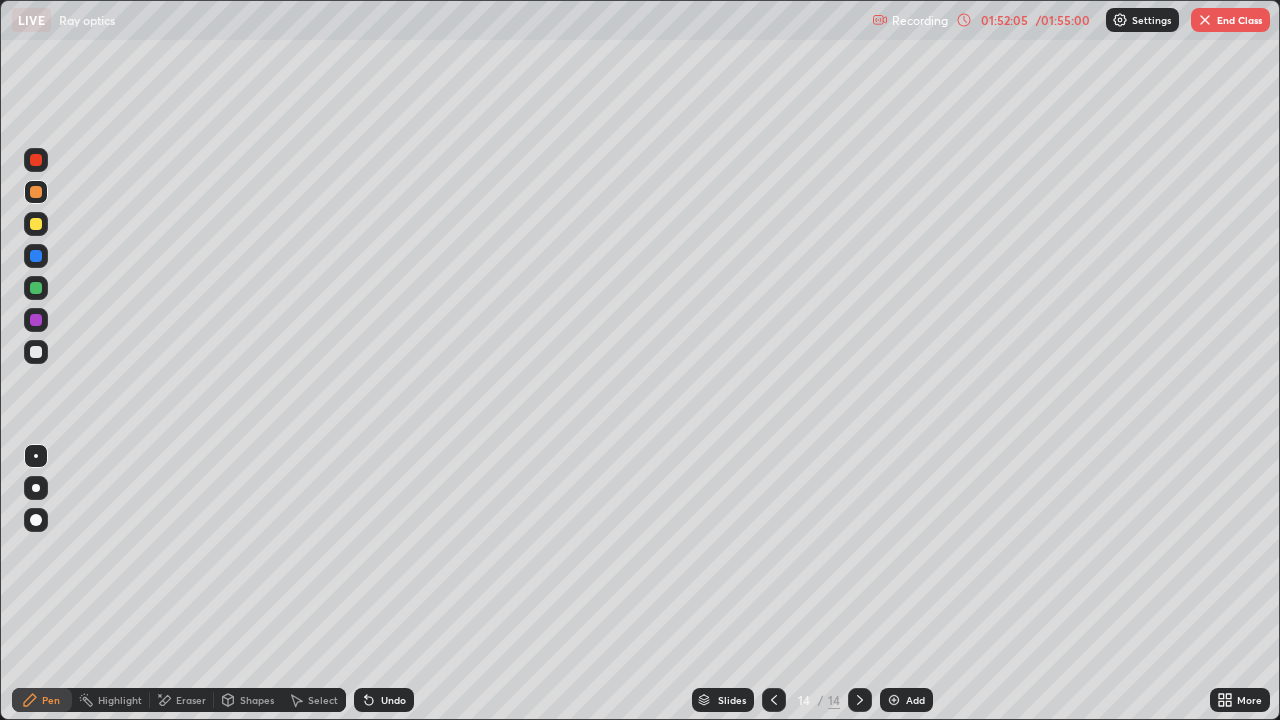 click on "Add" at bounding box center [915, 700] 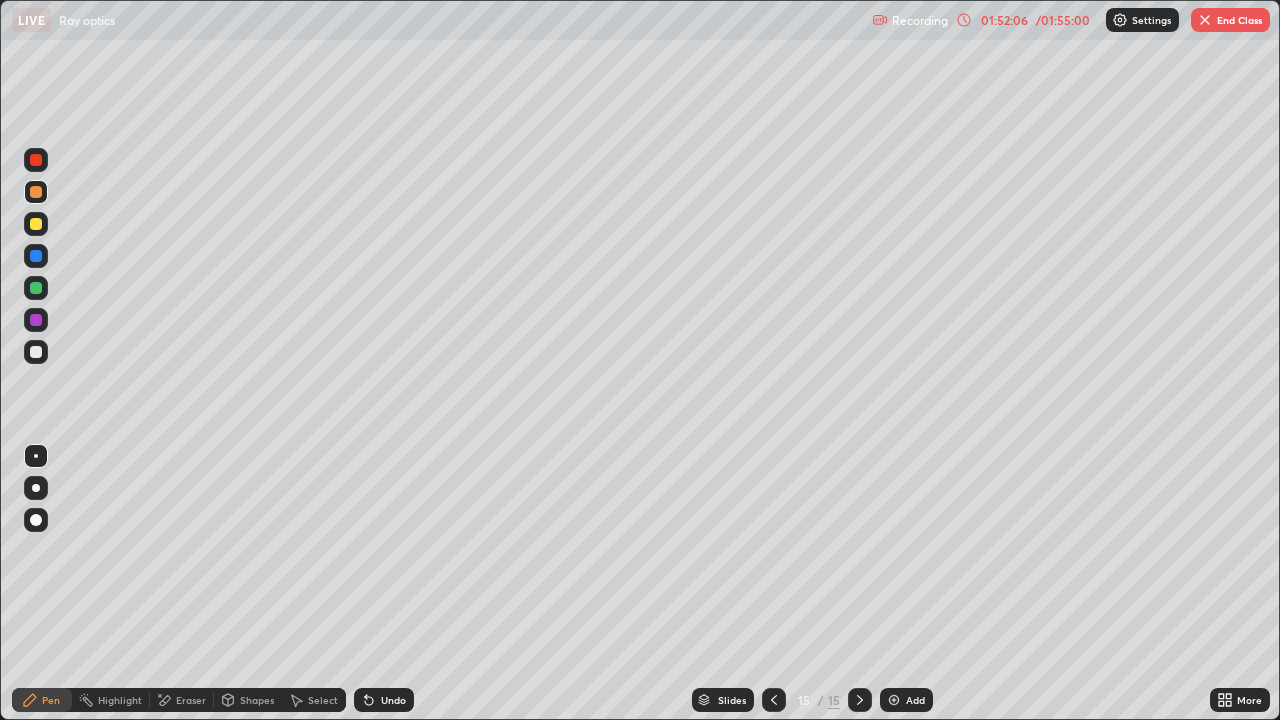 click at bounding box center (36, 352) 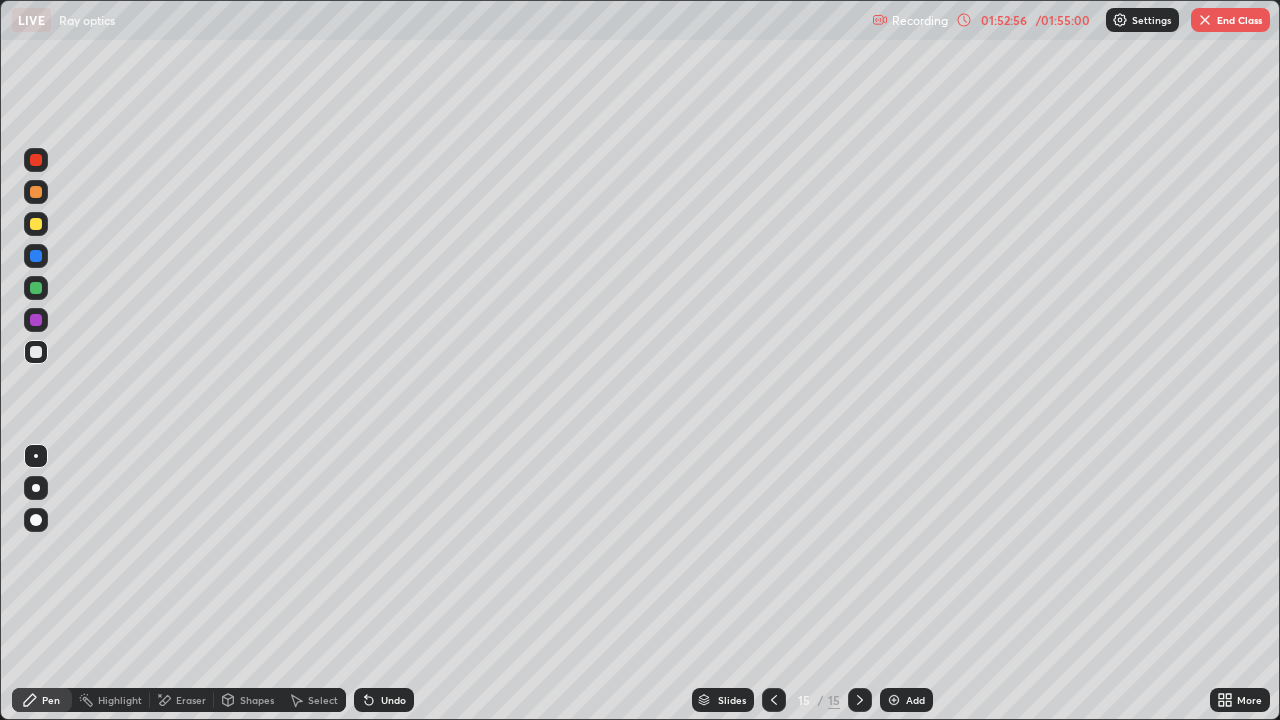 click at bounding box center [36, 320] 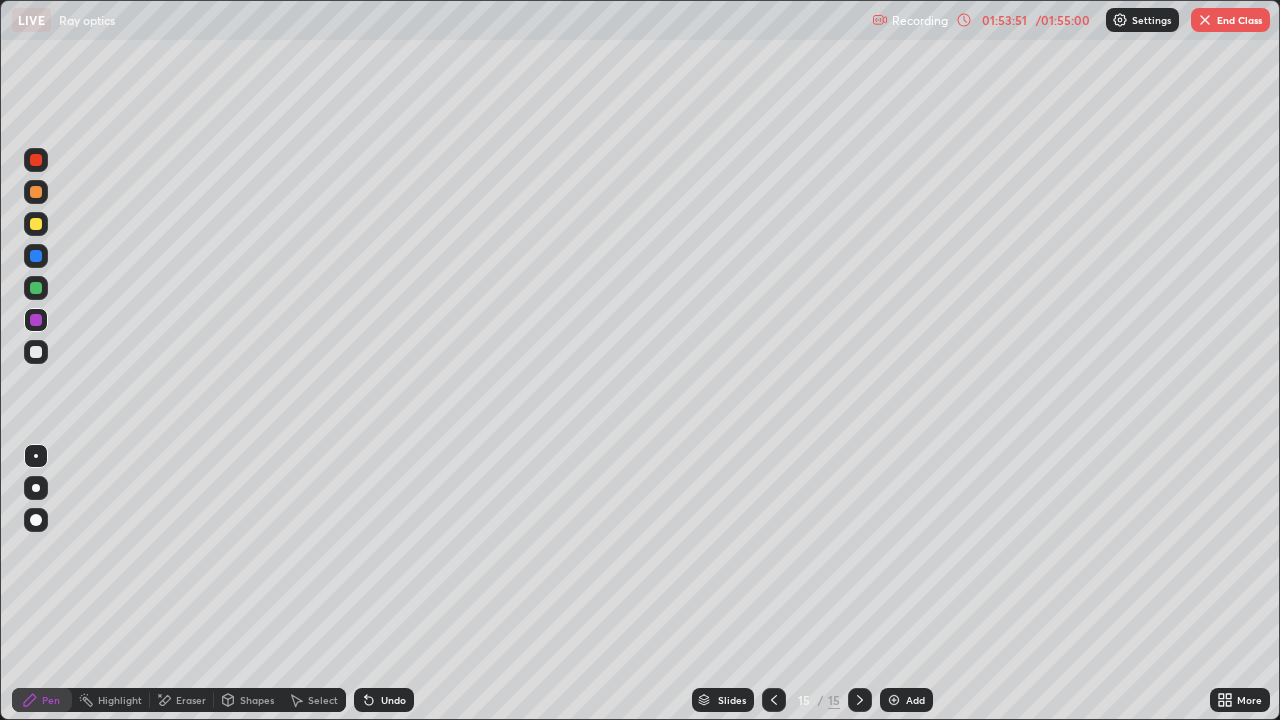 click at bounding box center (36, 352) 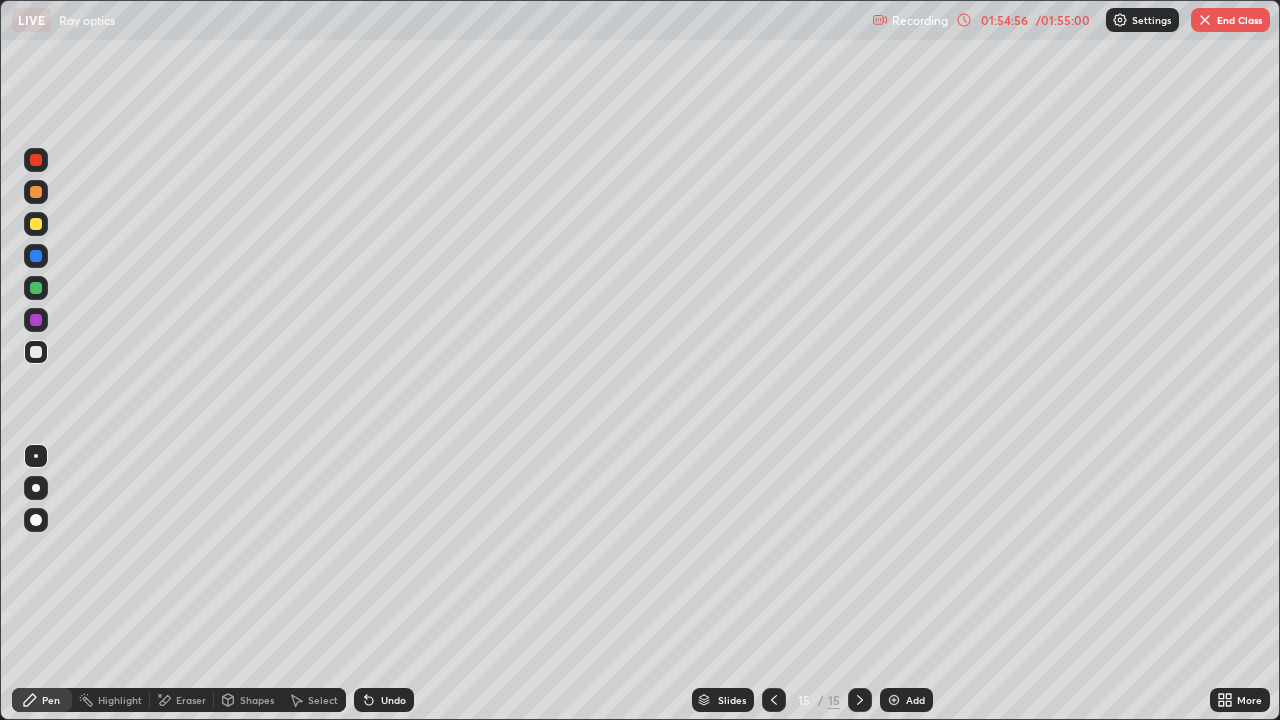 click at bounding box center (36, 288) 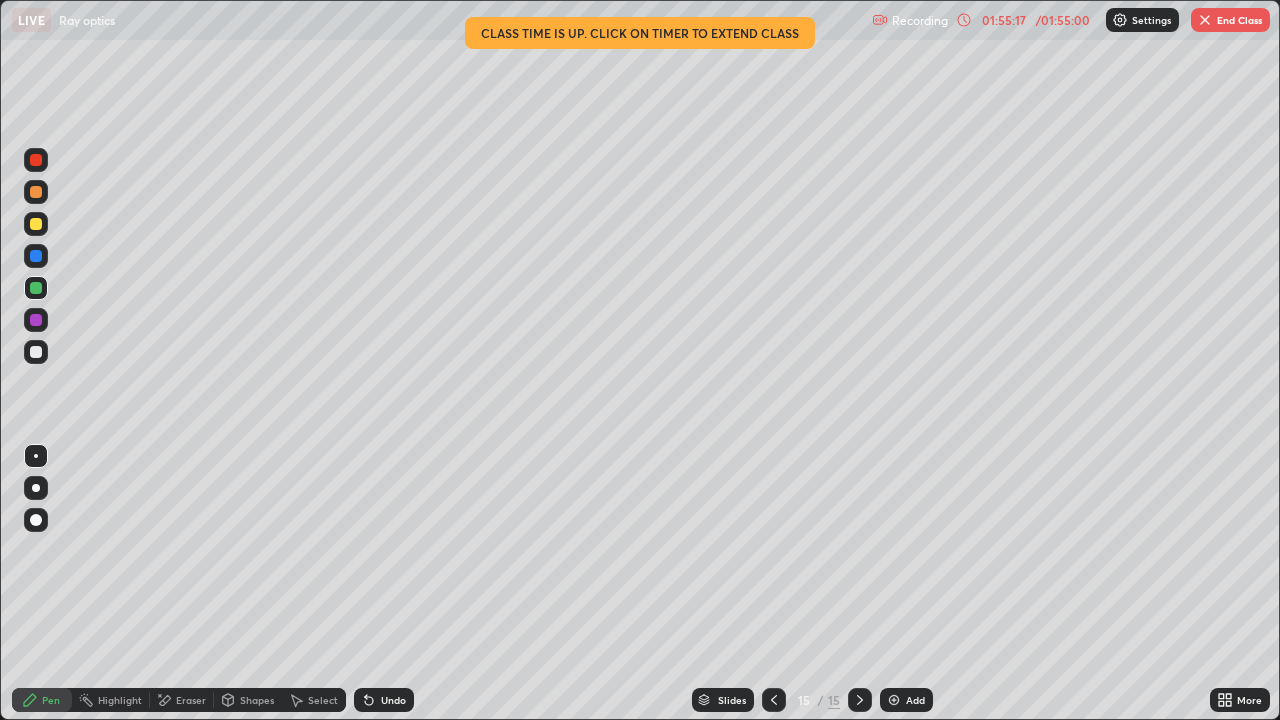 click on "Select" at bounding box center (323, 700) 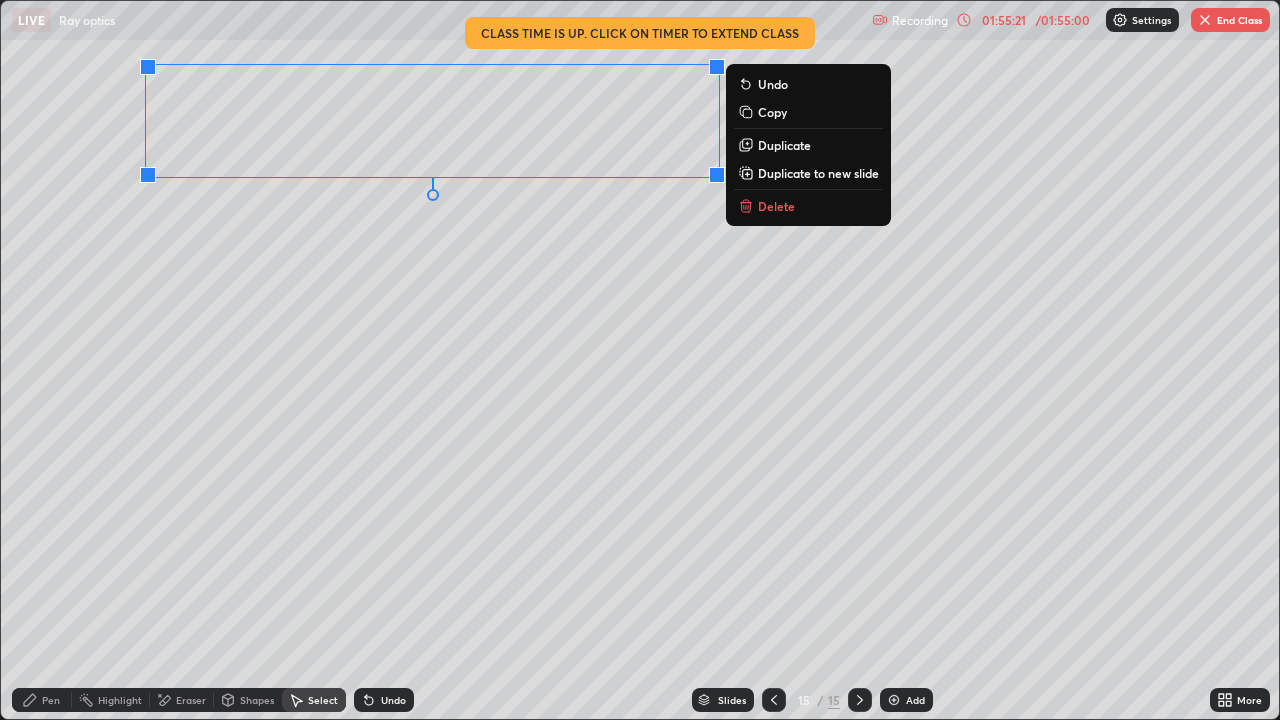 click on "Duplicate to new slide" at bounding box center [818, 173] 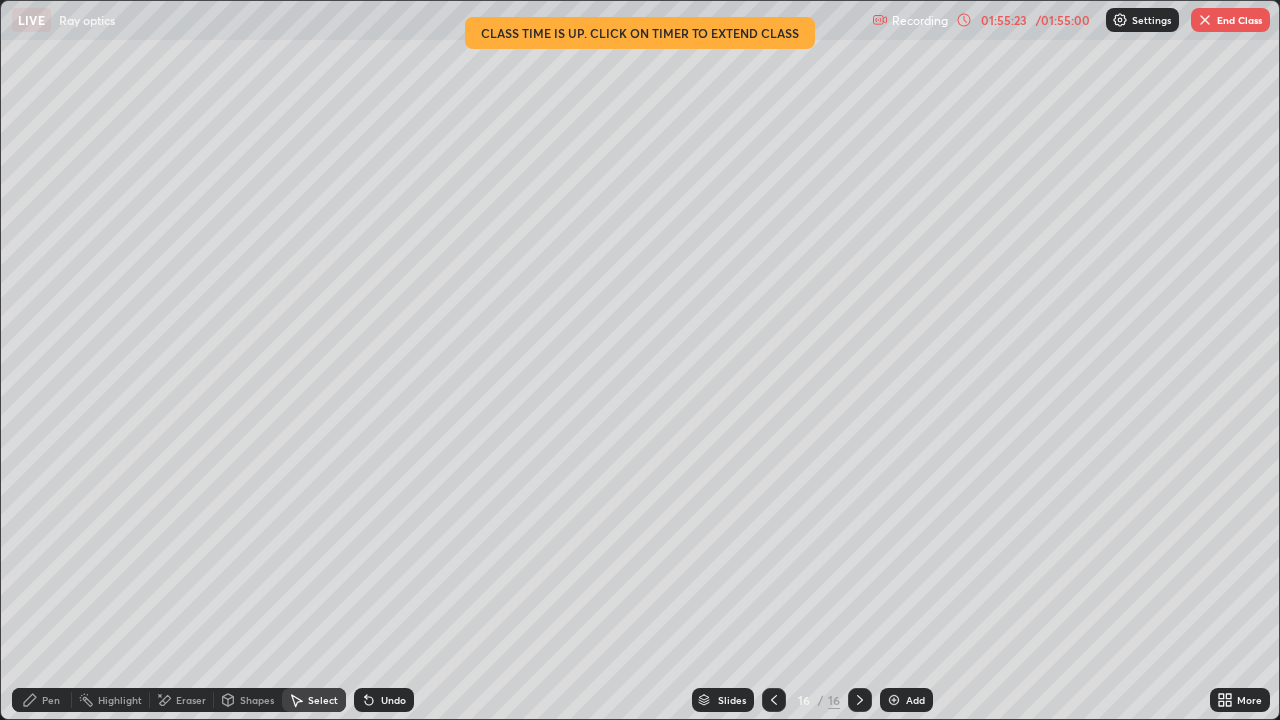 click on "Pen" at bounding box center [42, 700] 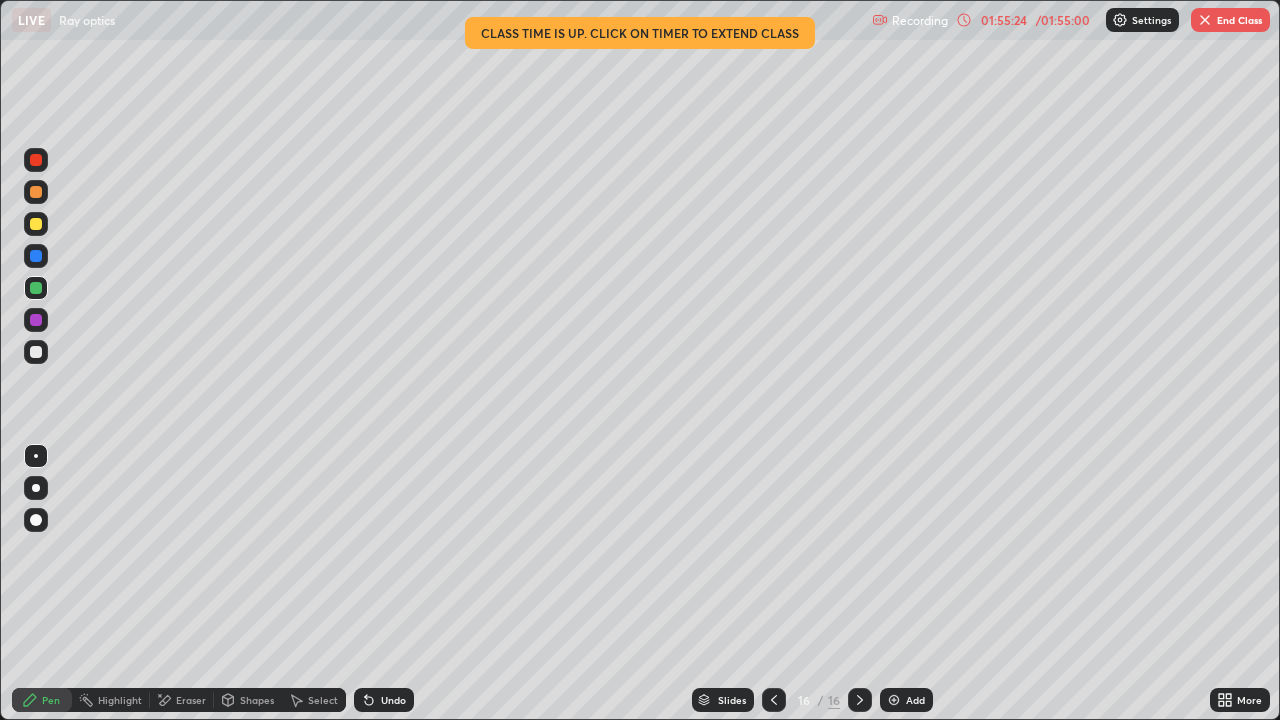 click at bounding box center (36, 352) 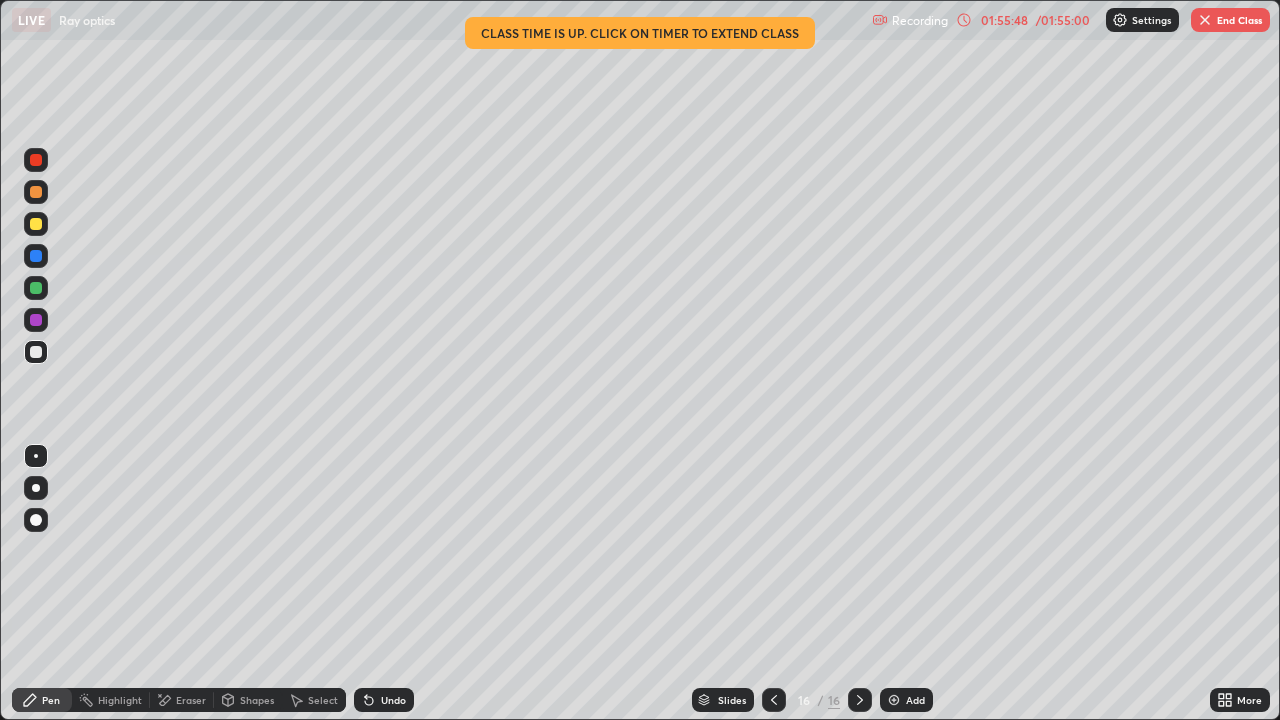 click at bounding box center (36, 288) 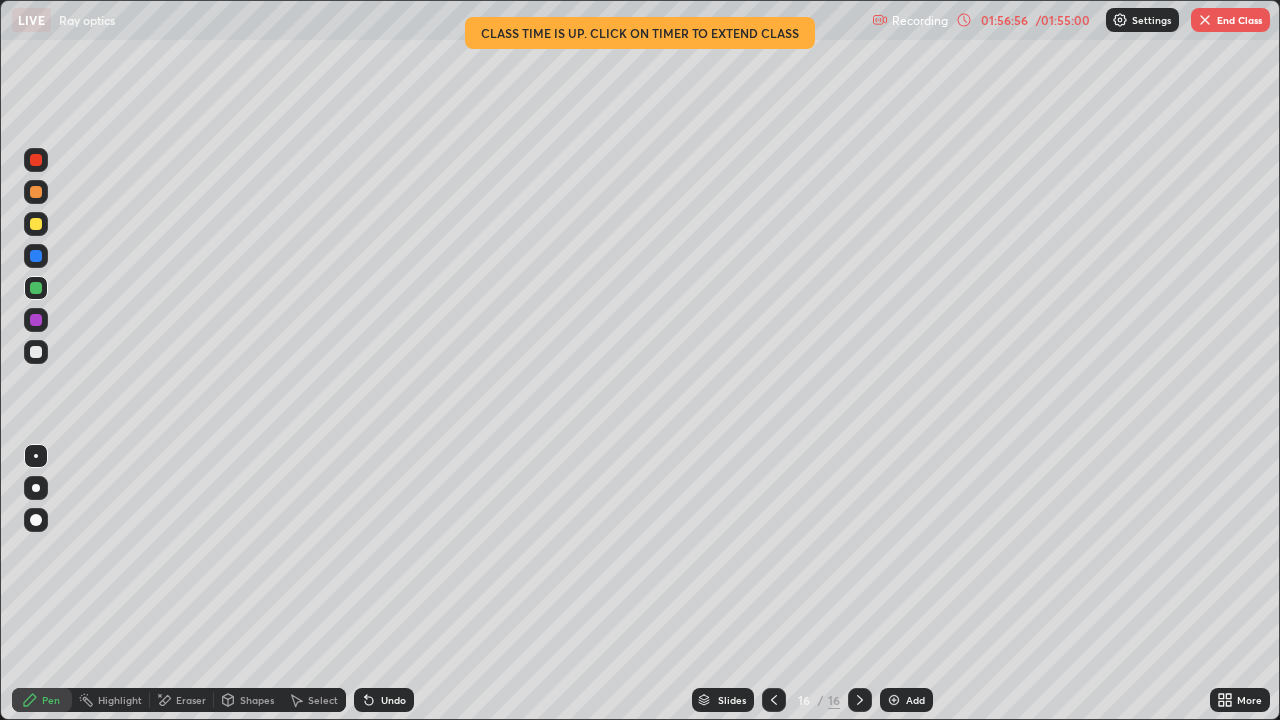 click at bounding box center (36, 320) 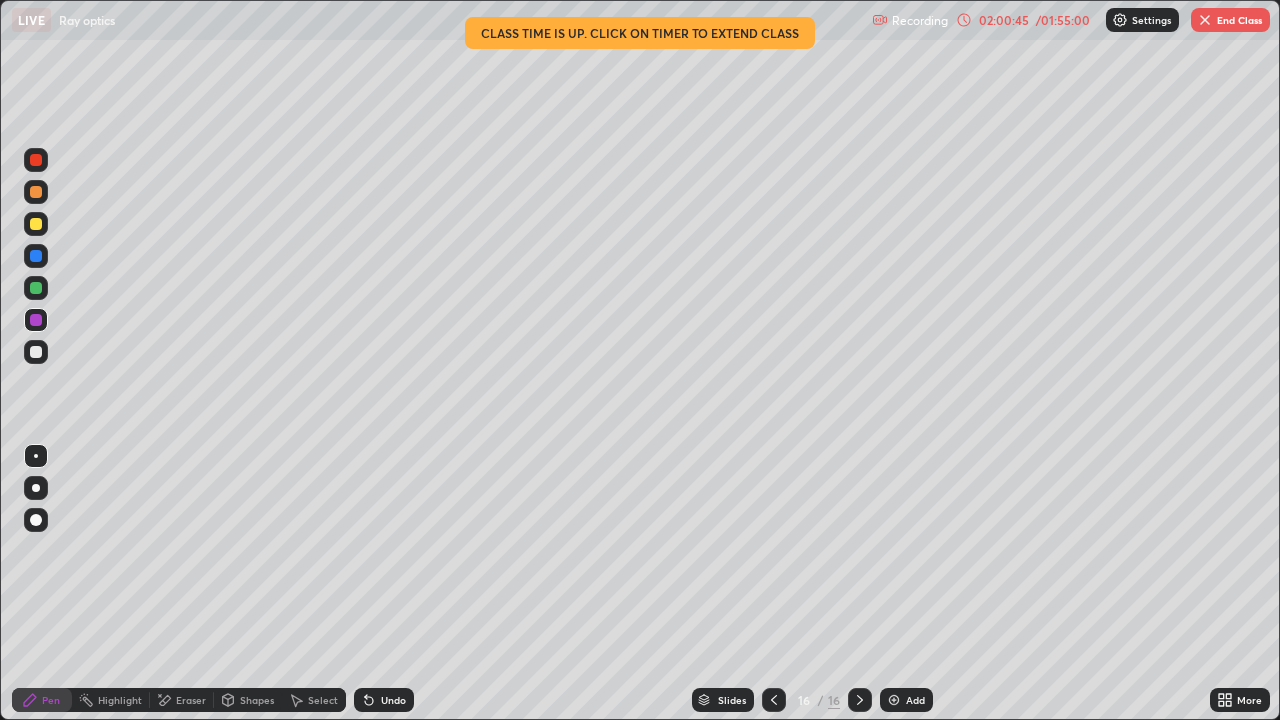 click at bounding box center [36, 352] 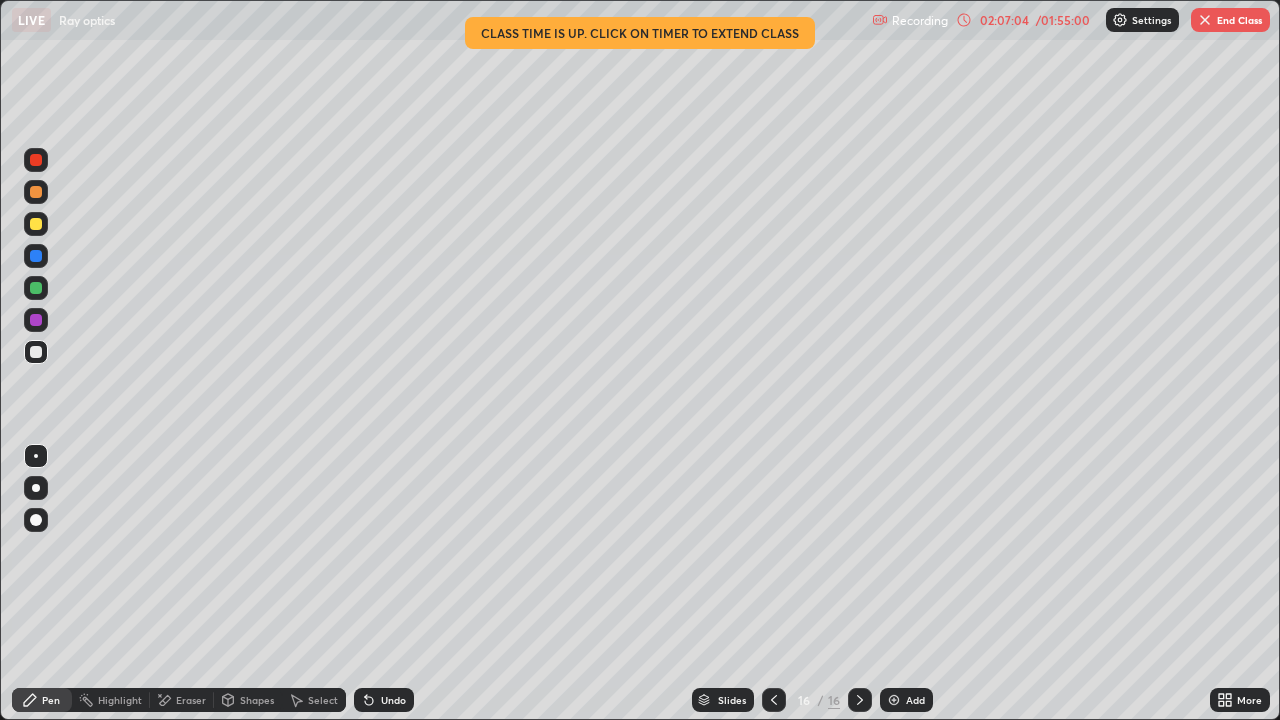 click on "Add" at bounding box center (915, 700) 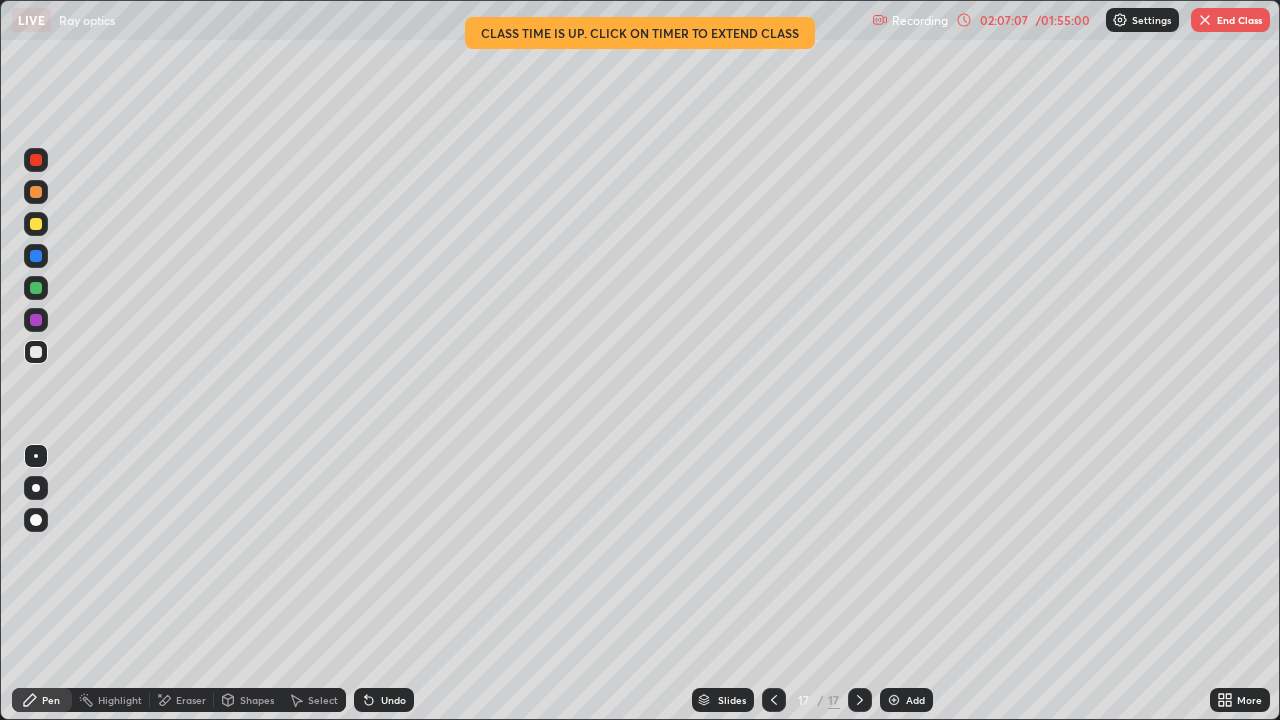 click at bounding box center [36, 288] 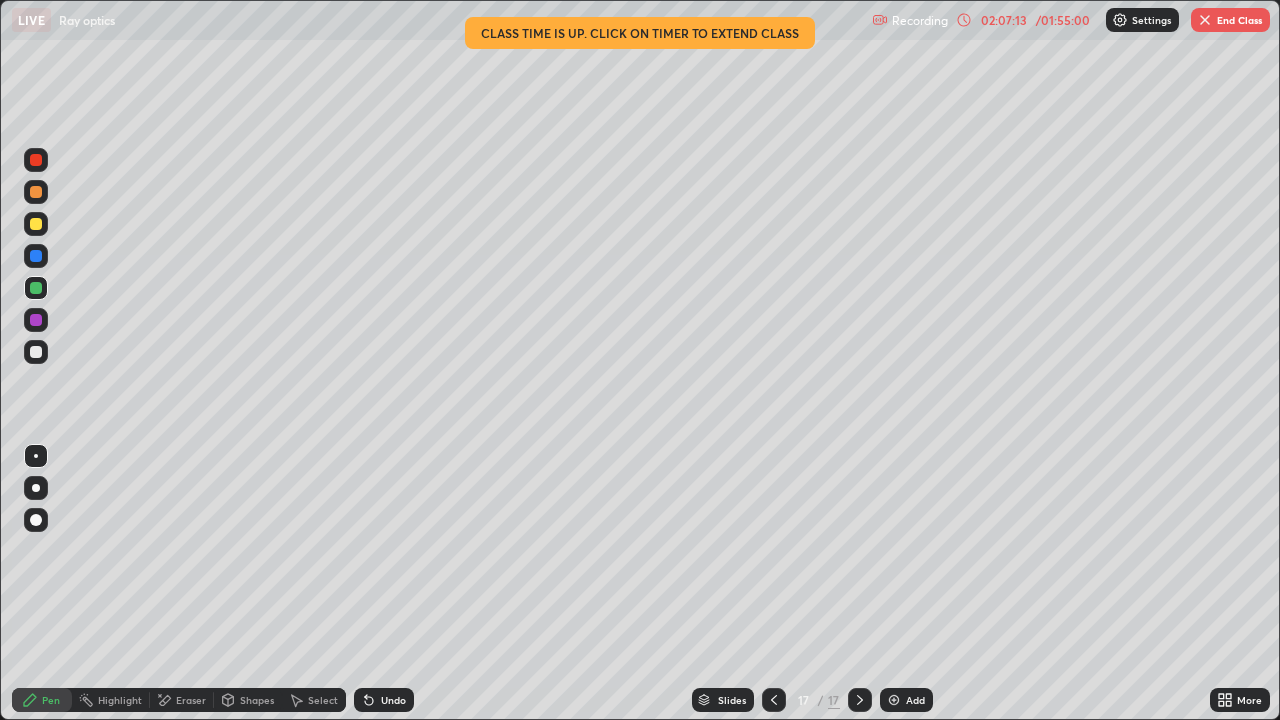click at bounding box center (36, 352) 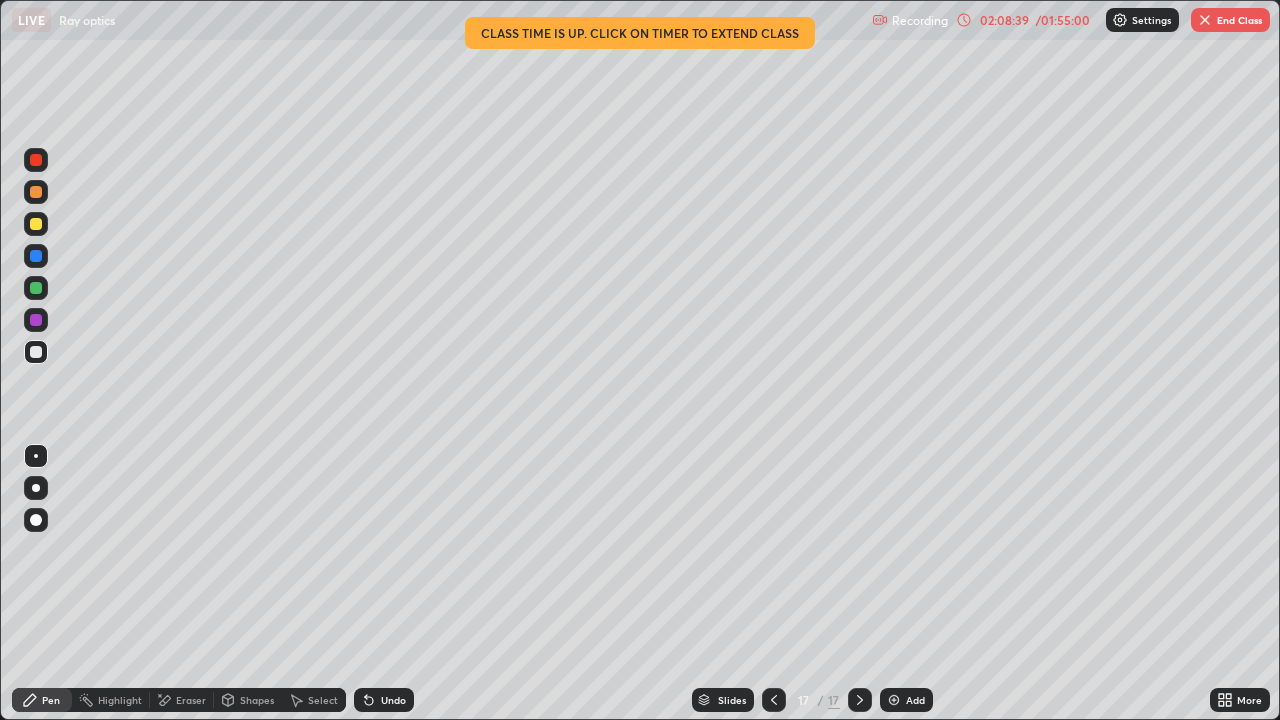 click on "Eraser" at bounding box center [182, 700] 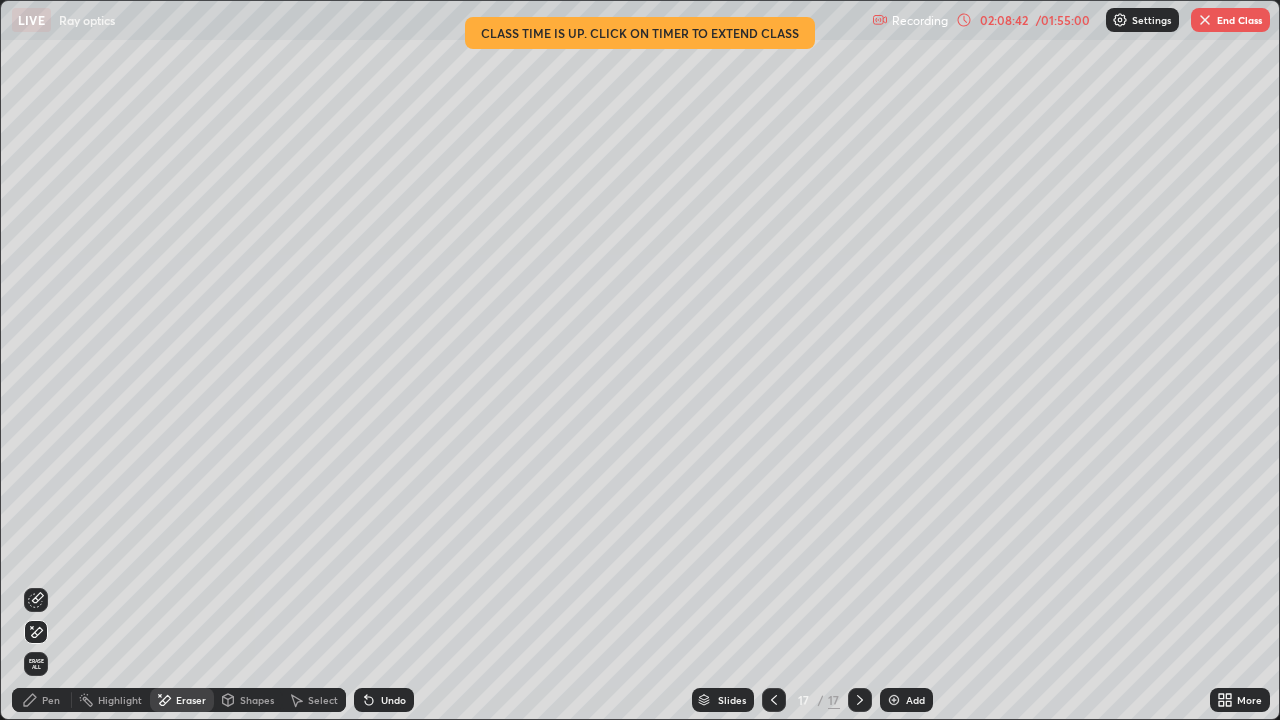 click on "Pen" at bounding box center (42, 700) 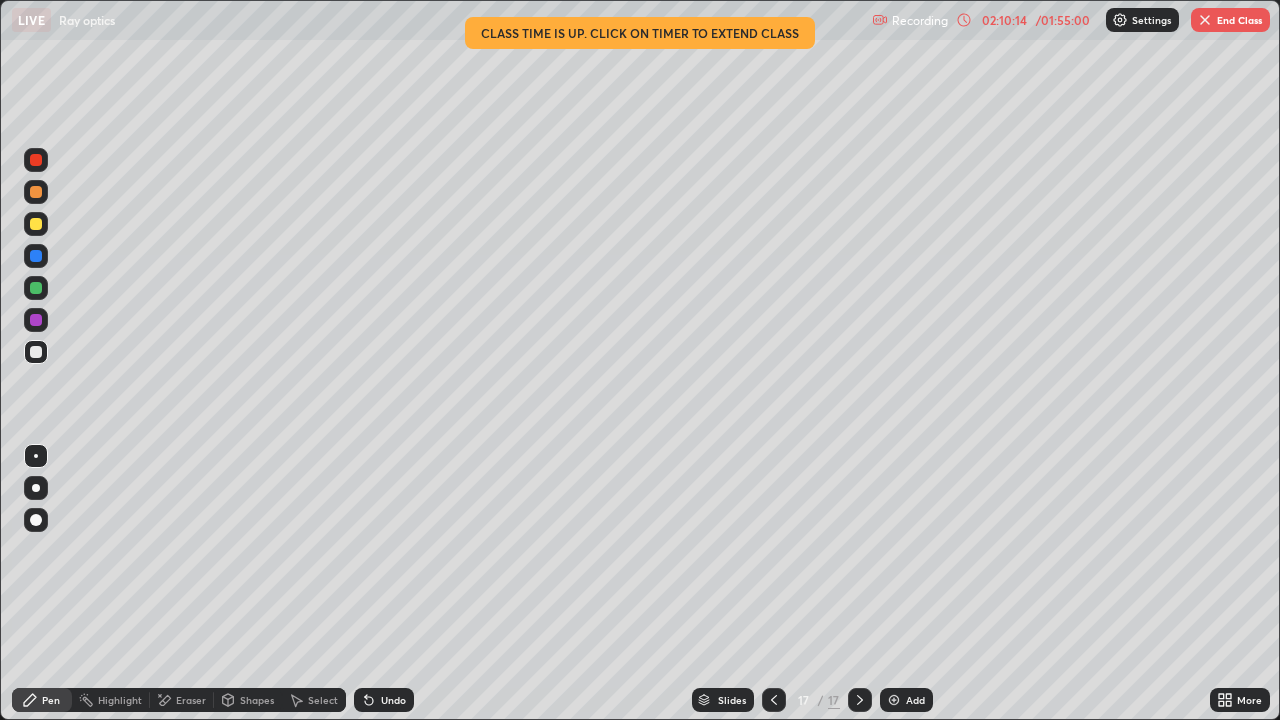 click at bounding box center (36, 288) 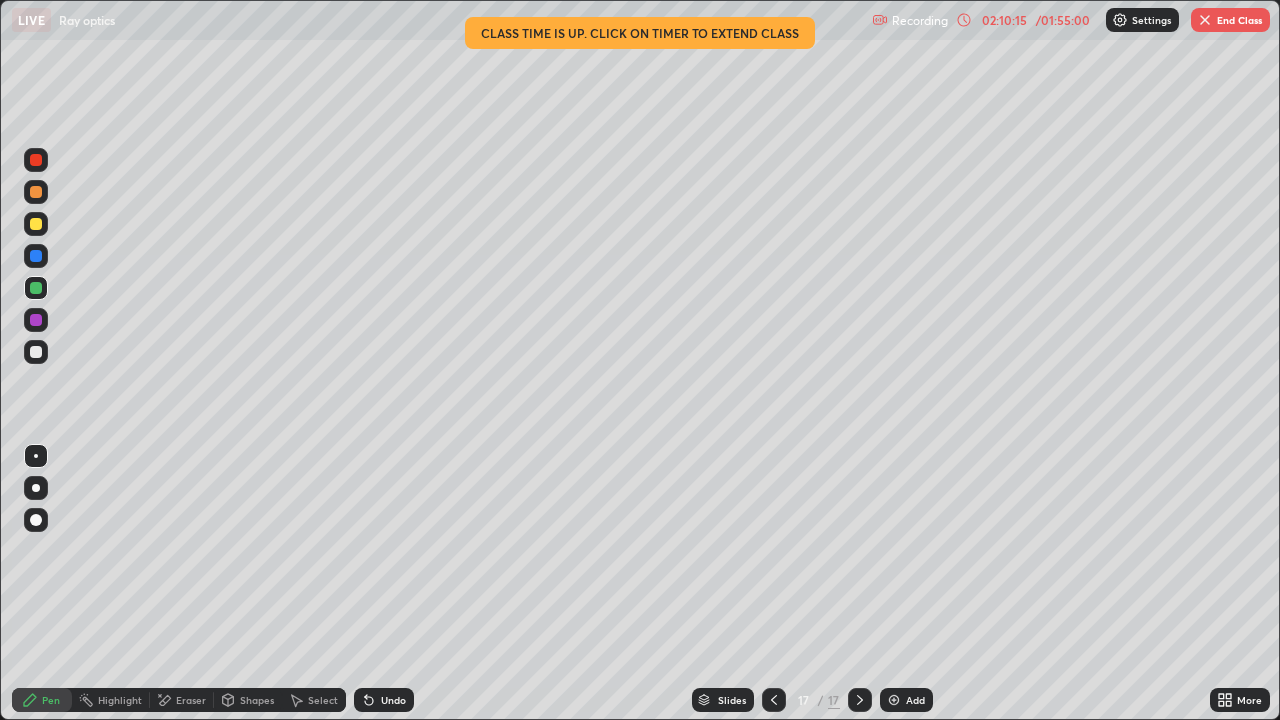 click at bounding box center [36, 224] 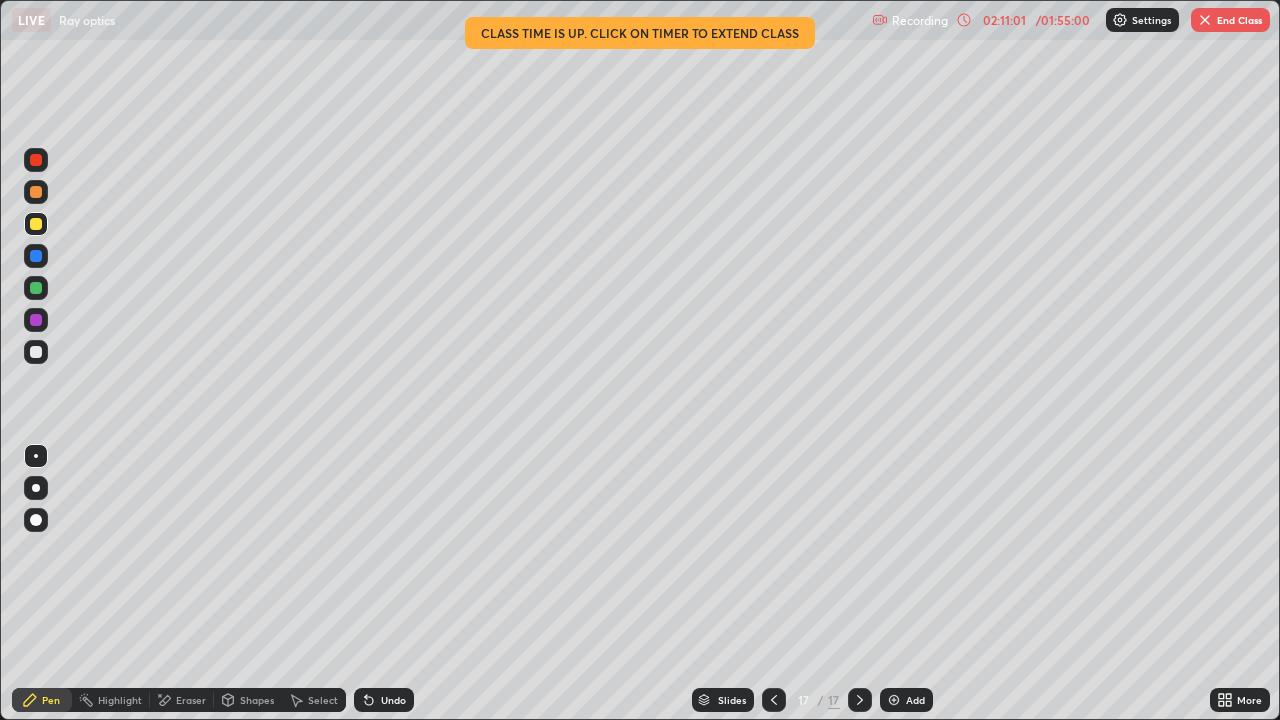 click on "Undo" at bounding box center [393, 700] 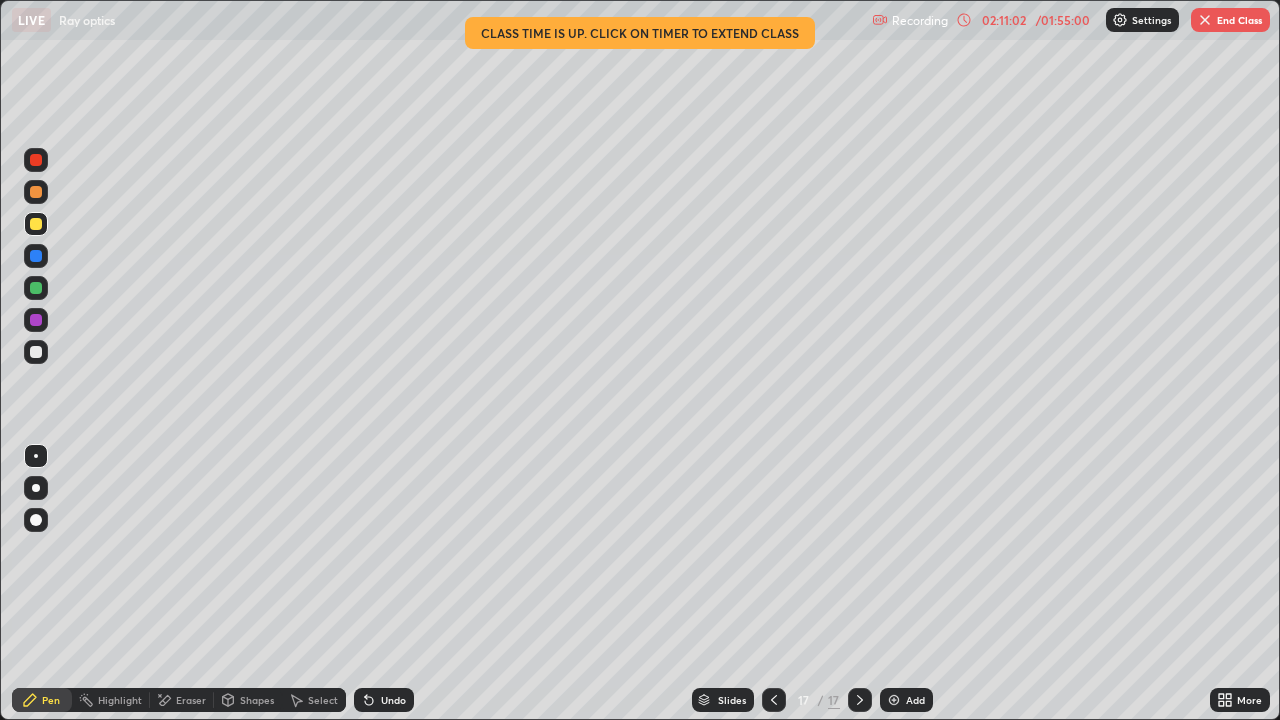 click on "Undo" at bounding box center [393, 700] 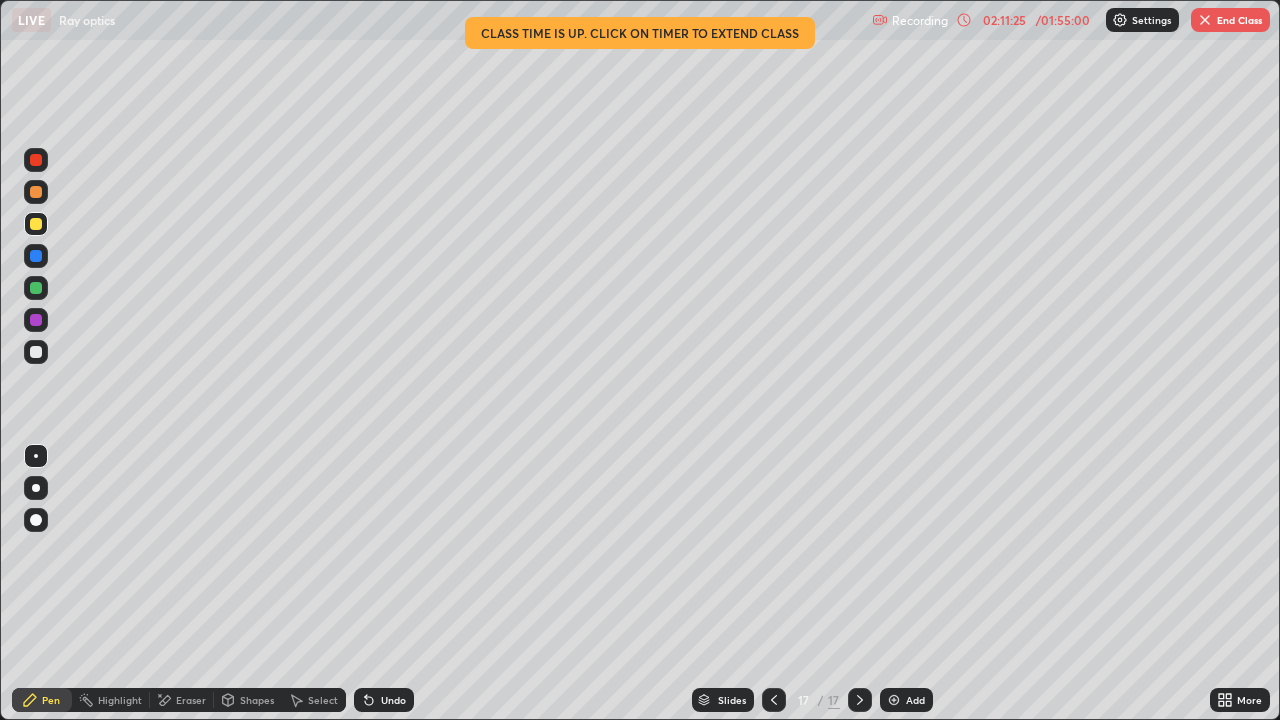 click at bounding box center [36, 352] 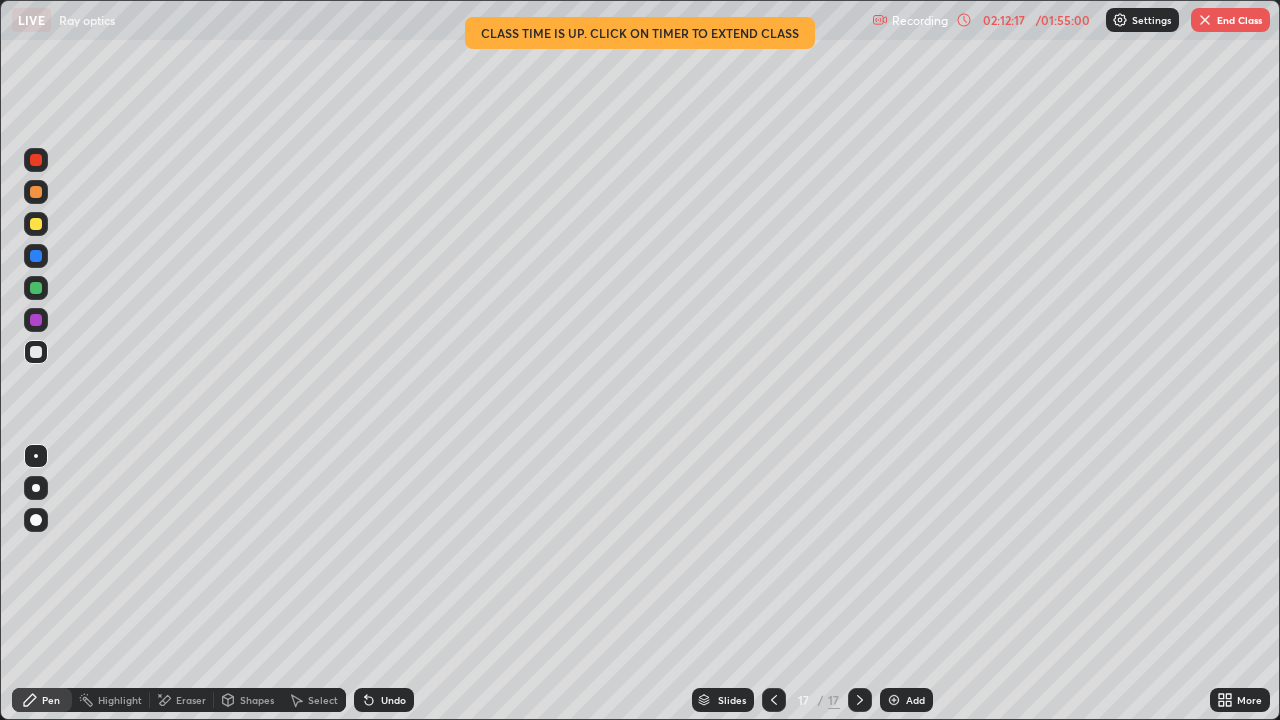 click at bounding box center [36, 320] 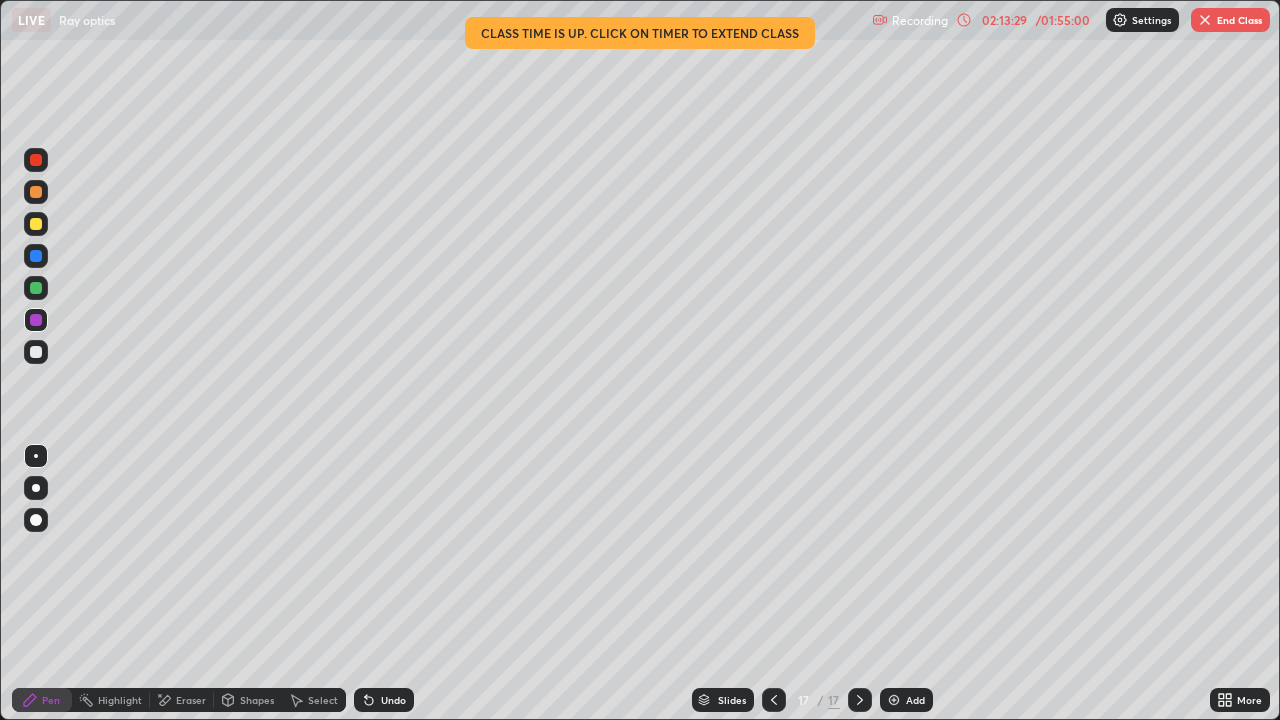 click at bounding box center [36, 352] 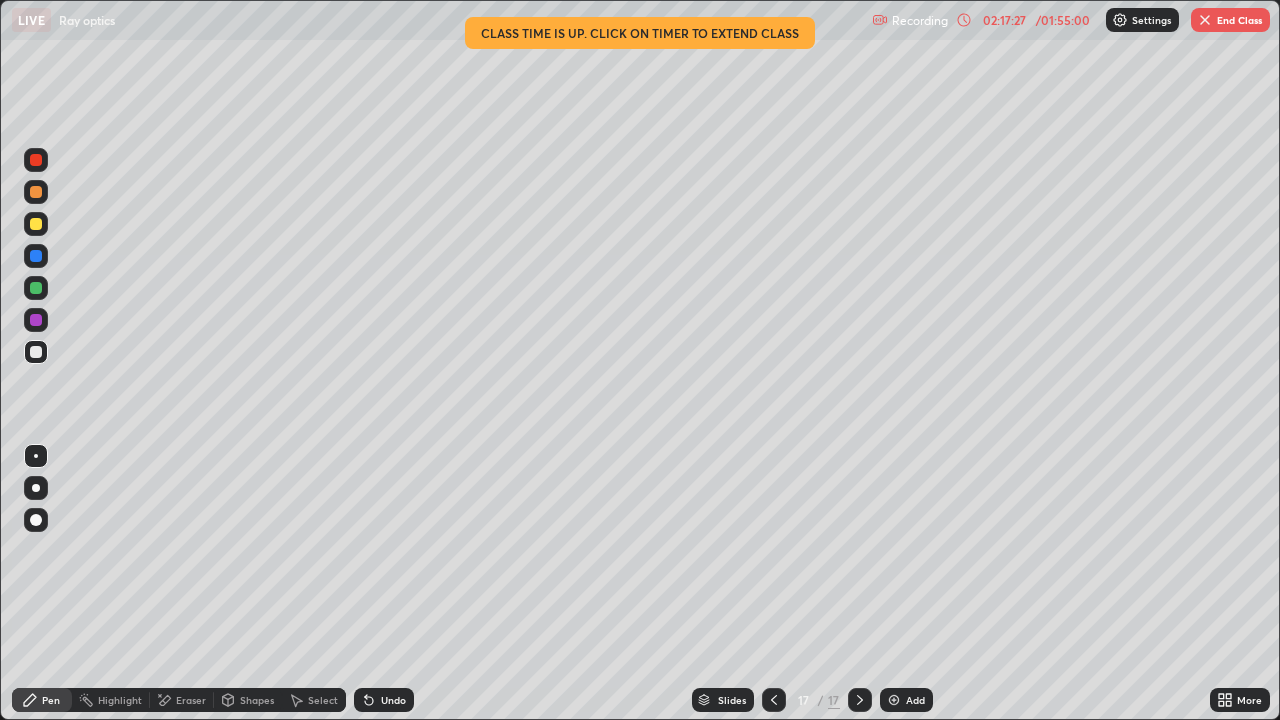 click on "End Class" at bounding box center [1230, 20] 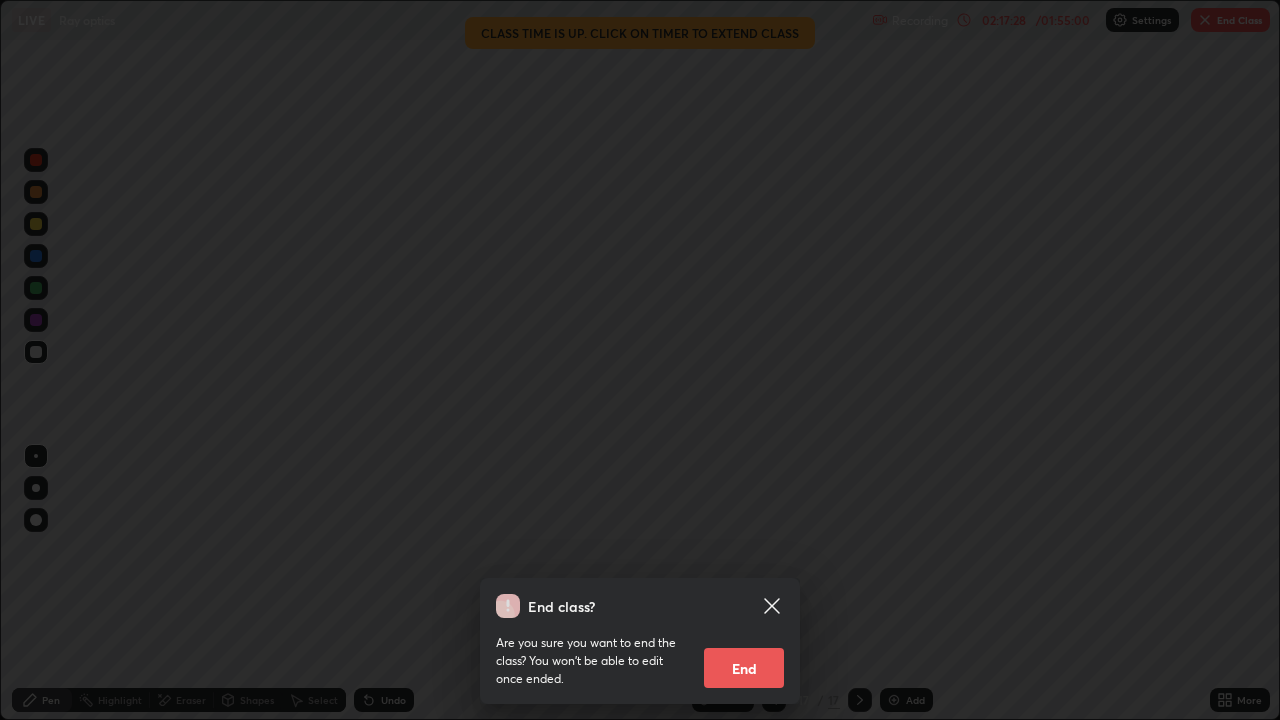 click on "End" at bounding box center [744, 668] 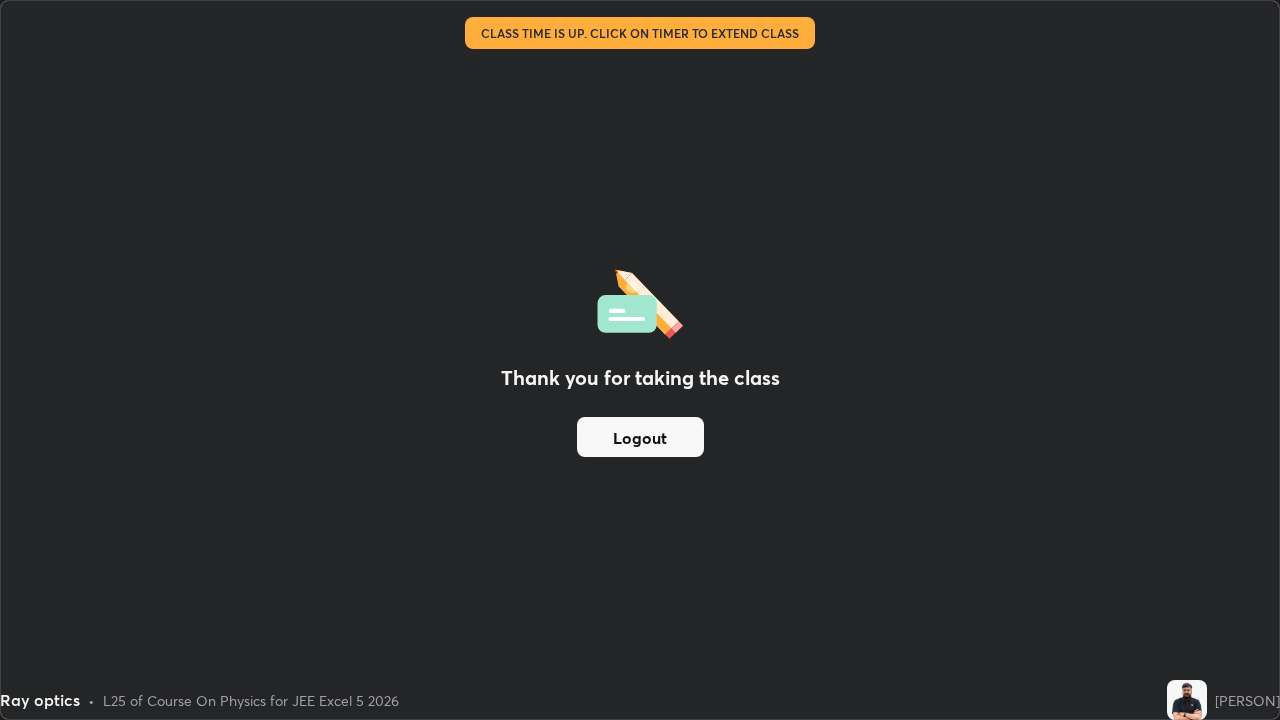 click on "Logout" at bounding box center (640, 437) 